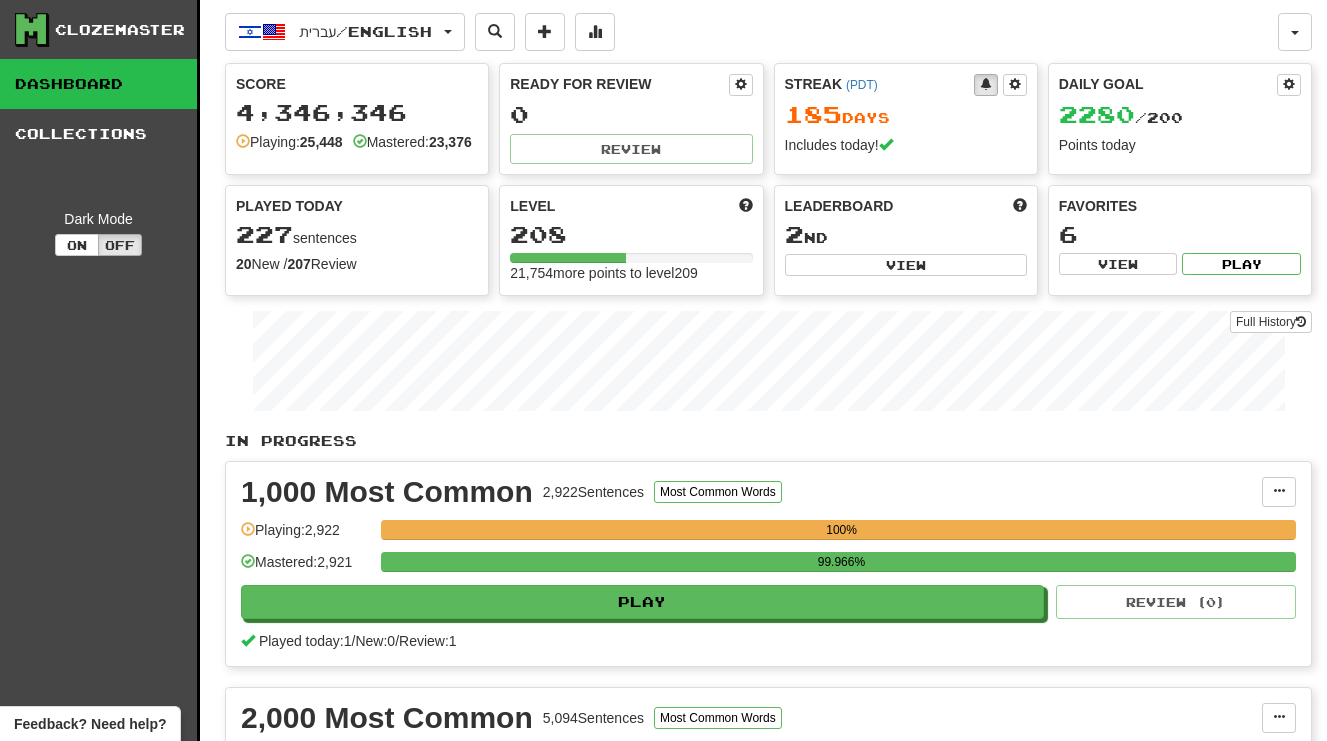 scroll, scrollTop: 0, scrollLeft: 0, axis: both 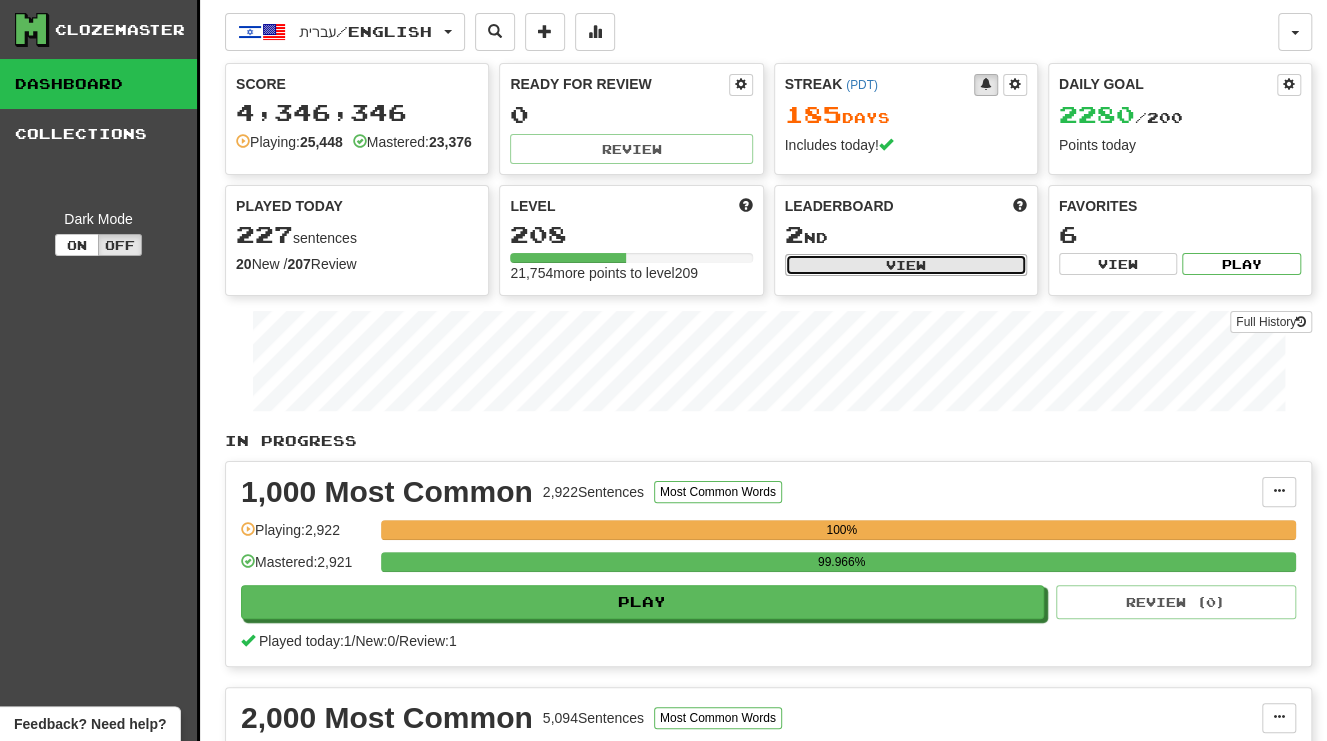 click on "View" at bounding box center [906, 265] 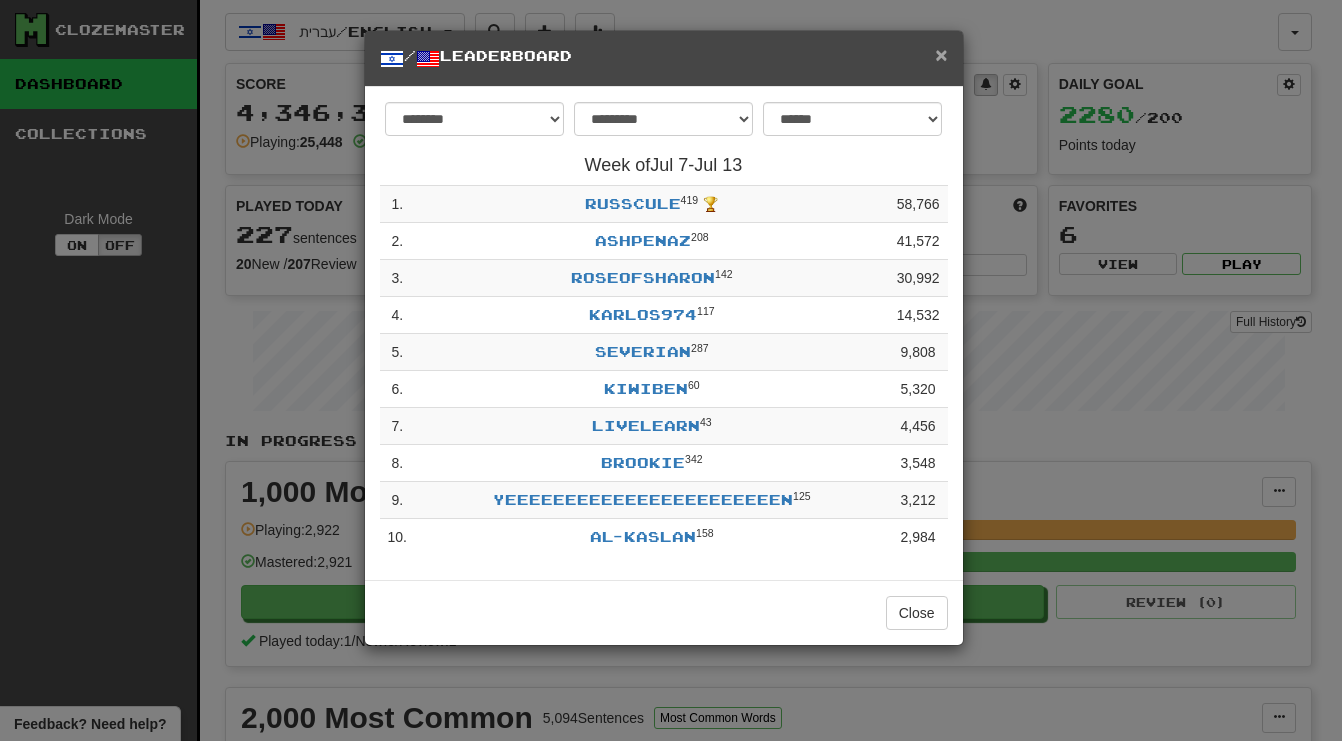click on "×" at bounding box center (941, 54) 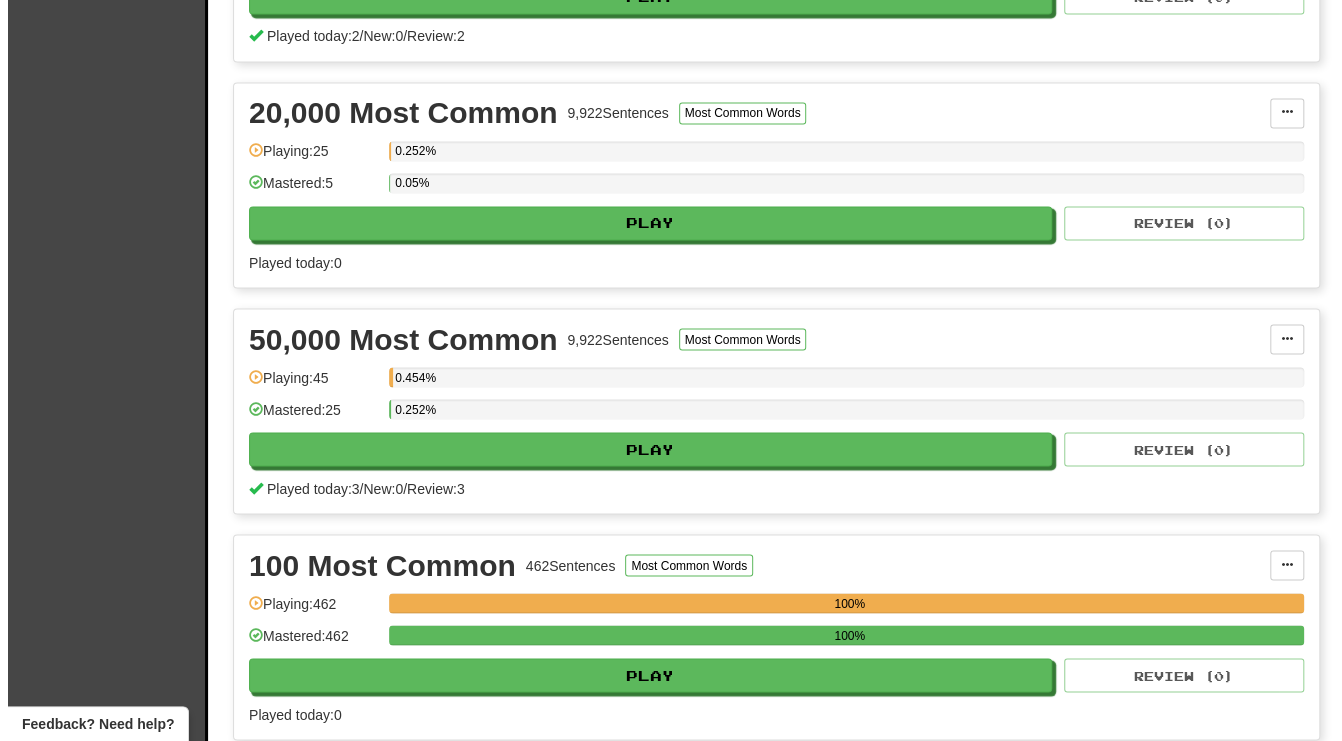 scroll, scrollTop: 2000, scrollLeft: 0, axis: vertical 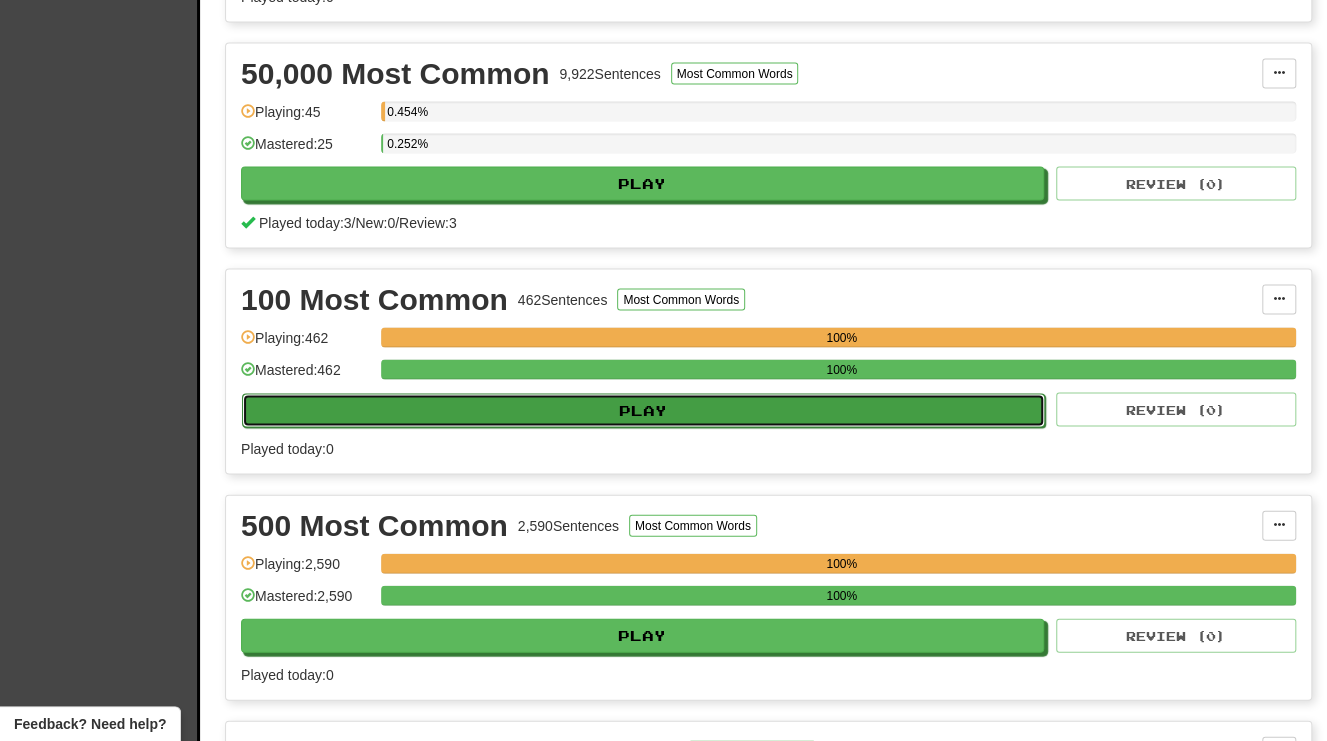 click on "Play" at bounding box center (643, 411) 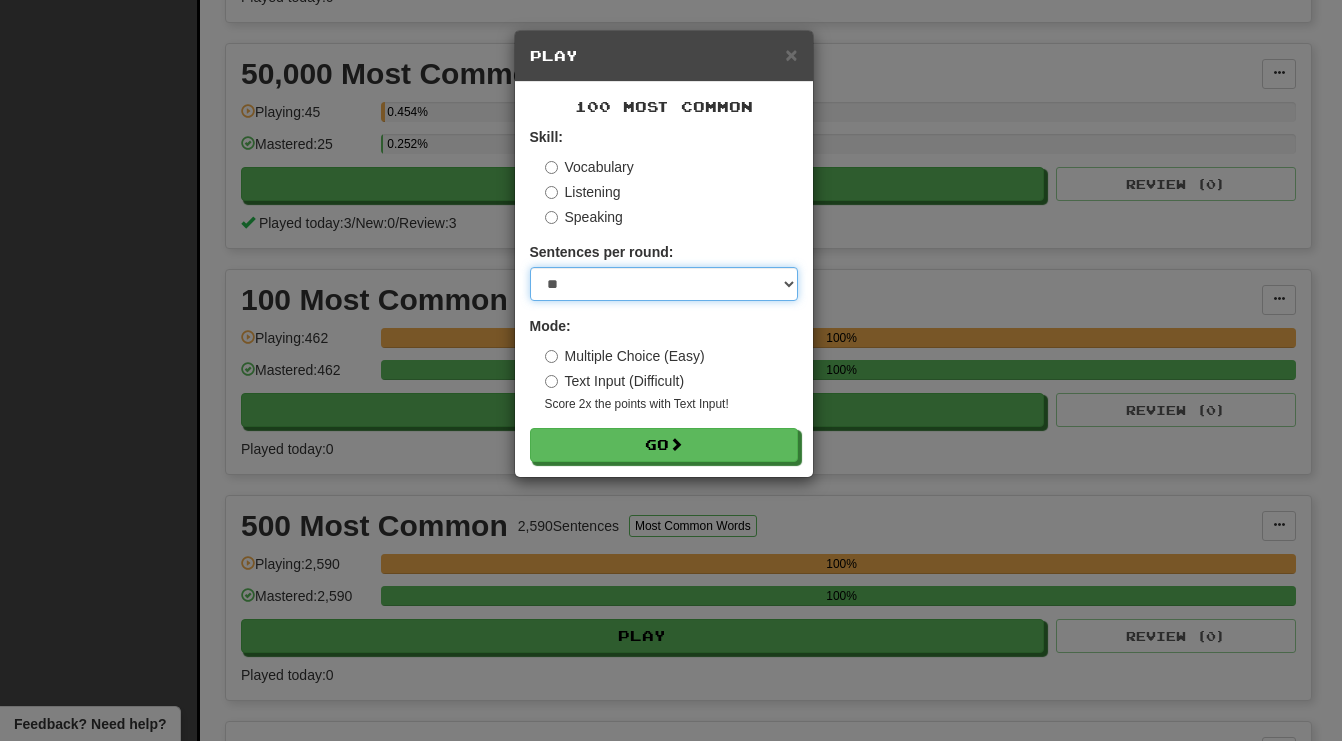click on "* ** ** ** ** ** *** ********" at bounding box center (664, 284) 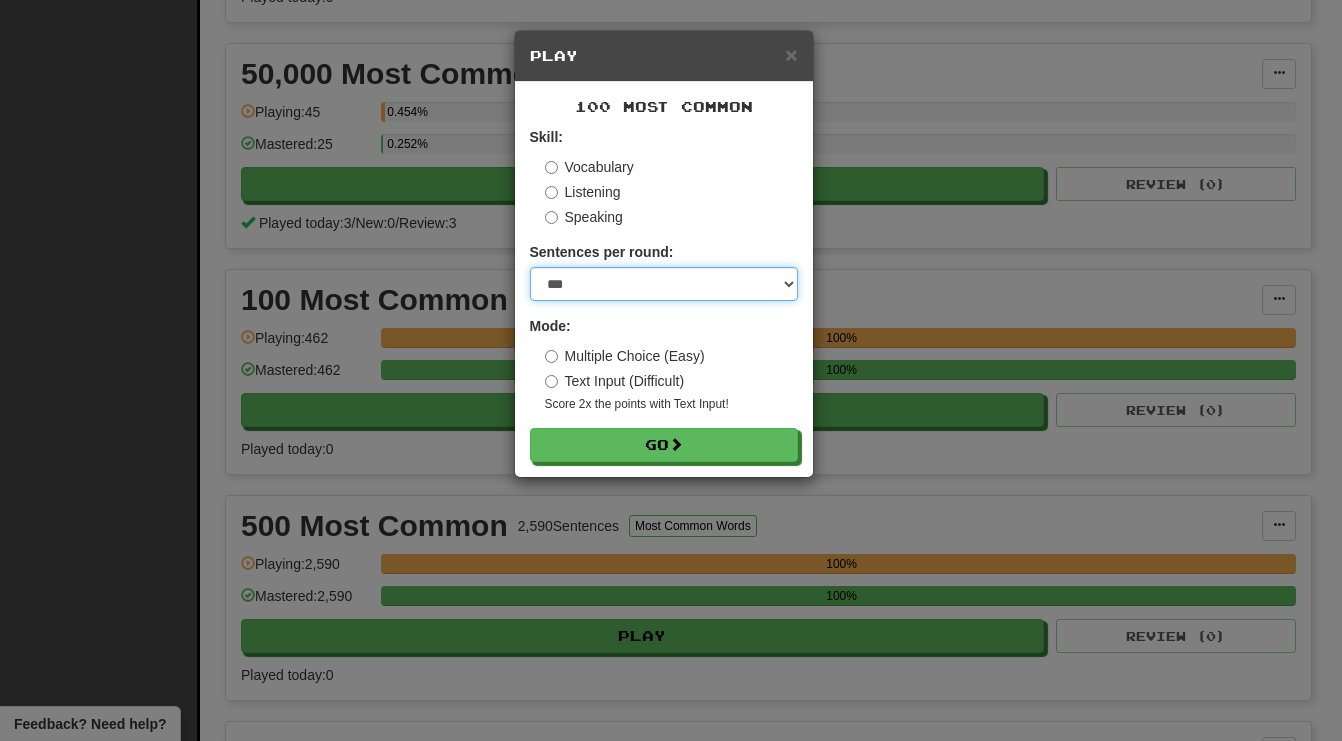 click on "* ** ** ** ** ** *** ********" at bounding box center [664, 284] 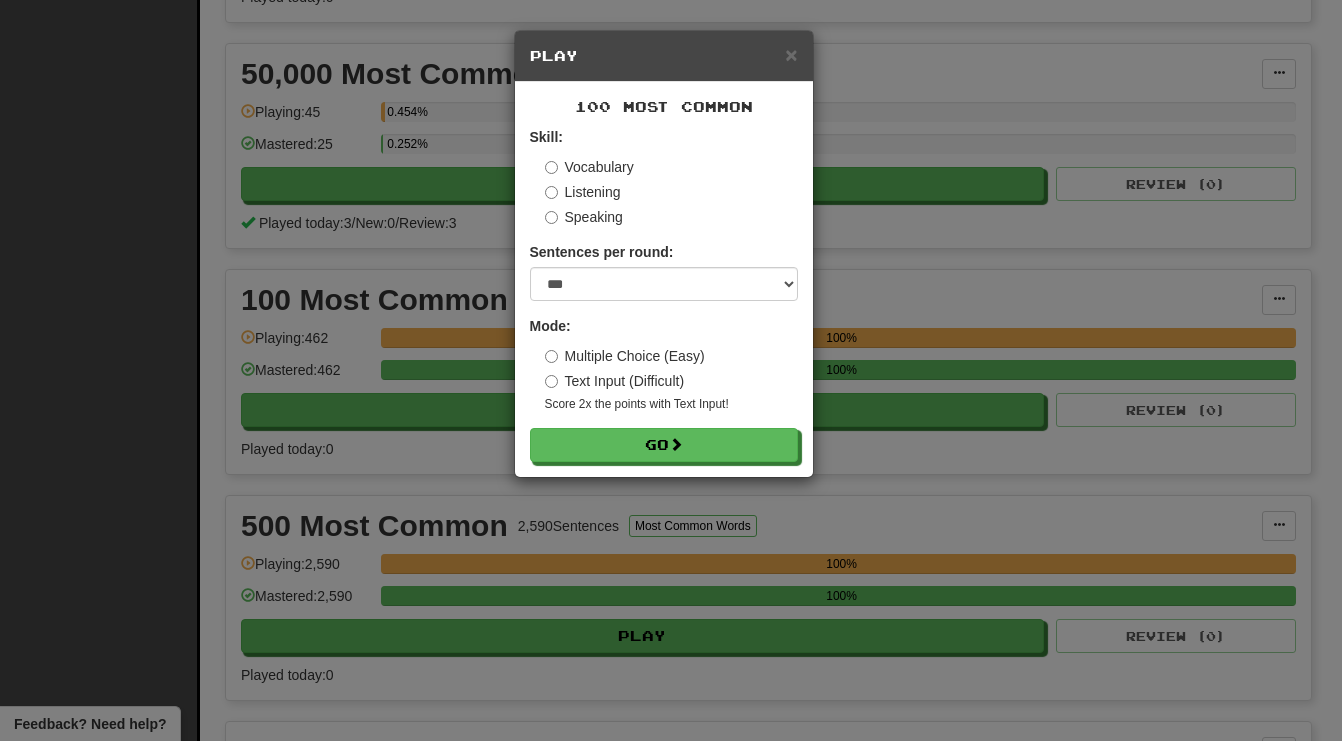 click on "Text Input (Difficult)" at bounding box center (615, 381) 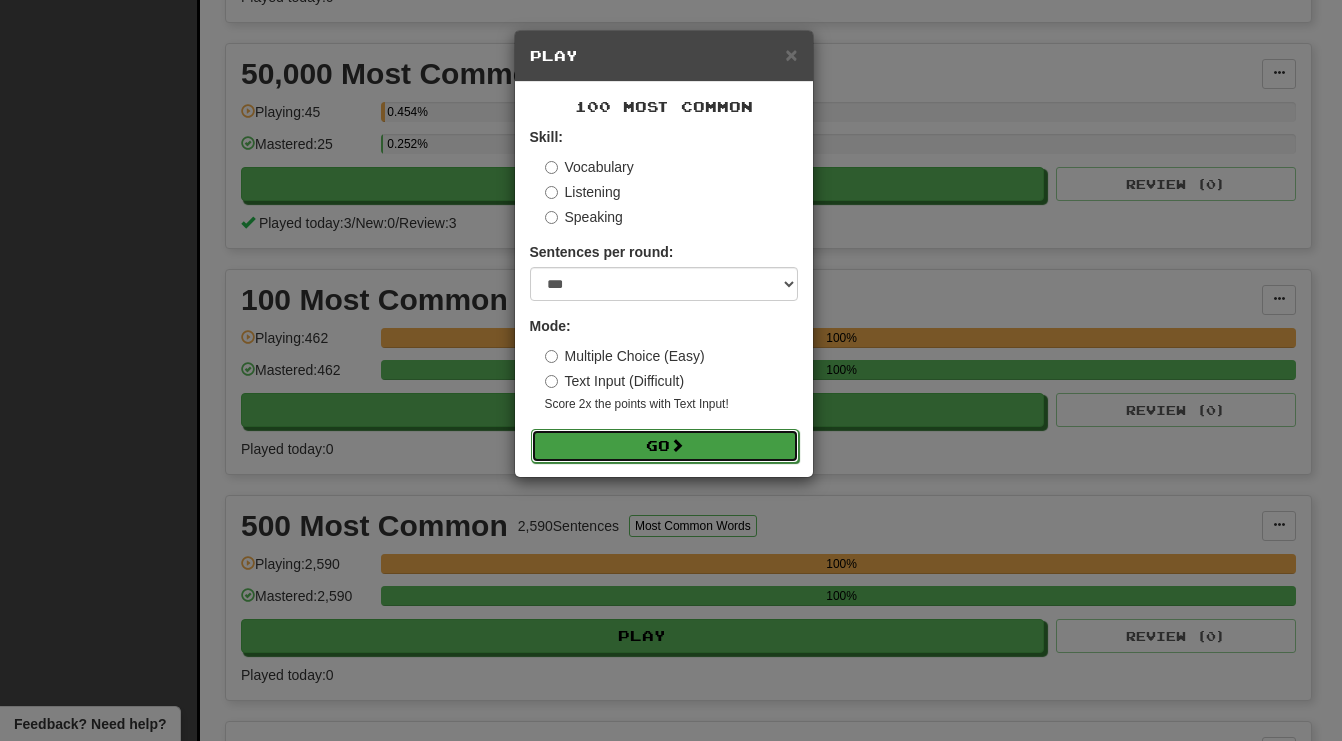 click on "Go" at bounding box center (665, 446) 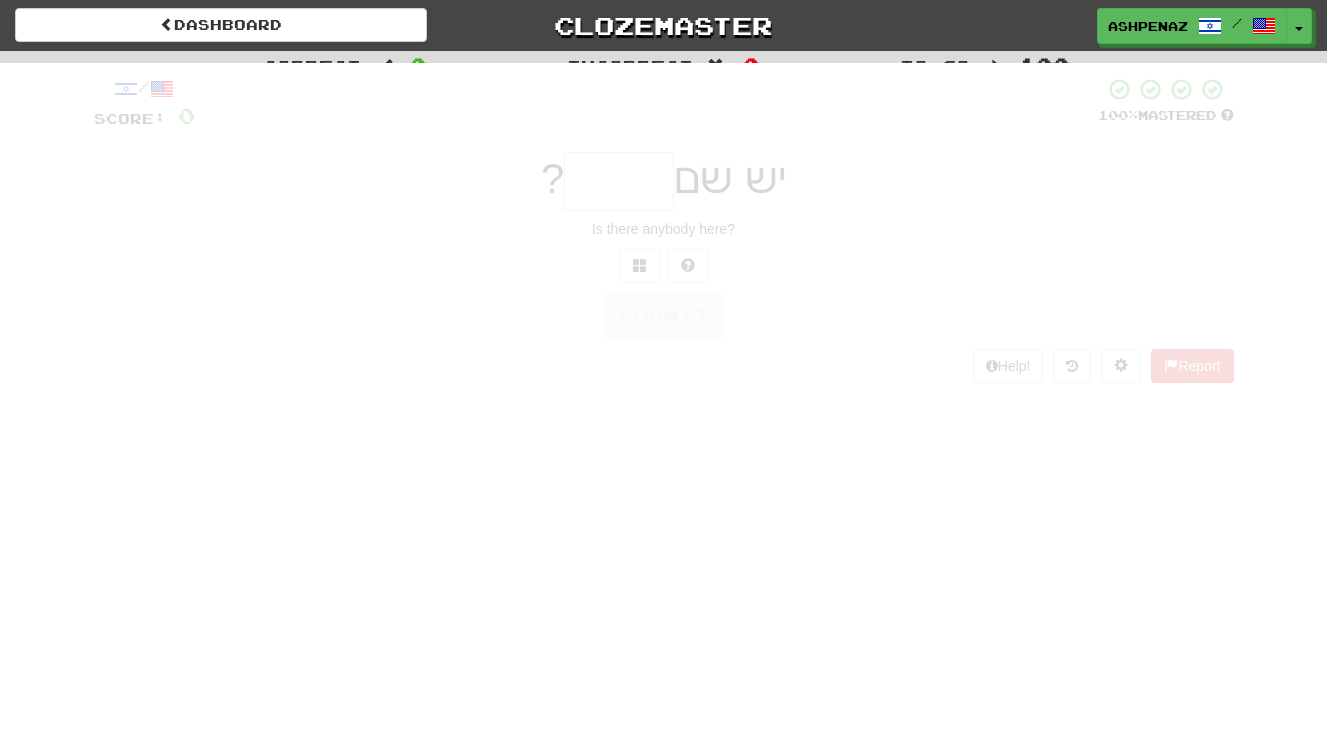 scroll, scrollTop: 0, scrollLeft: 0, axis: both 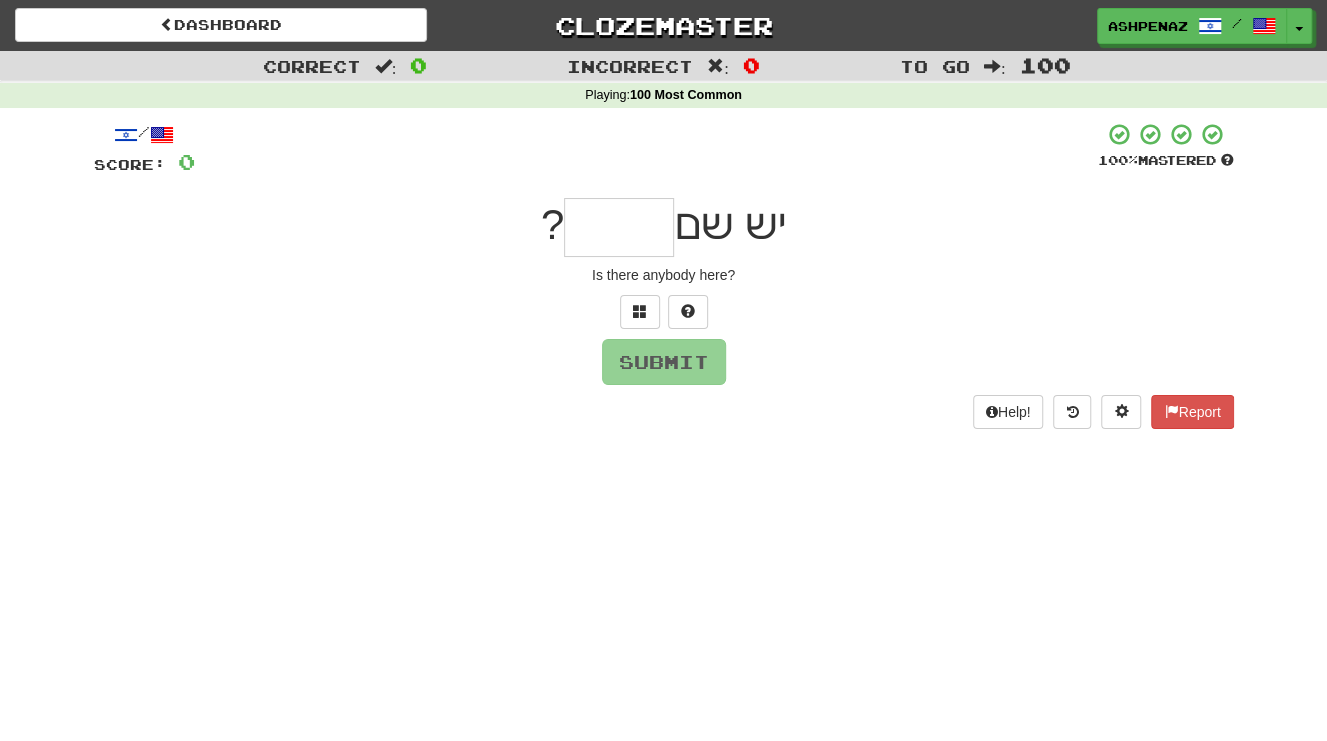 click at bounding box center (619, 227) 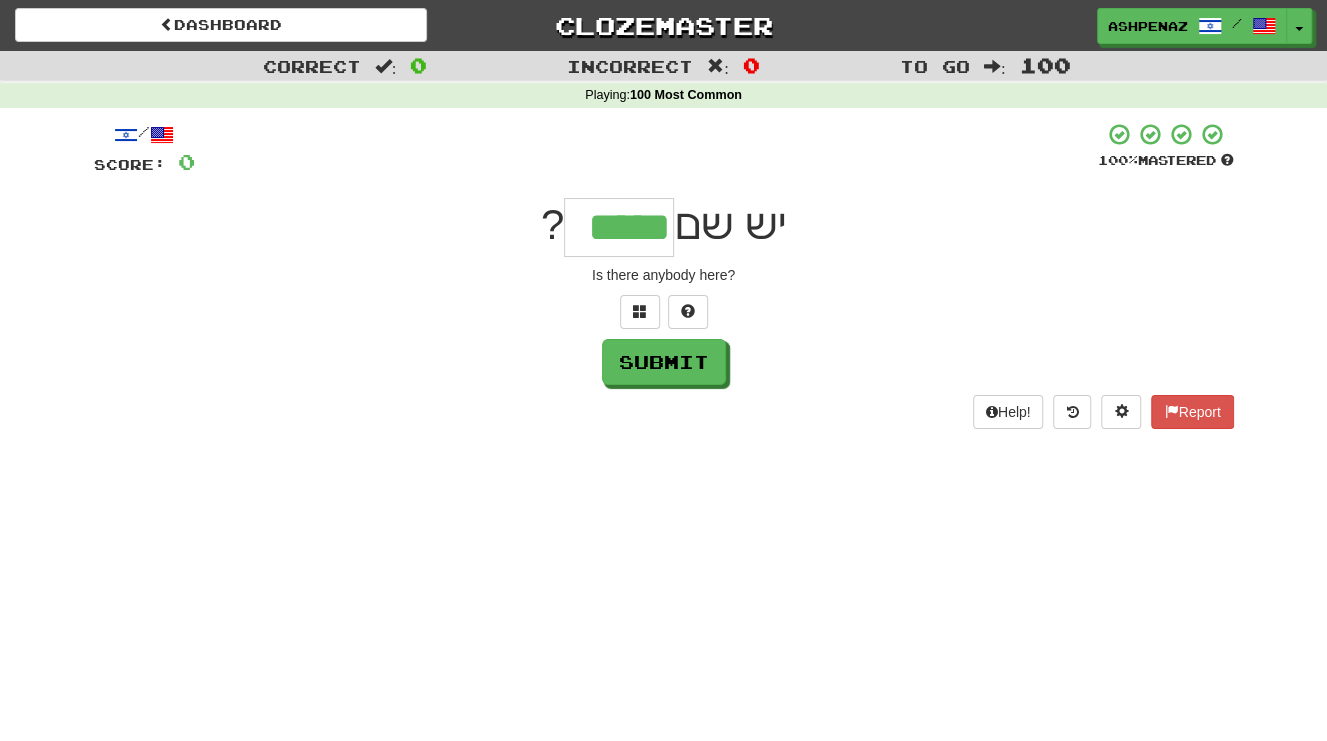 type on "*****" 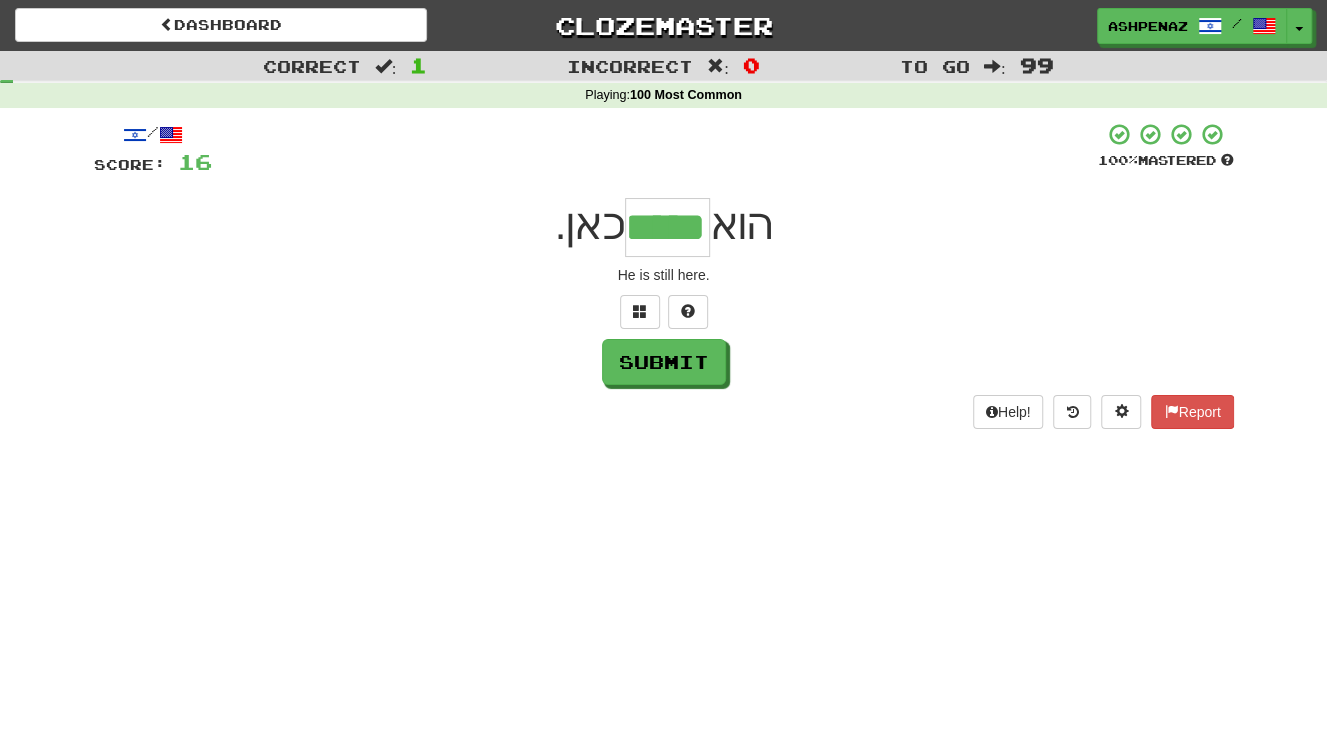 type on "*****" 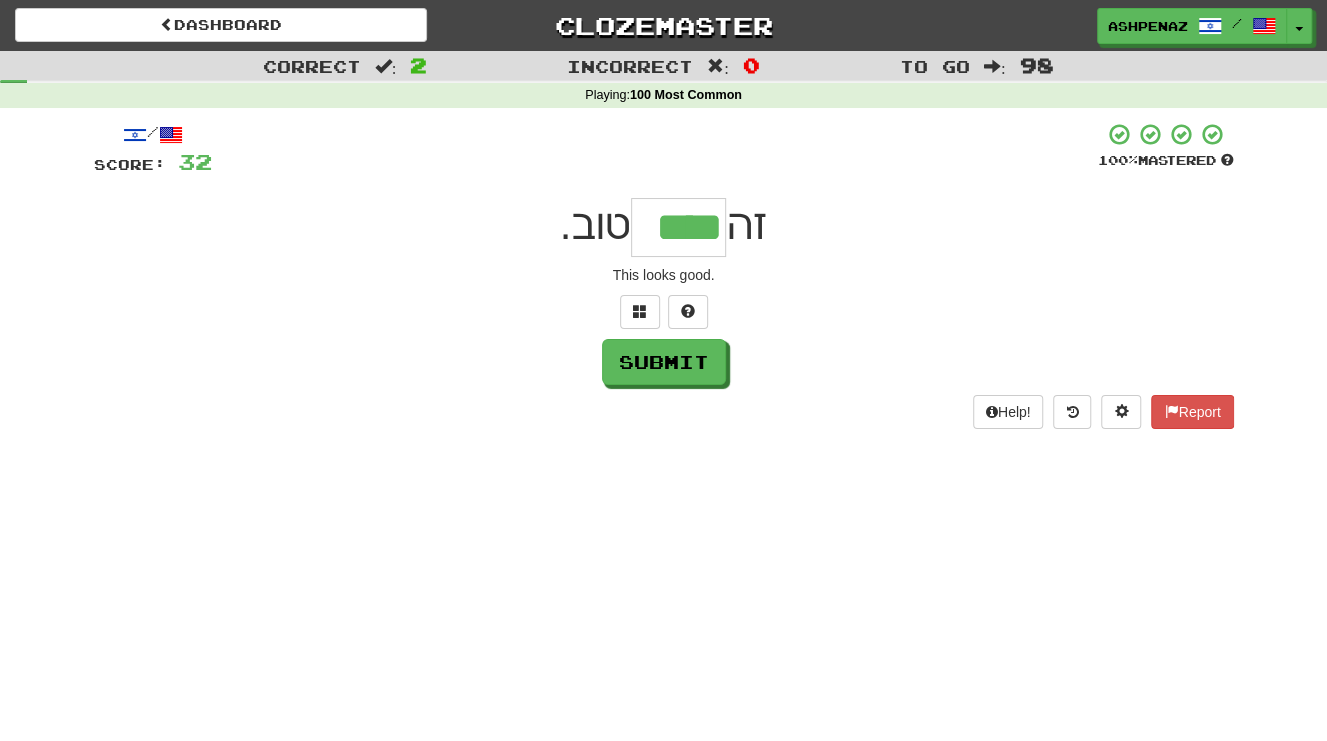 type on "****" 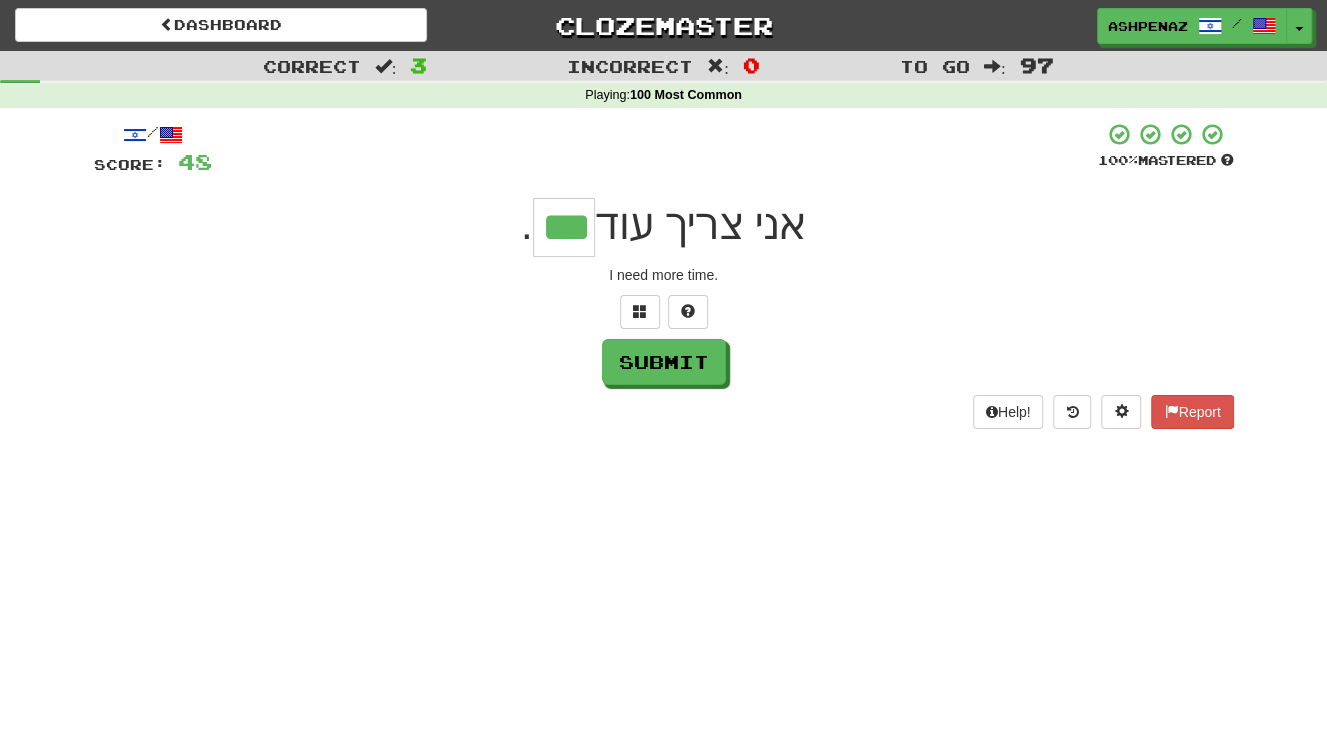 type on "***" 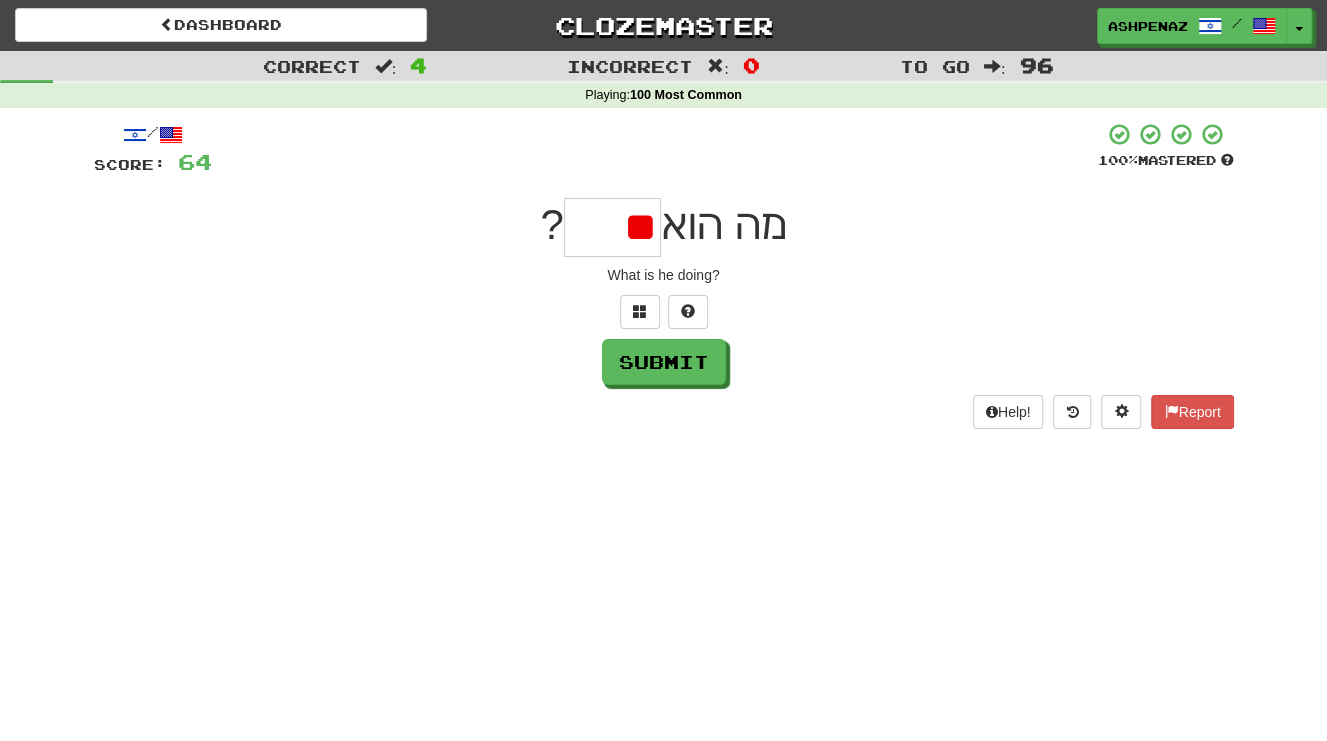 type on "*" 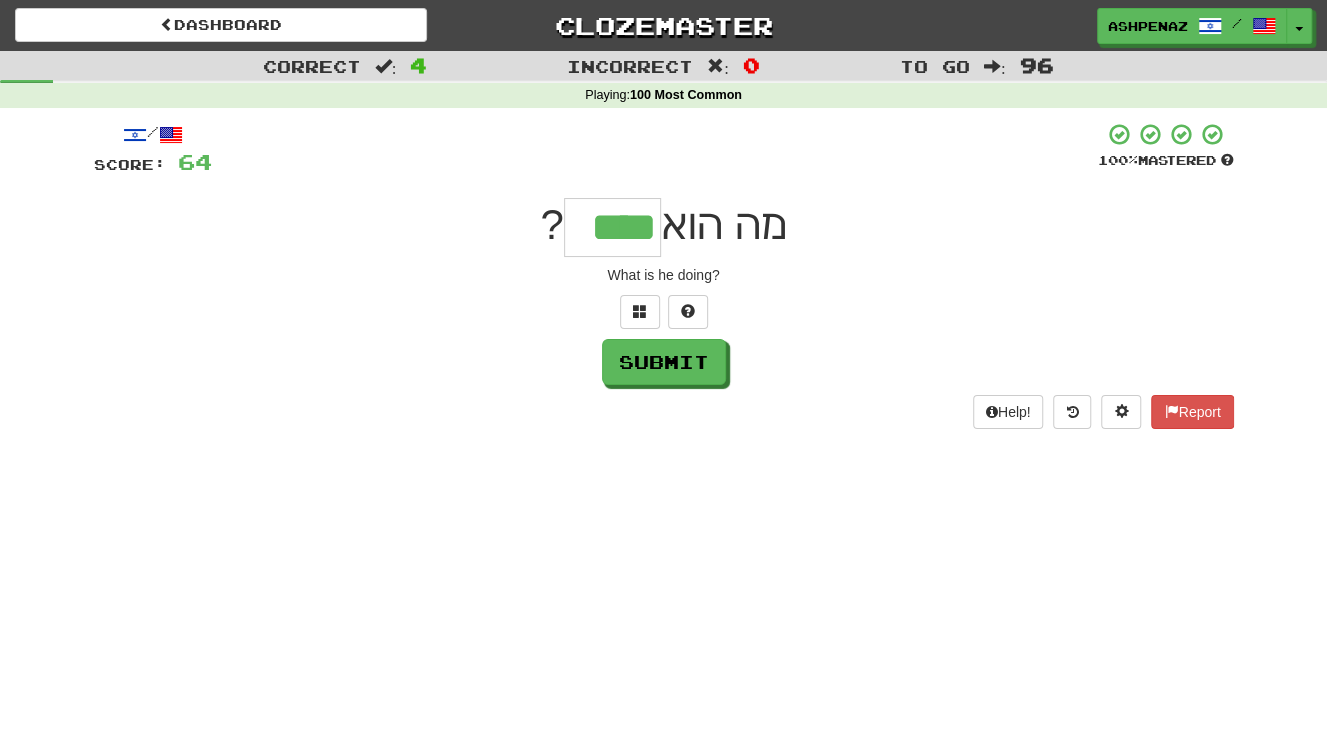 type on "****" 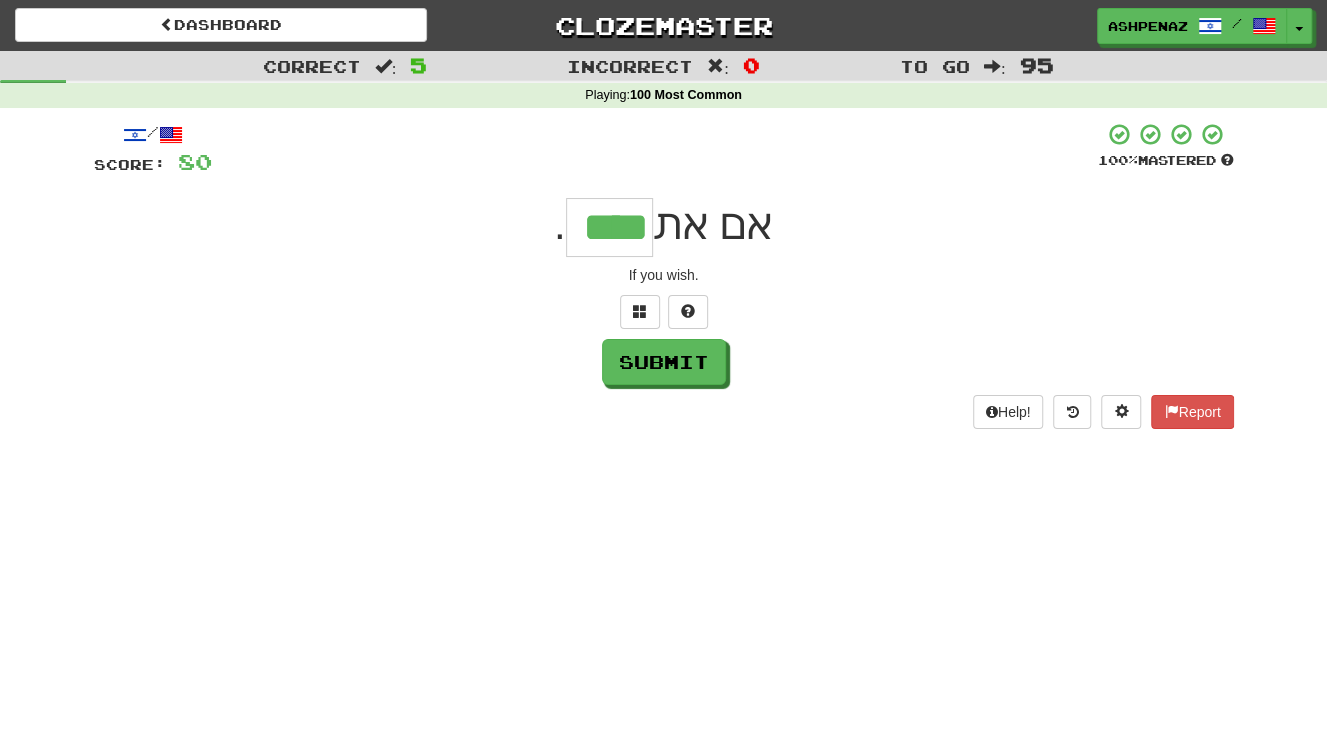 type on "****" 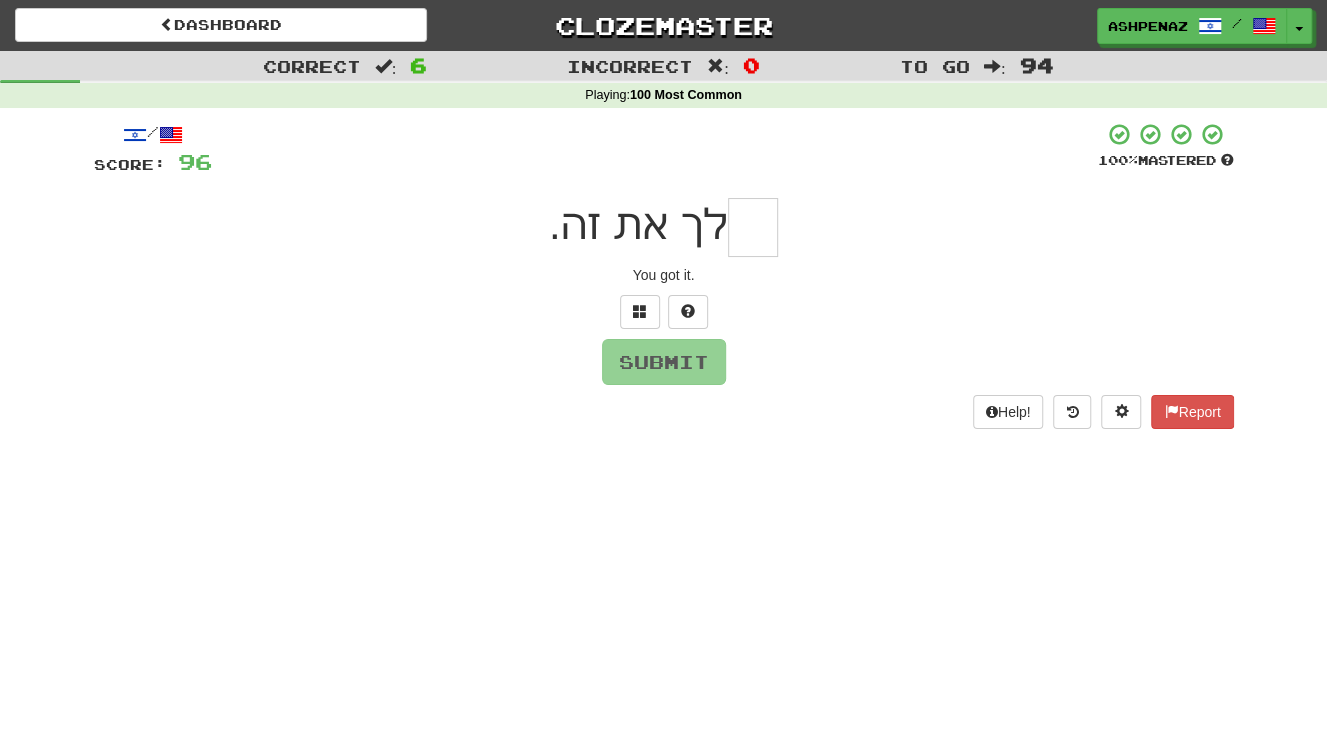 type on "*" 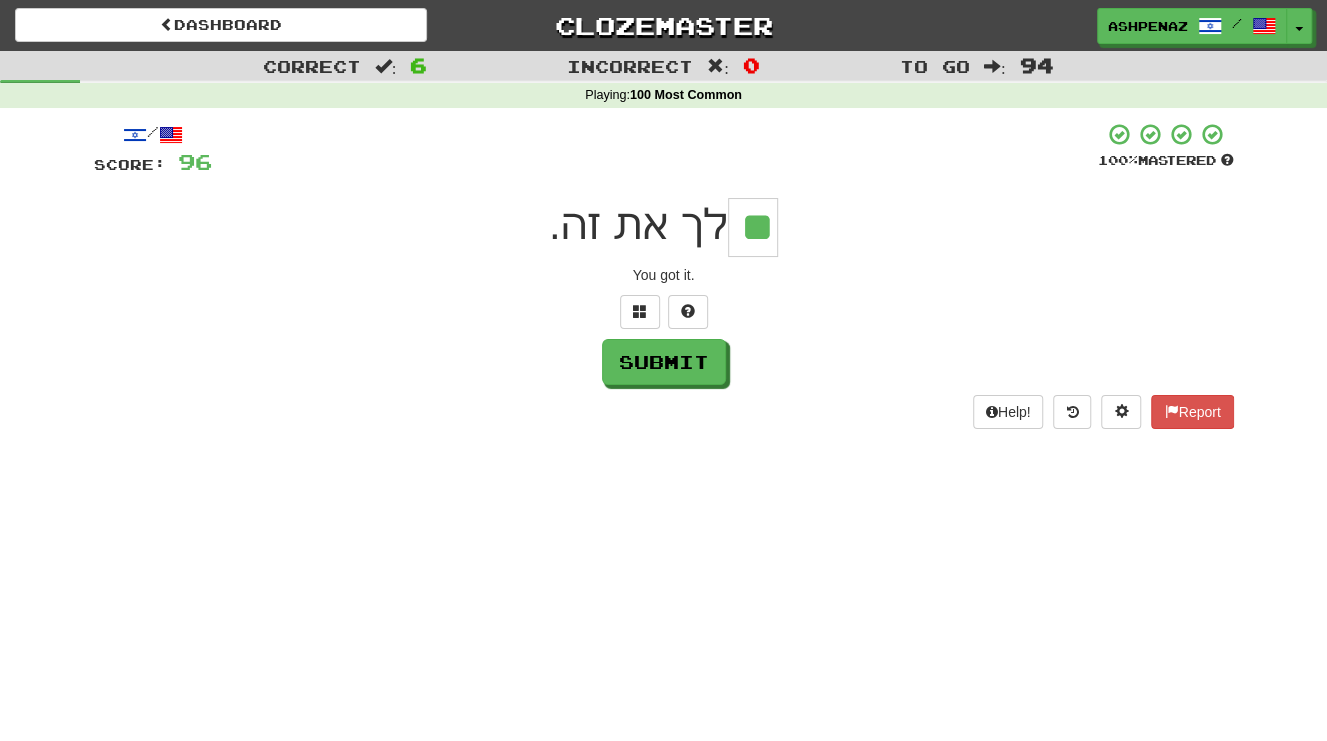 type on "**" 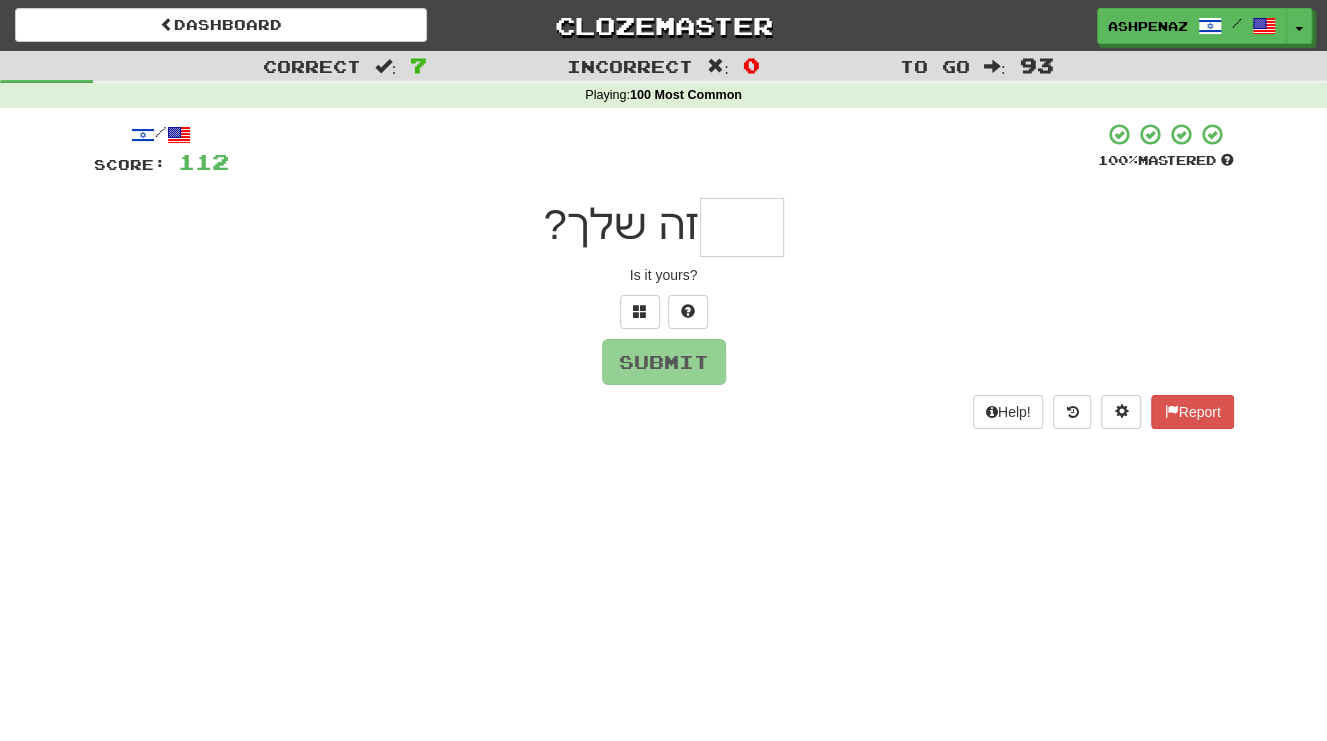 type on "*" 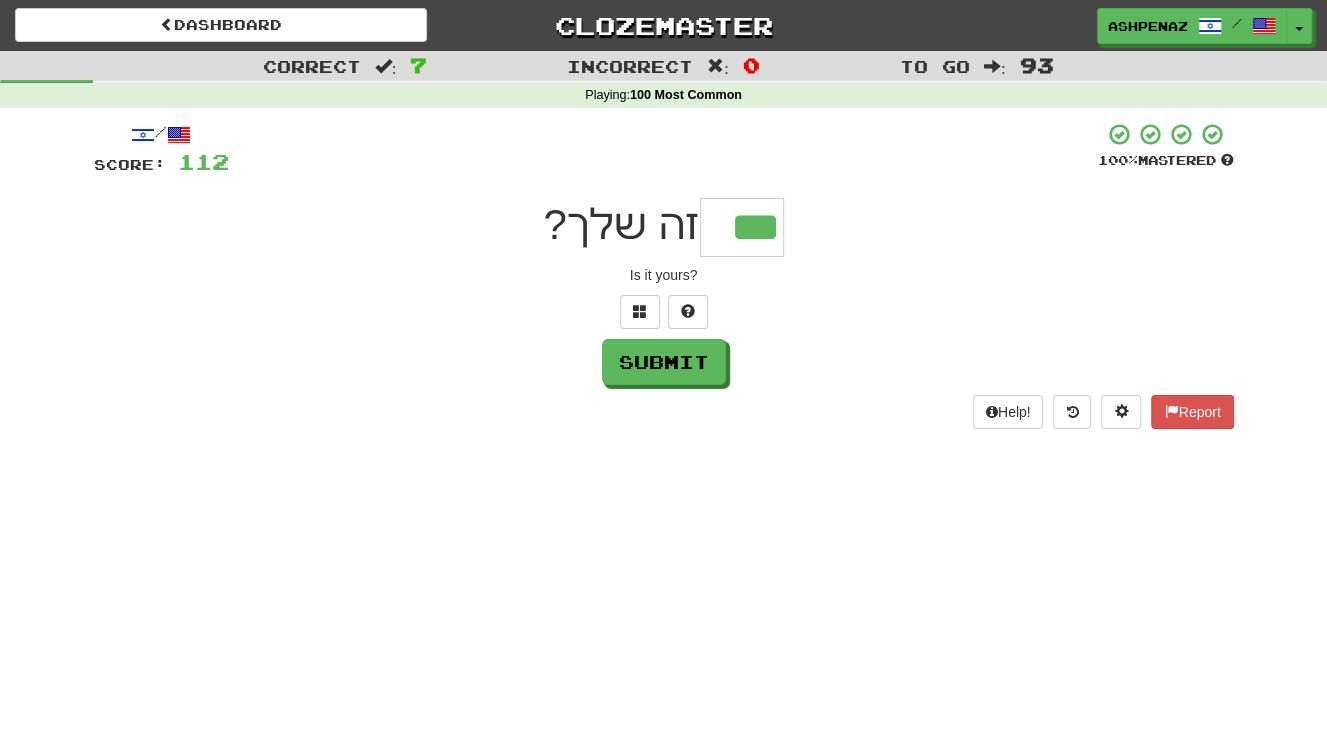 type on "***" 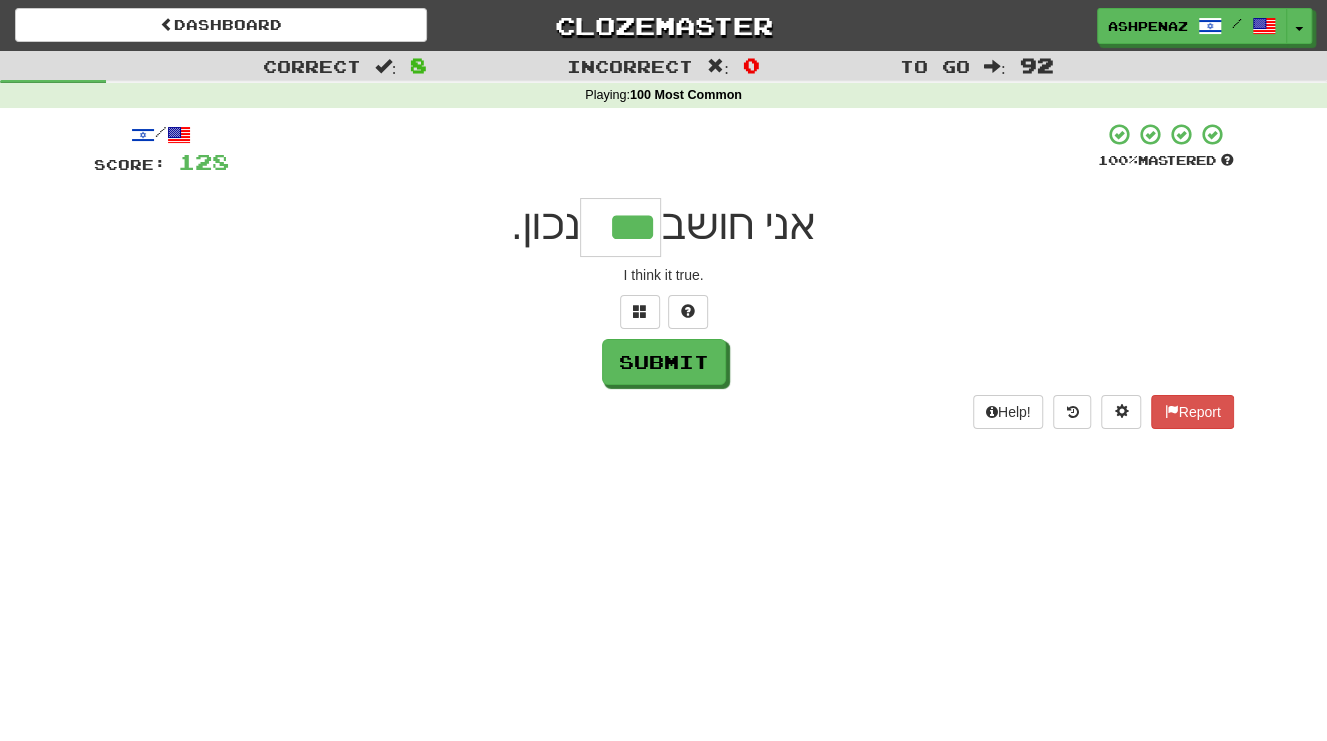 type on "***" 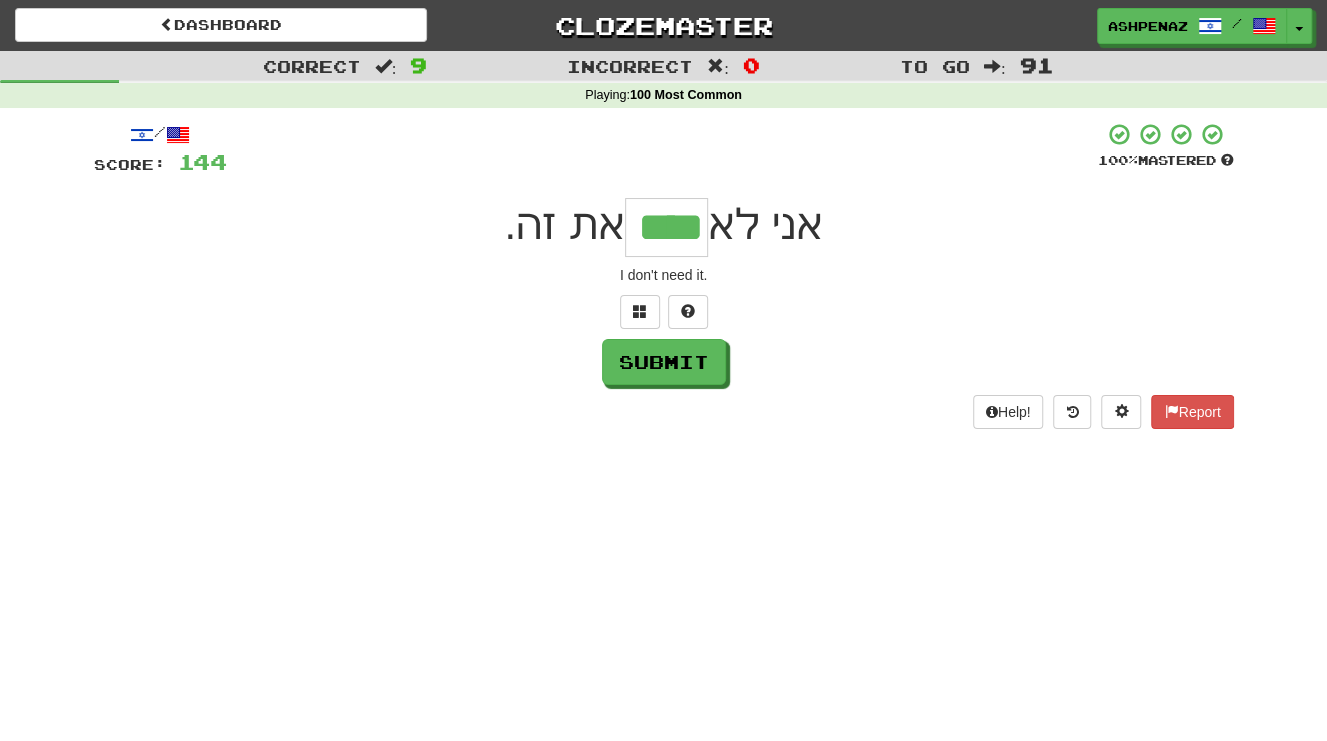 type on "****" 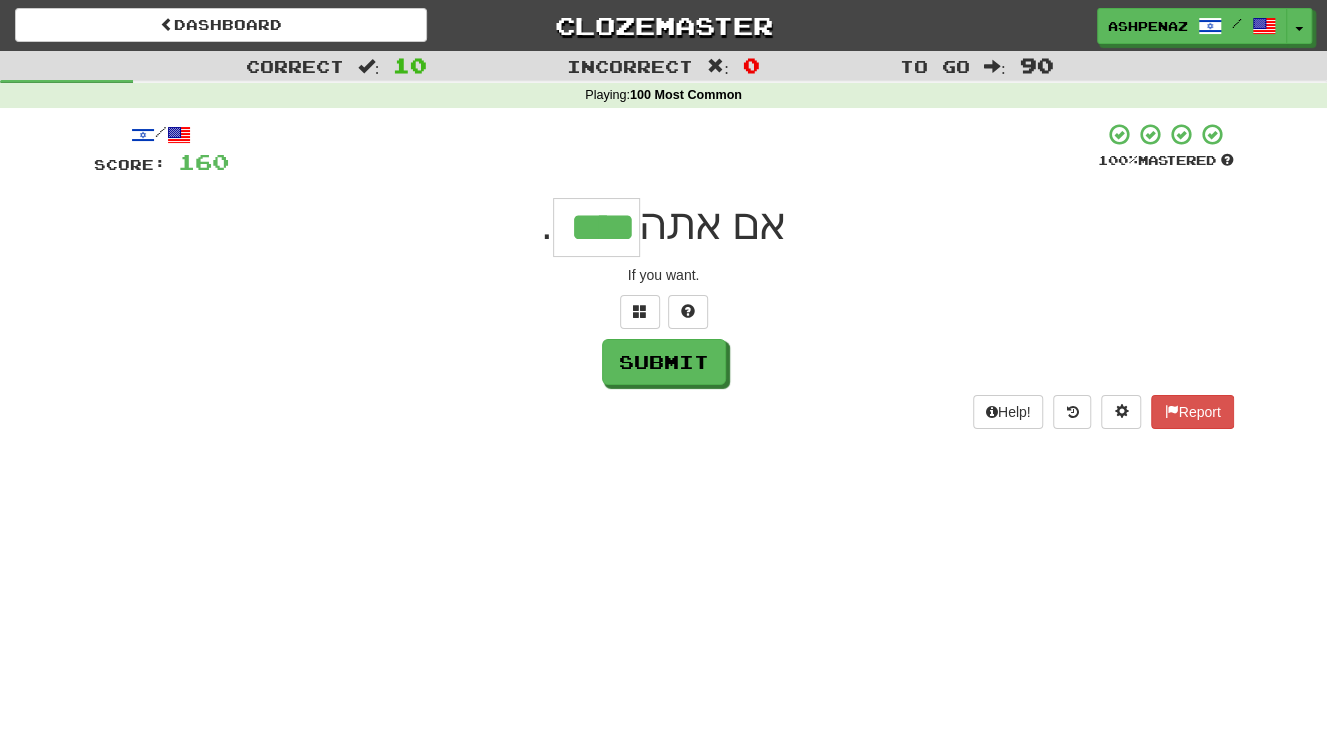 type on "****" 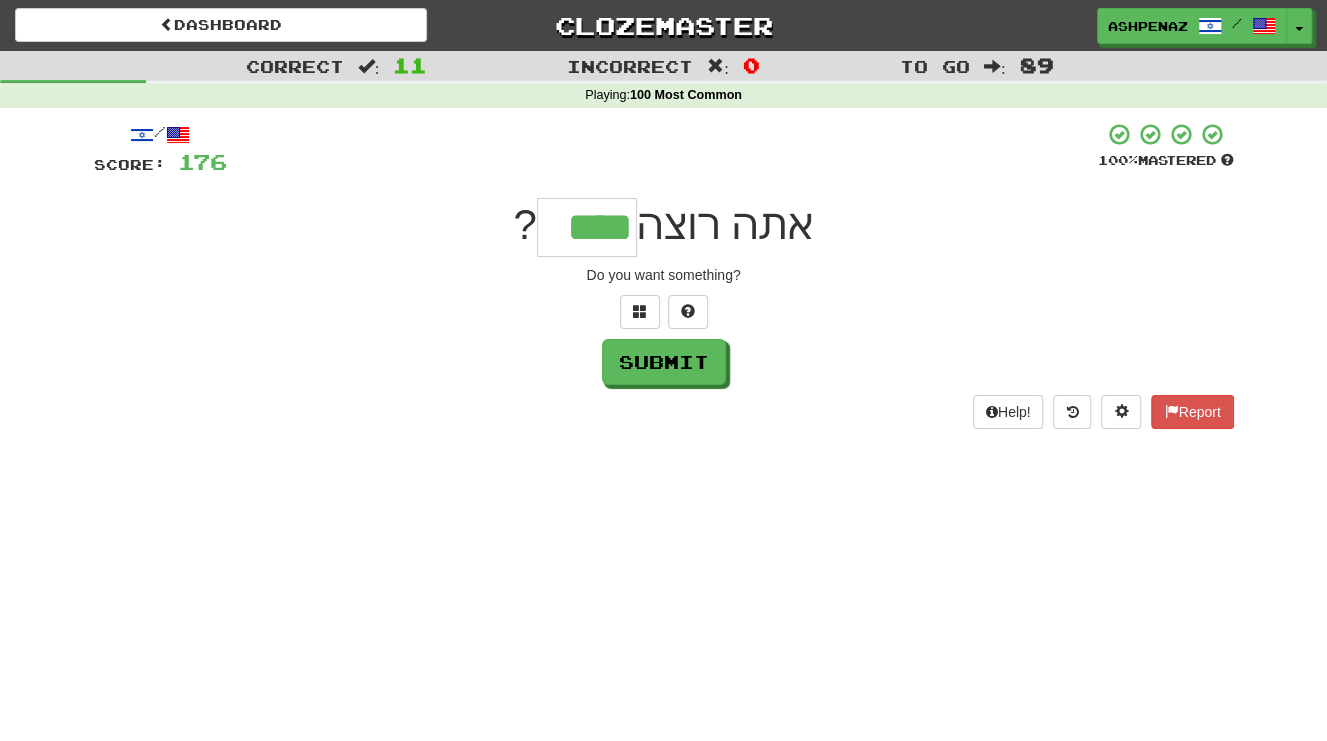 type on "****" 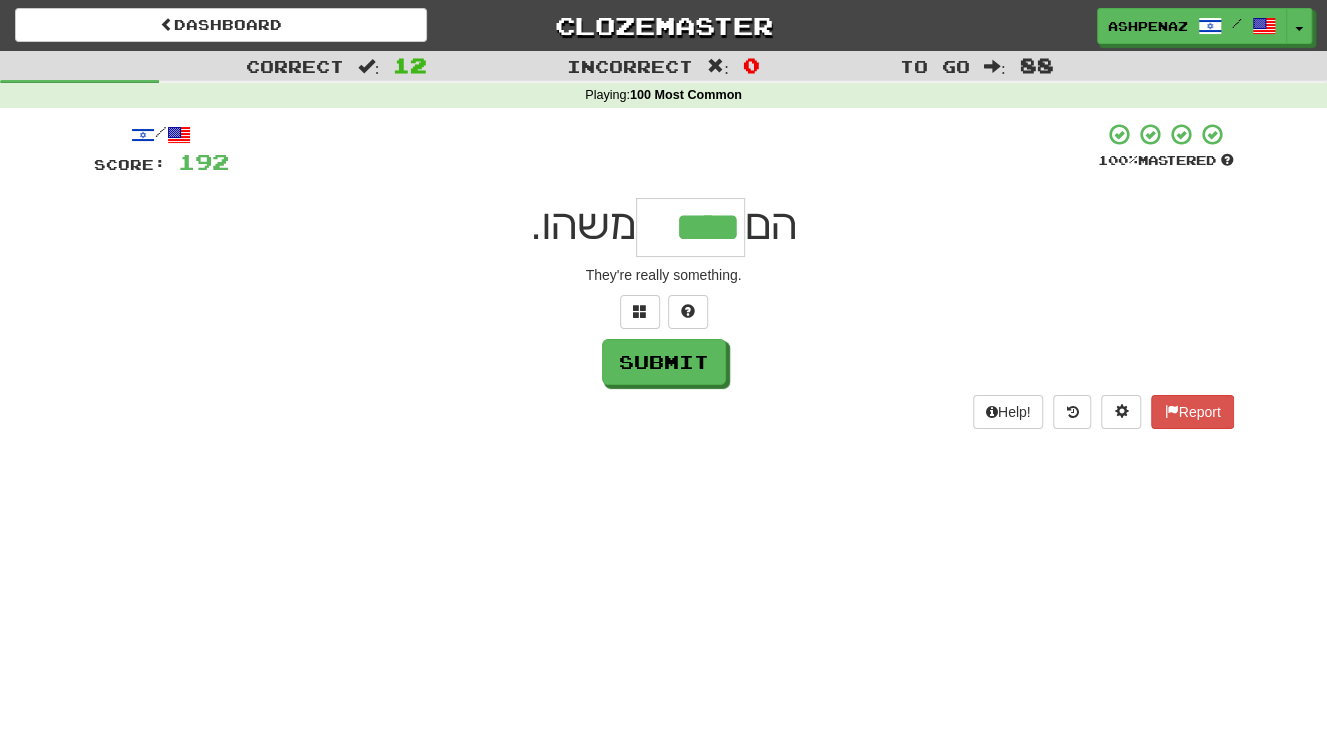 type on "****" 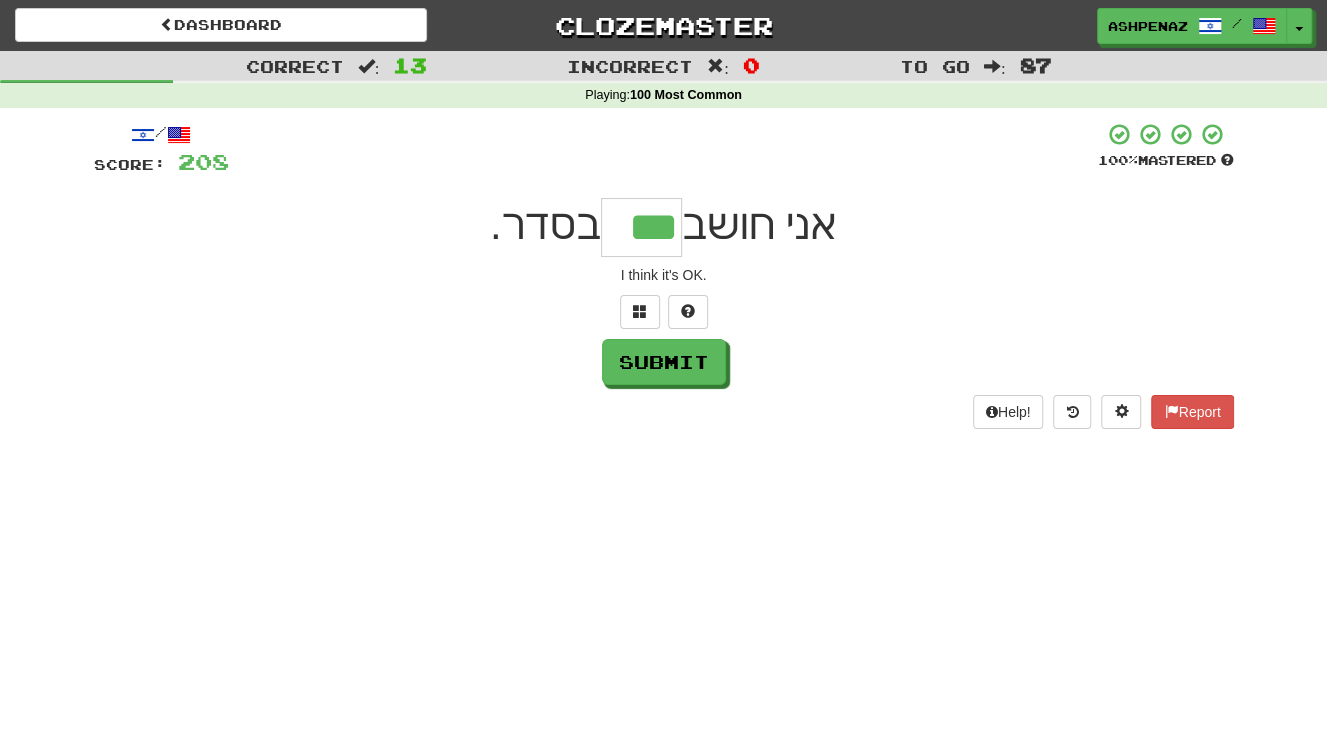 type on "***" 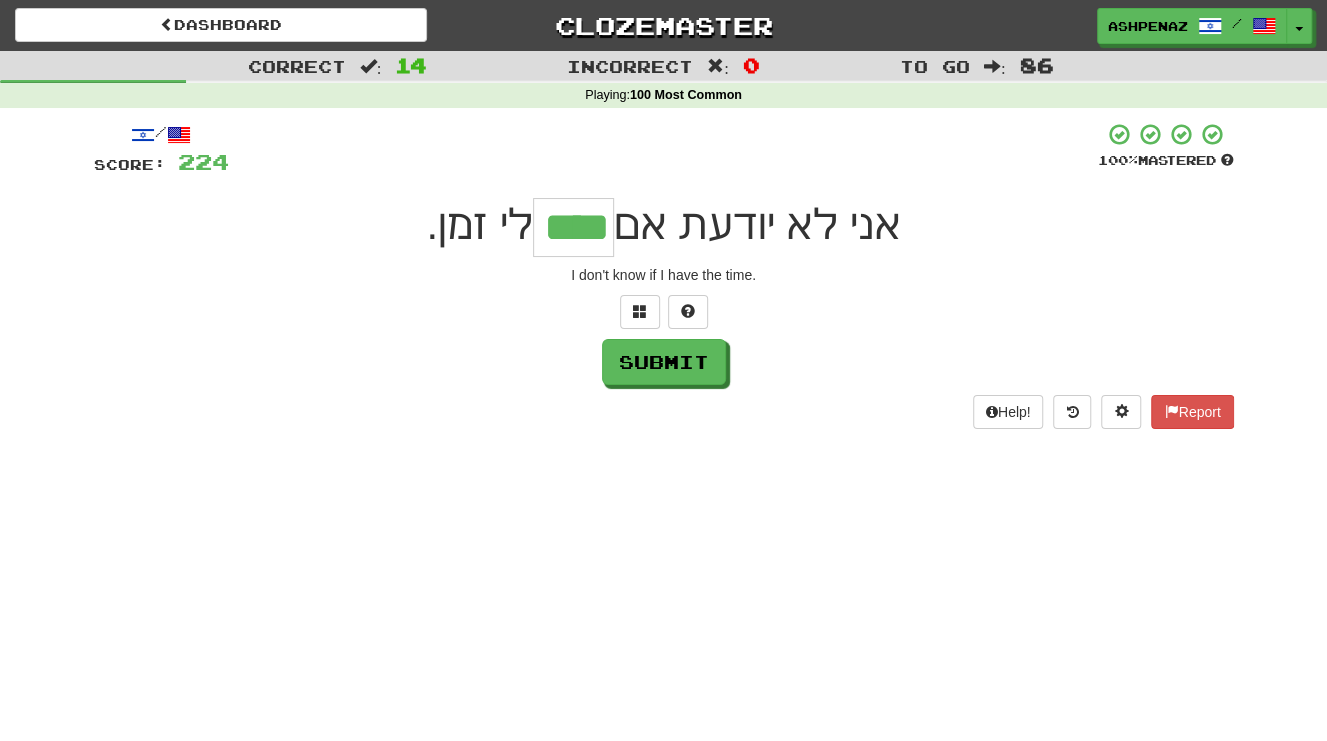 type on "****" 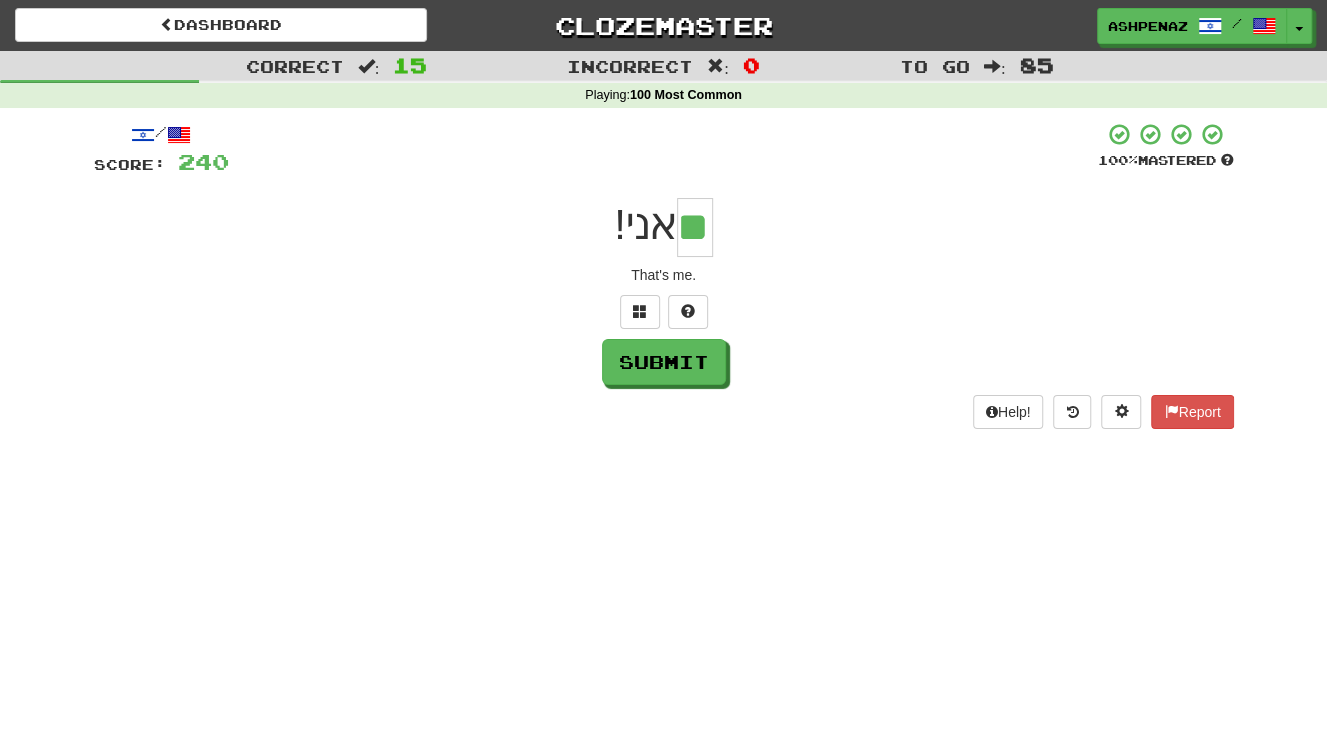 type on "**" 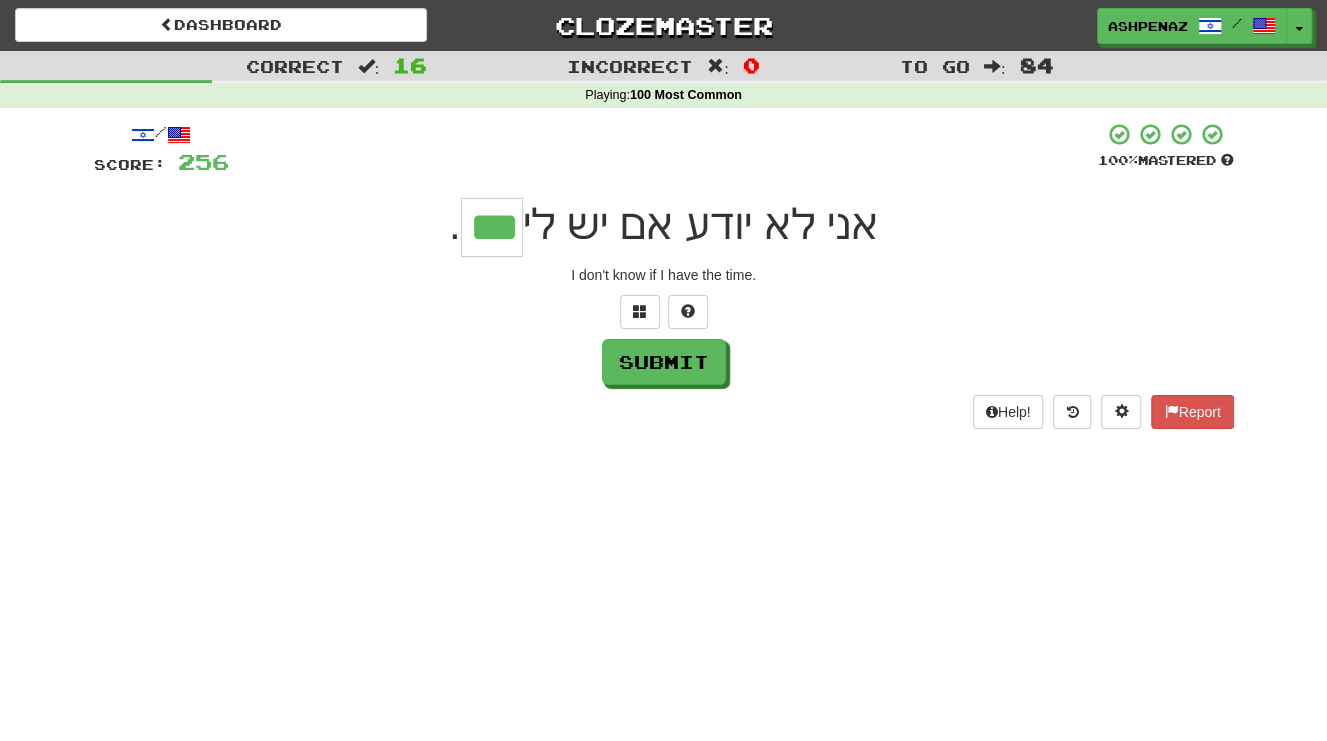 type on "***" 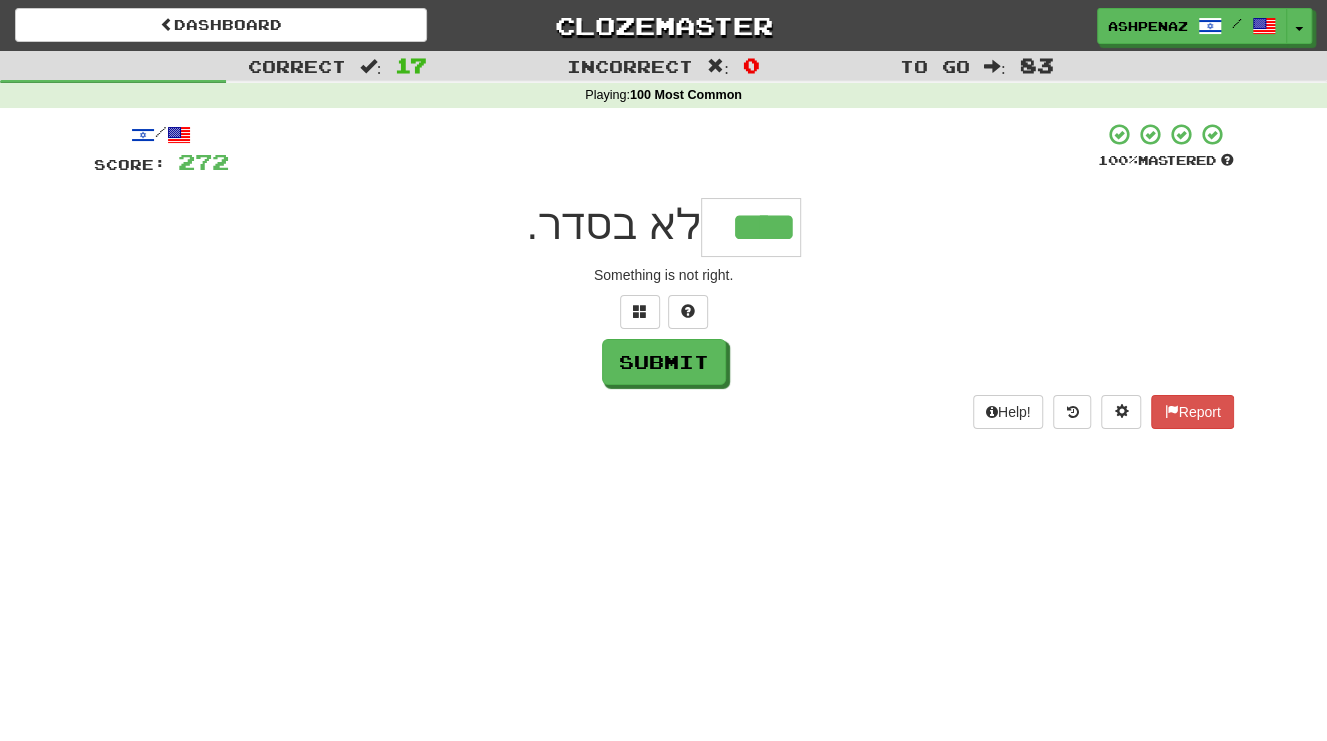 type on "****" 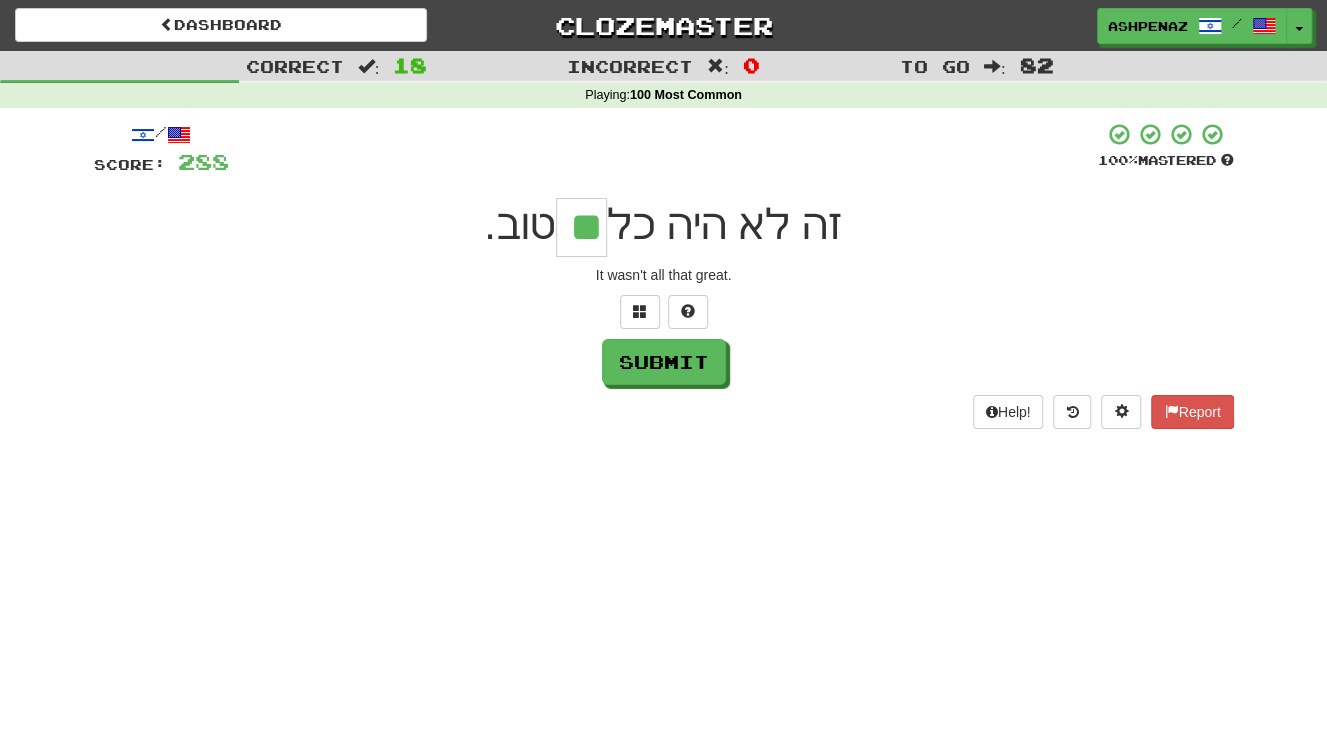 type on "**" 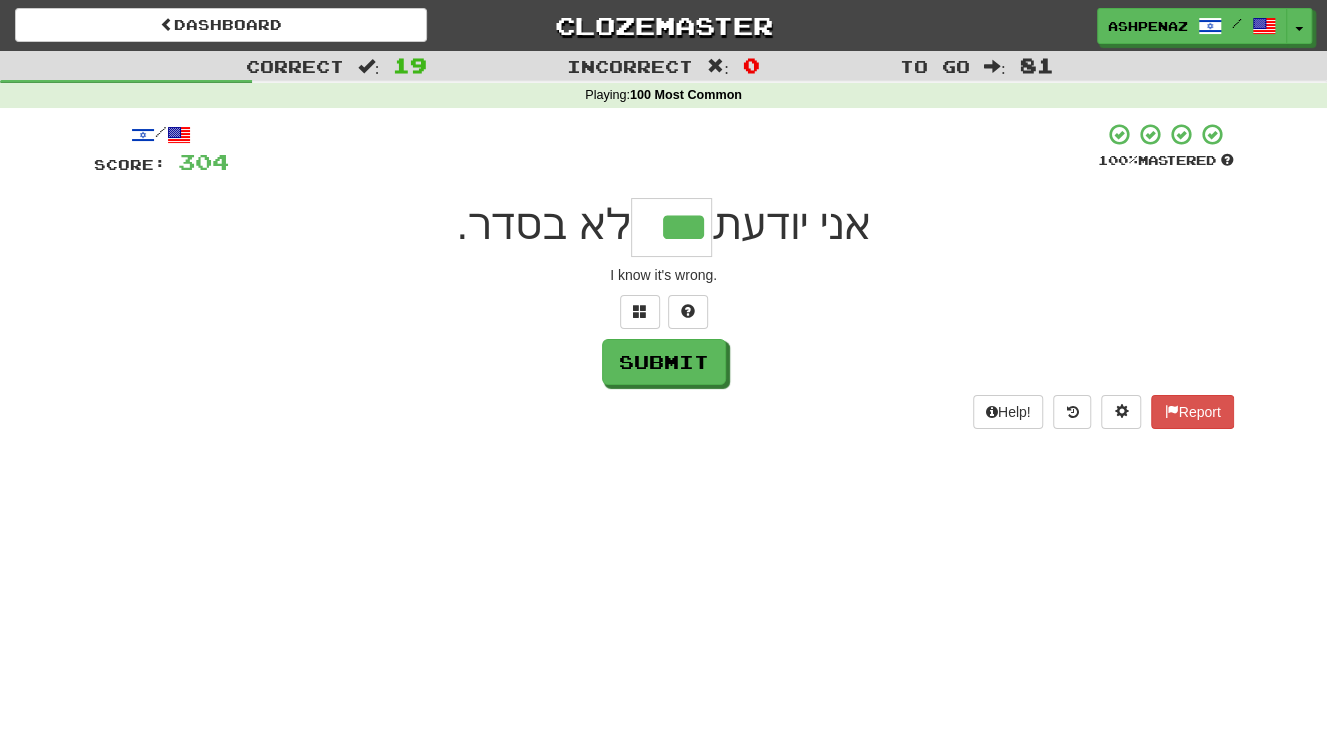 type on "***" 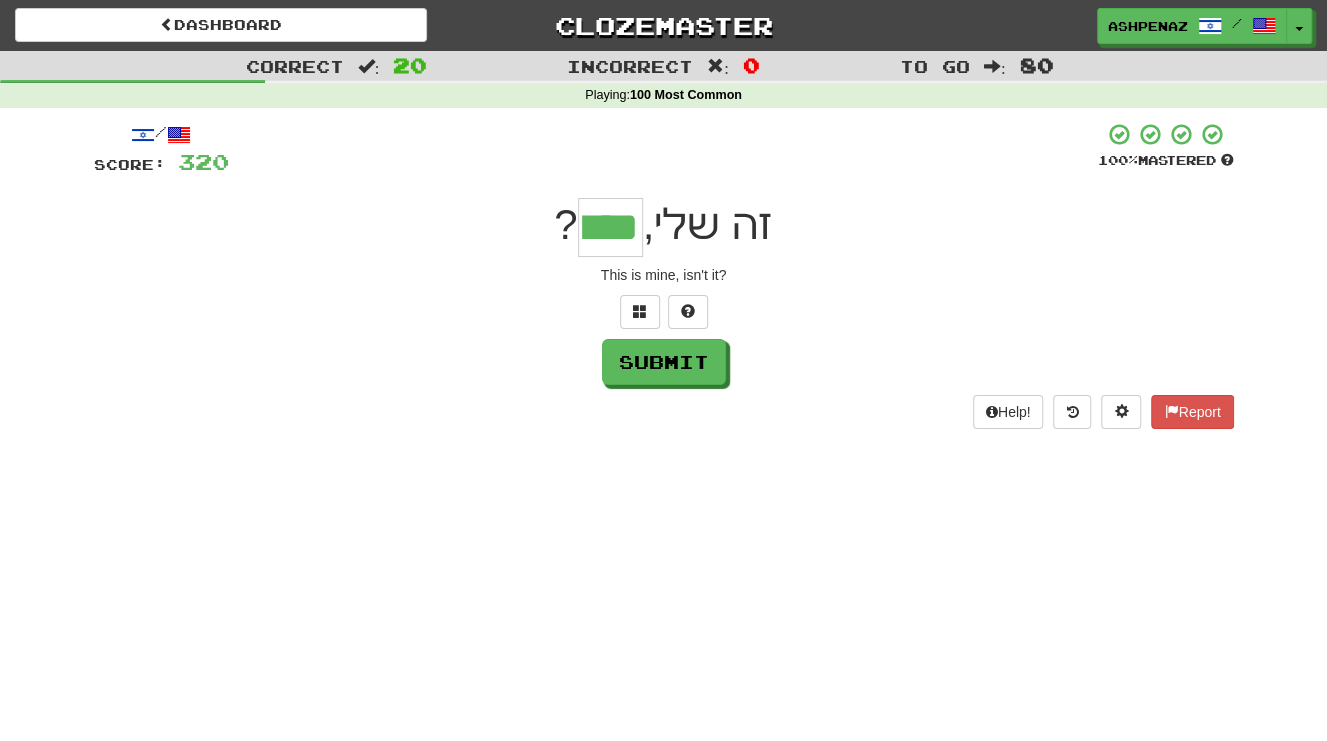 type on "****" 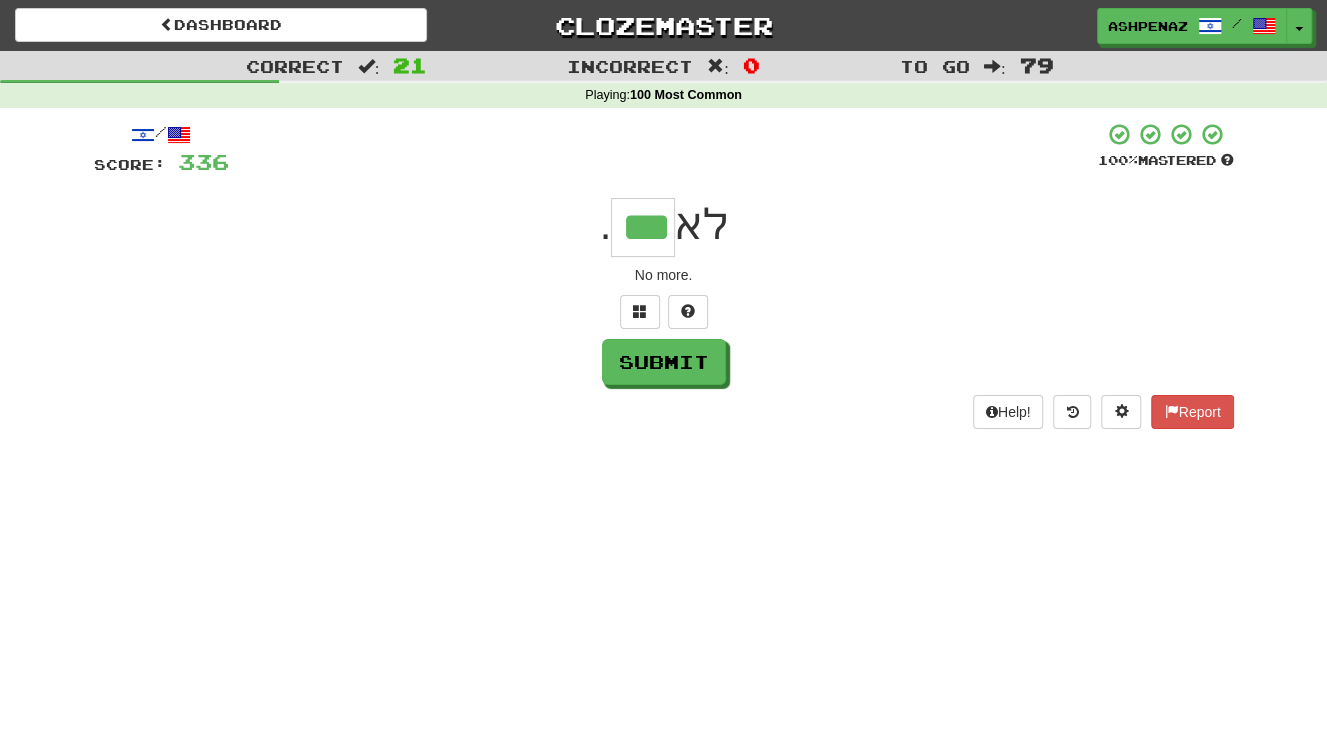 type on "***" 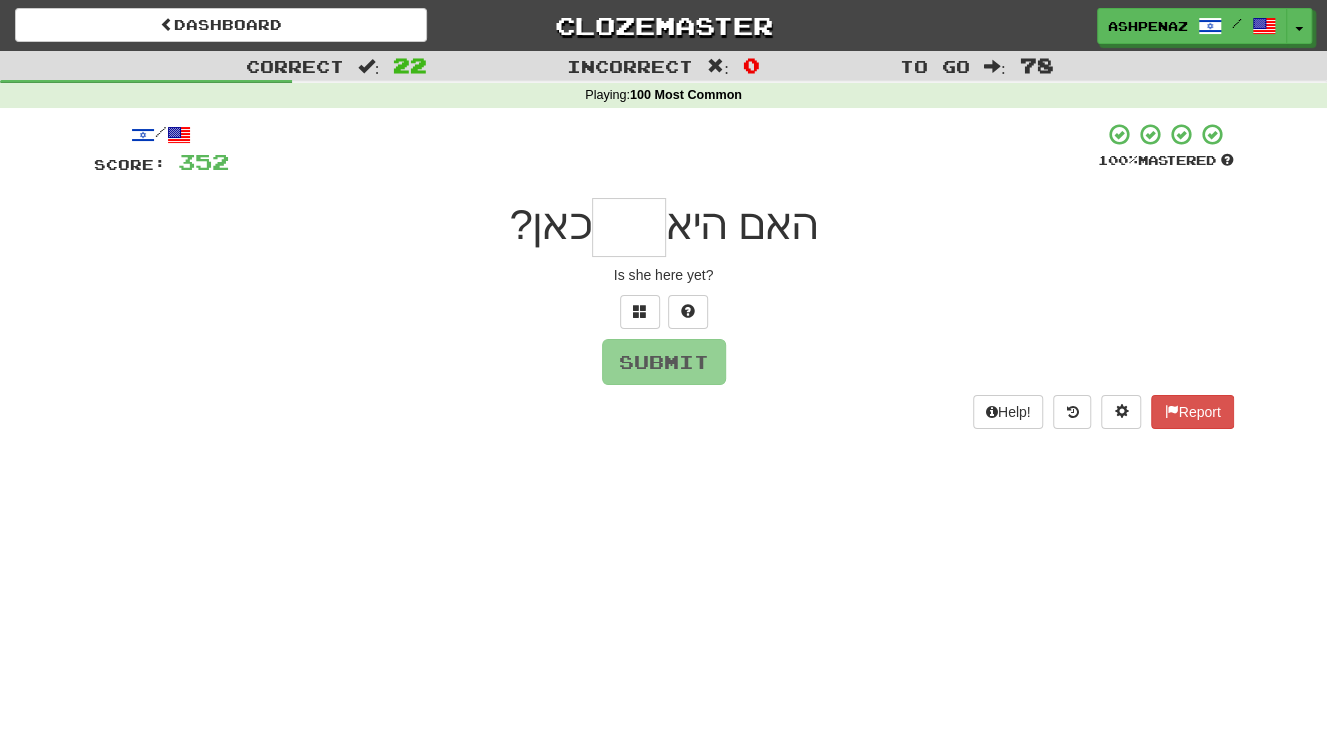 type on "*" 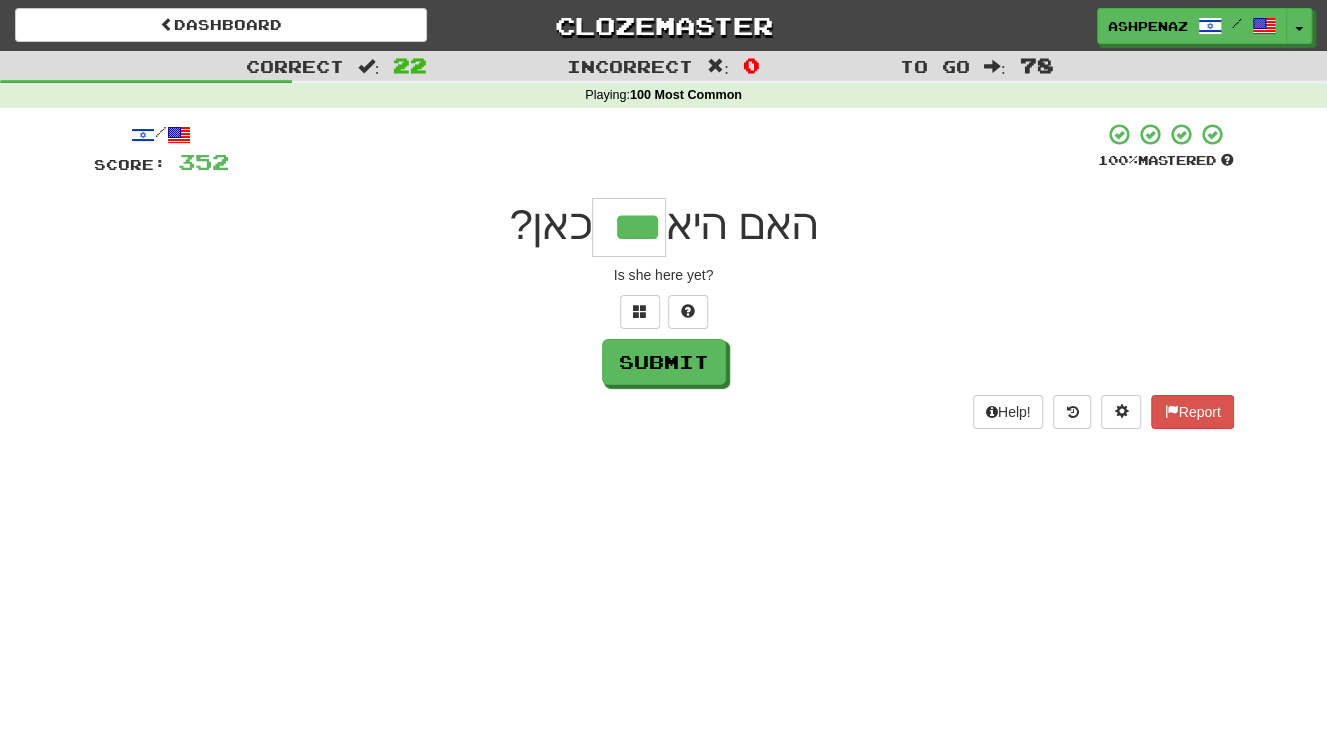 type on "***" 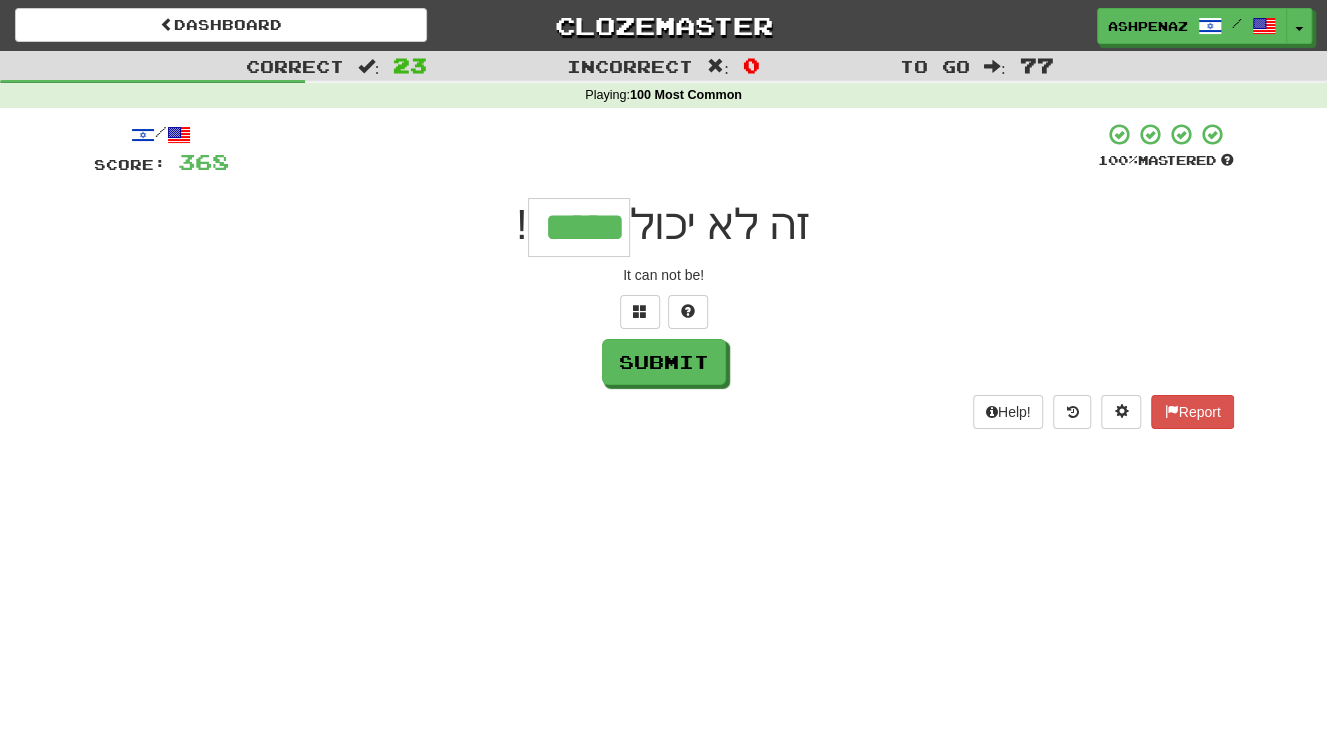 type on "*****" 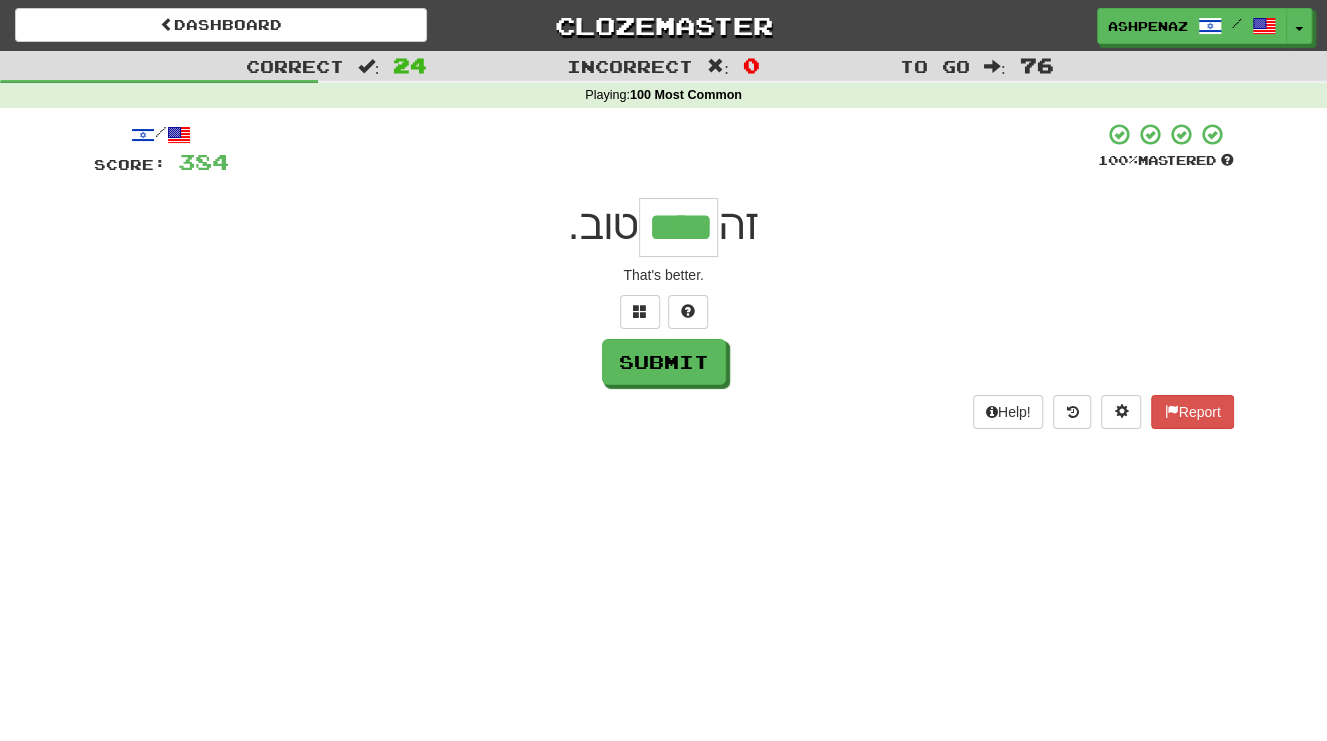 type on "****" 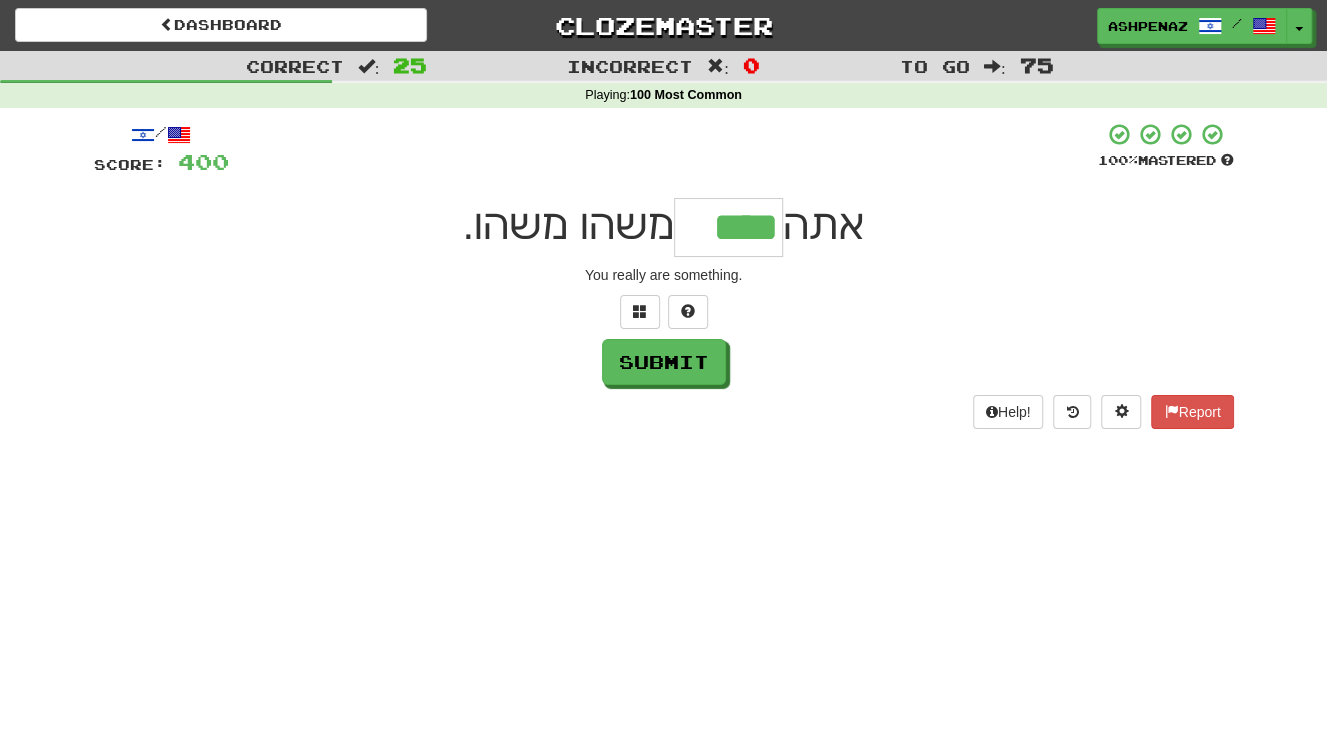 type on "****" 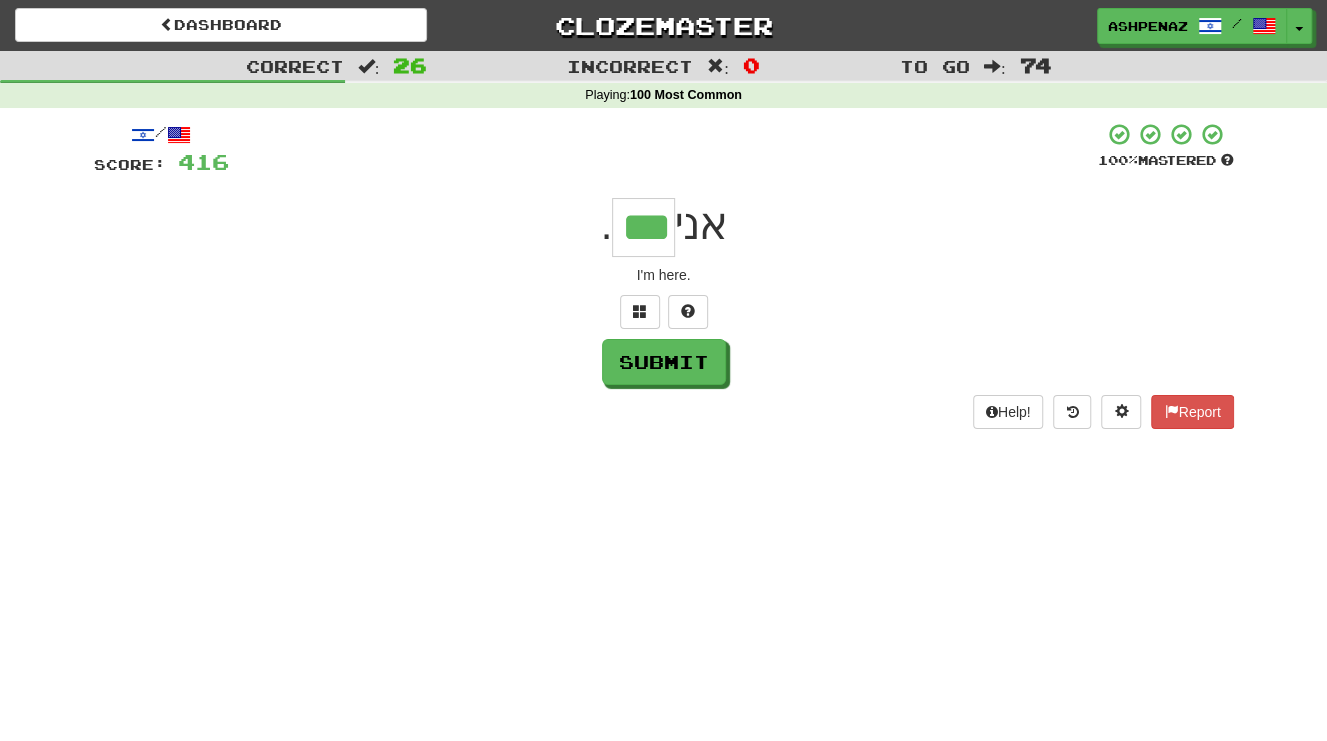 type on "***" 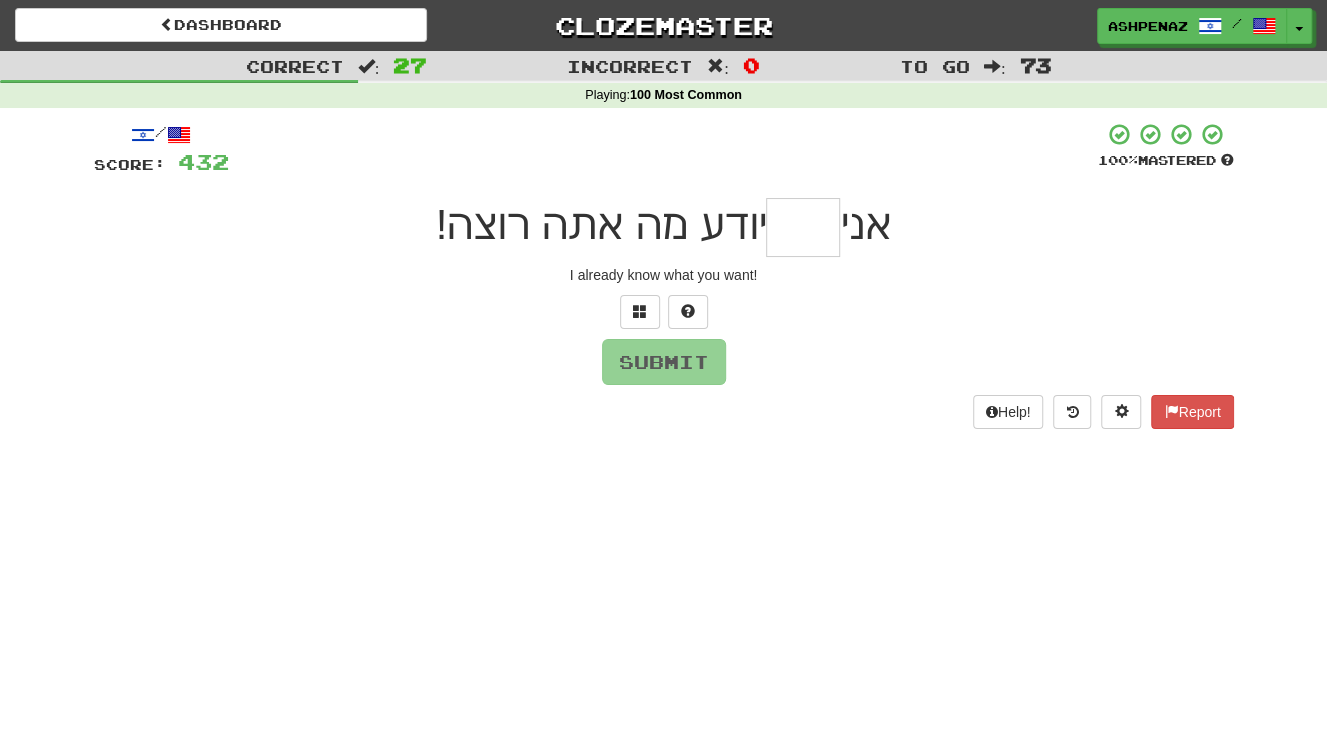 type on "*" 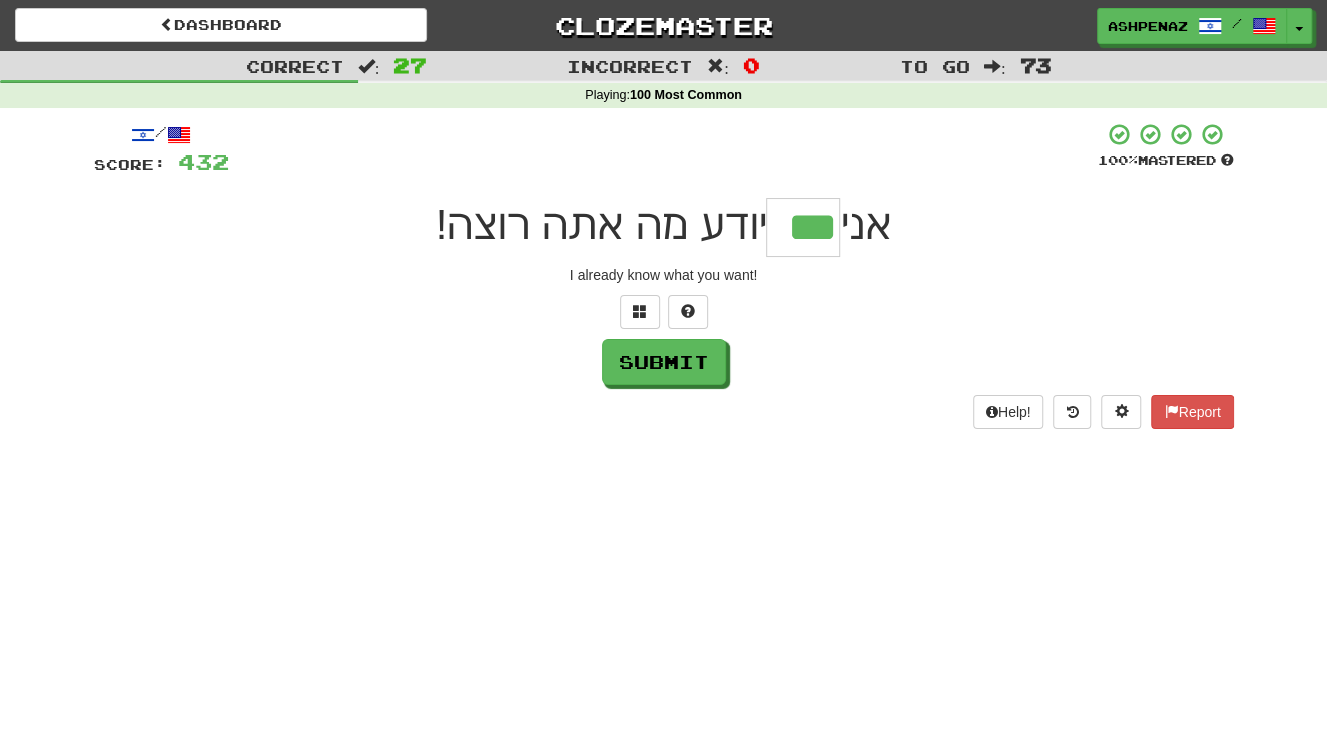 type on "***" 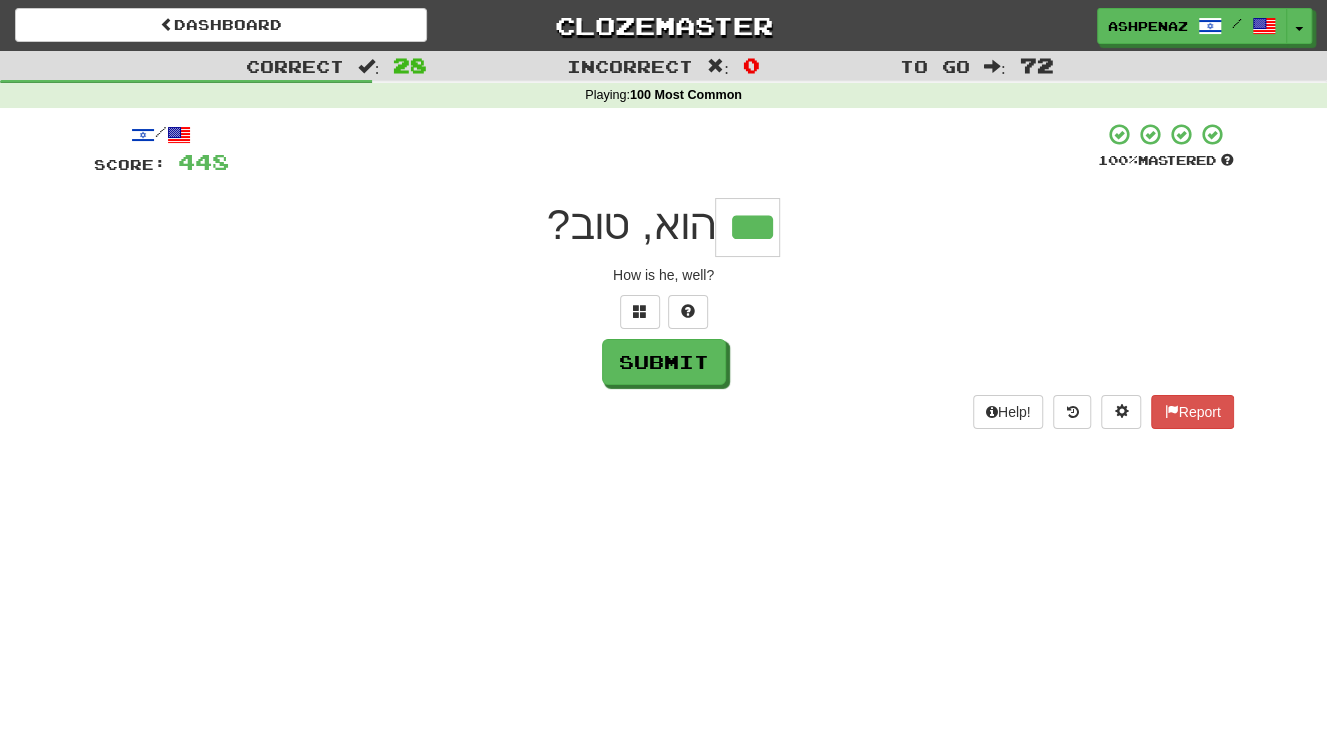 type on "***" 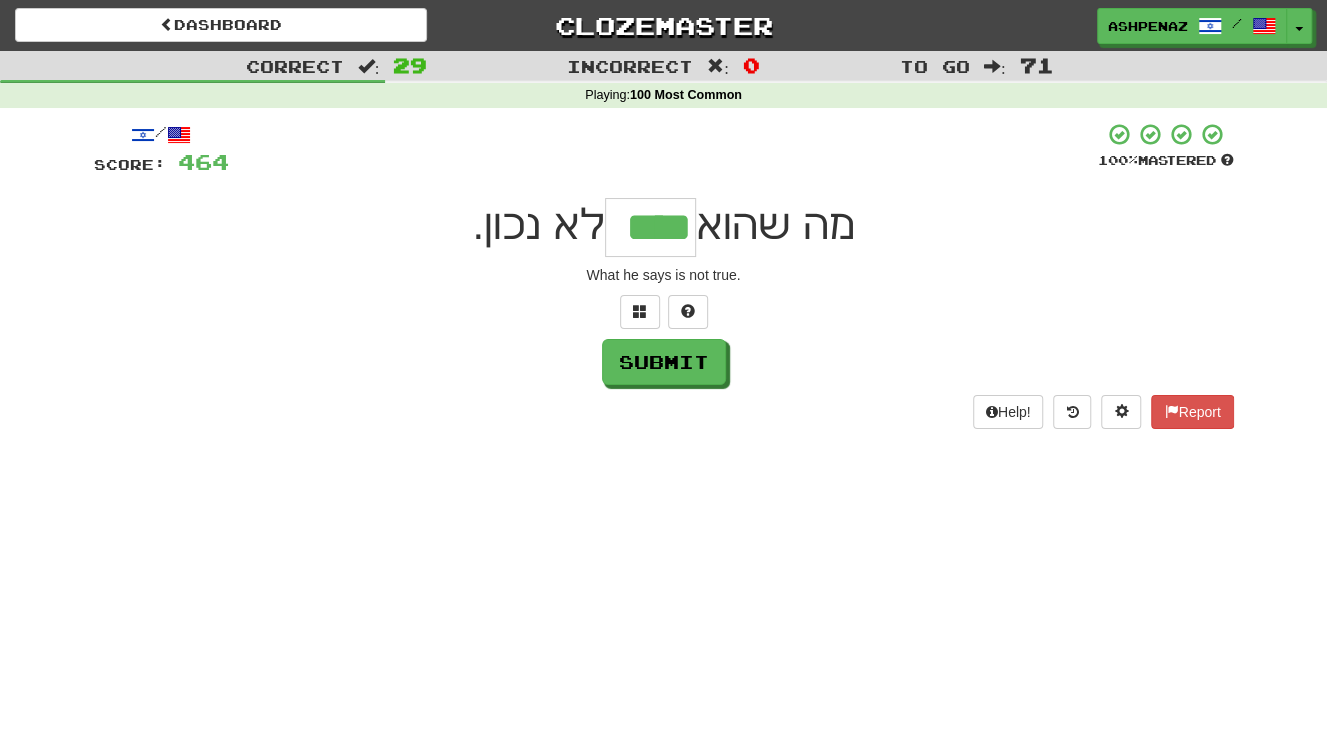 type on "****" 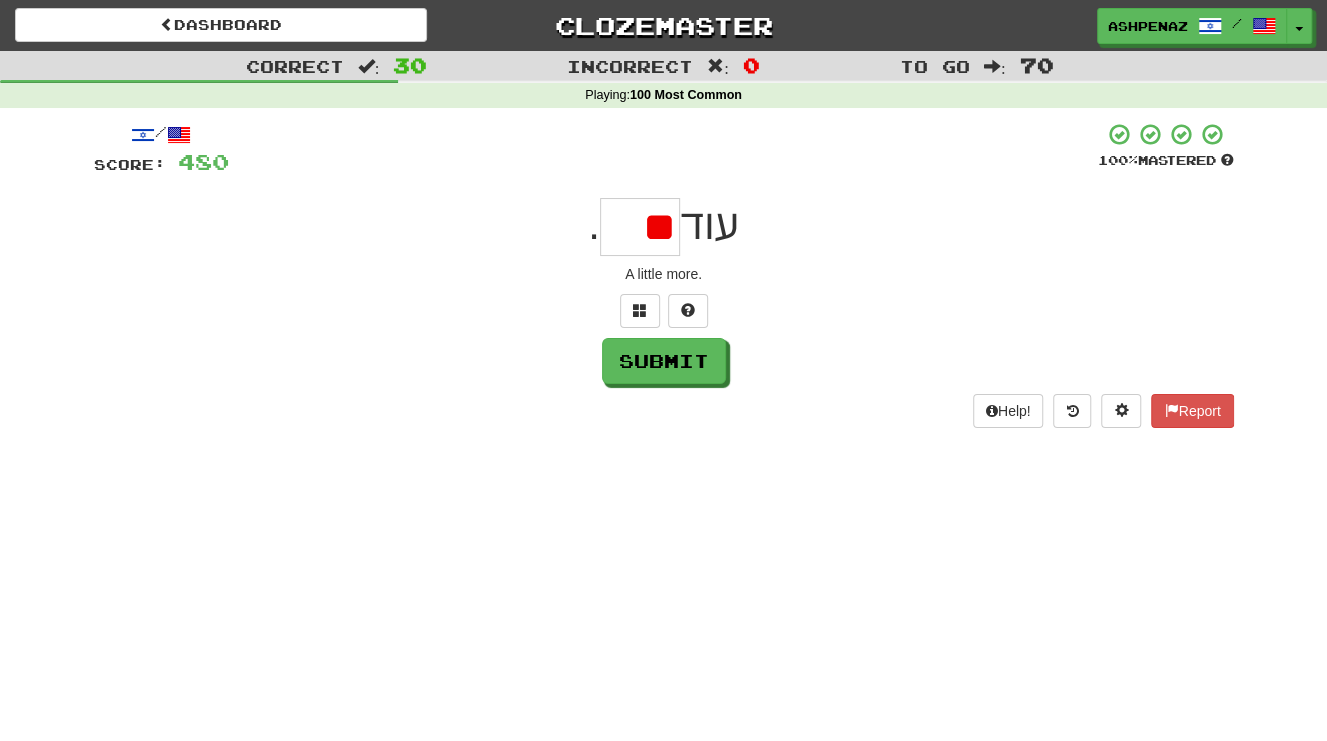scroll, scrollTop: 0, scrollLeft: 0, axis: both 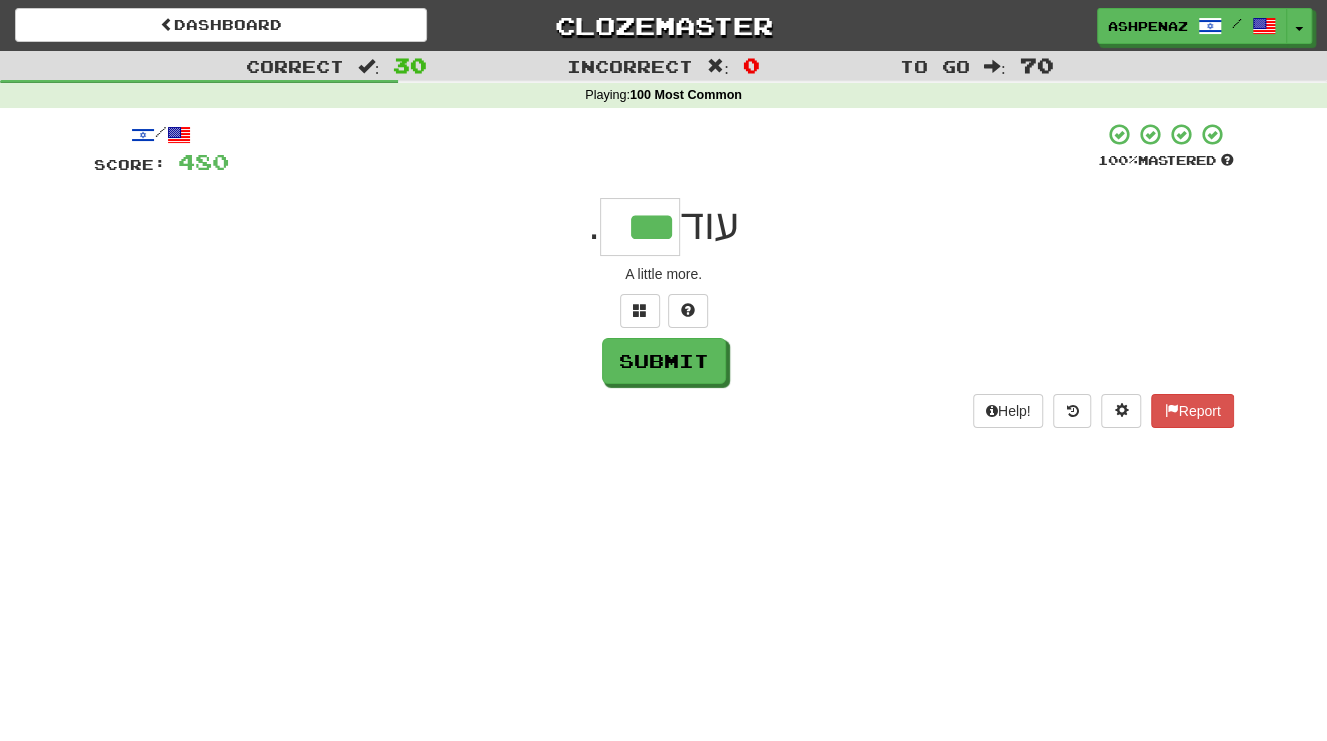 type on "***" 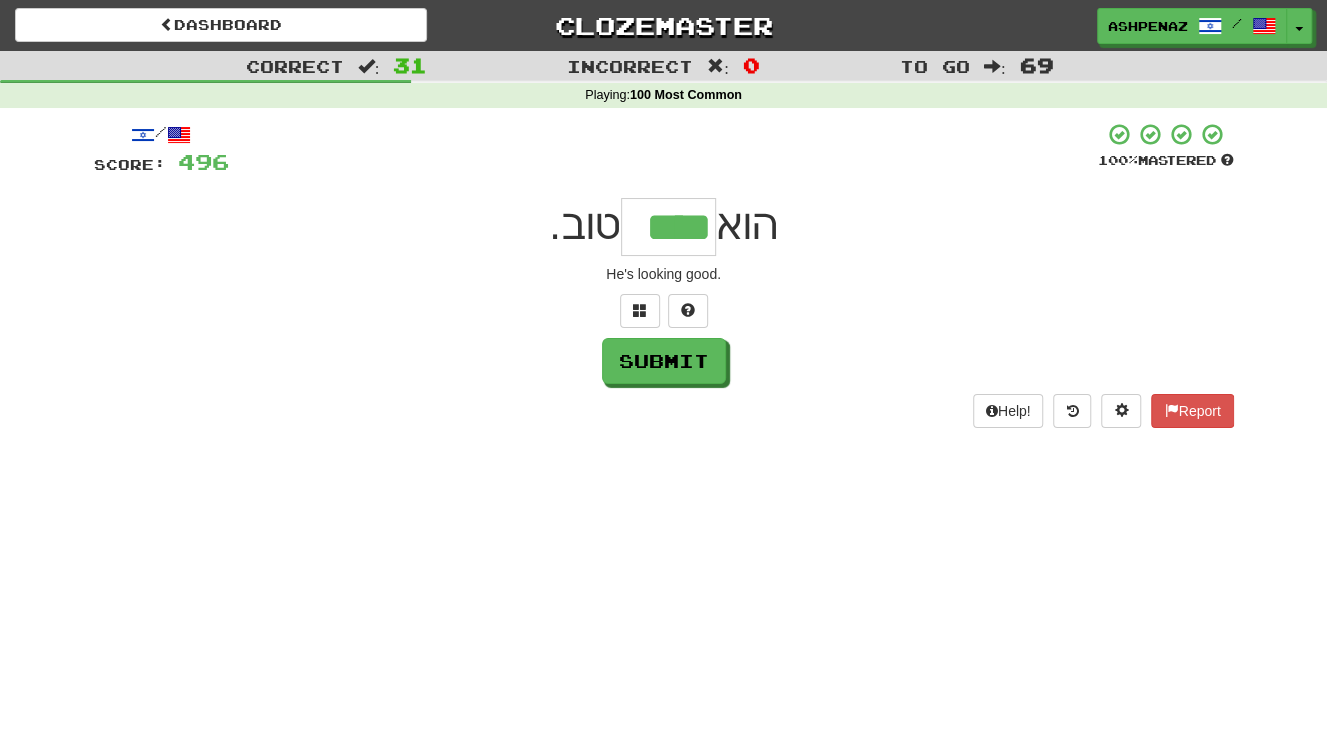 type on "****" 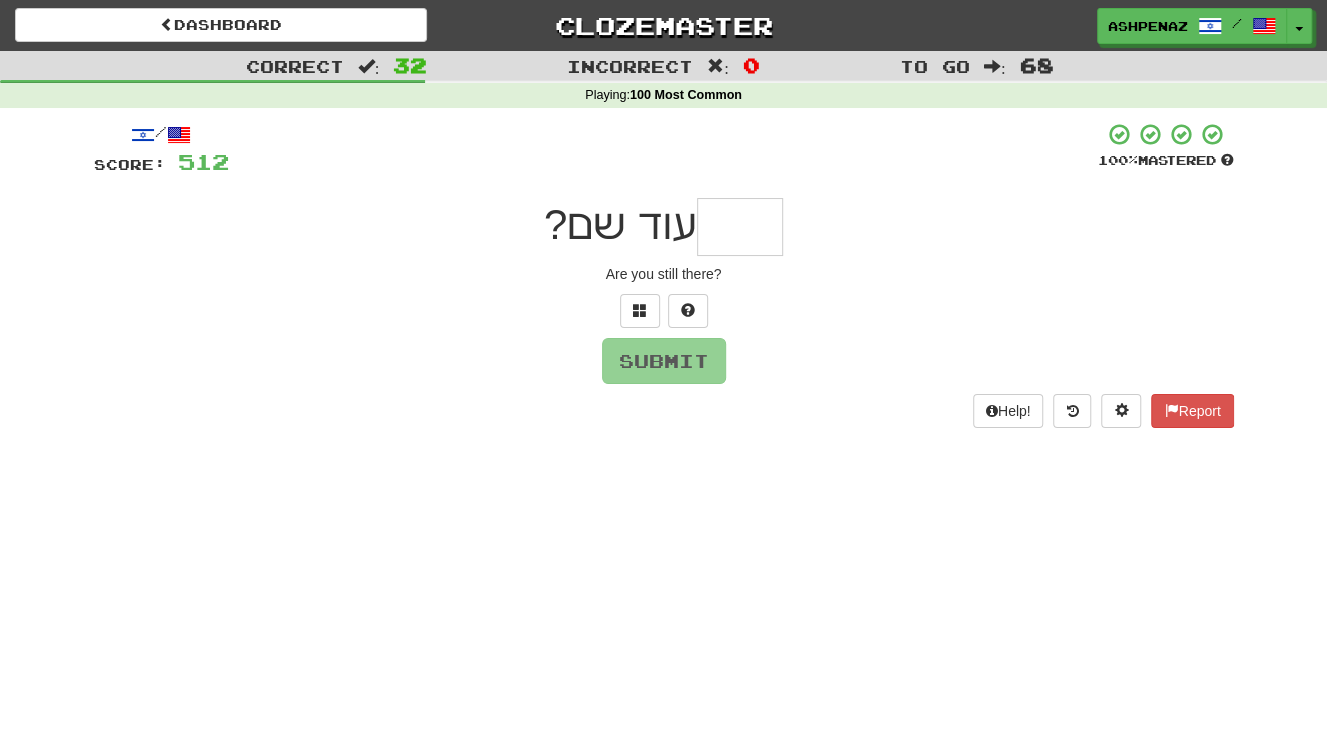 type on "*" 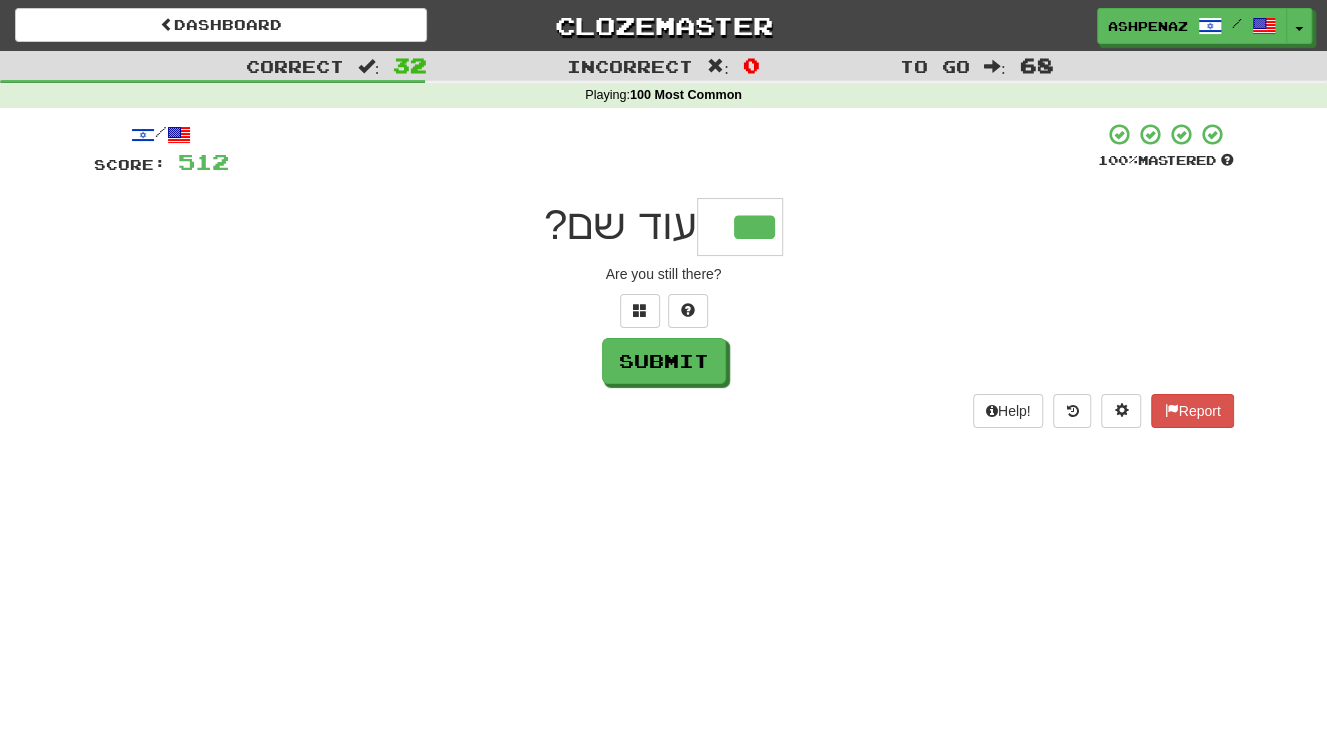 type on "***" 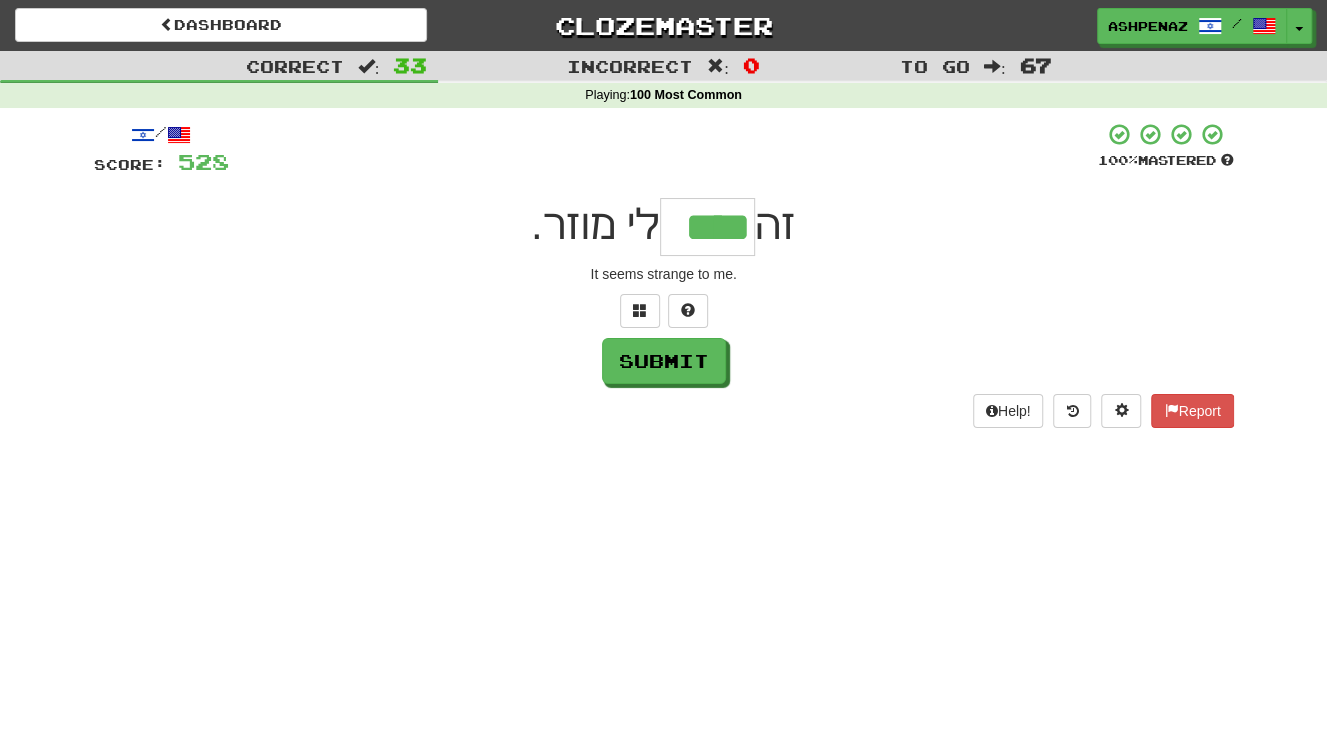 type on "****" 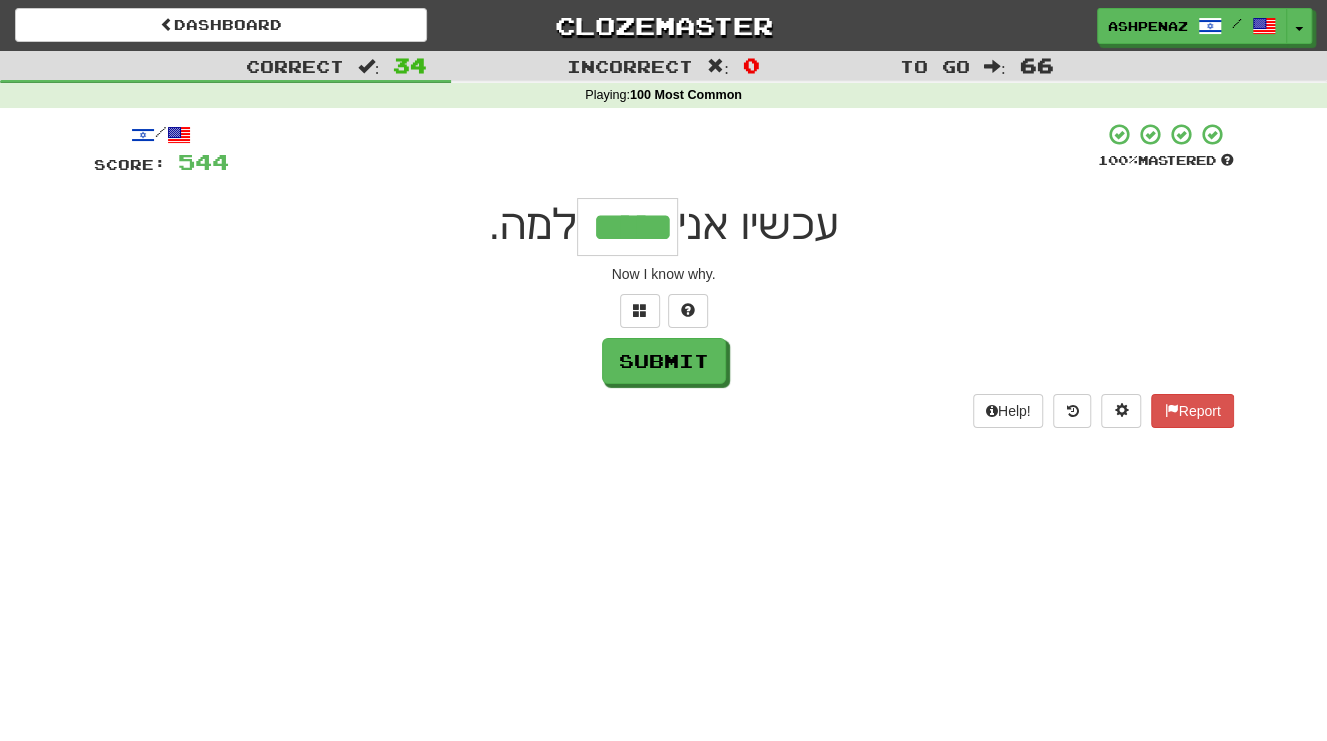 type on "*****" 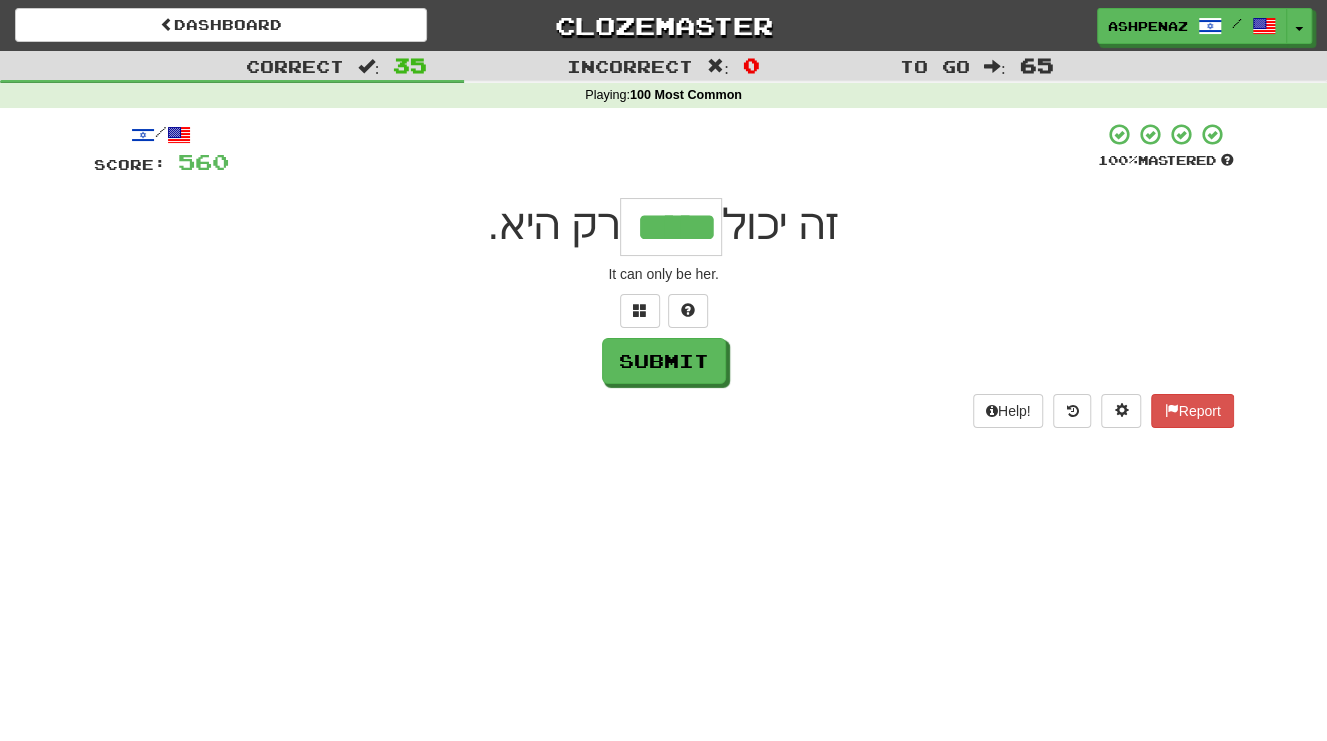 type on "*****" 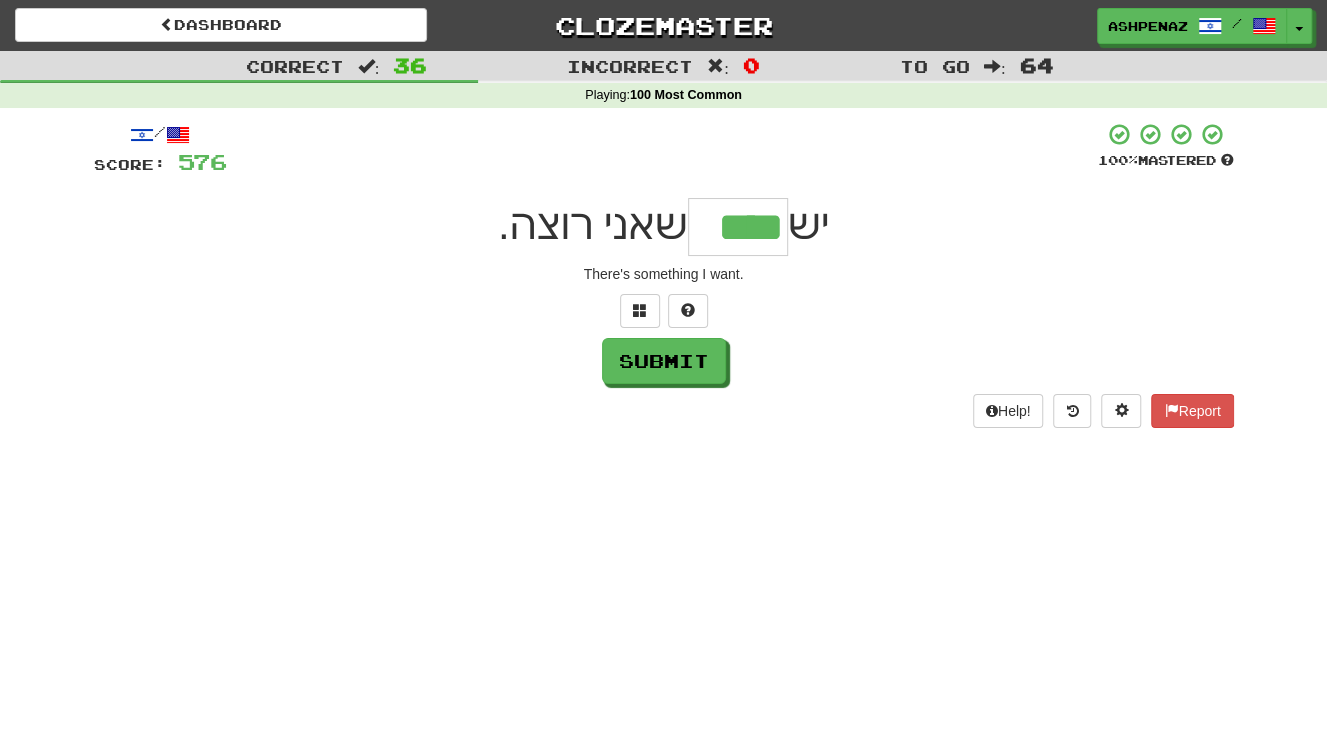 type on "****" 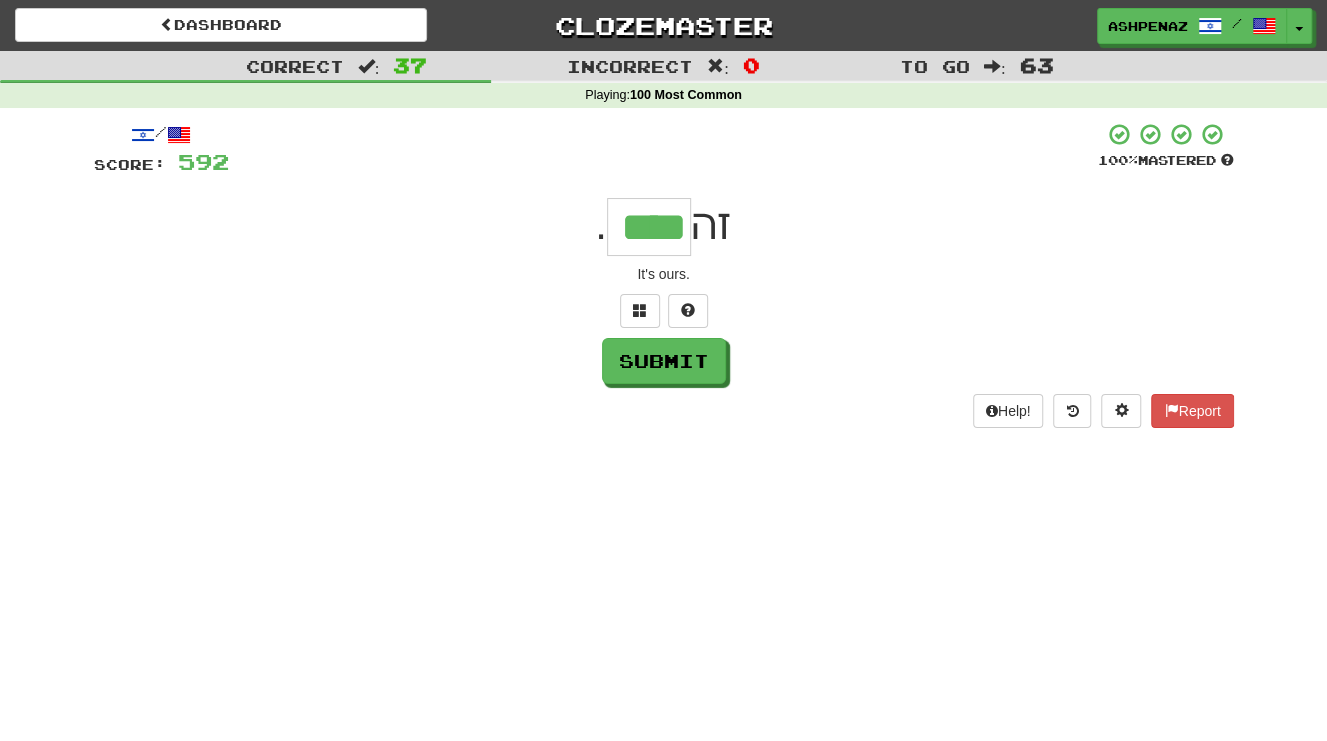 type on "****" 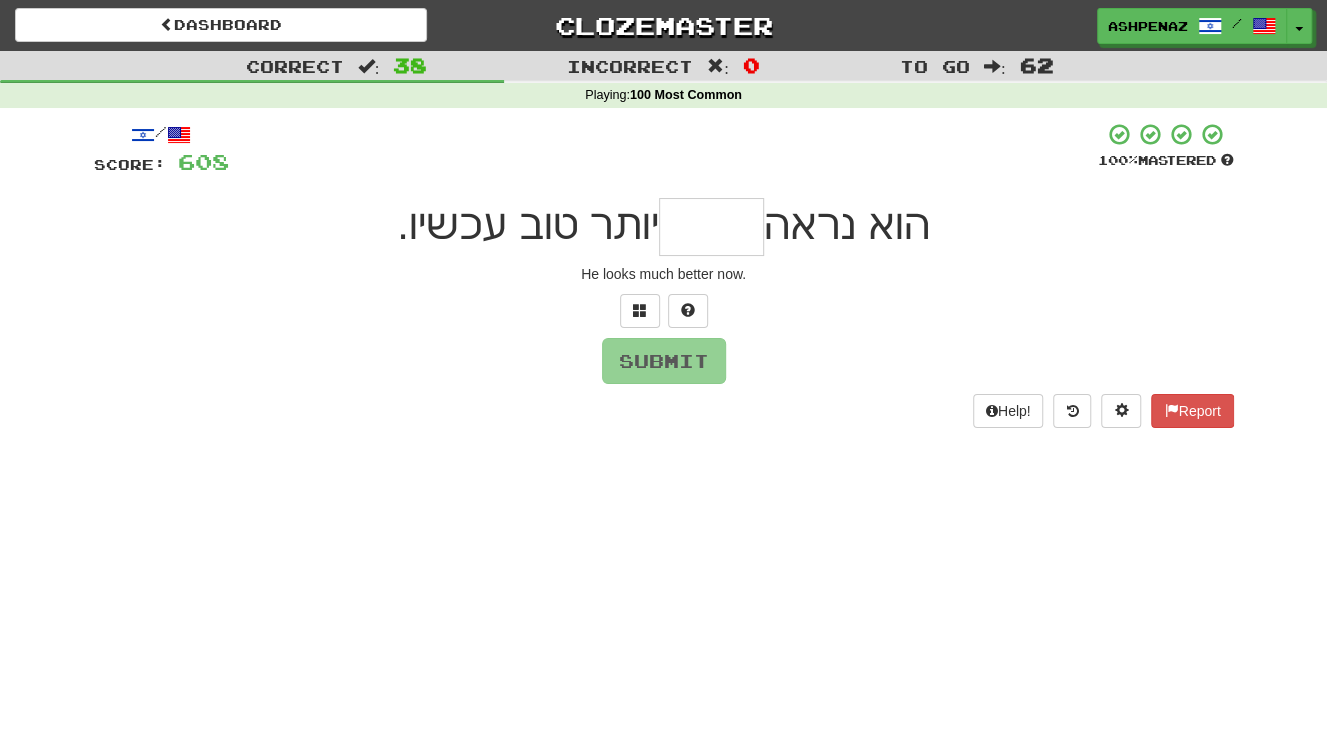 type on "*" 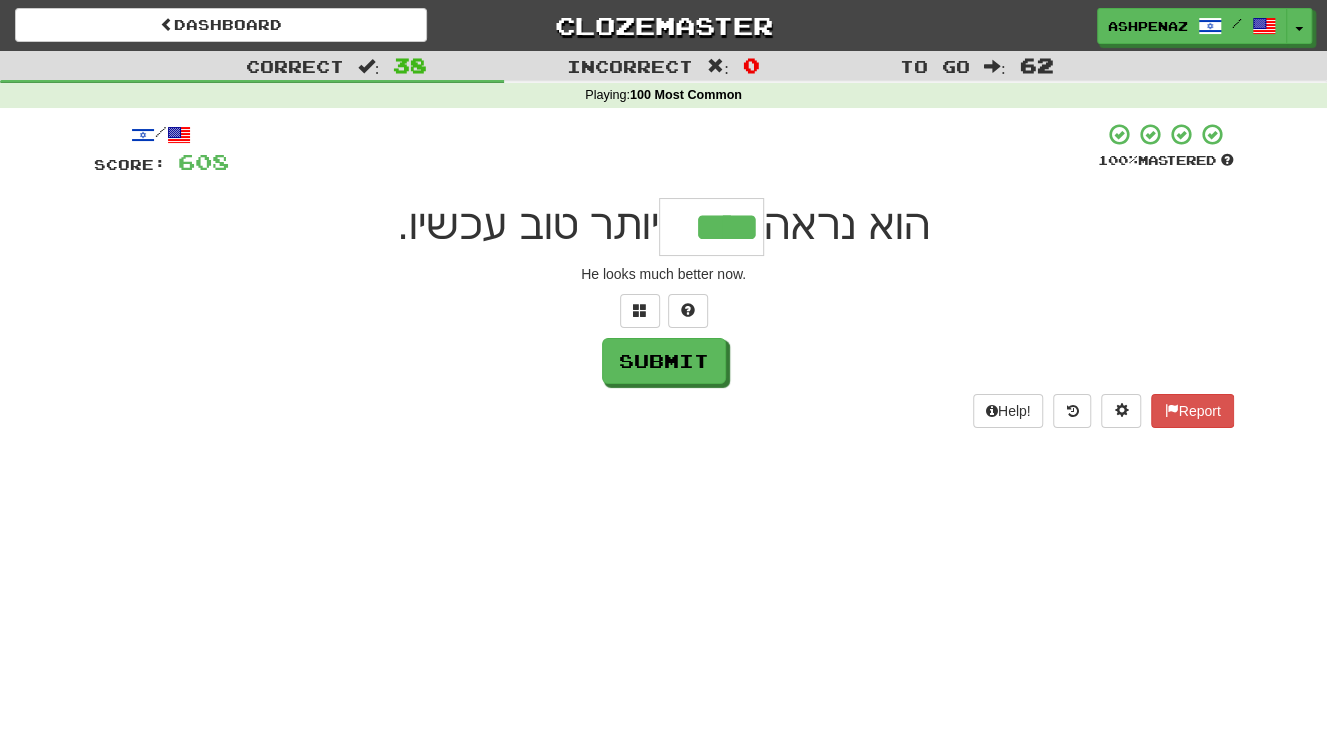 type on "****" 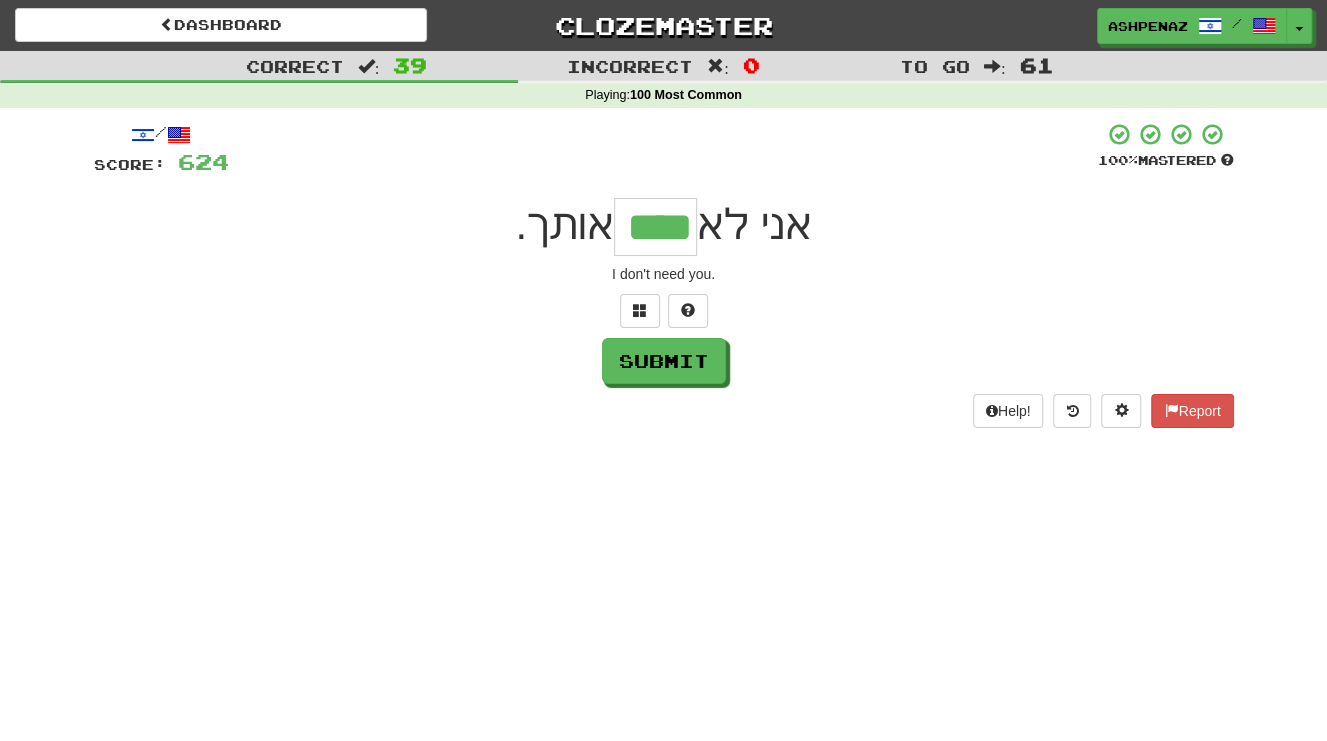 type on "****" 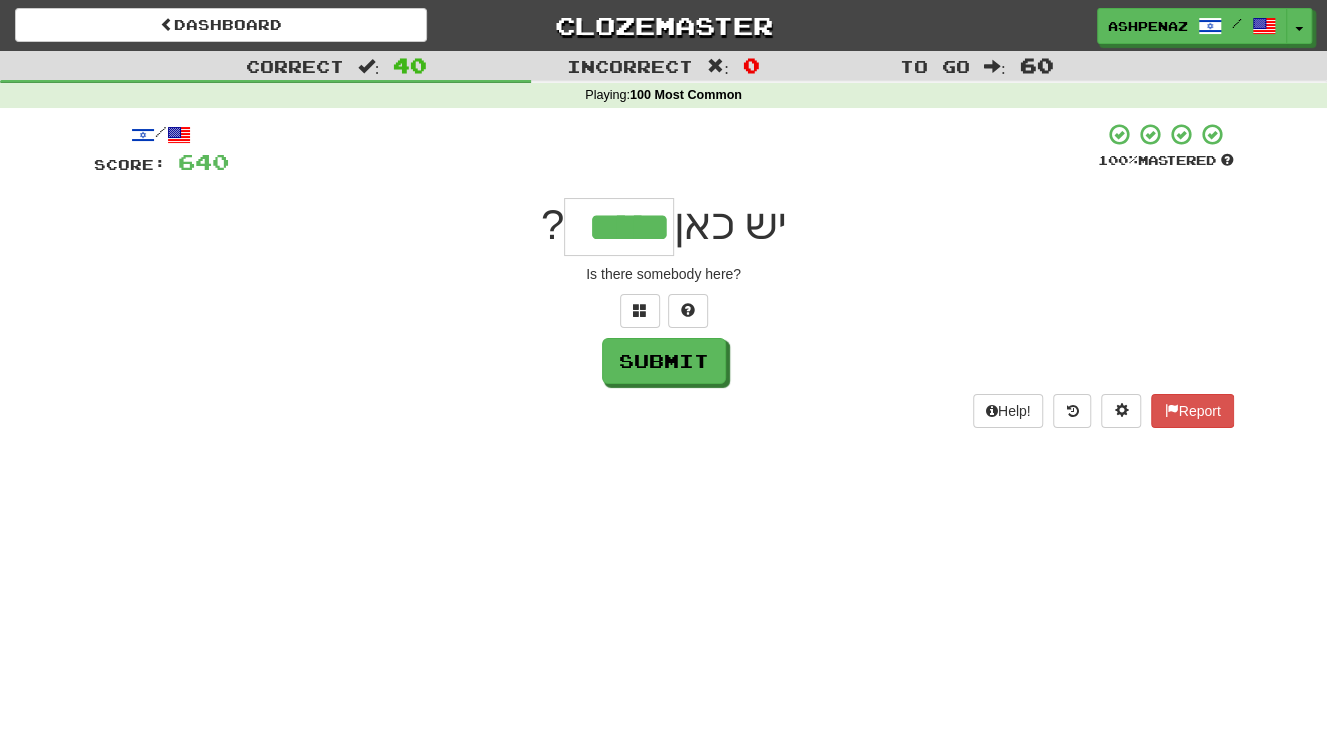 type on "*****" 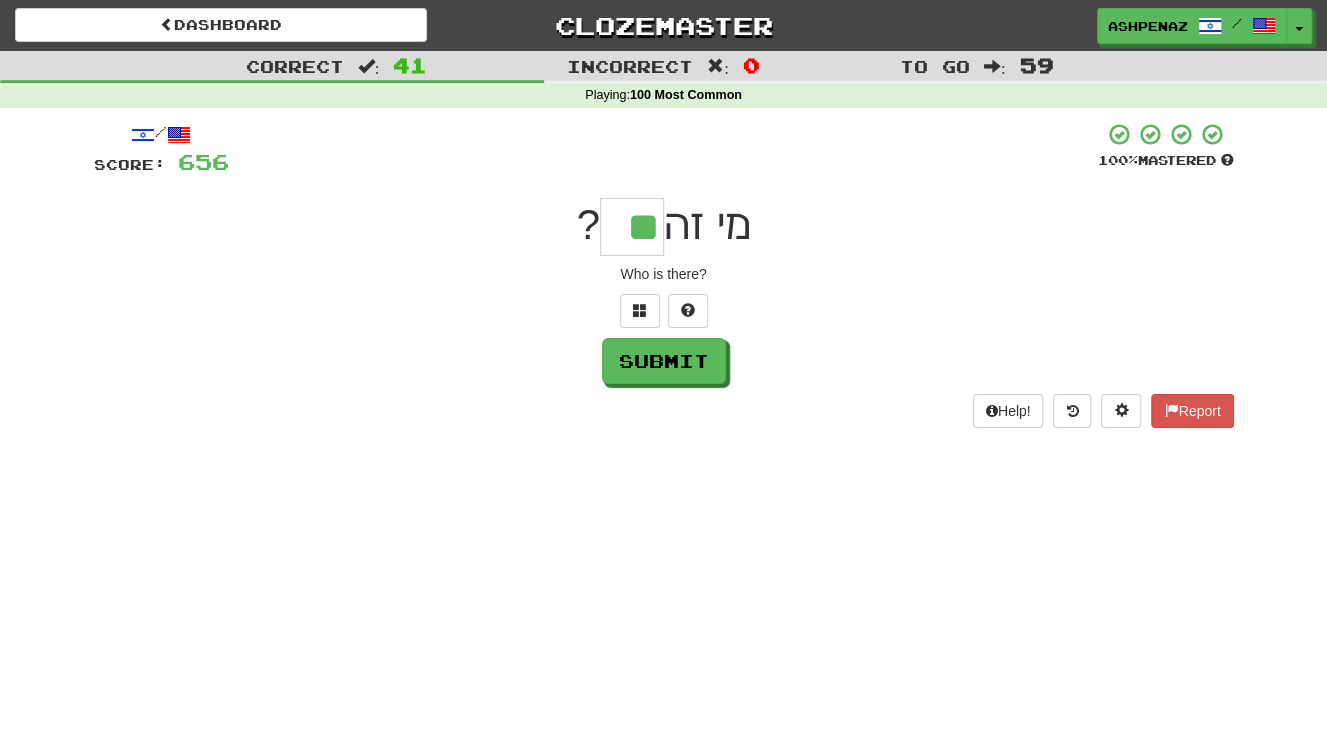 type on "**" 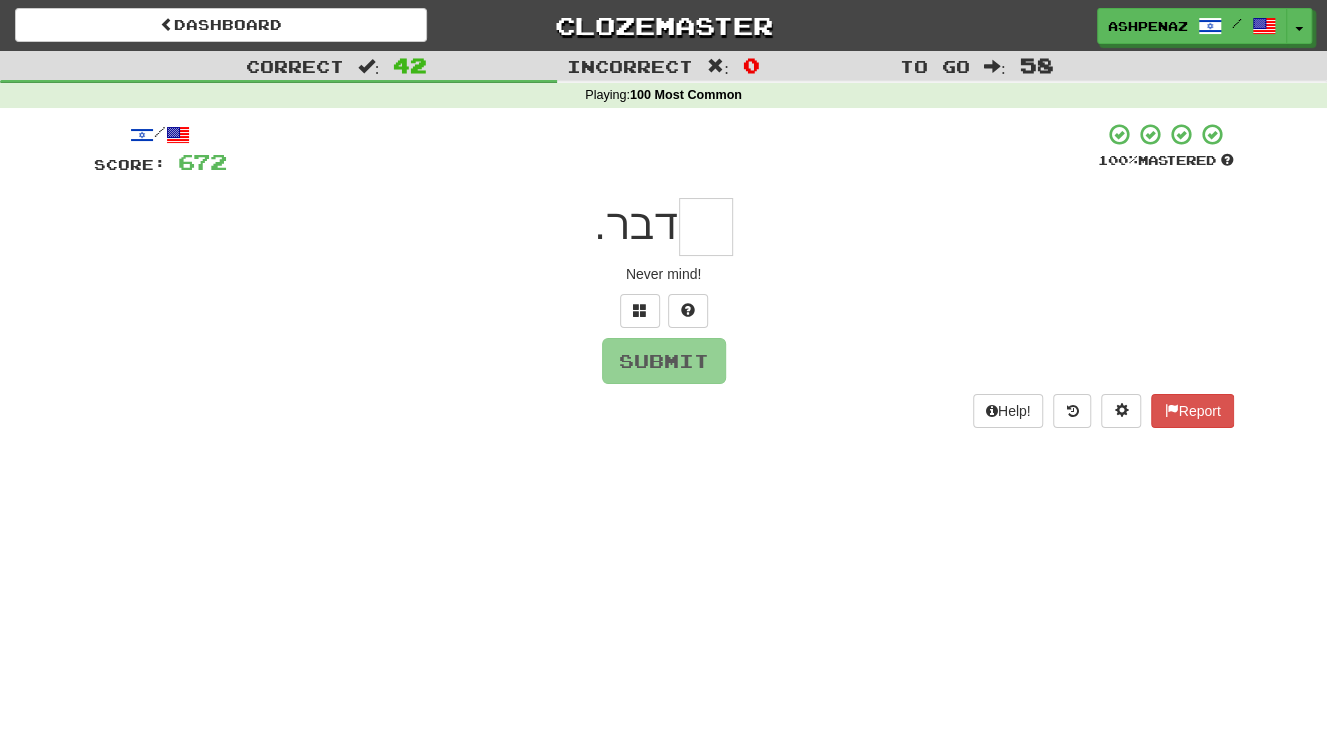 type on "*" 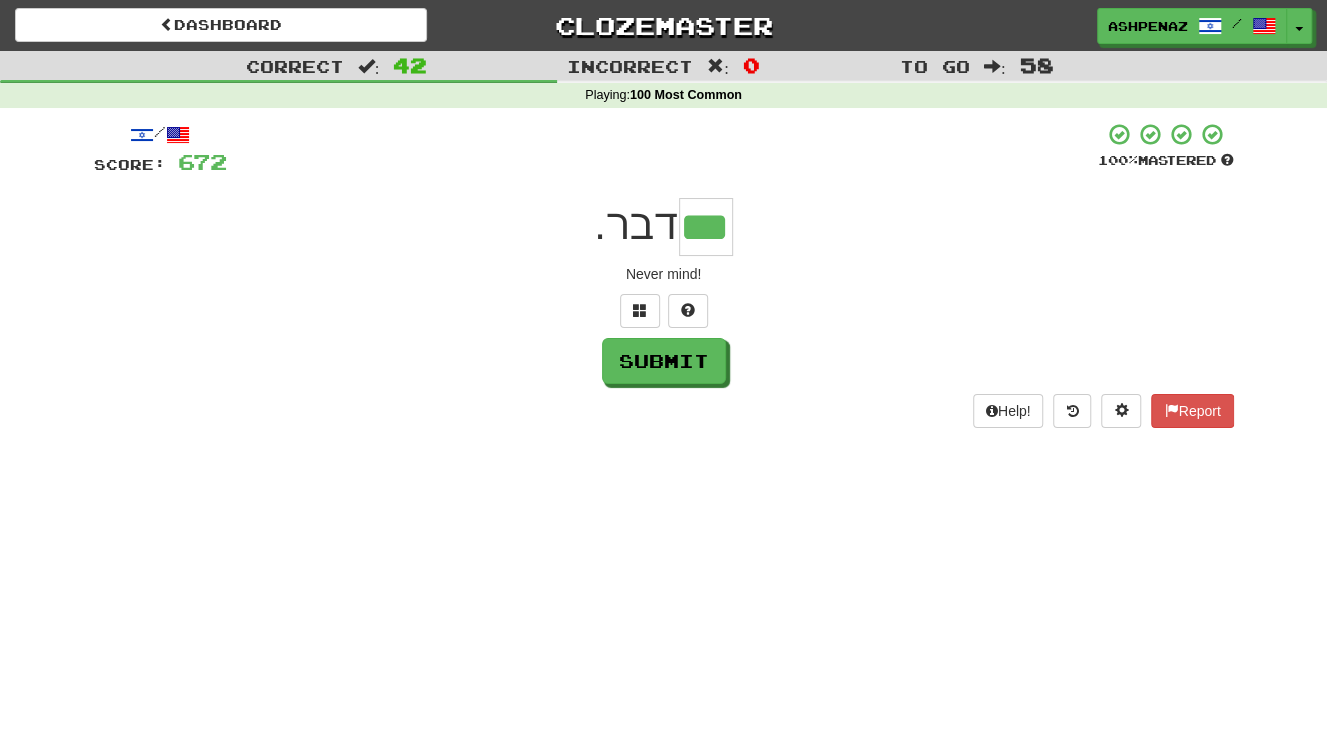 type on "***" 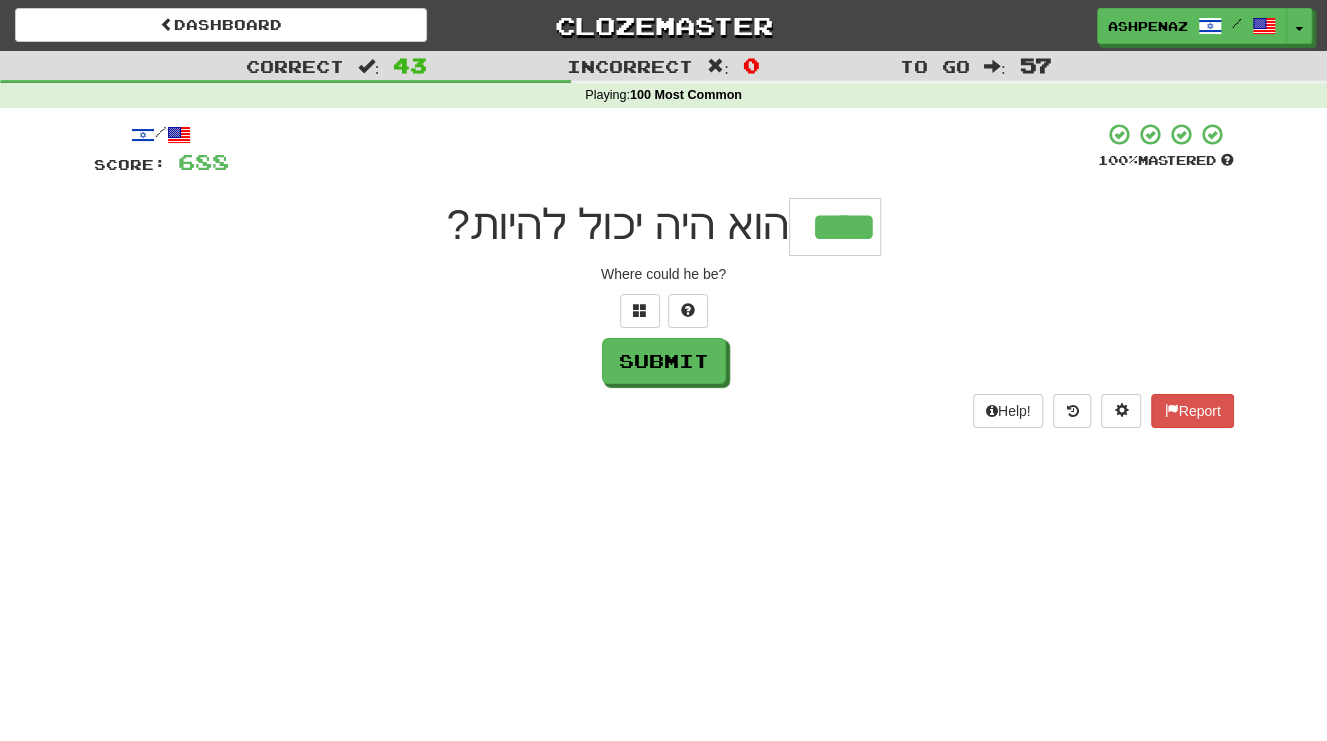 type on "****" 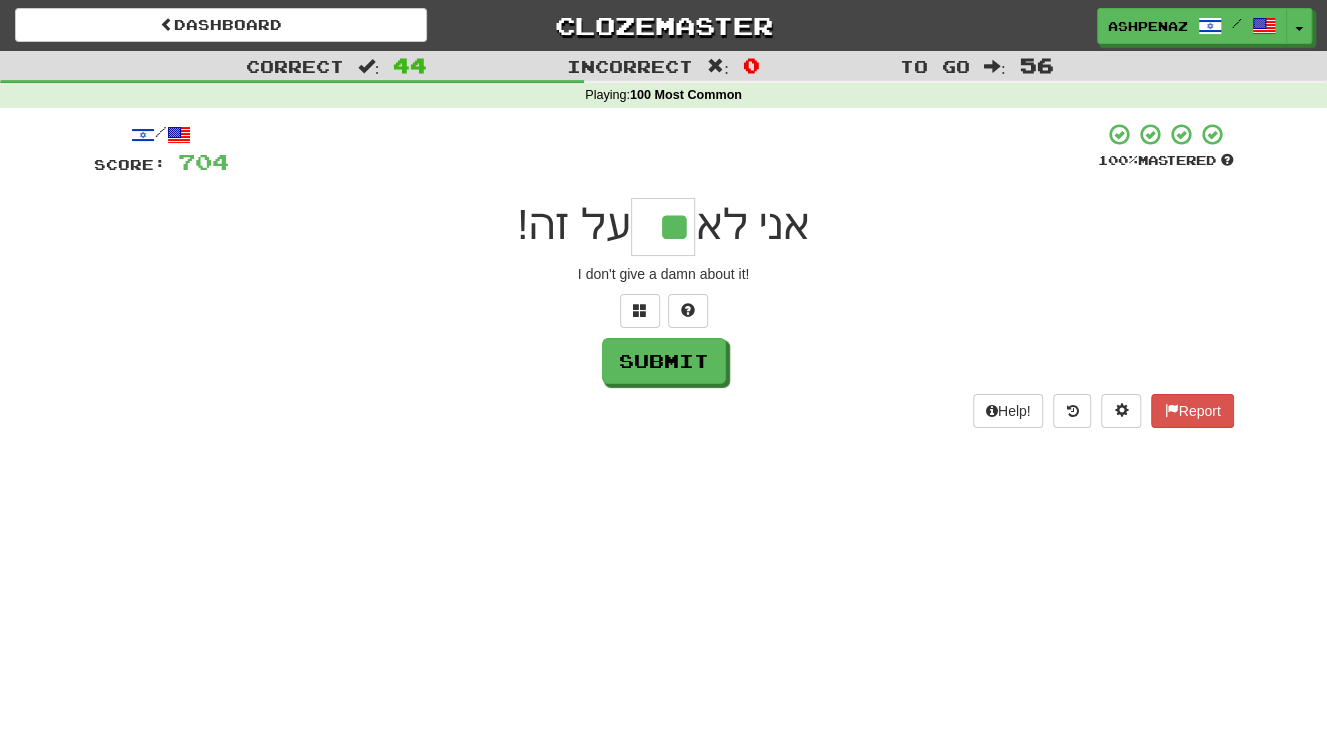 type on "**" 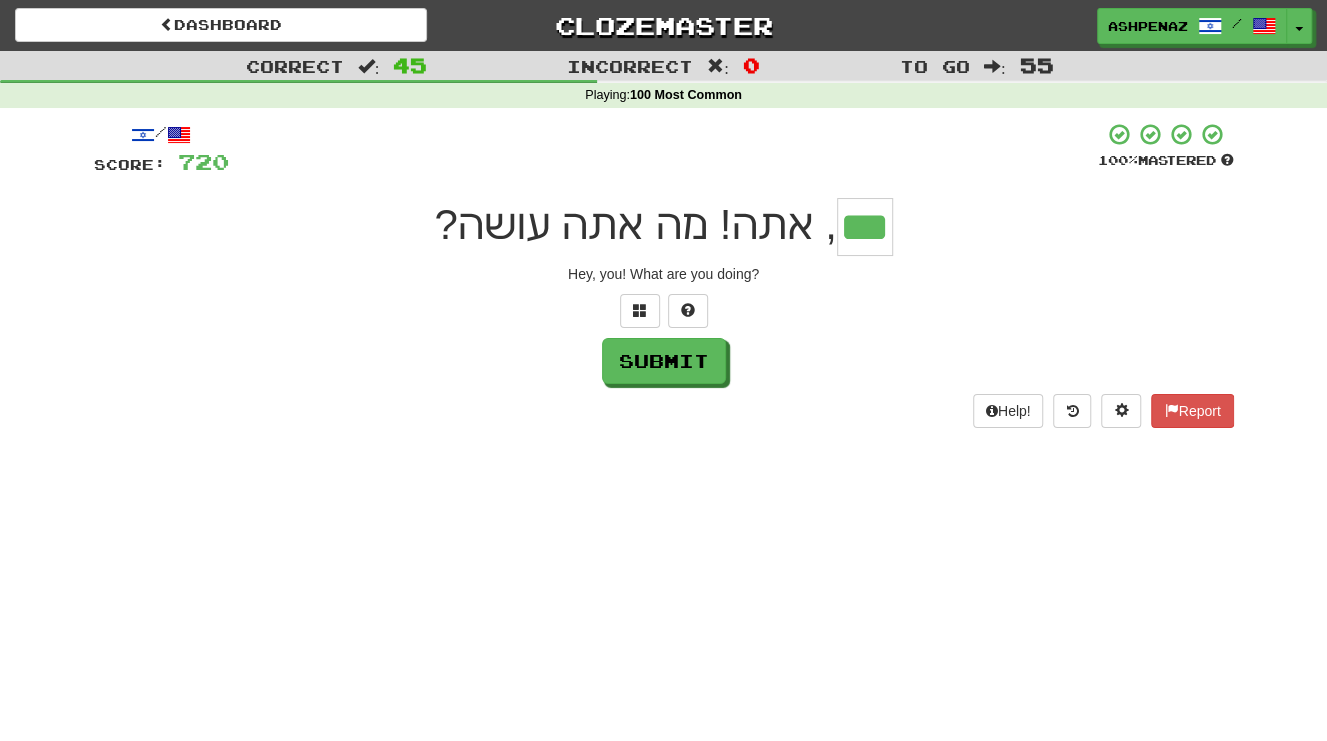 type on "***" 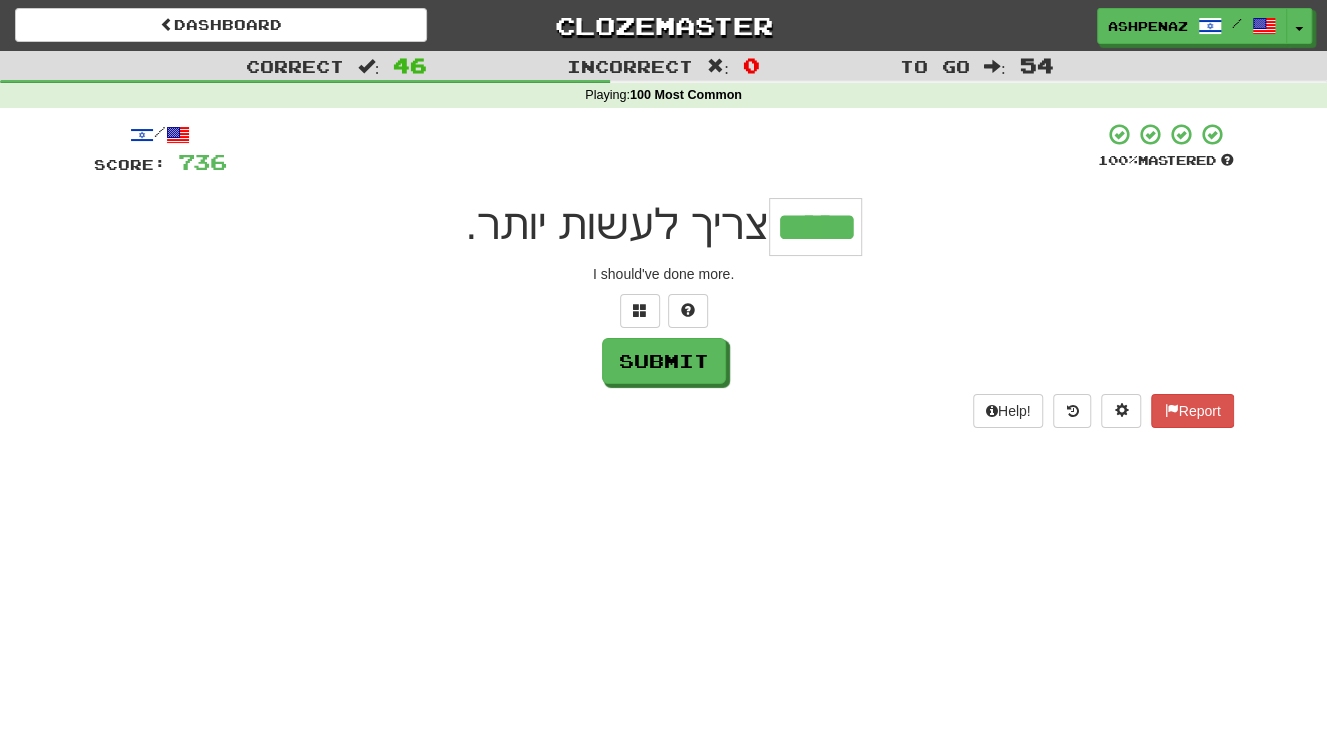 type on "*****" 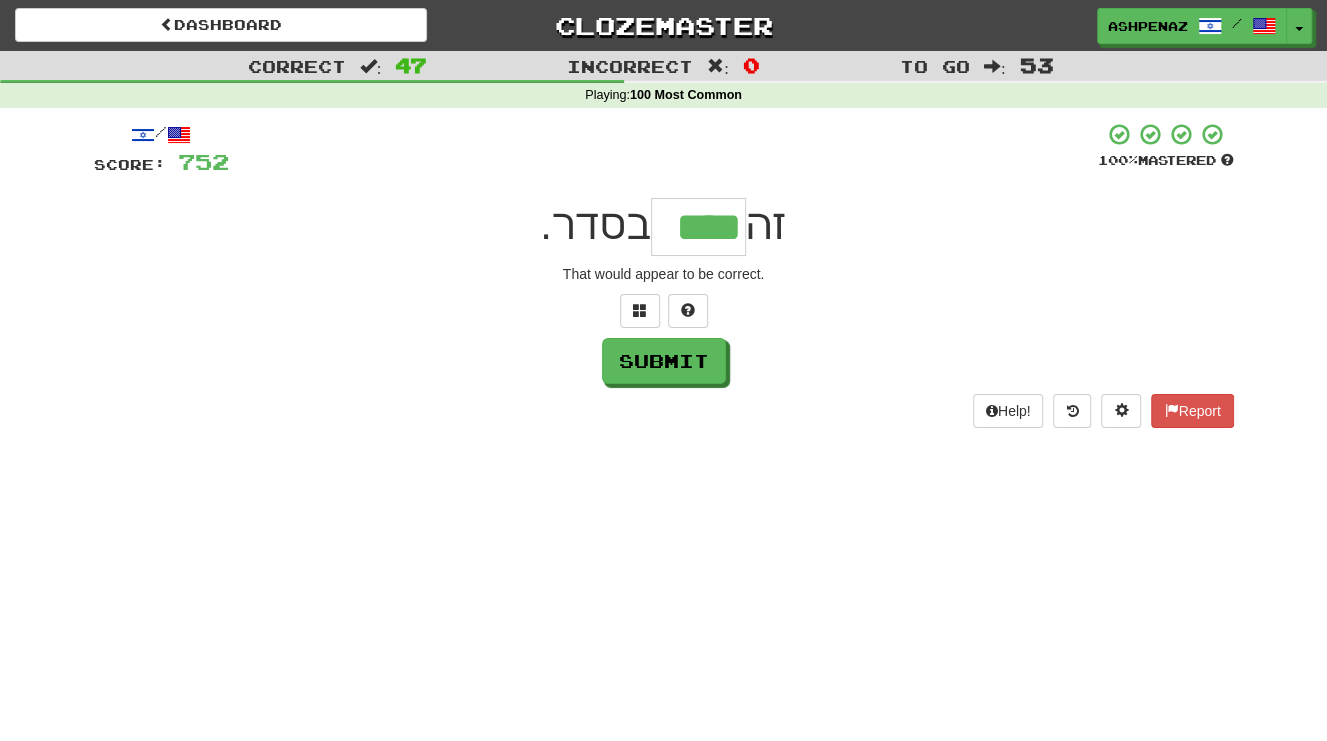 type on "****" 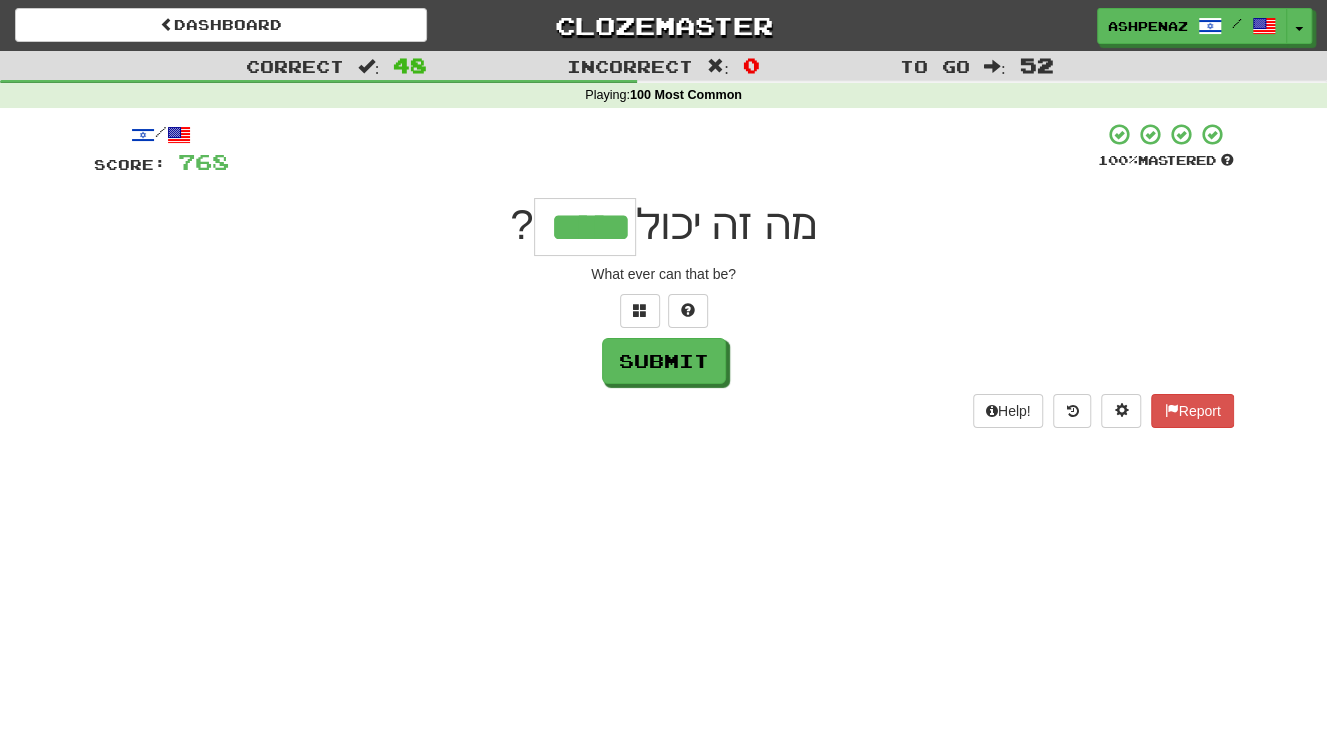 type on "*****" 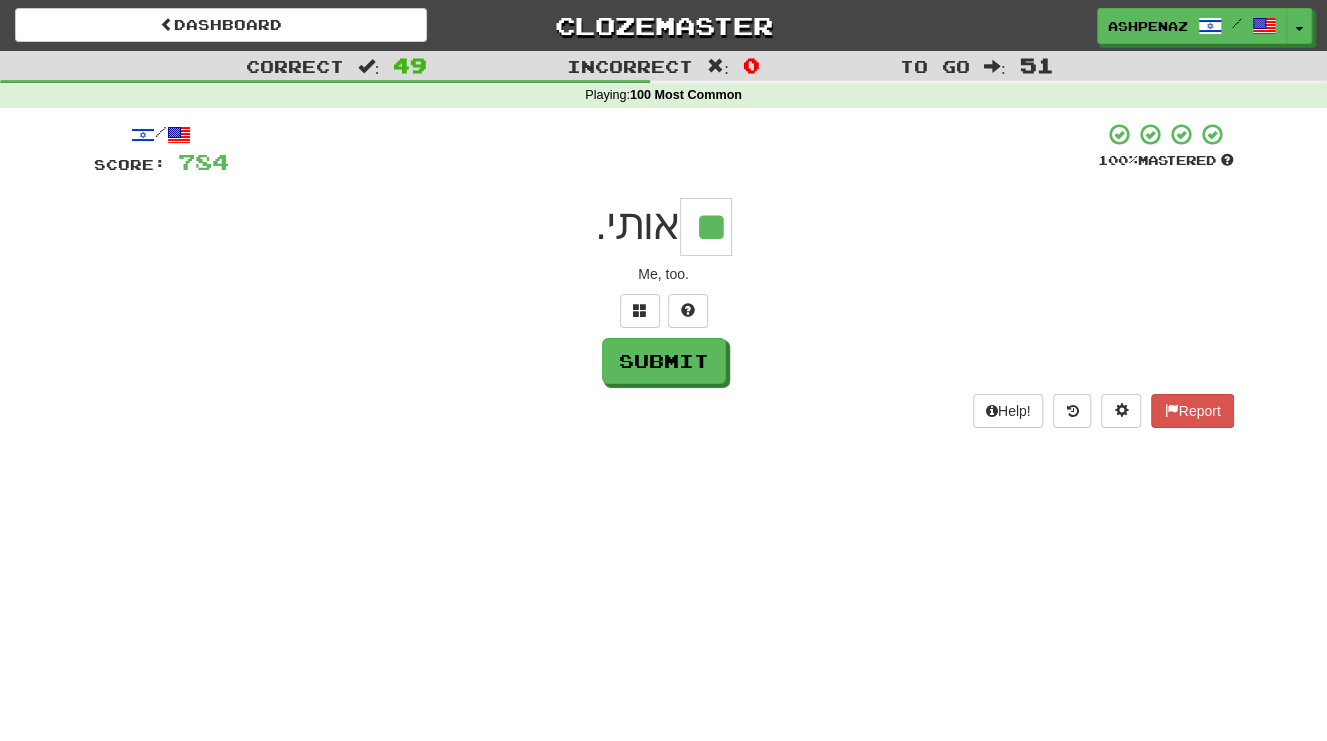 type on "**" 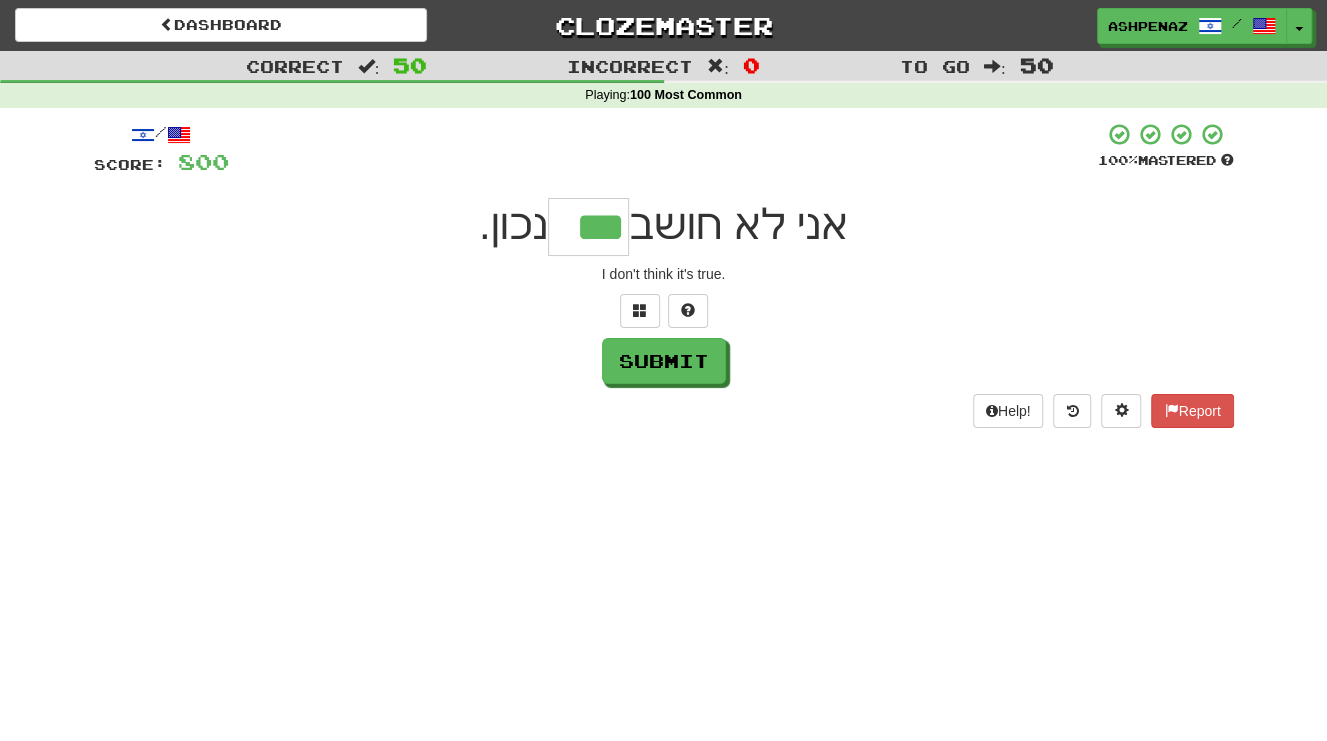 type on "***" 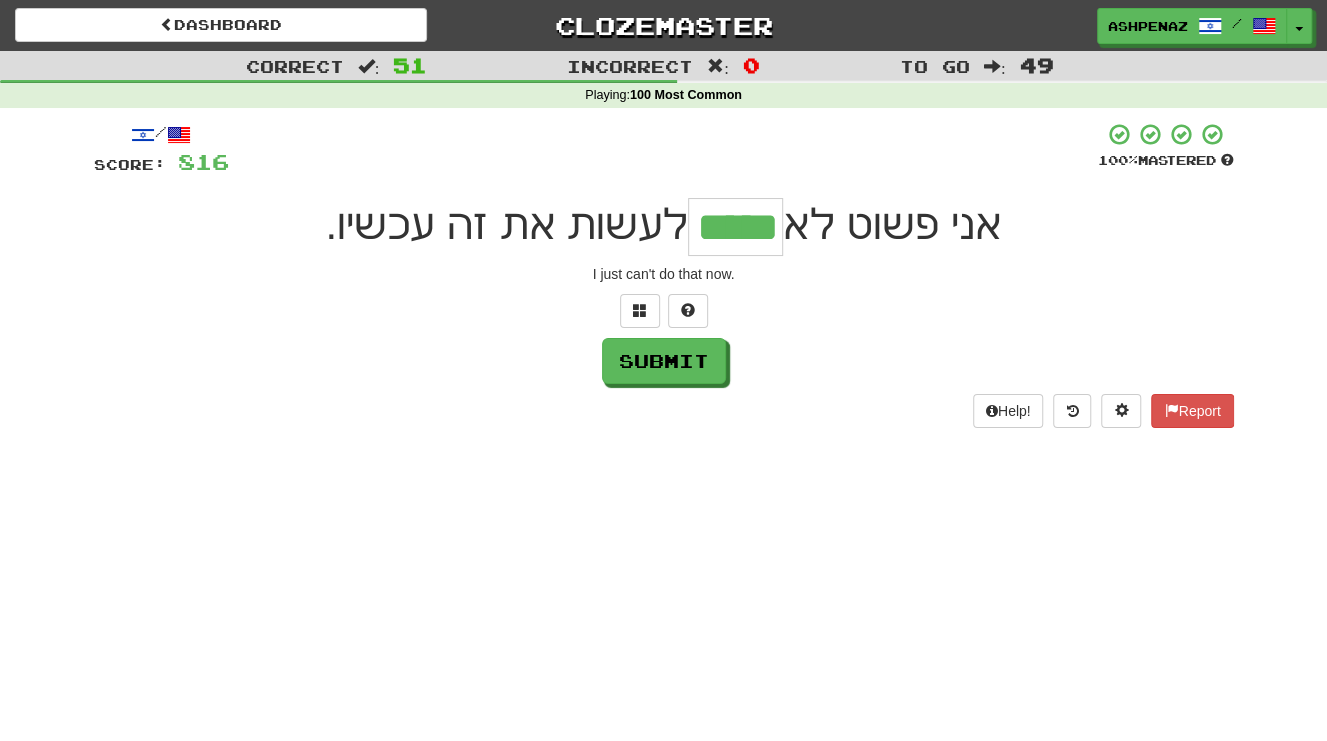 type on "*****" 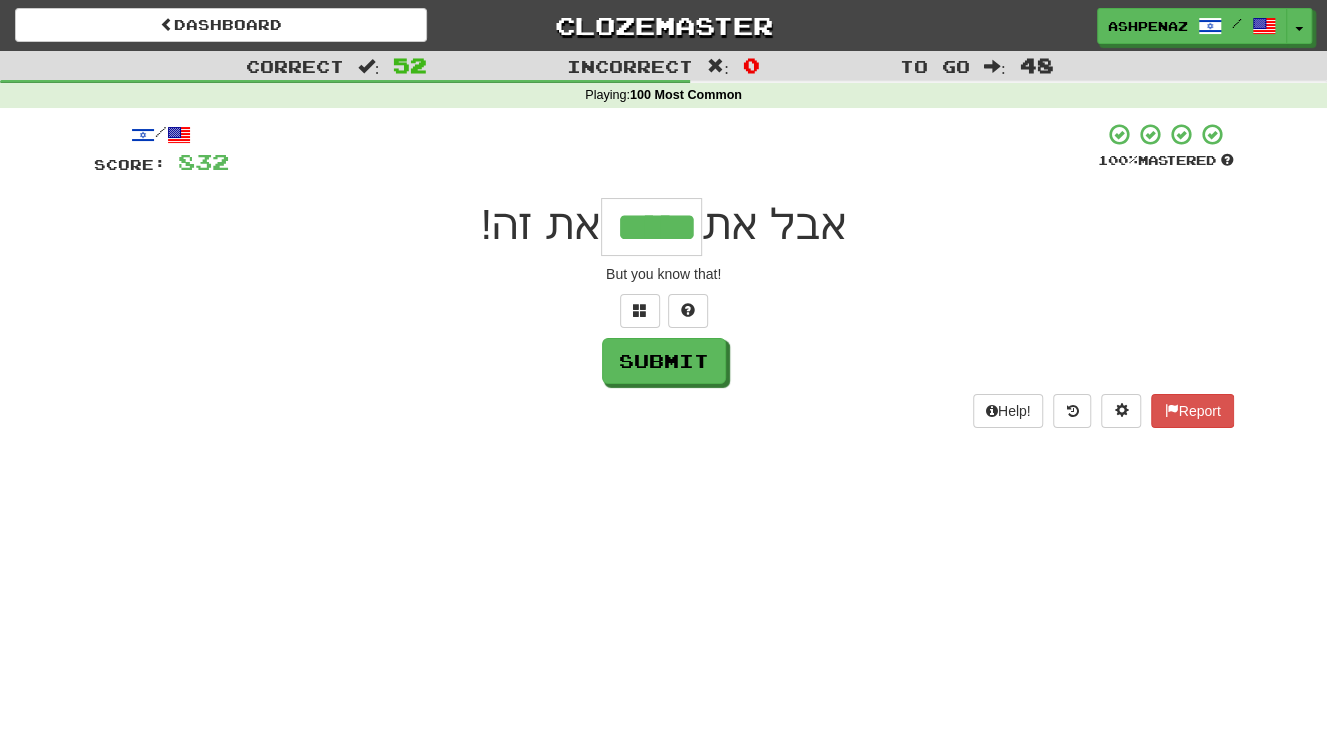 type on "*****" 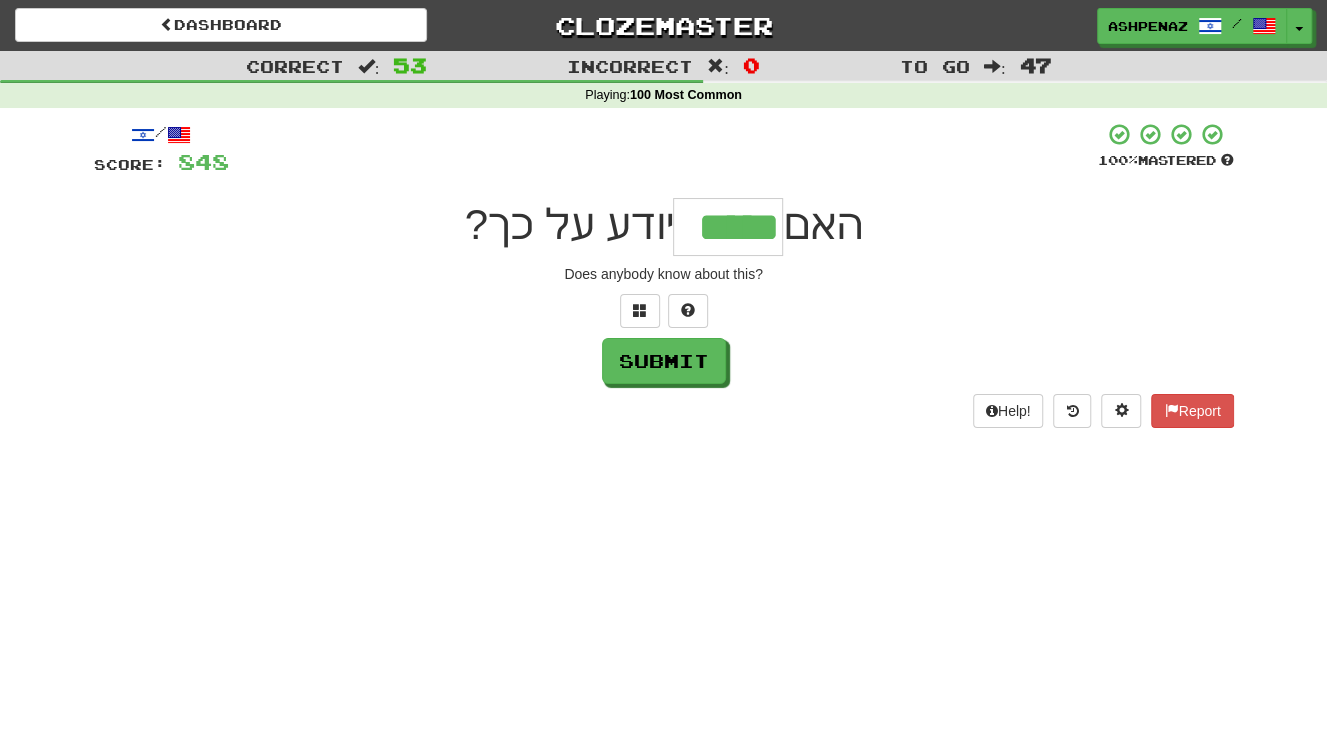type on "*****" 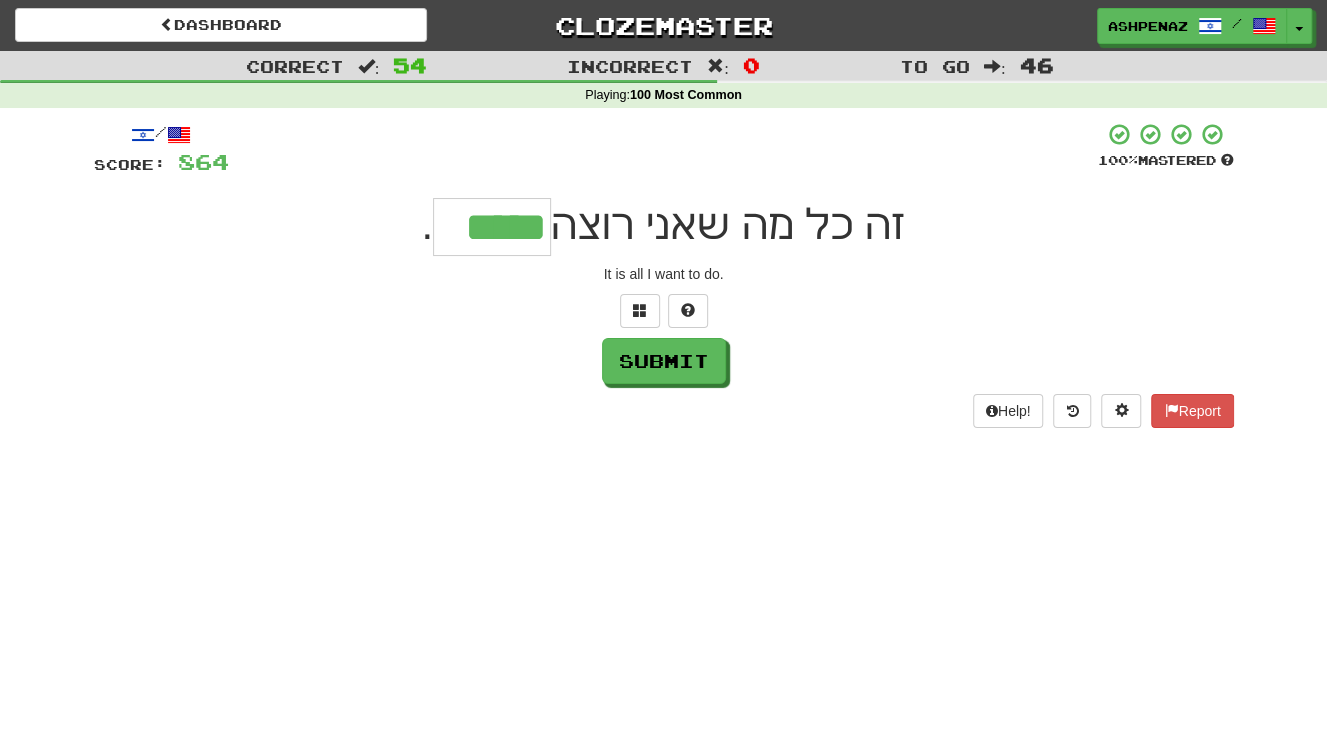 type on "*****" 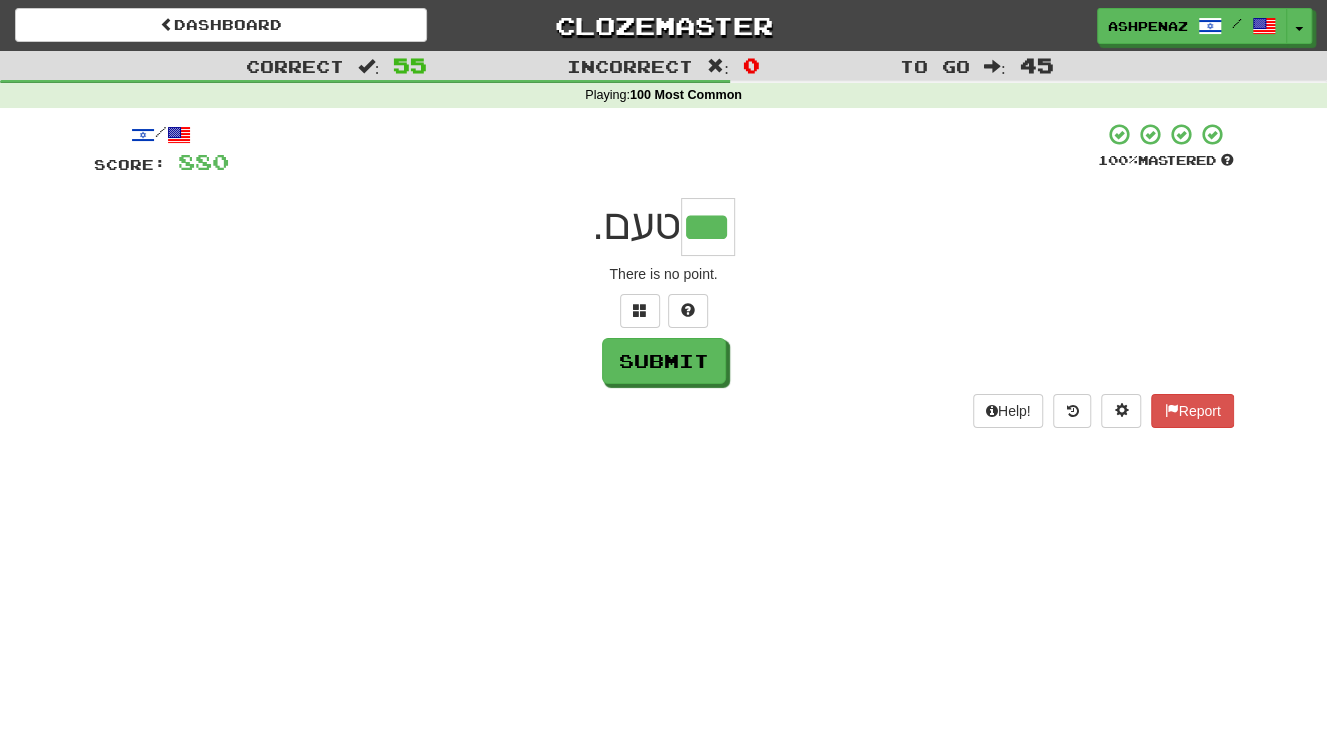 type on "***" 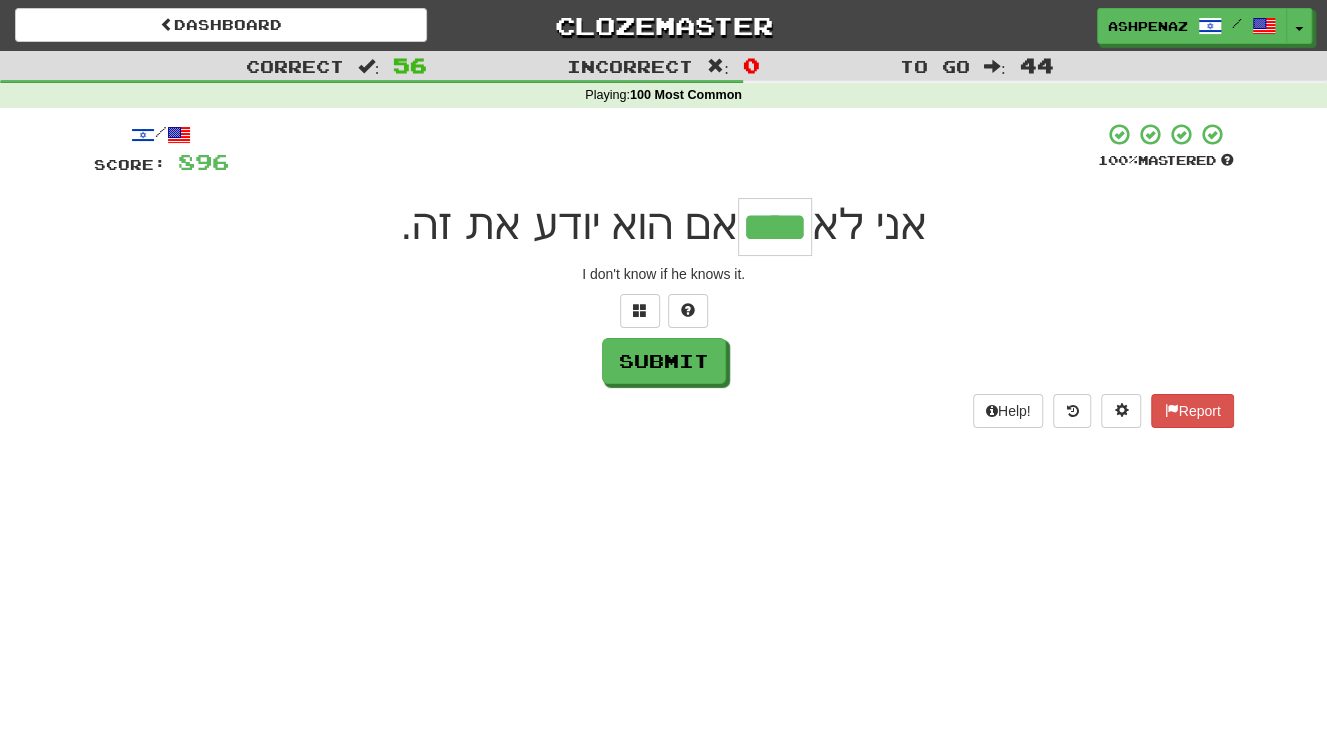 type on "****" 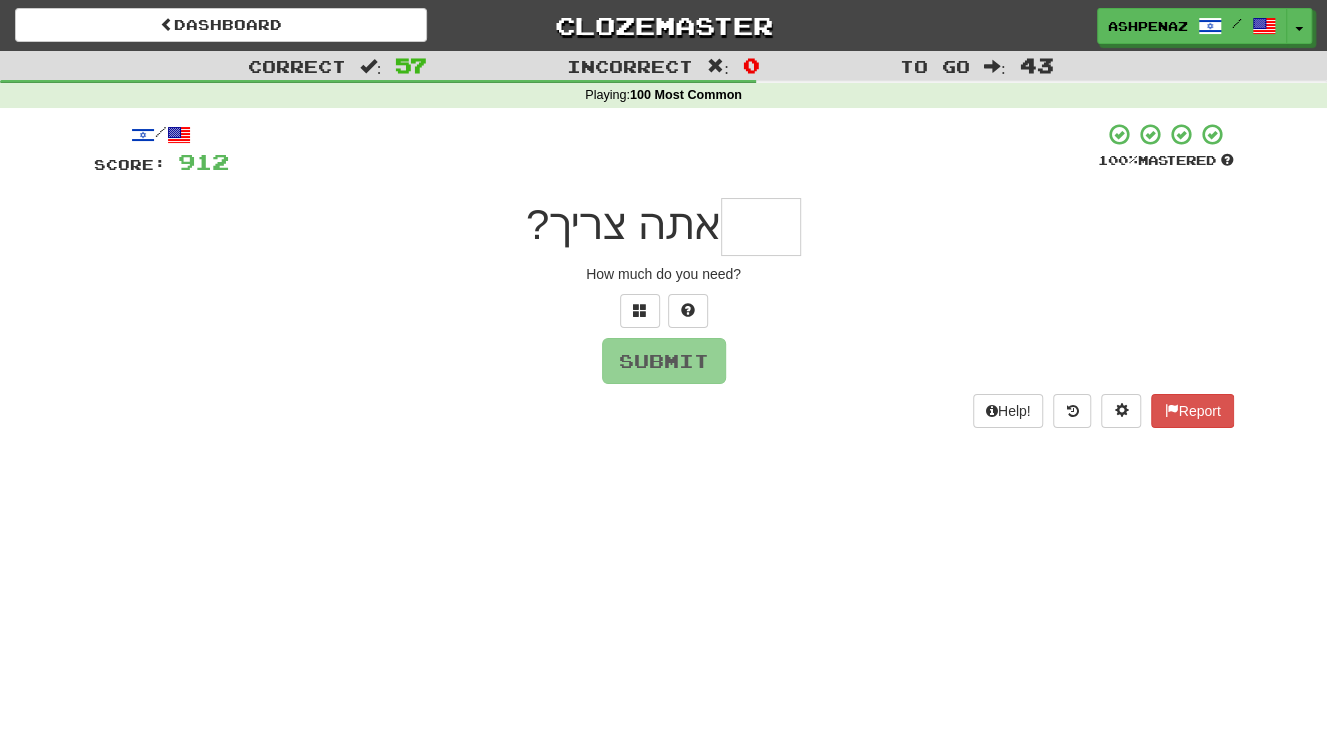 type on "*" 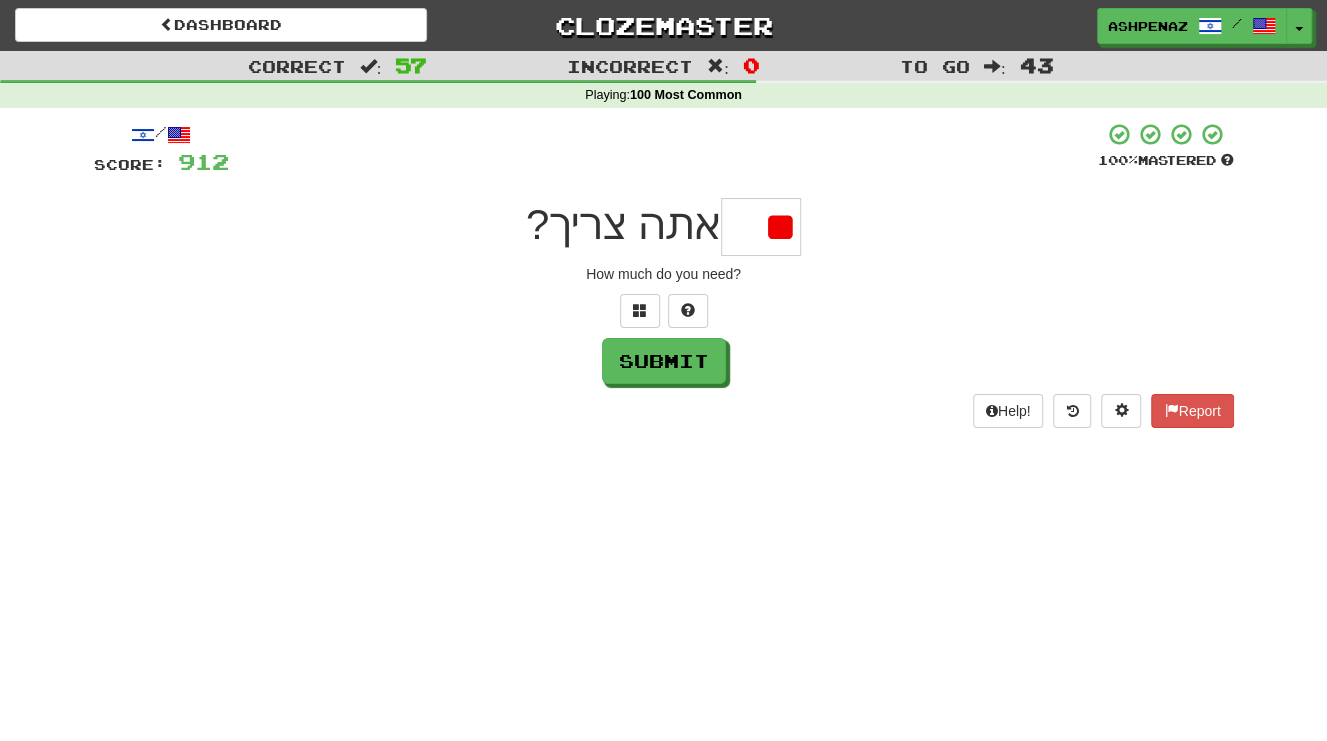 type on "*" 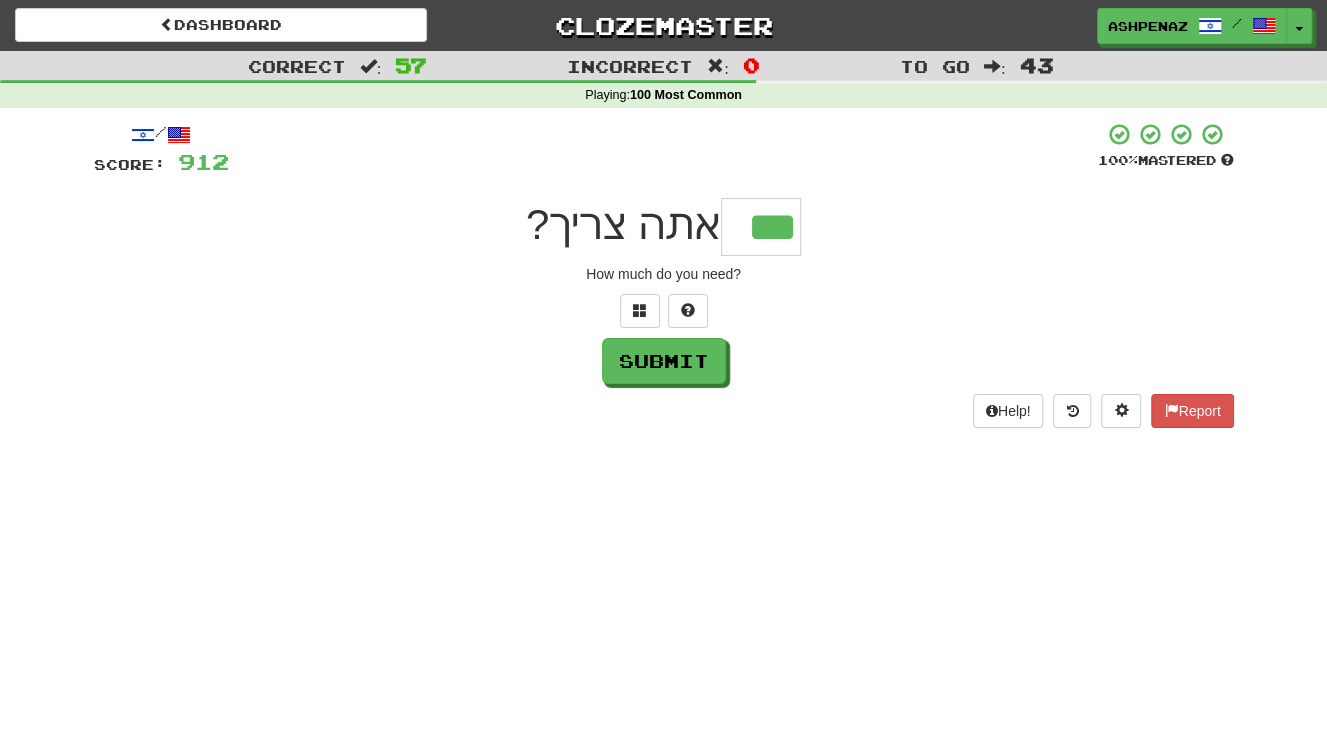 type on "***" 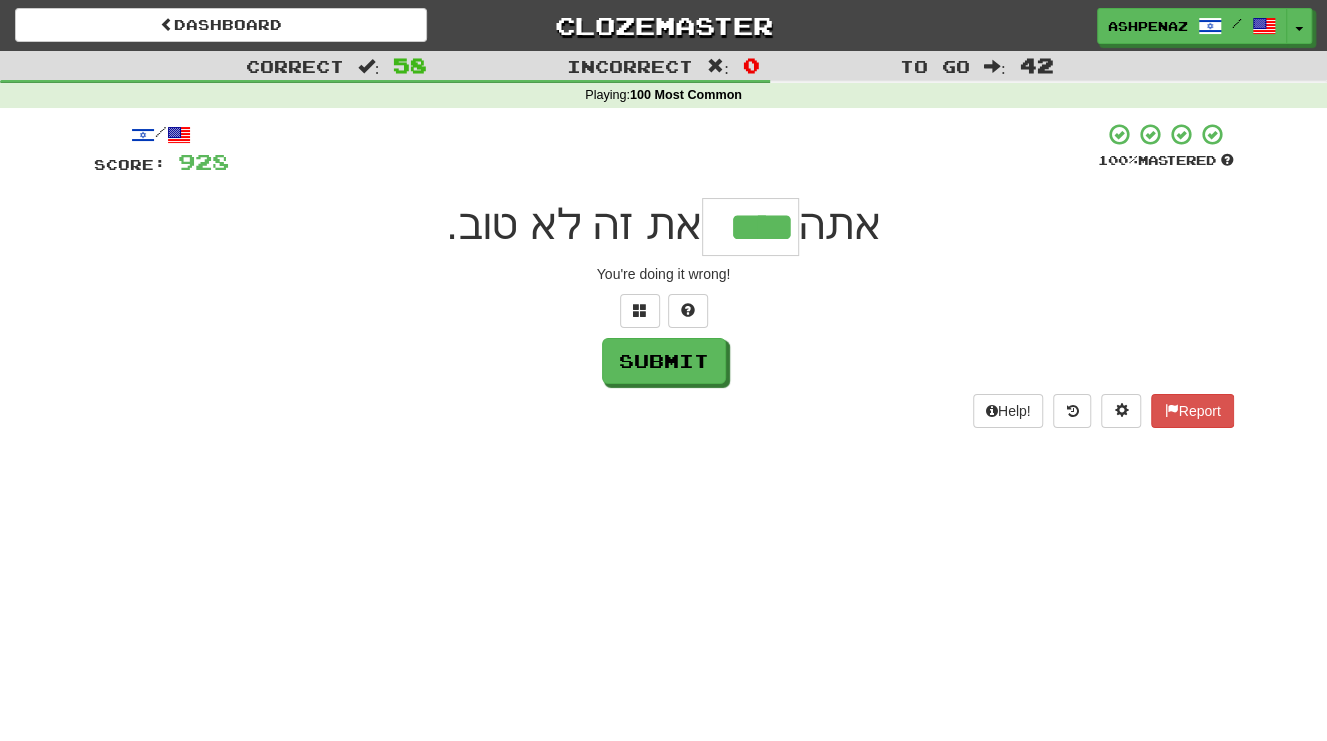 type on "****" 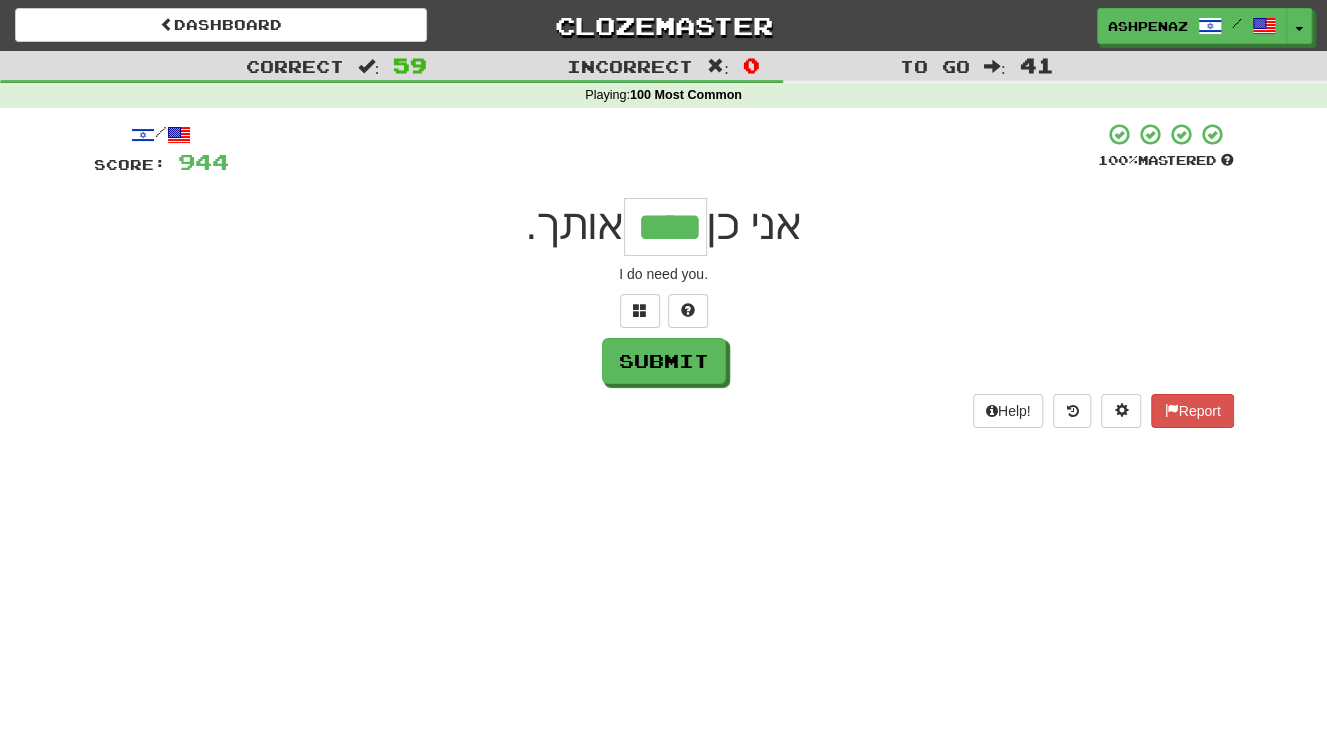type on "****" 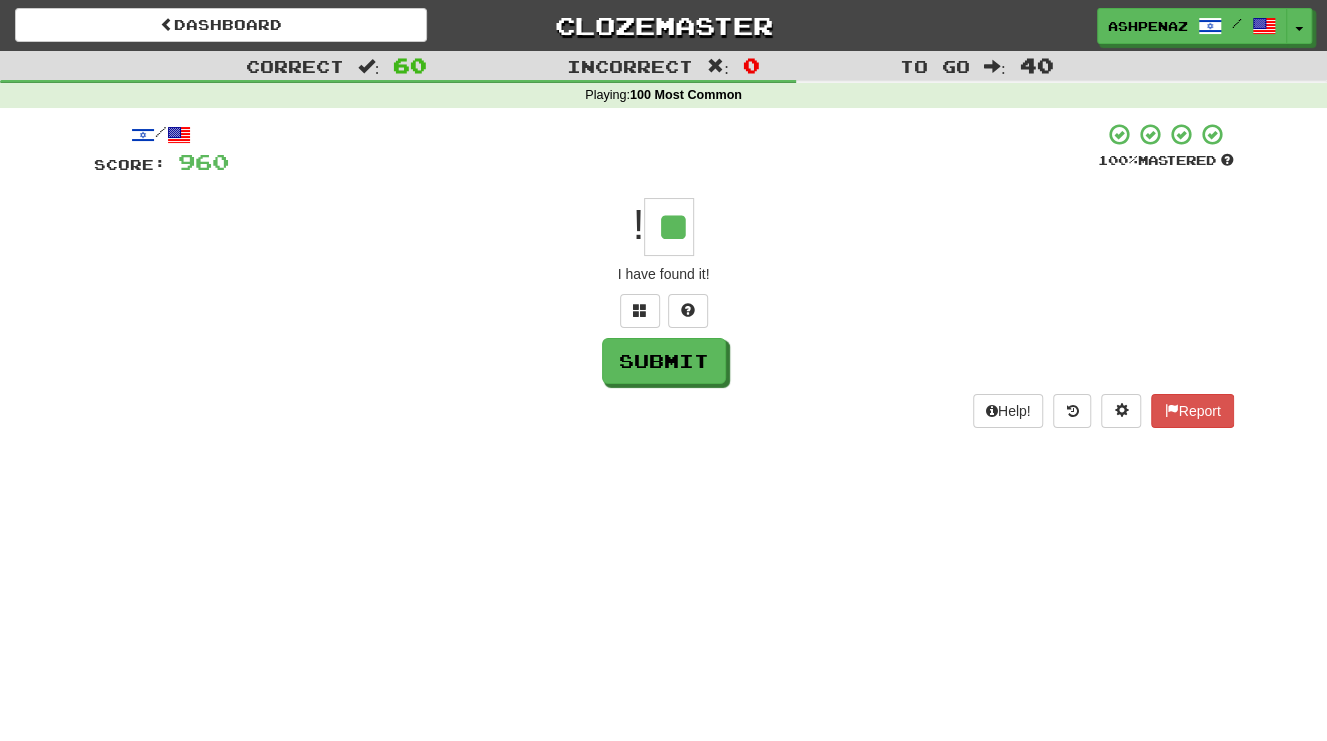 type on "**" 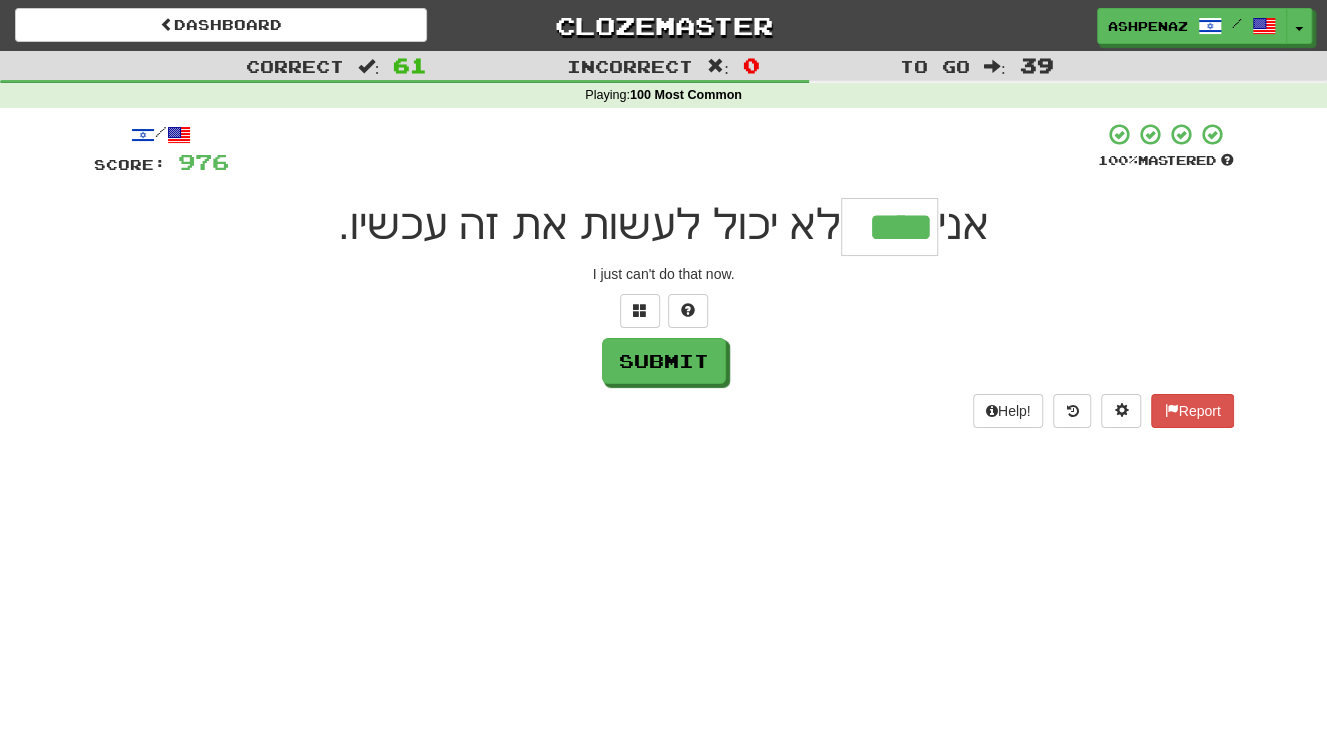type on "****" 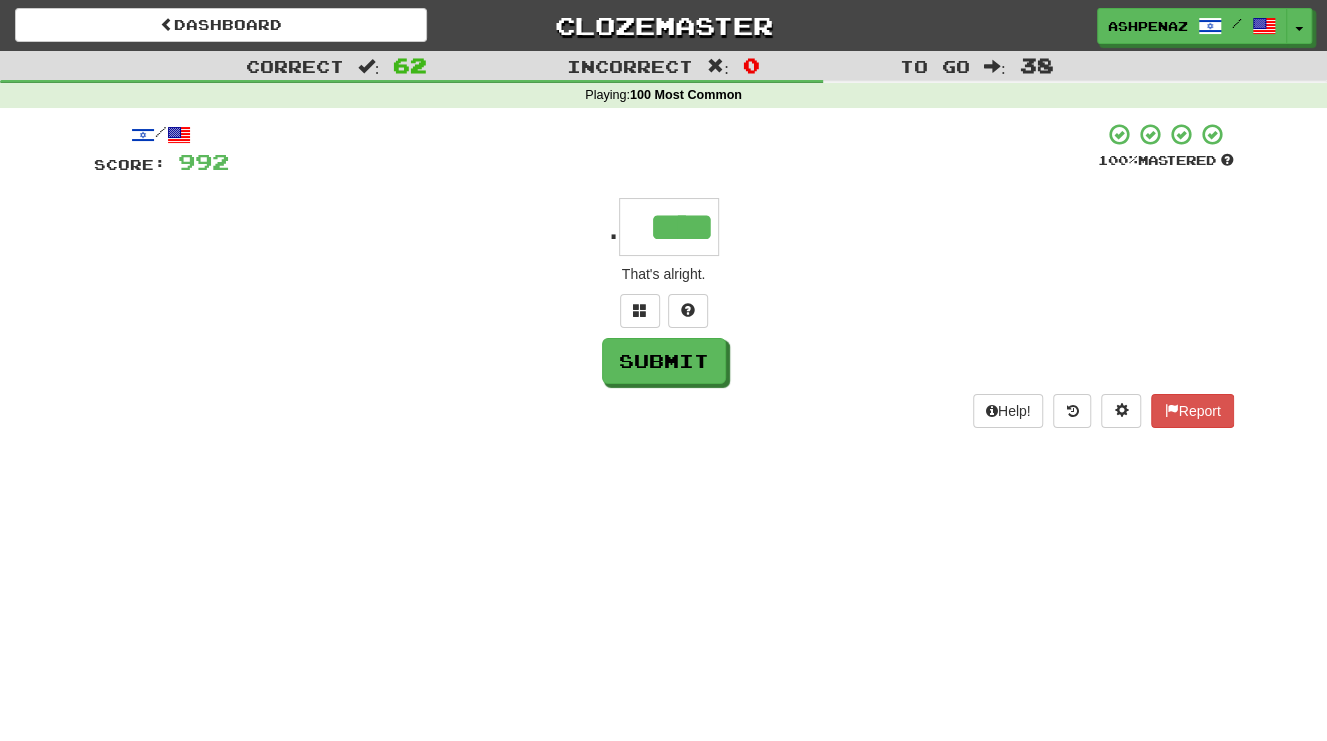 type on "****" 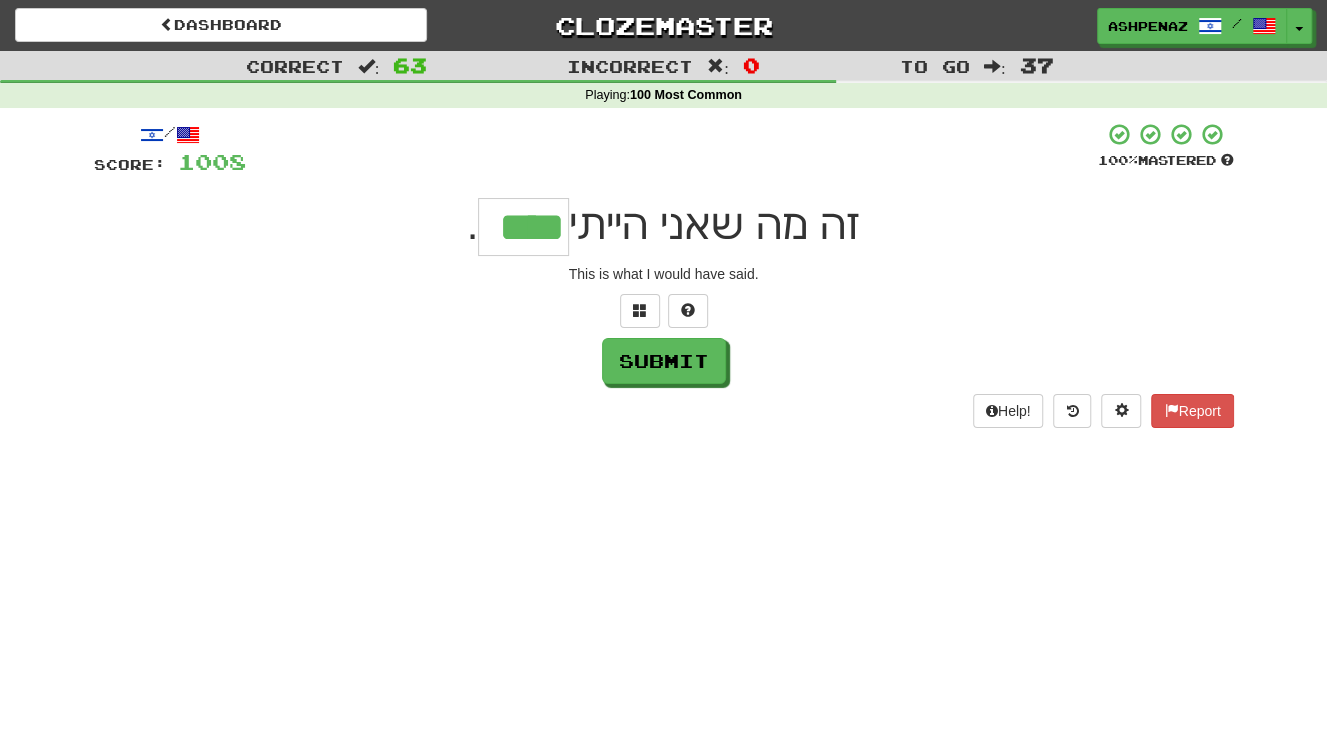 type on "****" 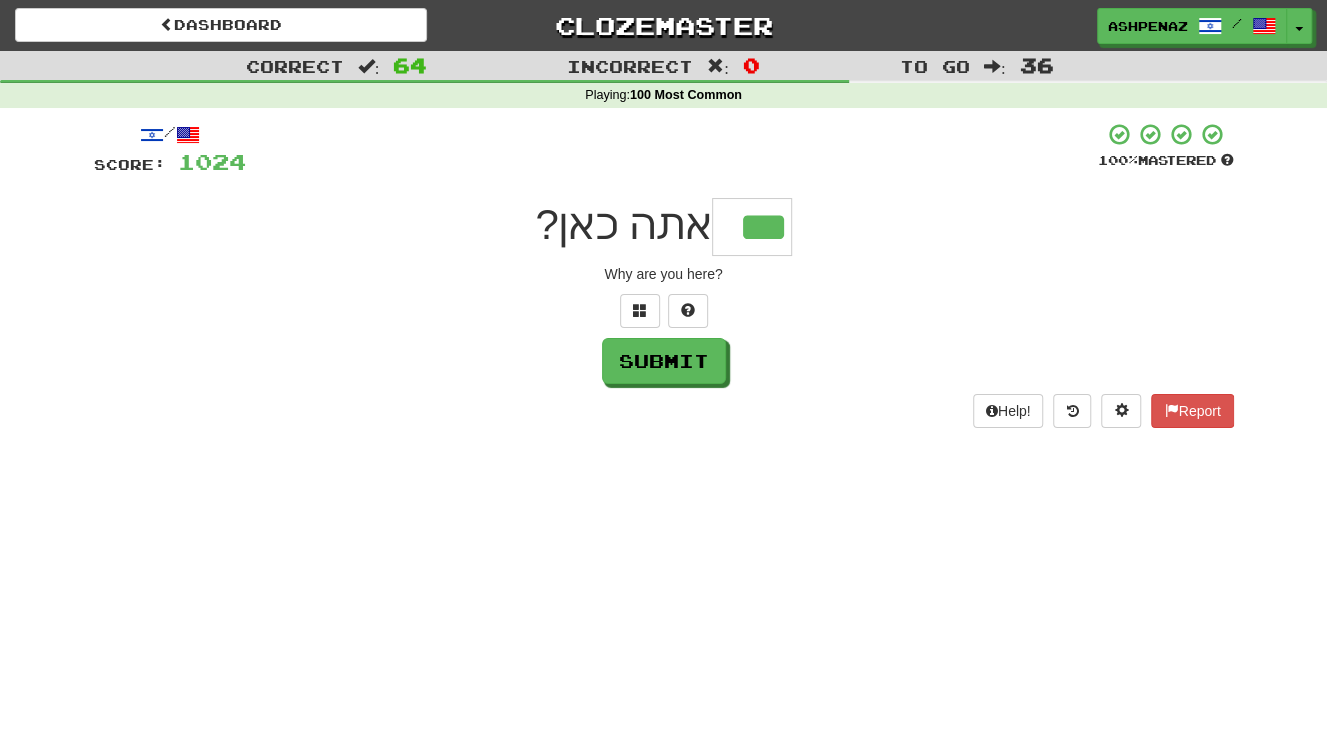 type on "***" 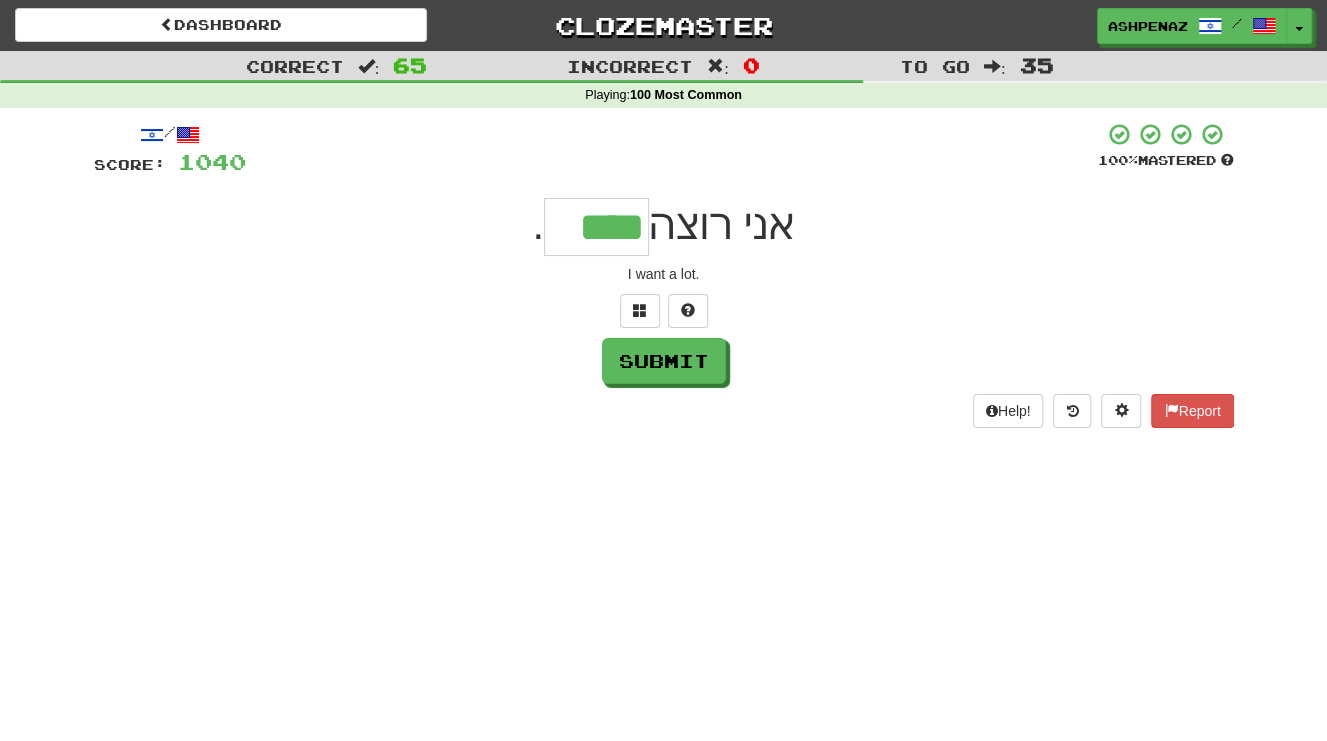 type on "****" 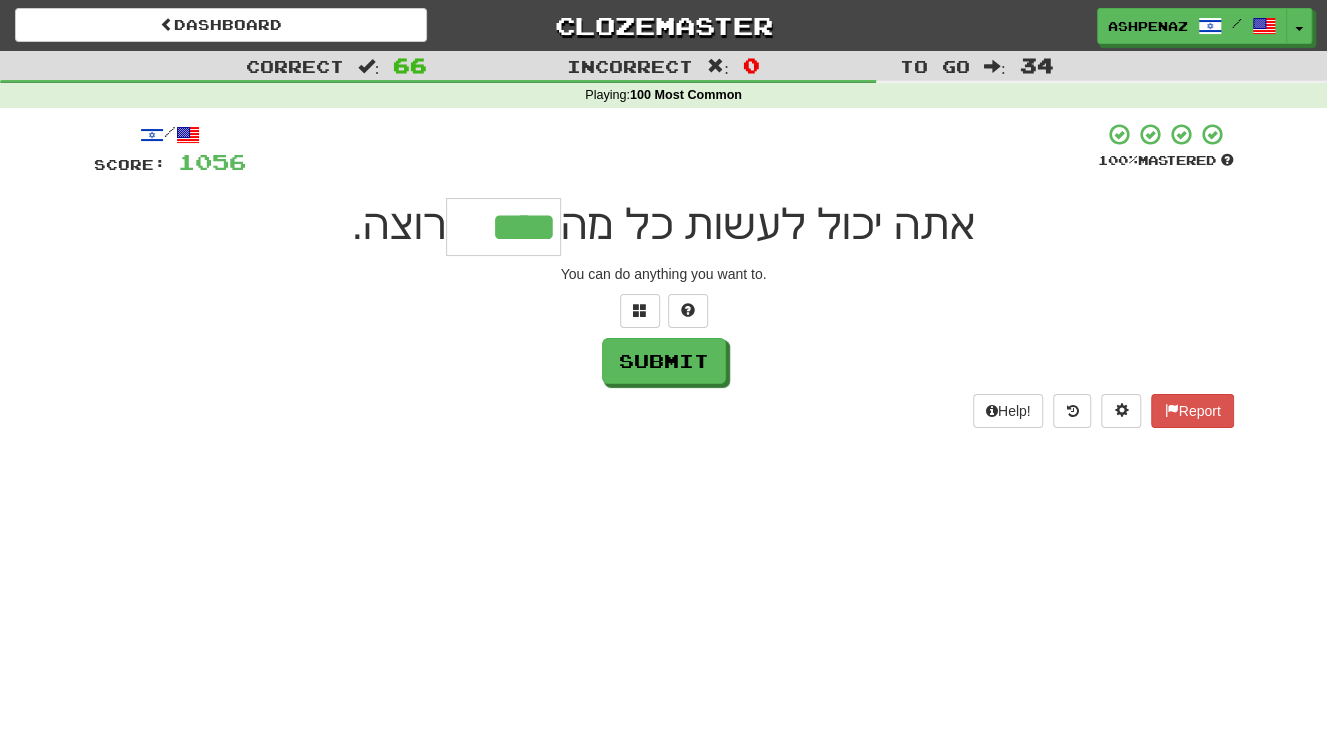 type on "****" 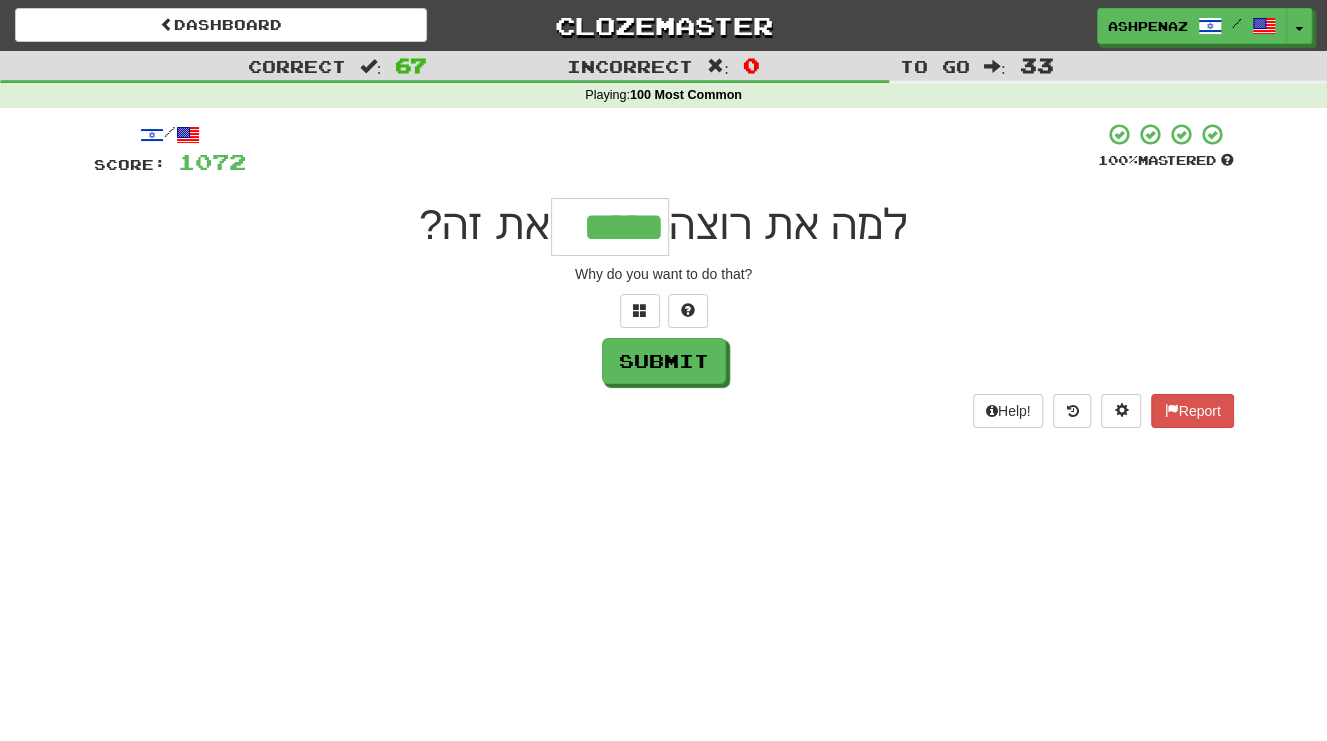 type on "*****" 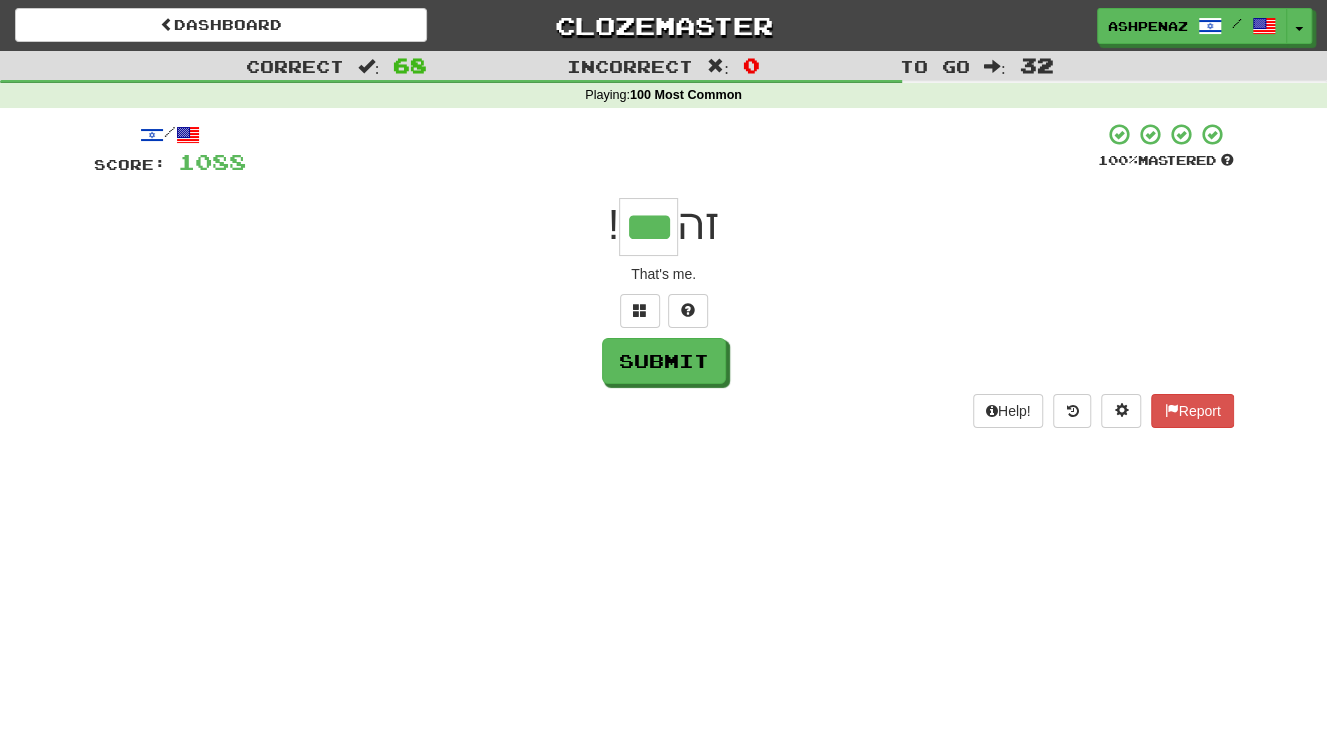 type on "***" 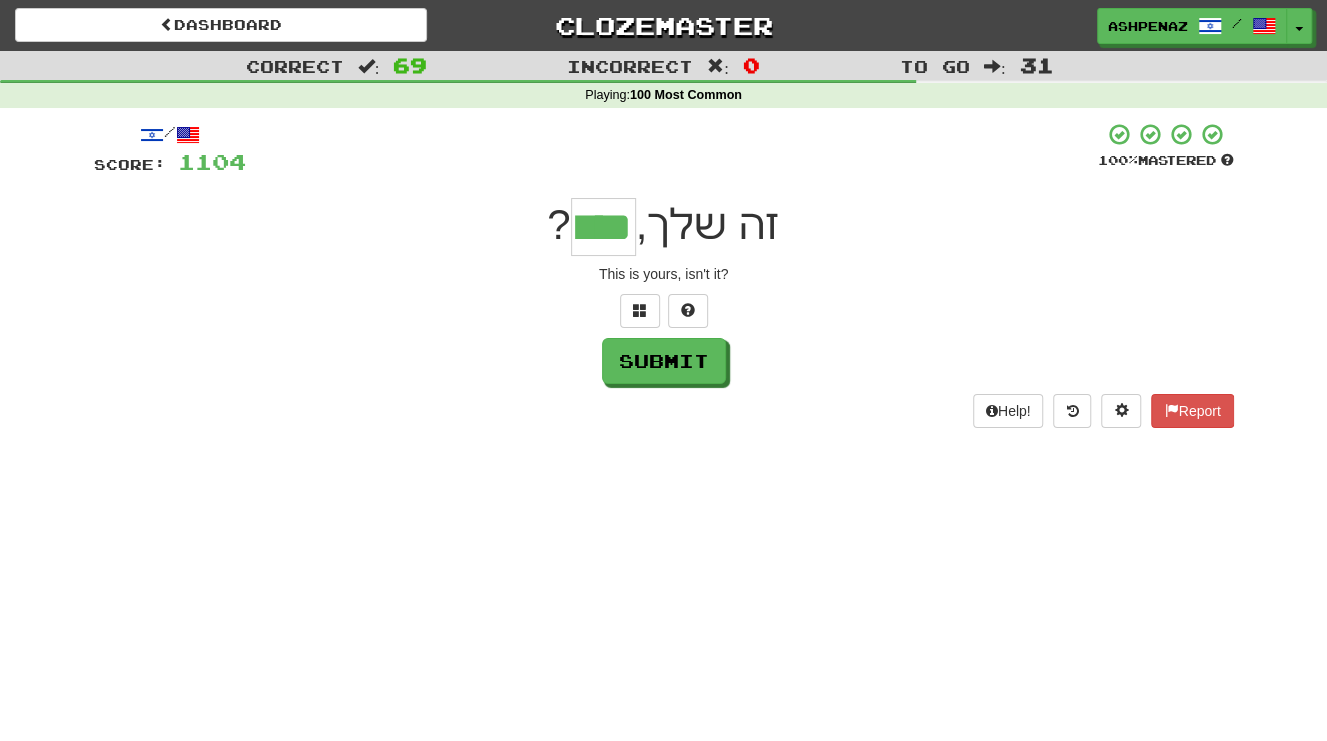 type on "****" 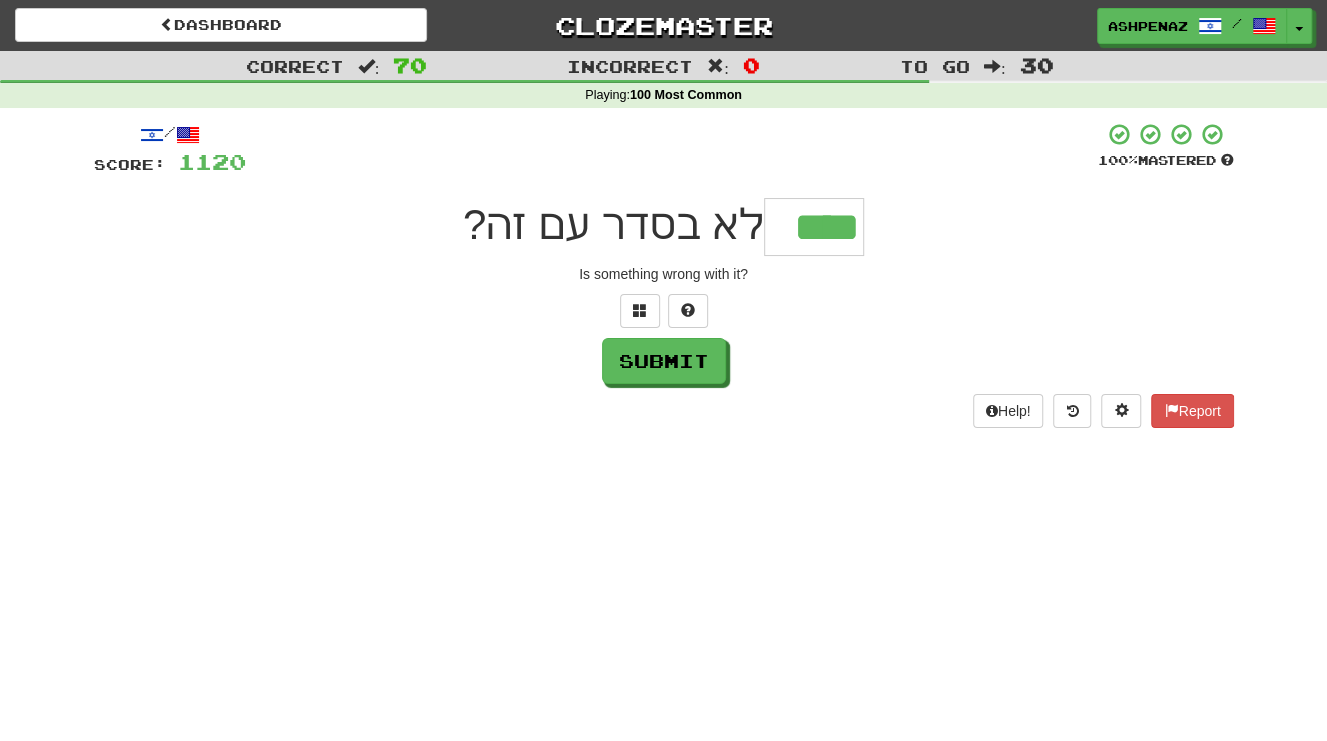 type on "****" 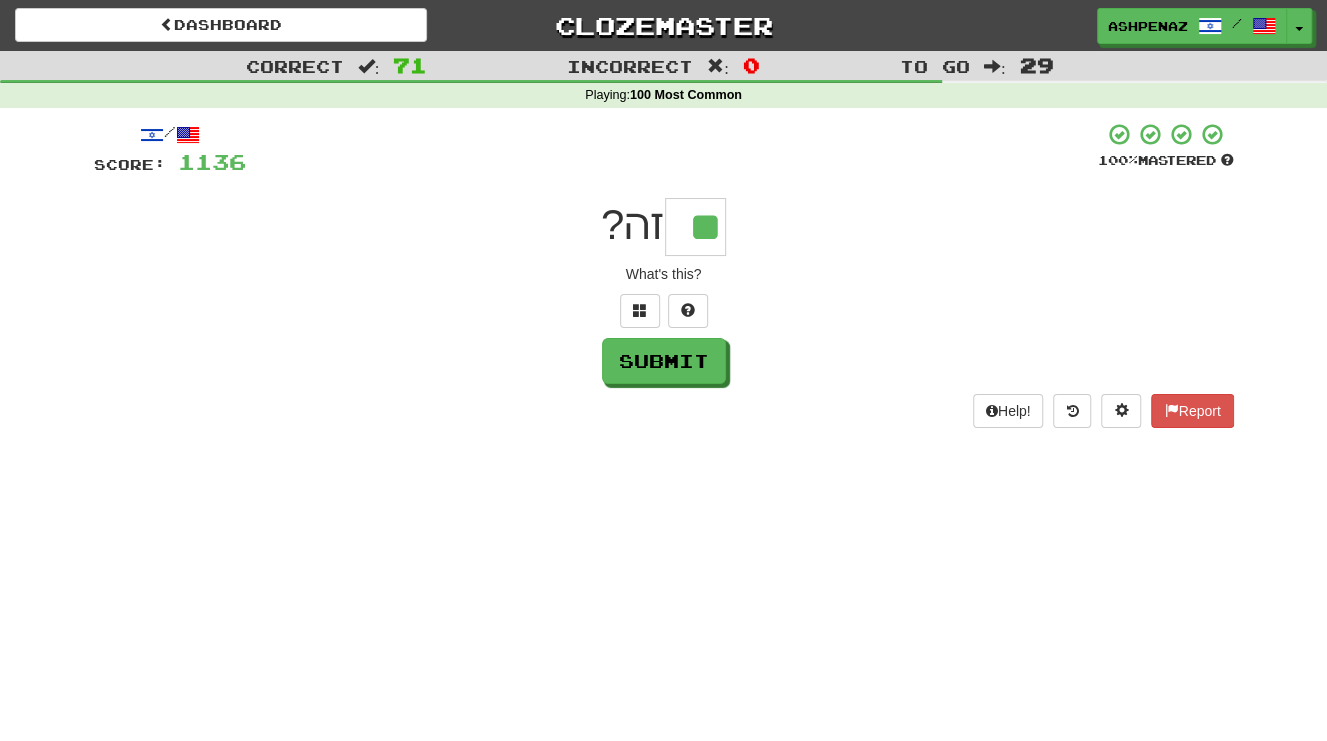 type on "**" 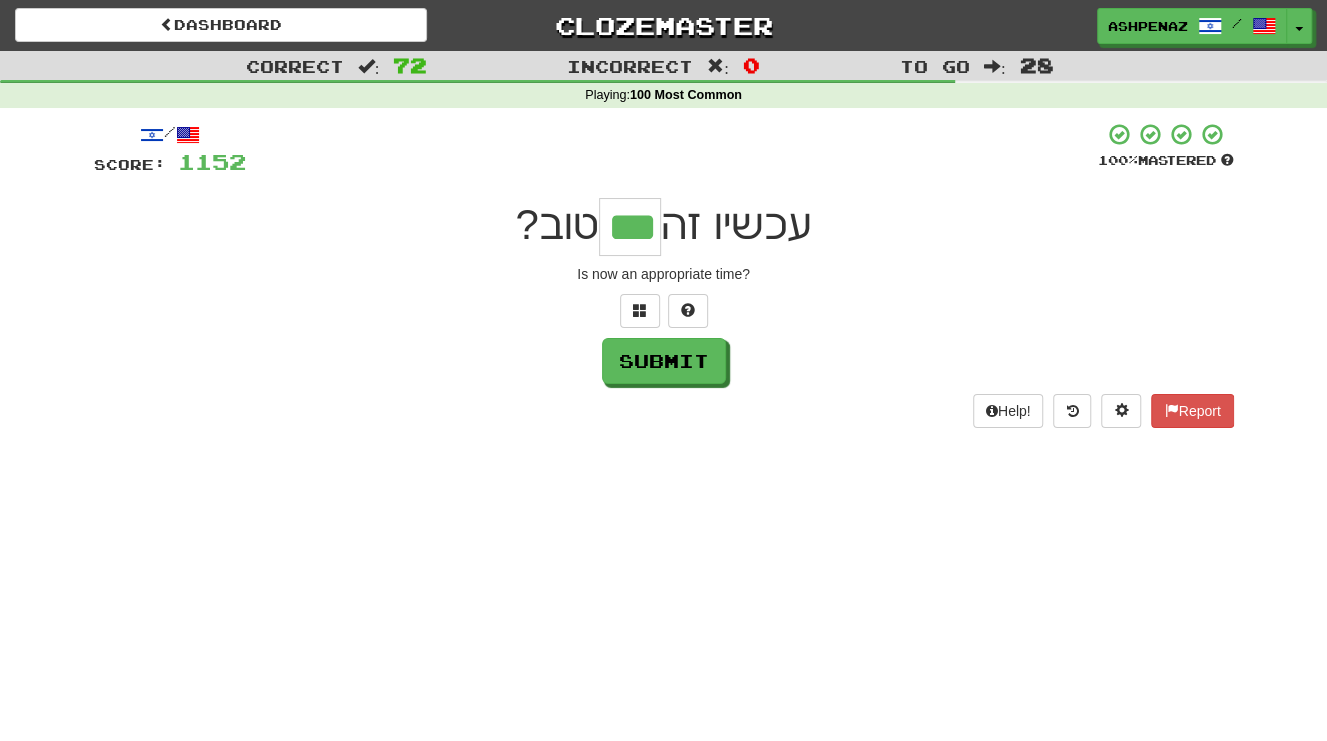 type on "***" 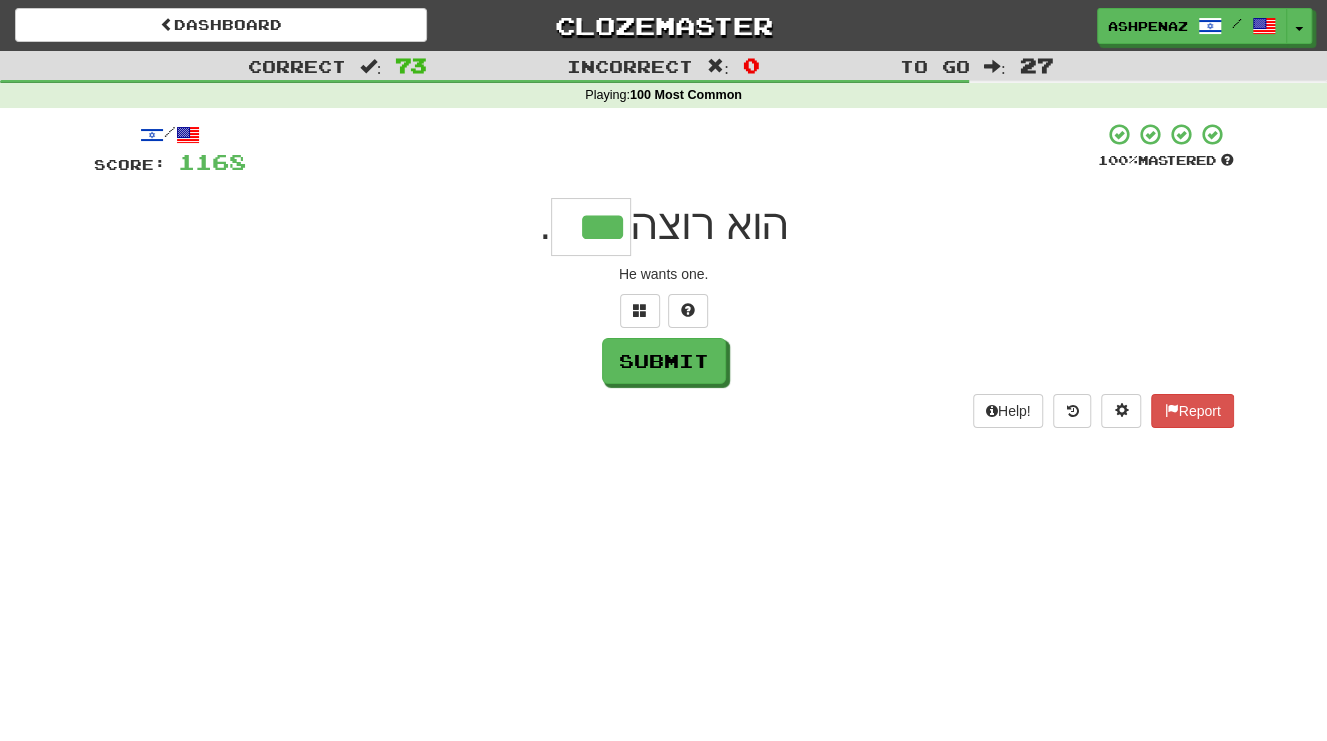 type on "***" 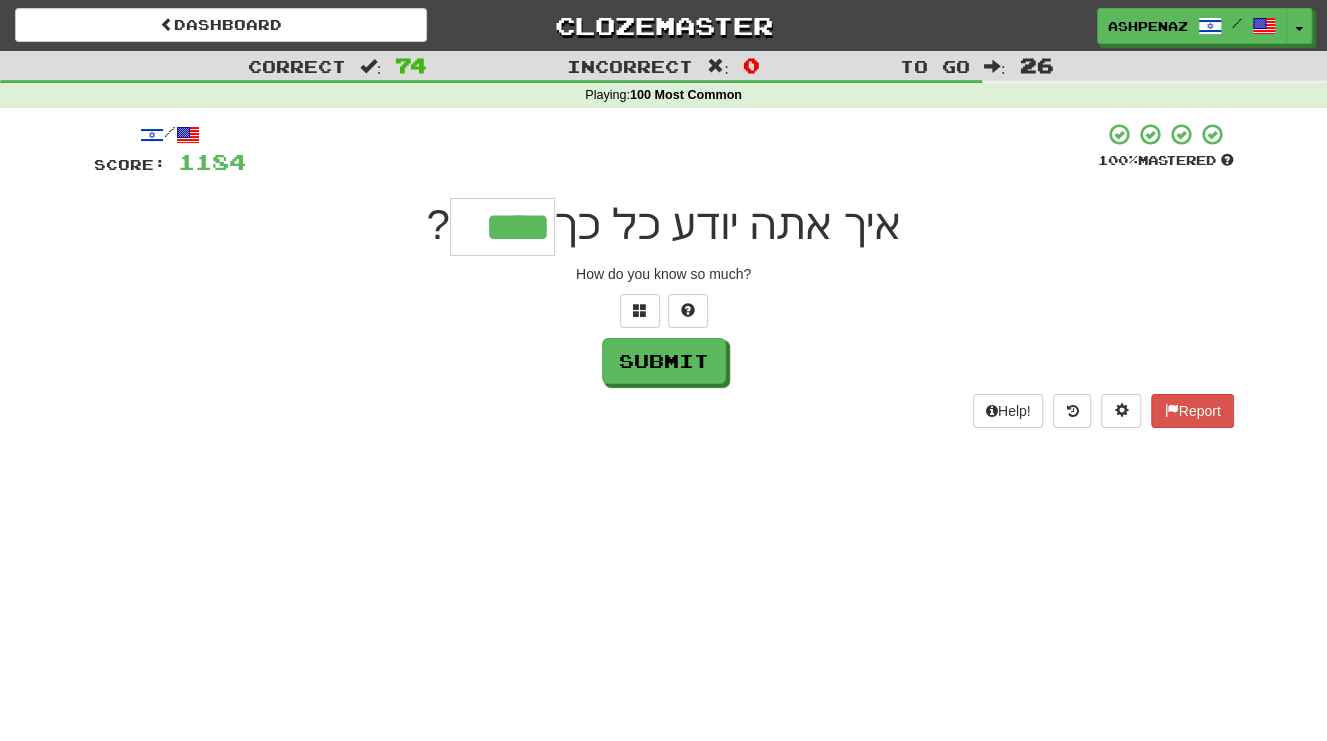 type on "****" 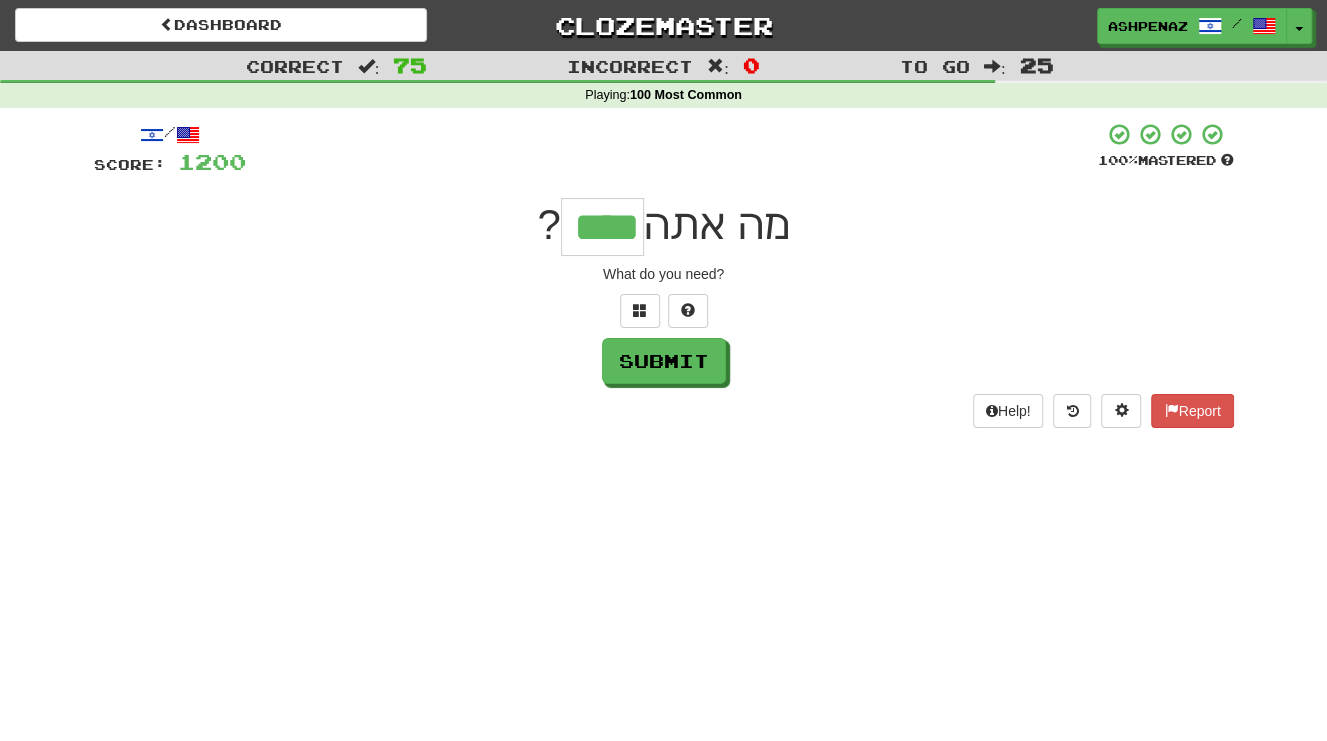 type on "****" 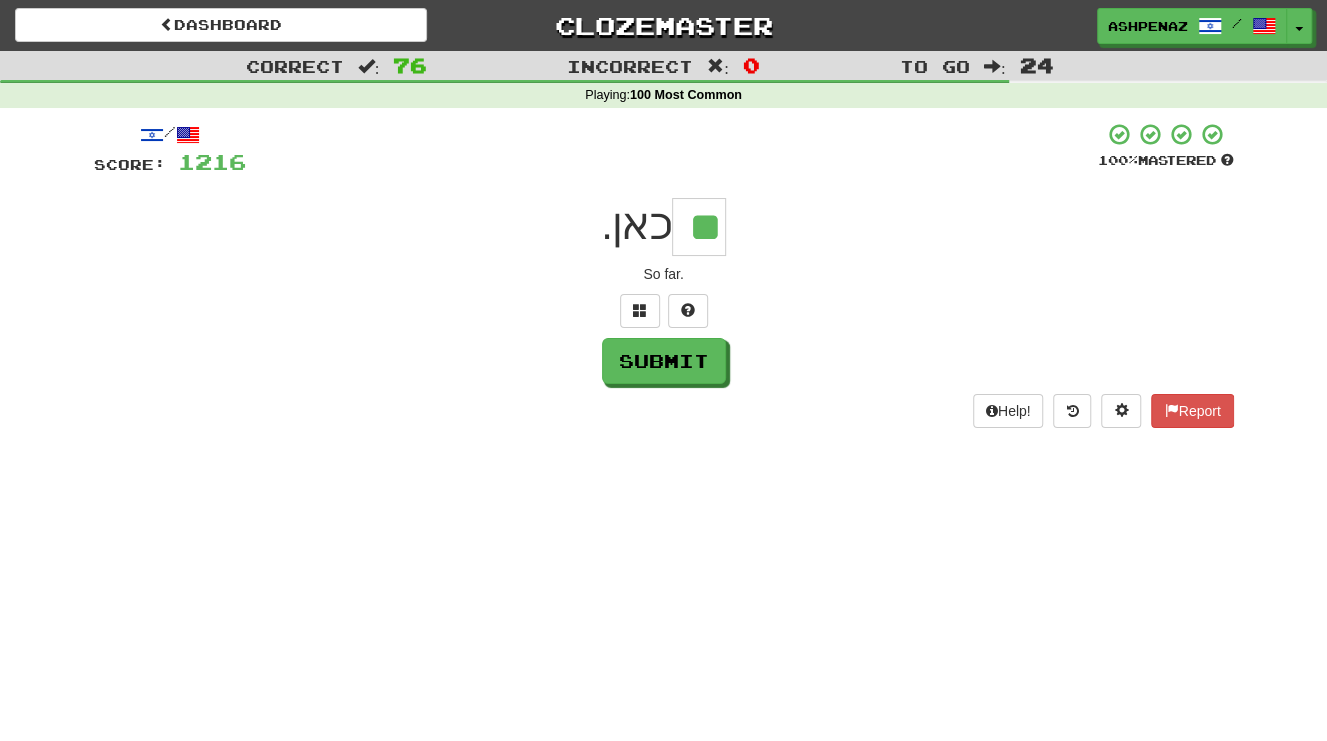 type on "**" 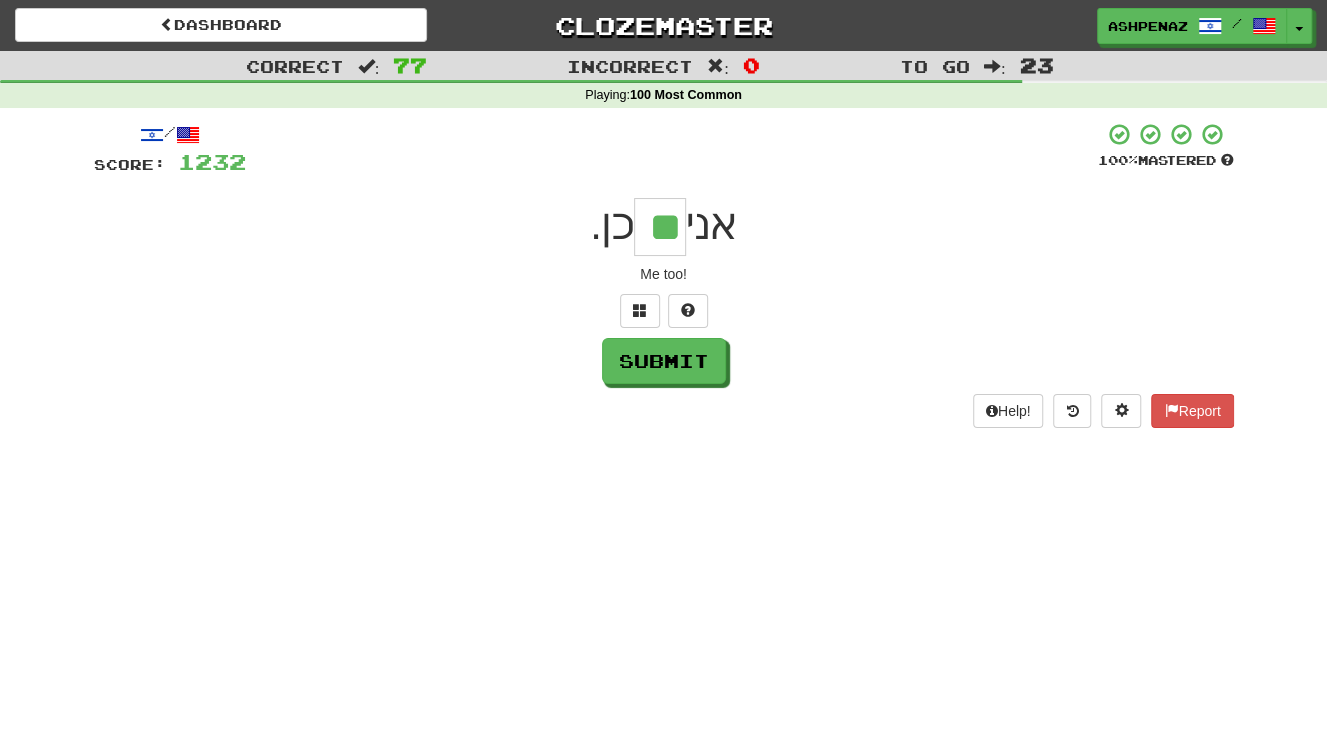 type on "**" 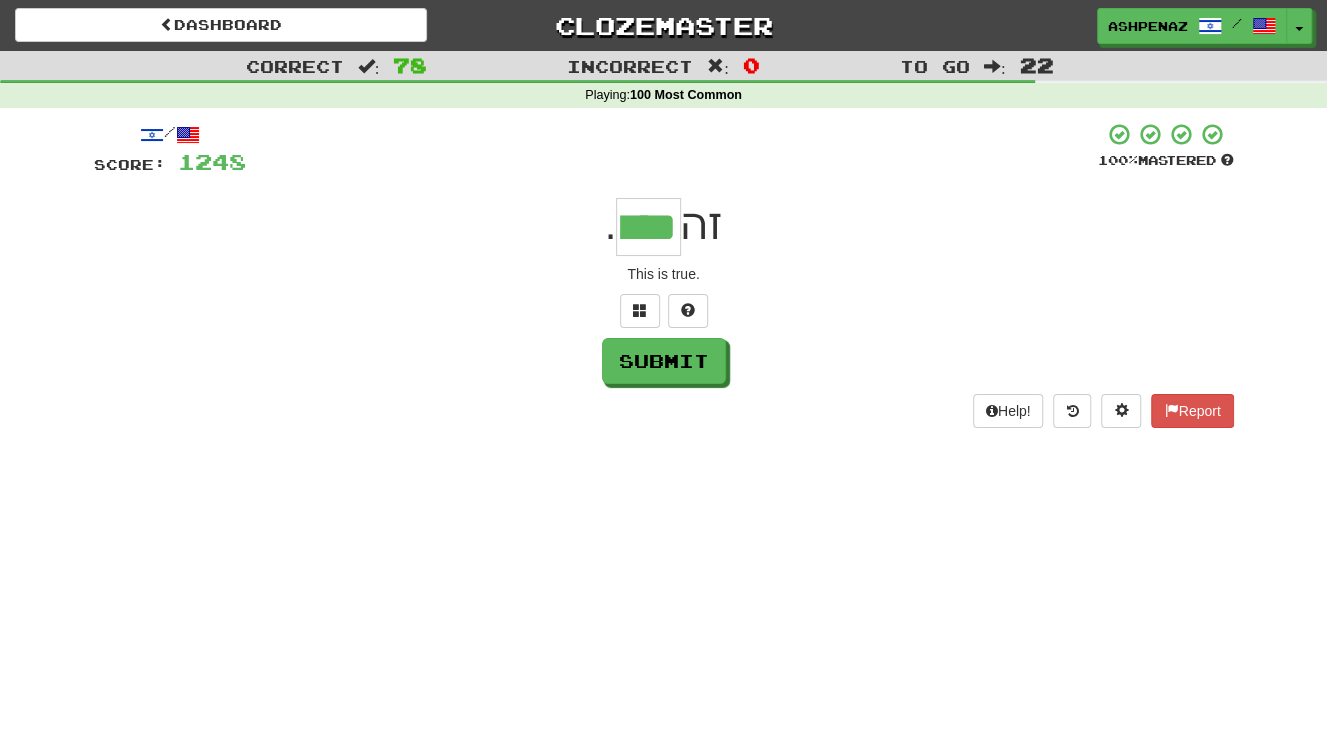type on "****" 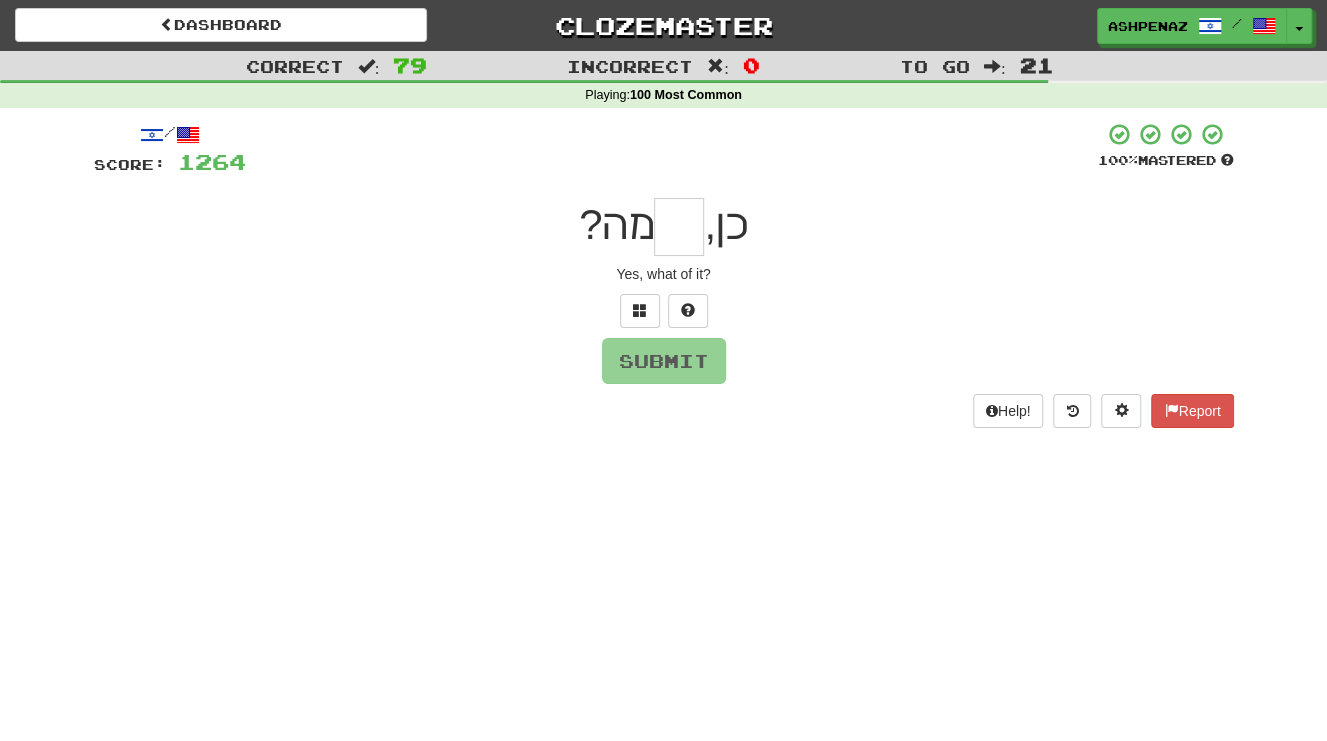 type on "*" 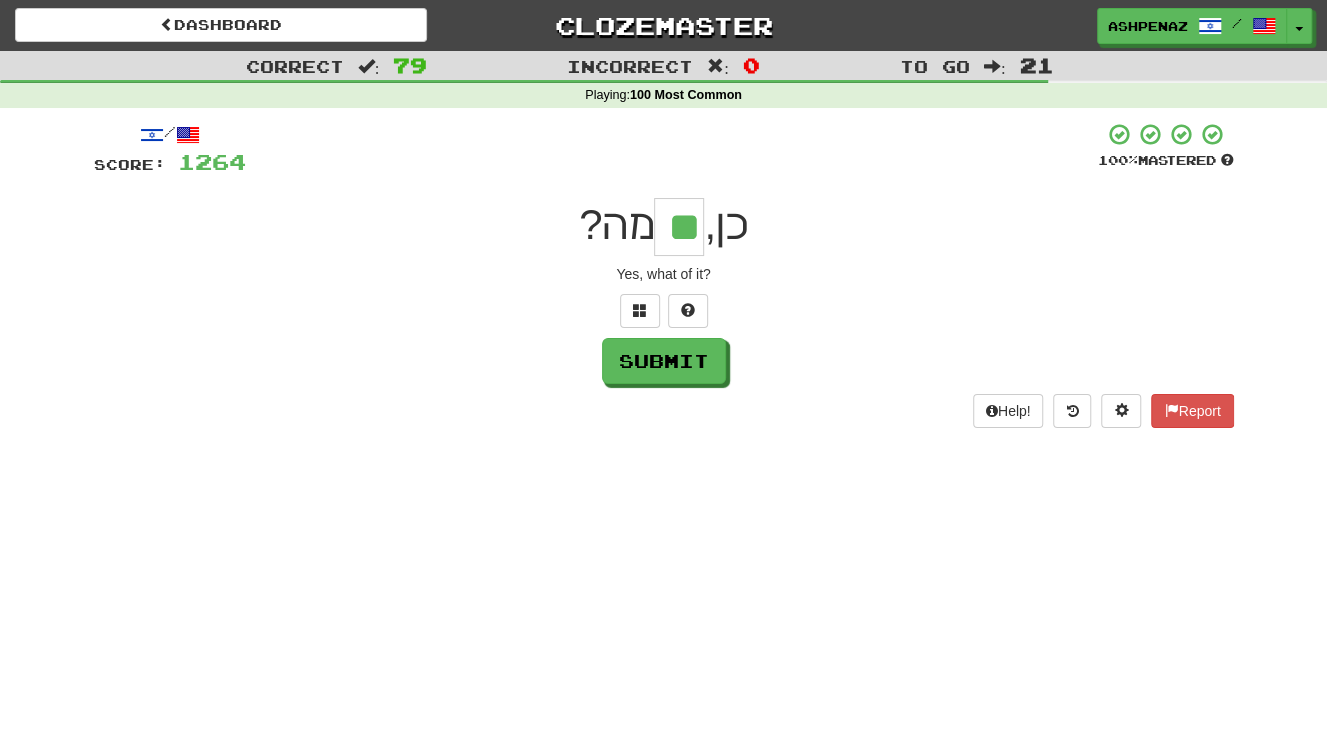 type on "**" 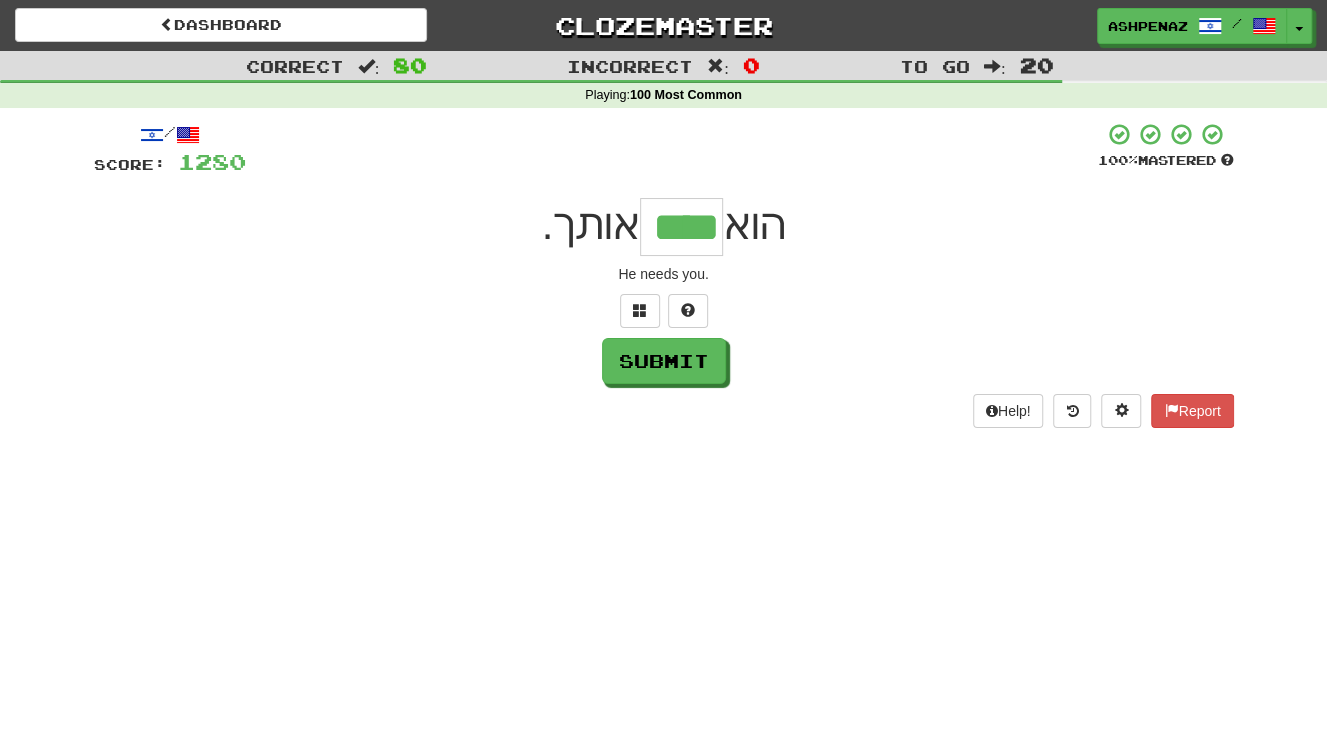 type on "****" 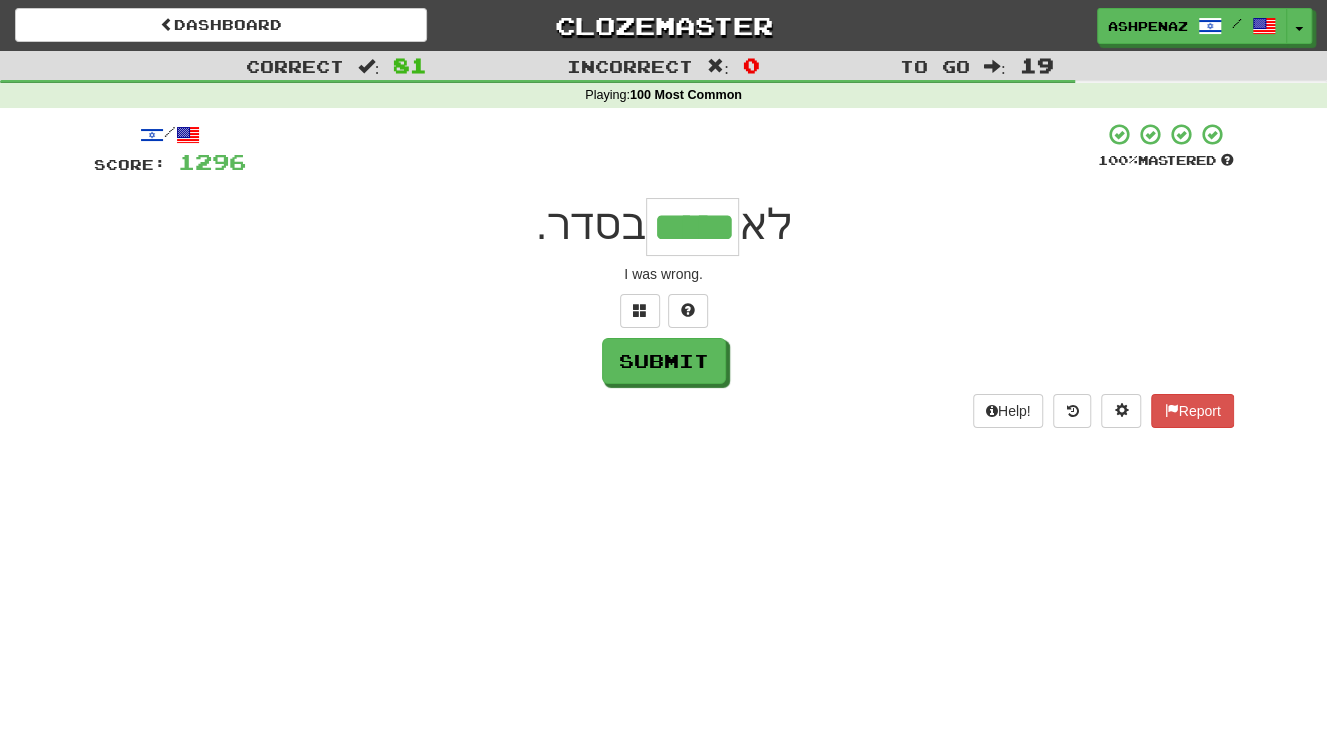 type on "*****" 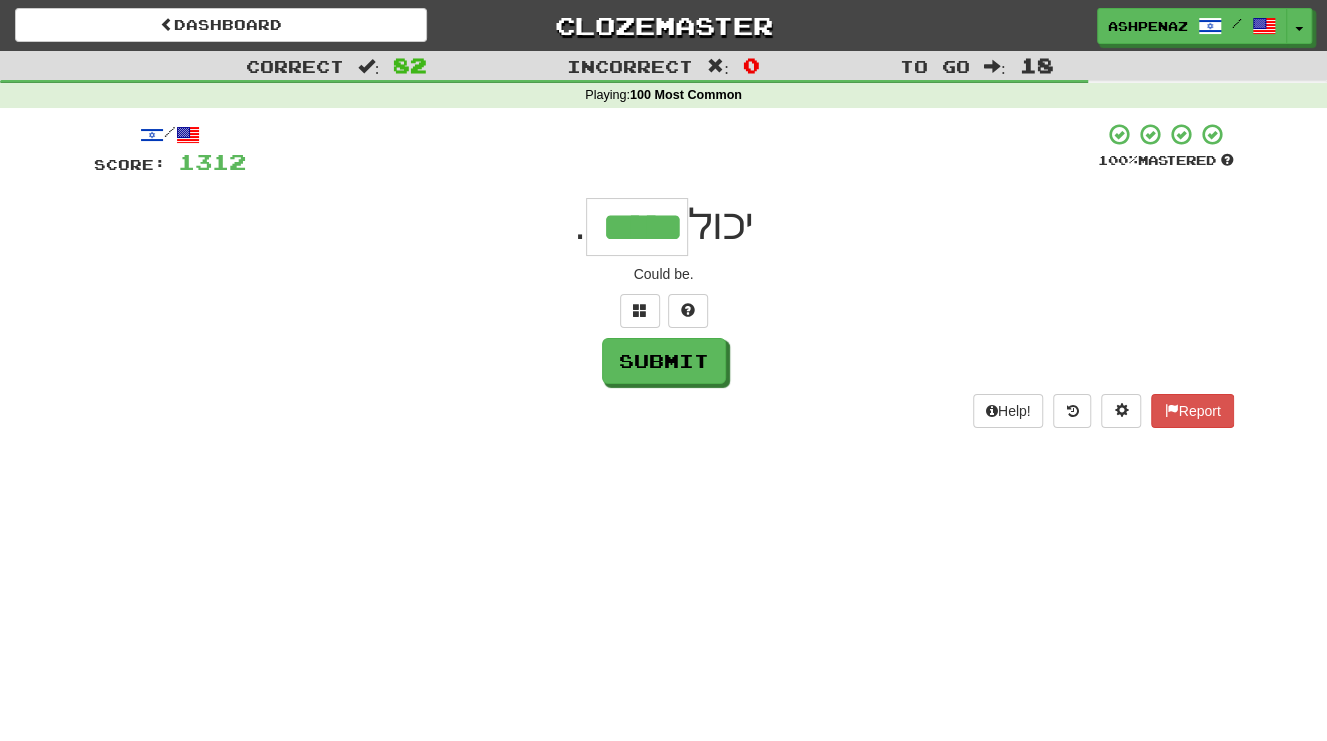 type on "*****" 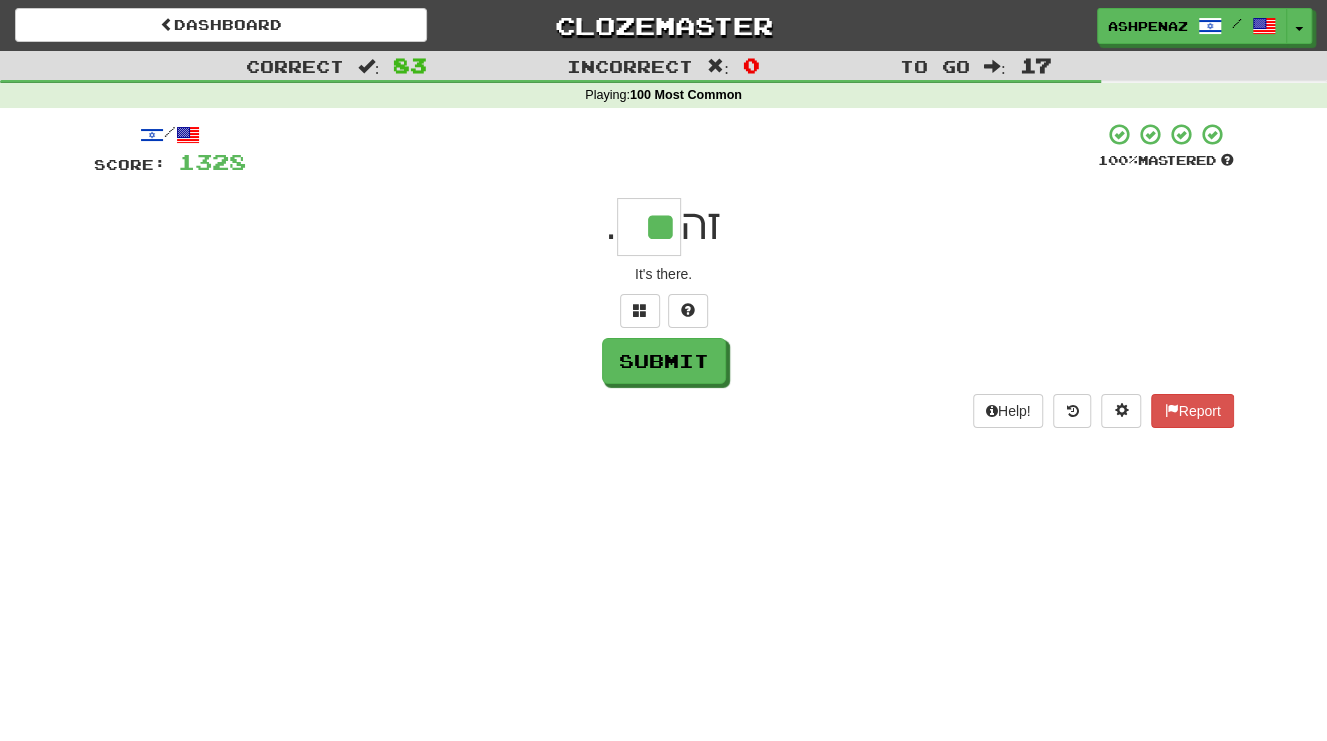 type on "**" 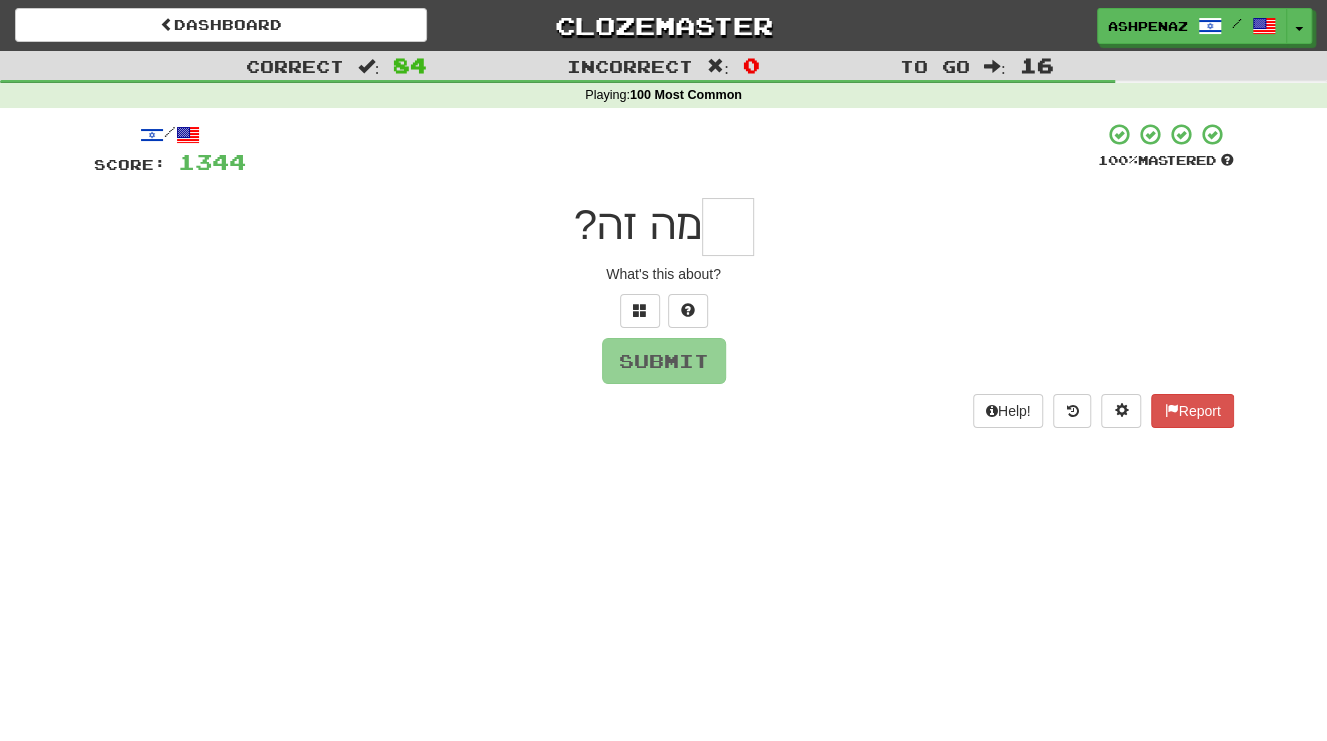 type on "*" 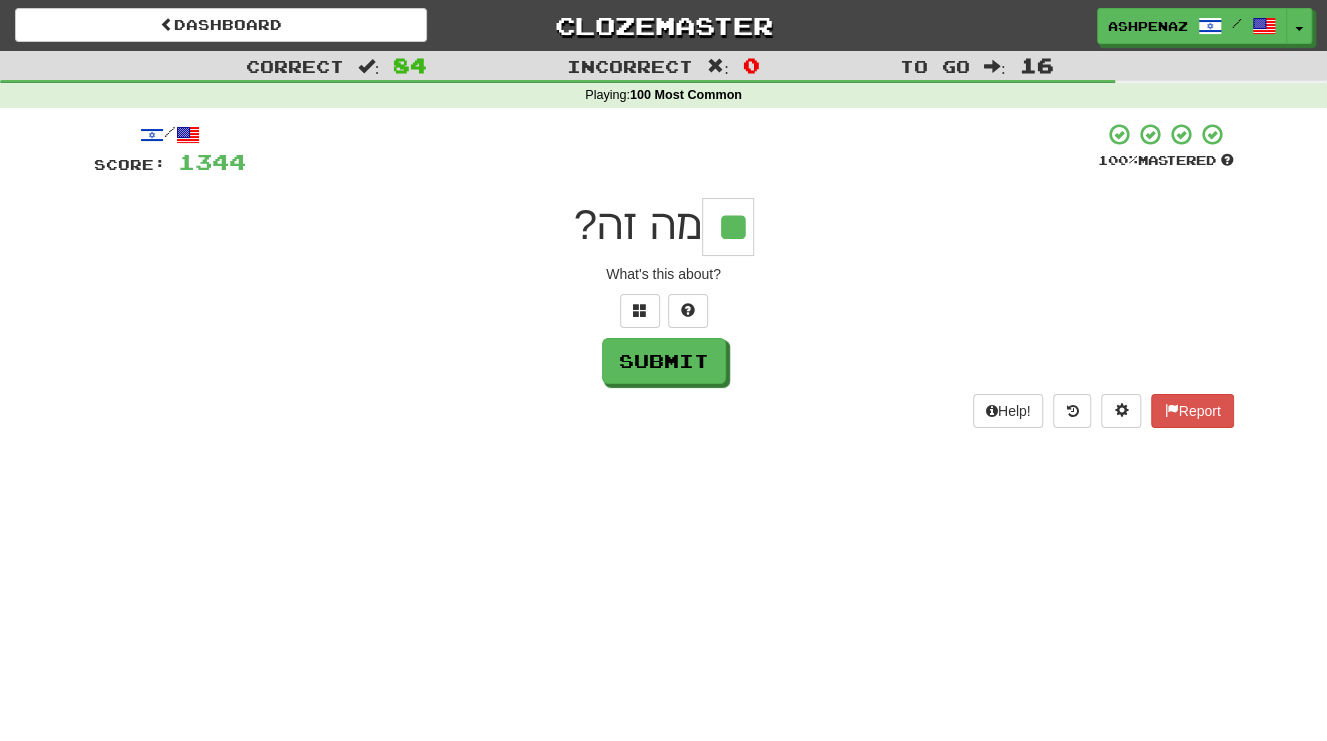 type on "**" 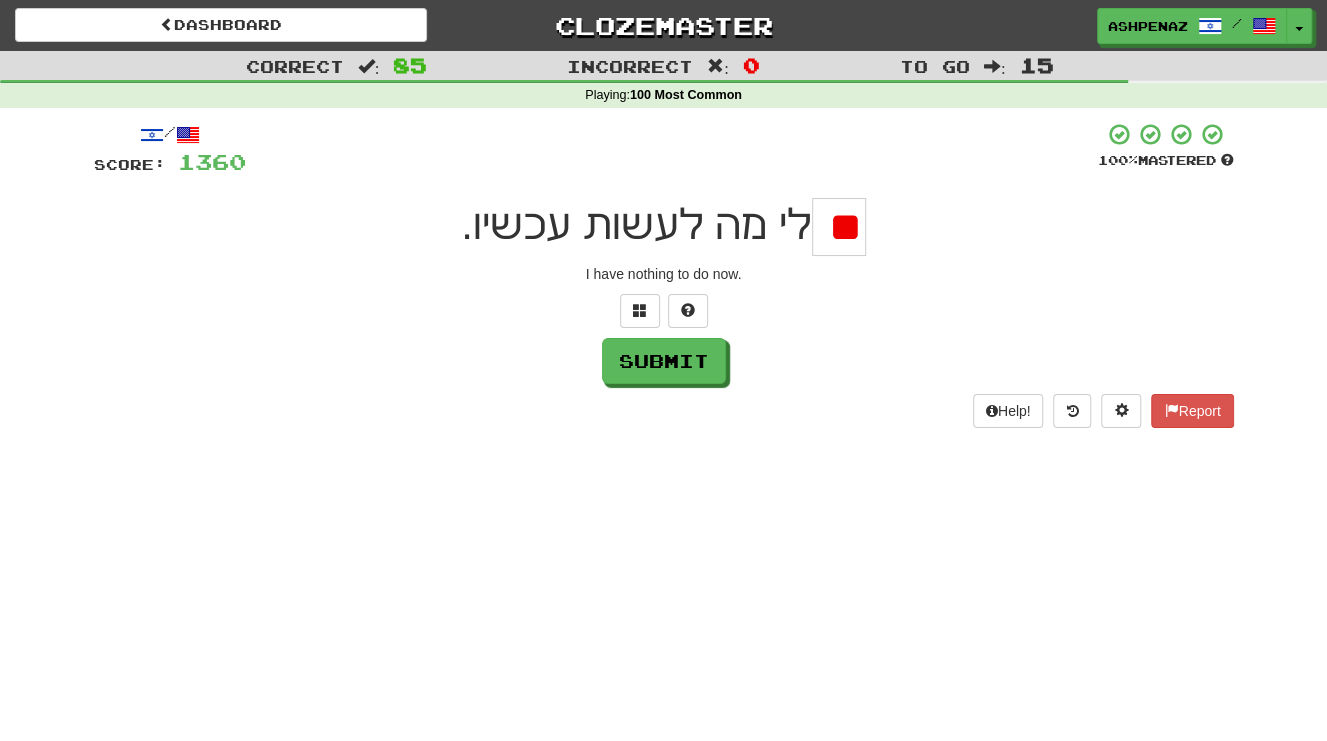 type on "*" 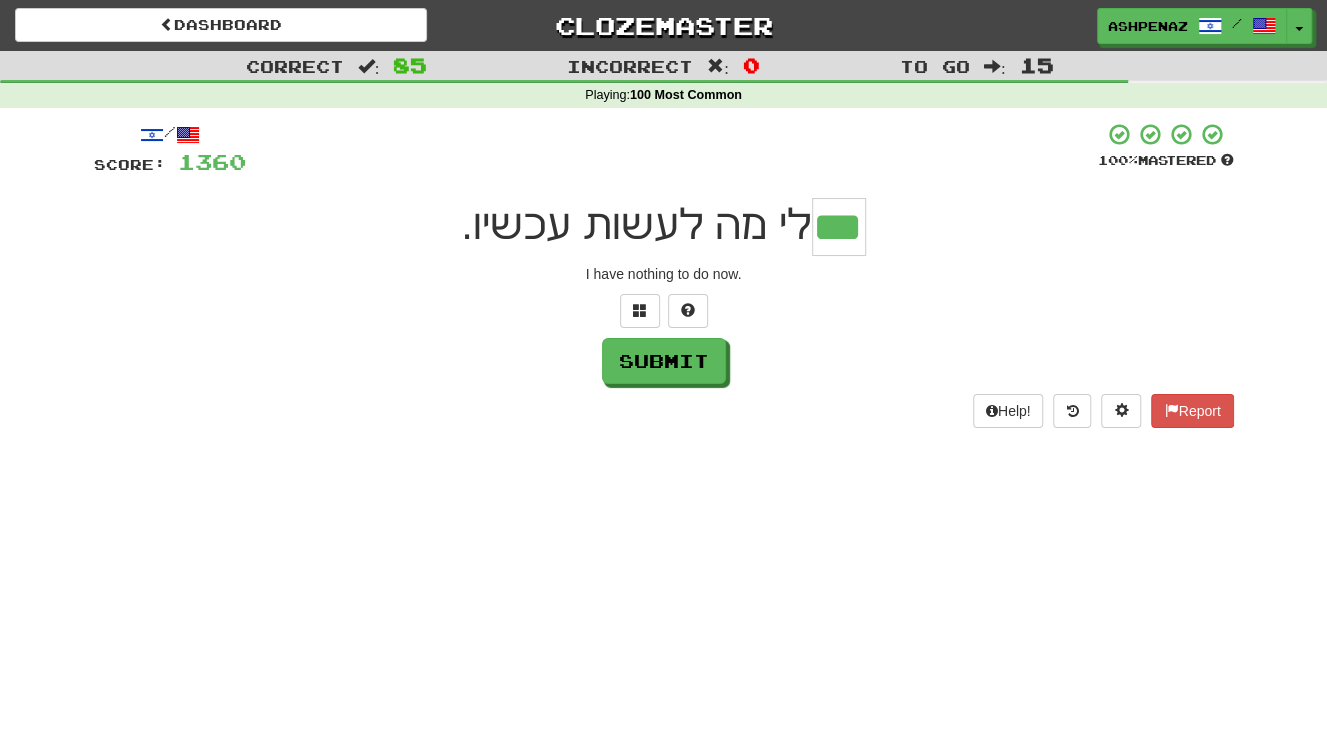 type on "***" 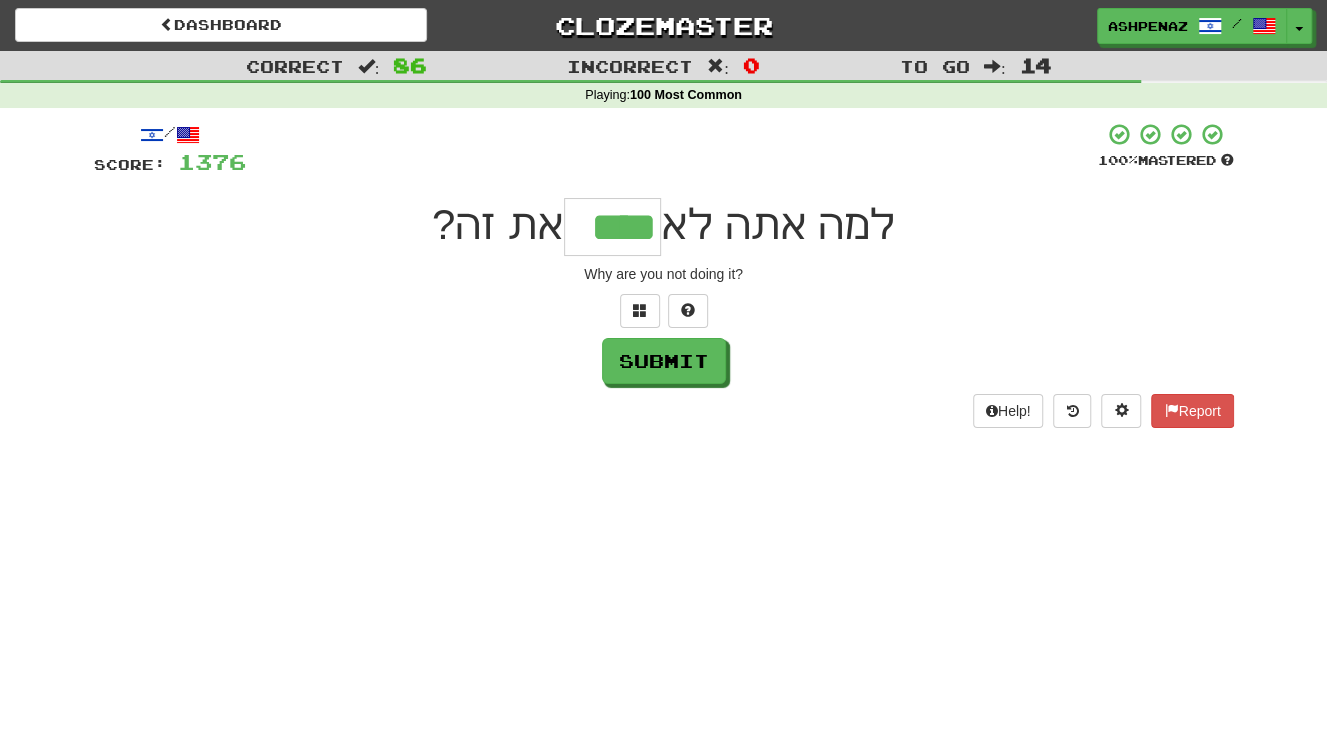 type on "****" 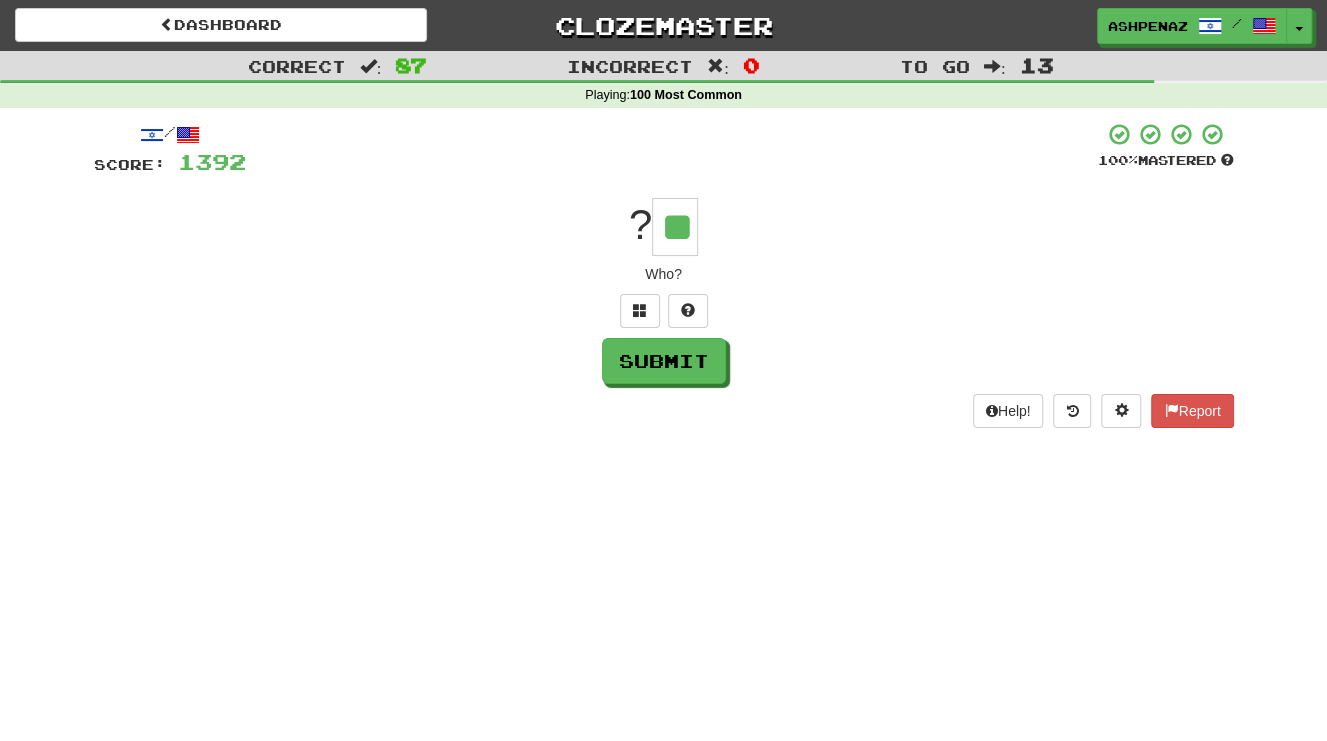 type on "**" 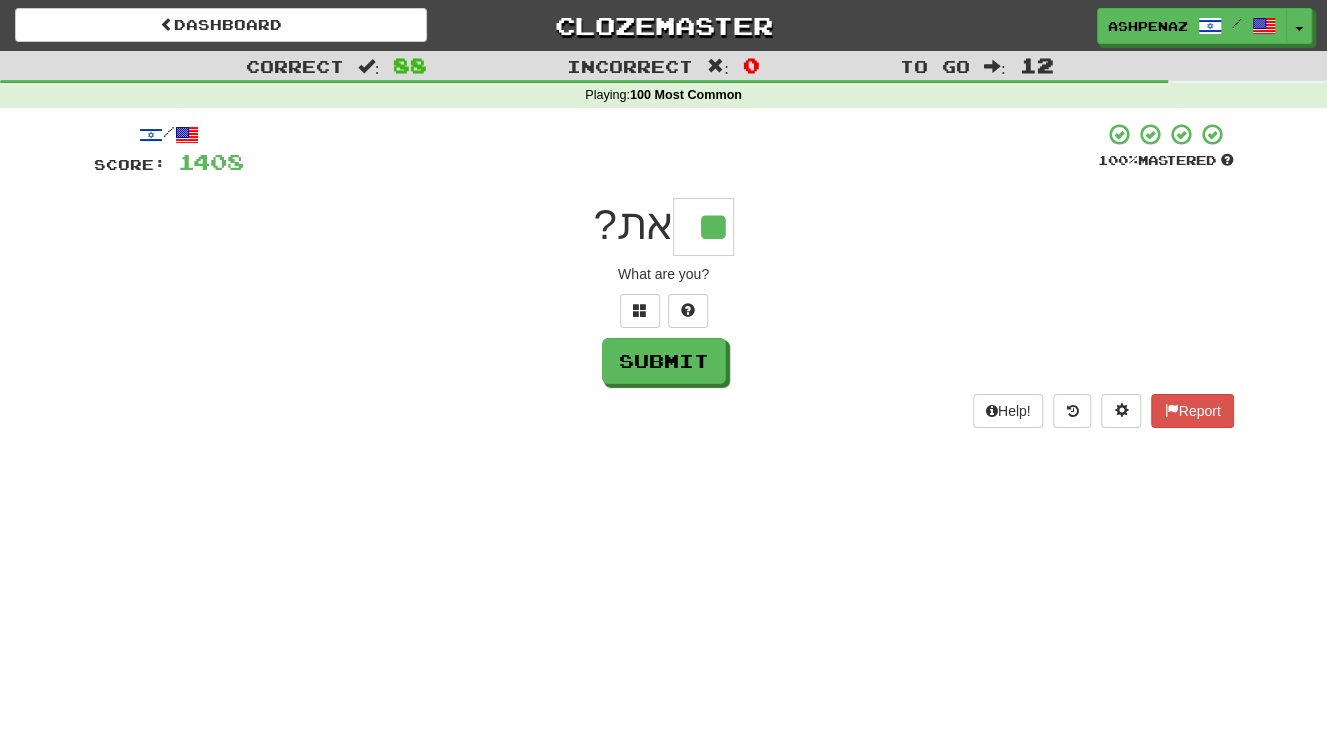 type on "**" 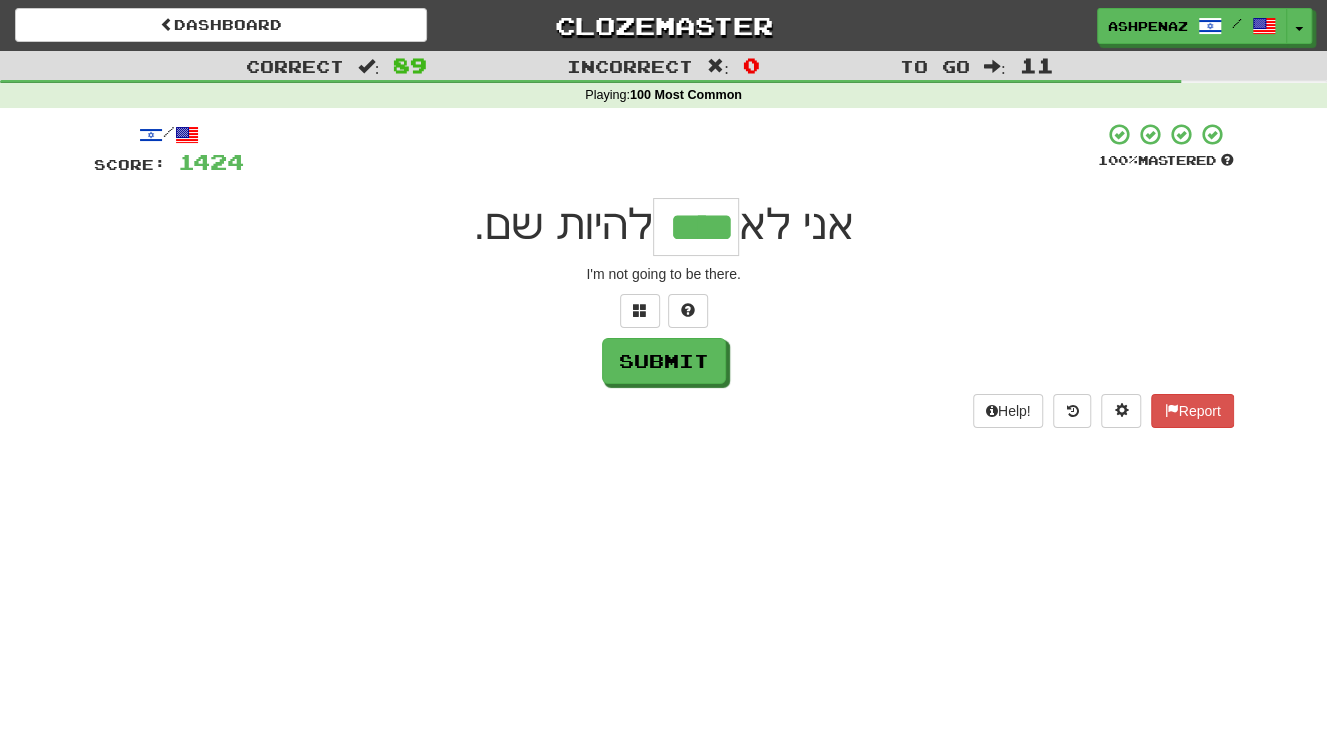 type on "****" 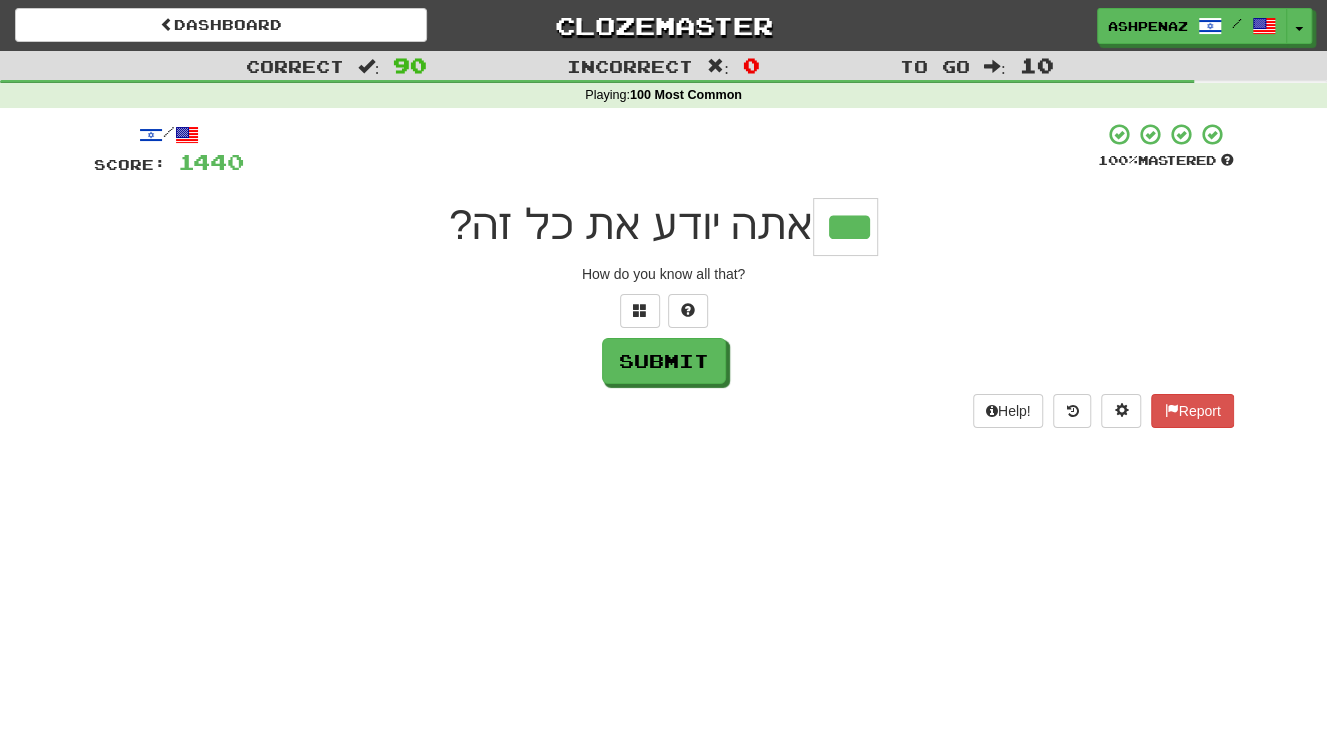 type on "***" 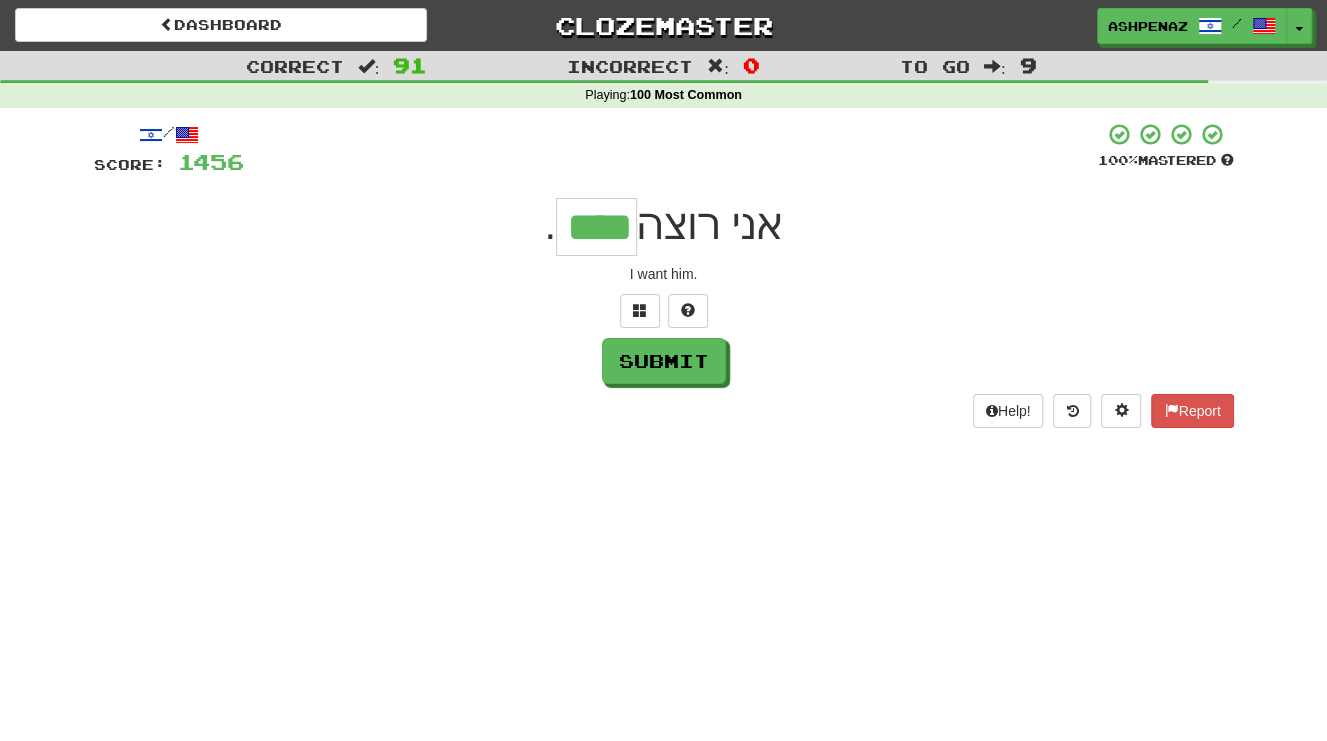 type on "****" 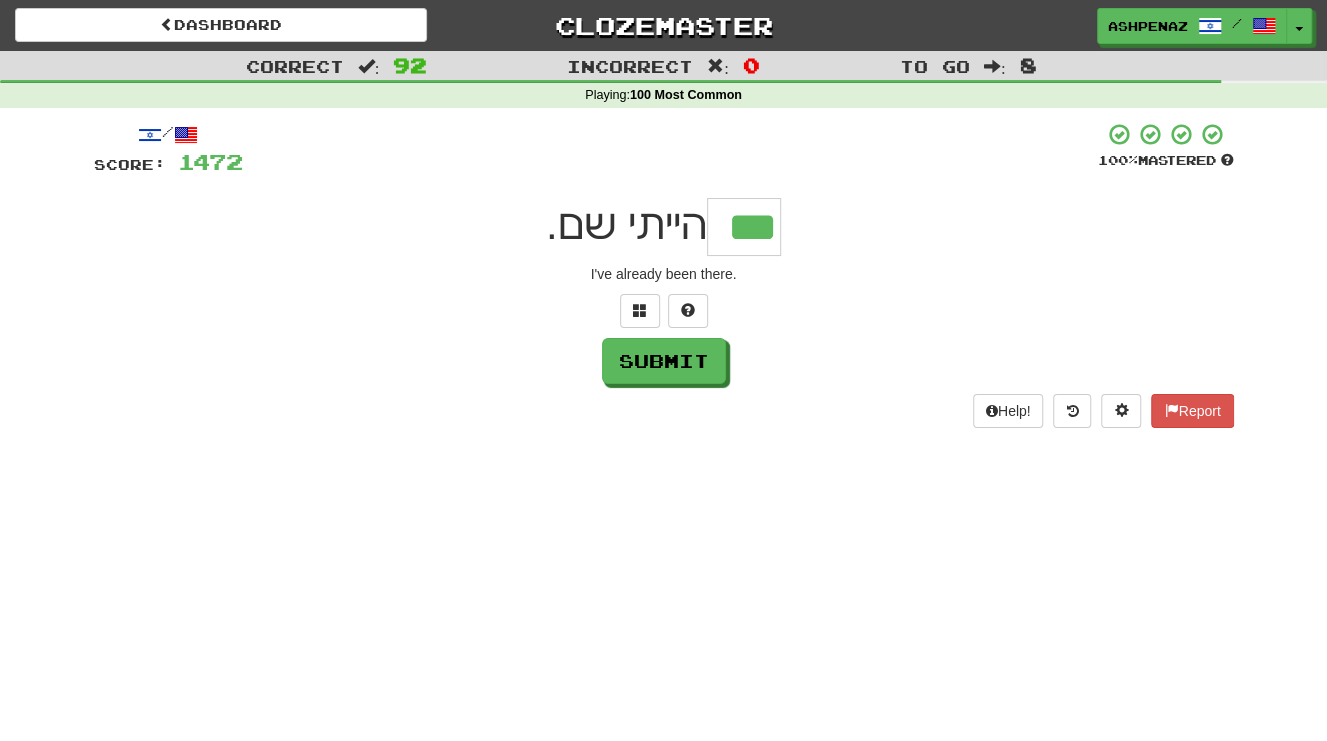 type on "***" 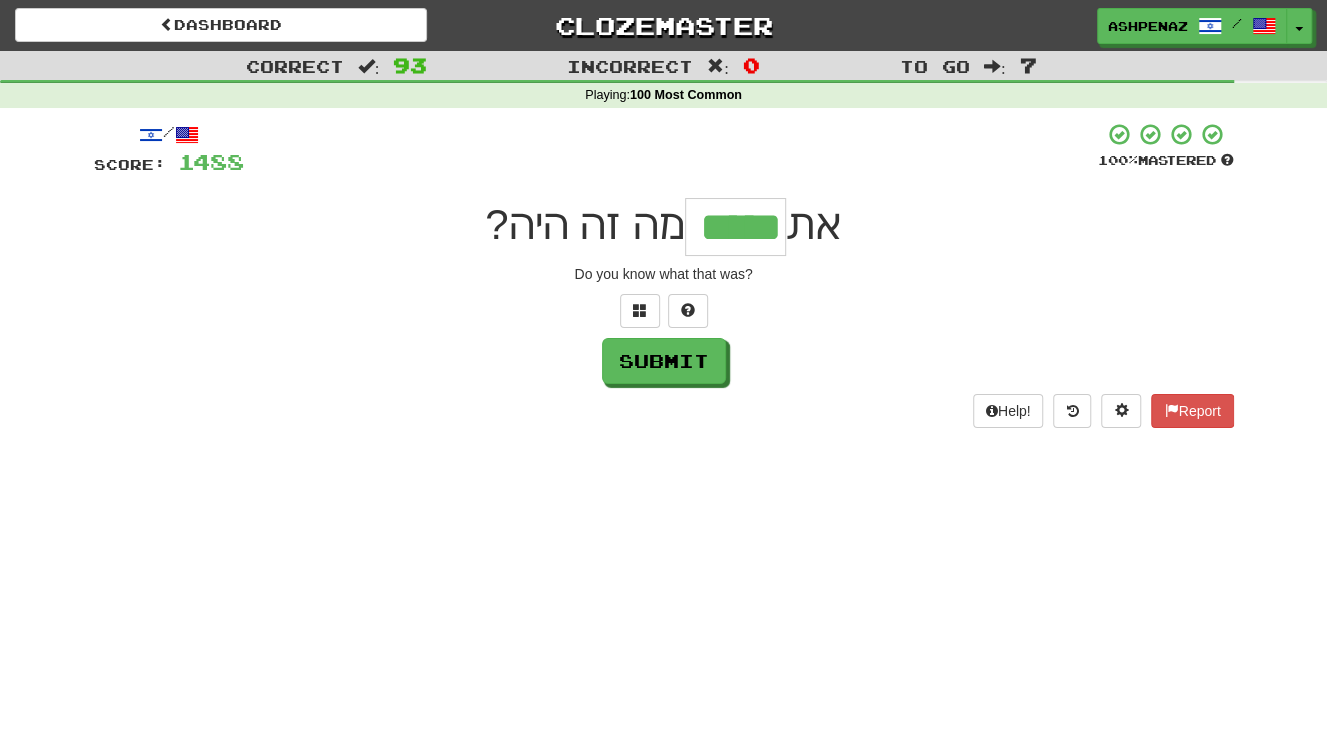 type on "*****" 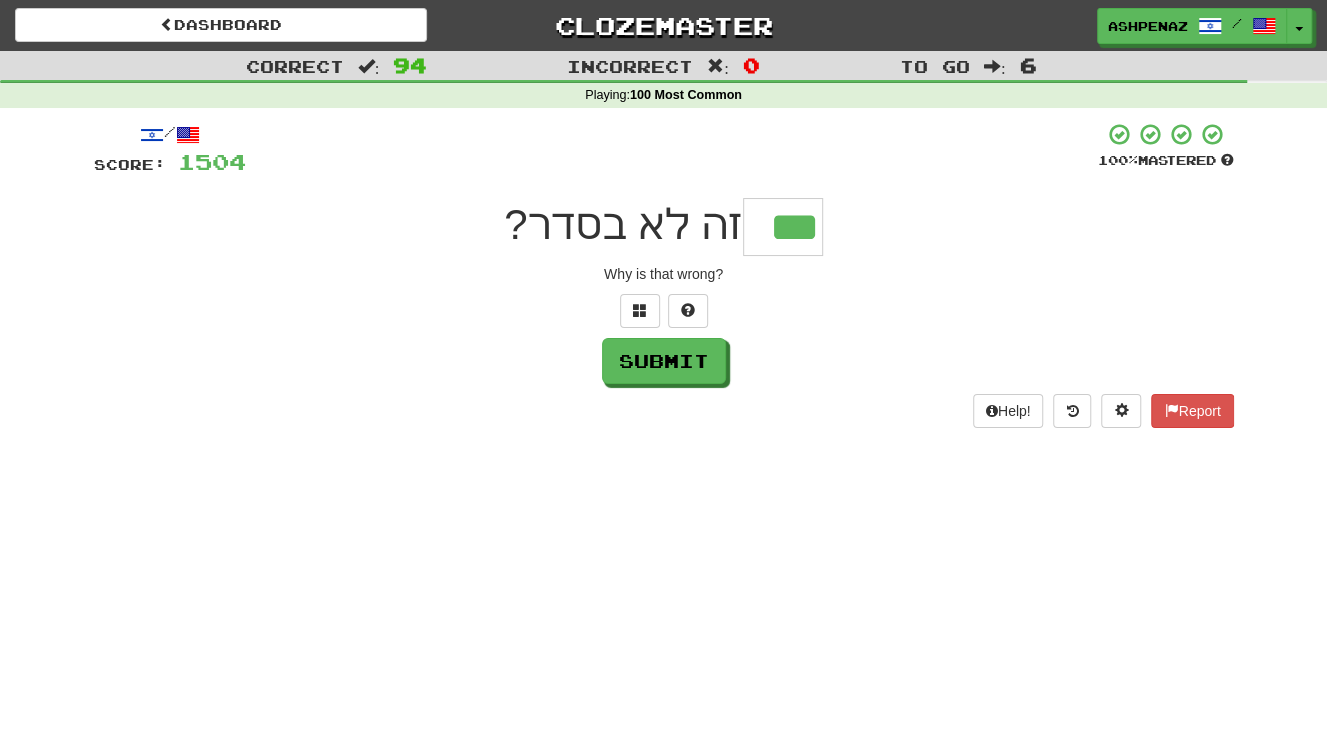 type on "***" 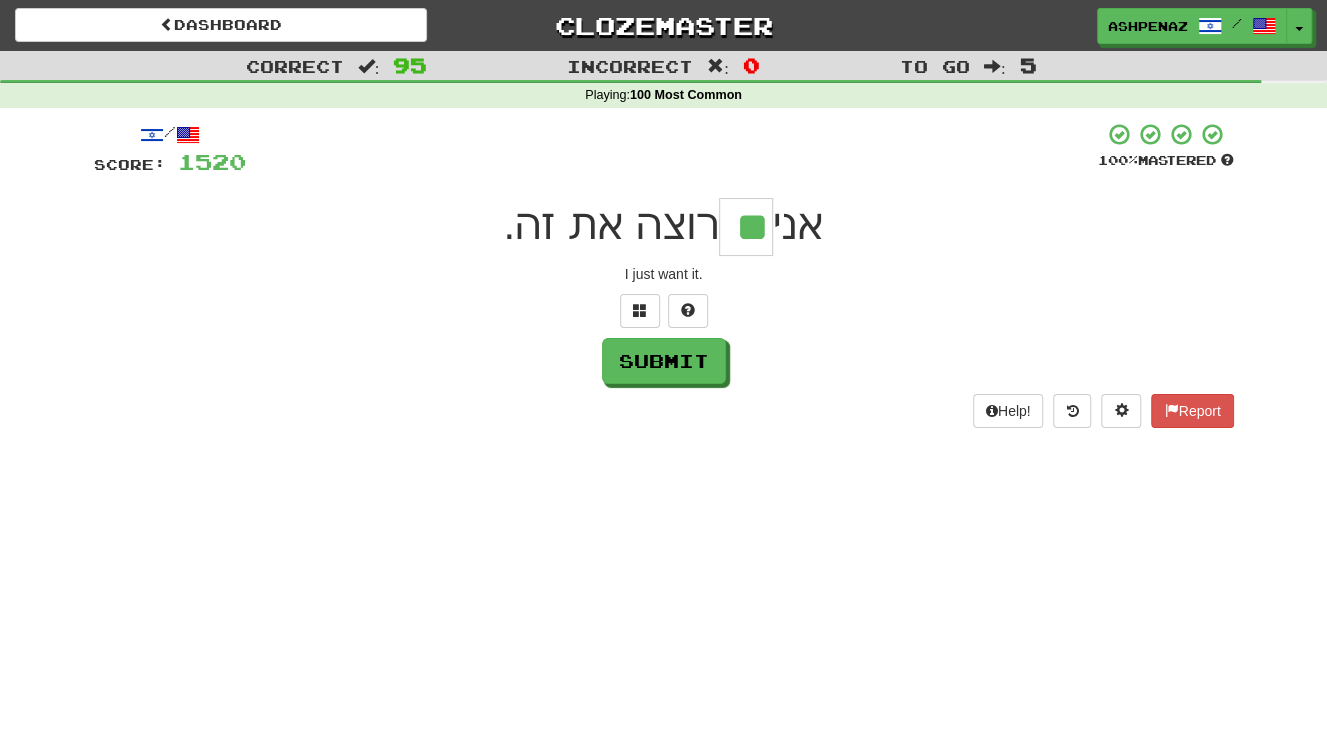 type on "**" 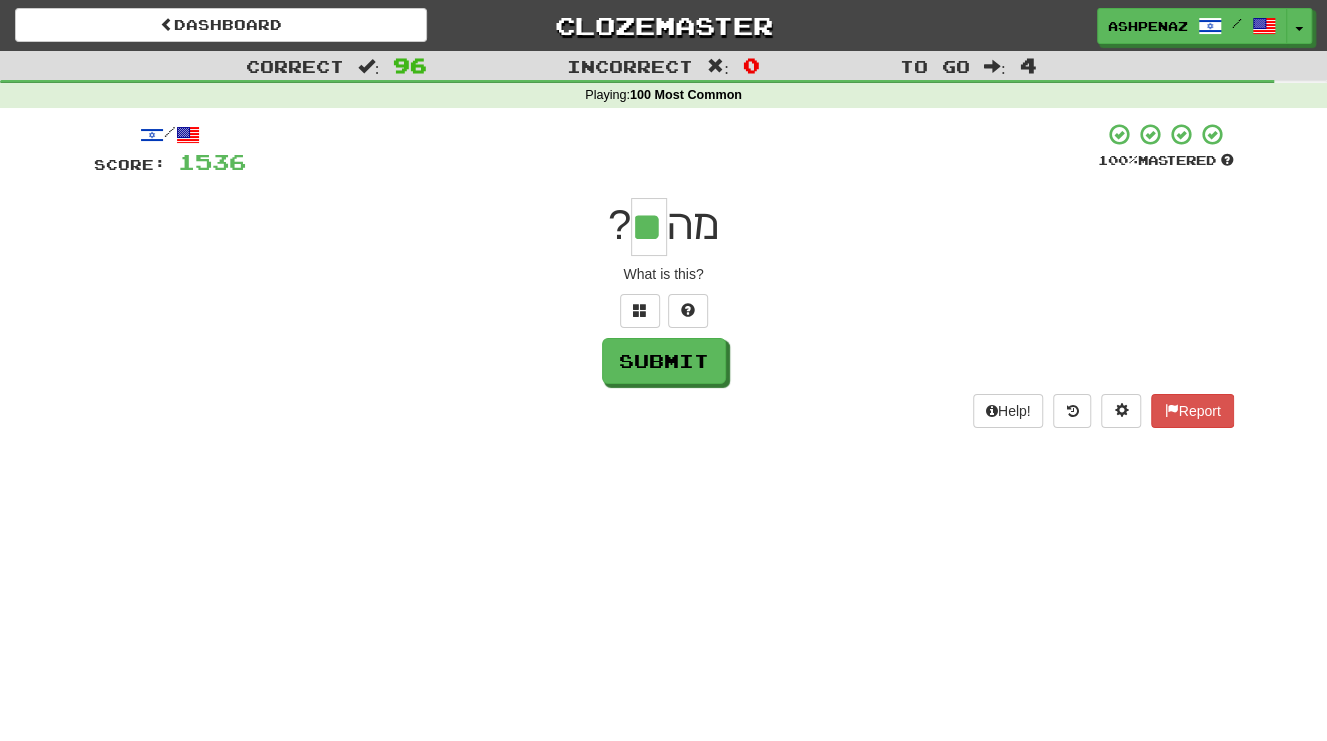 type on "**" 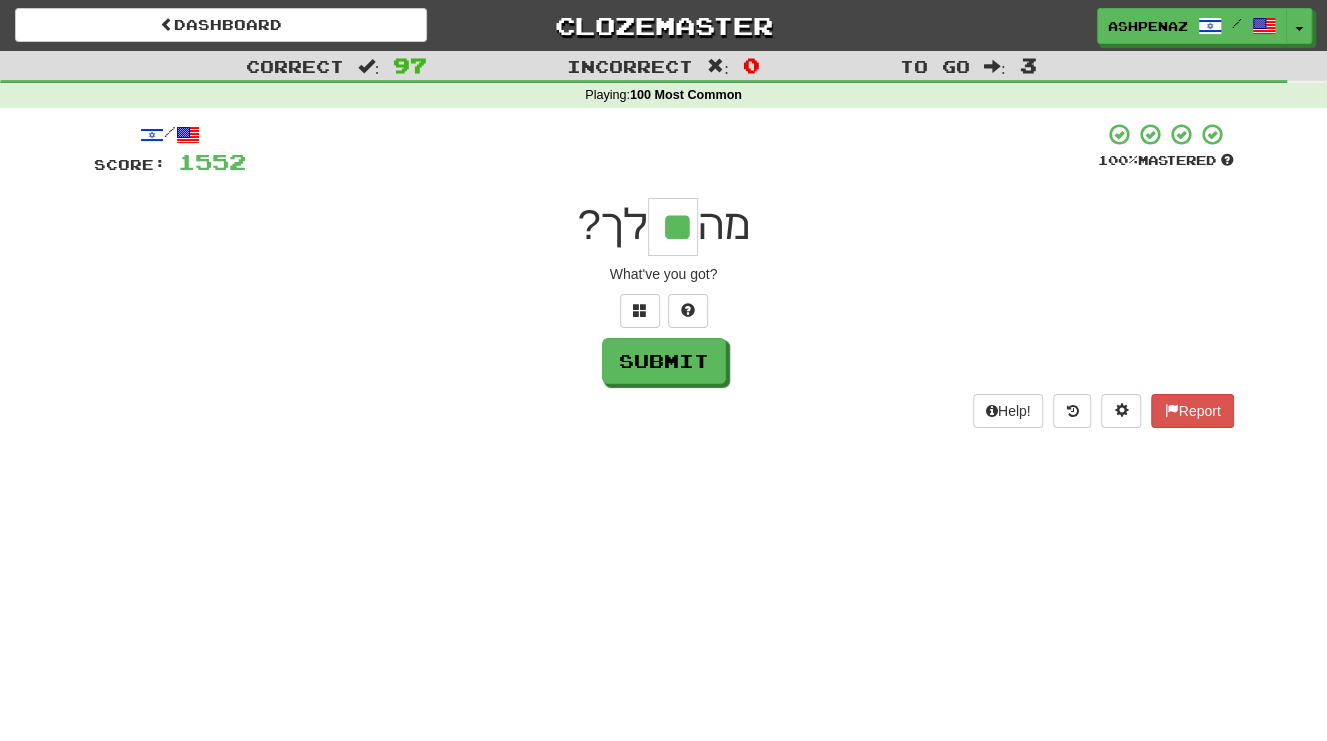 type on "**" 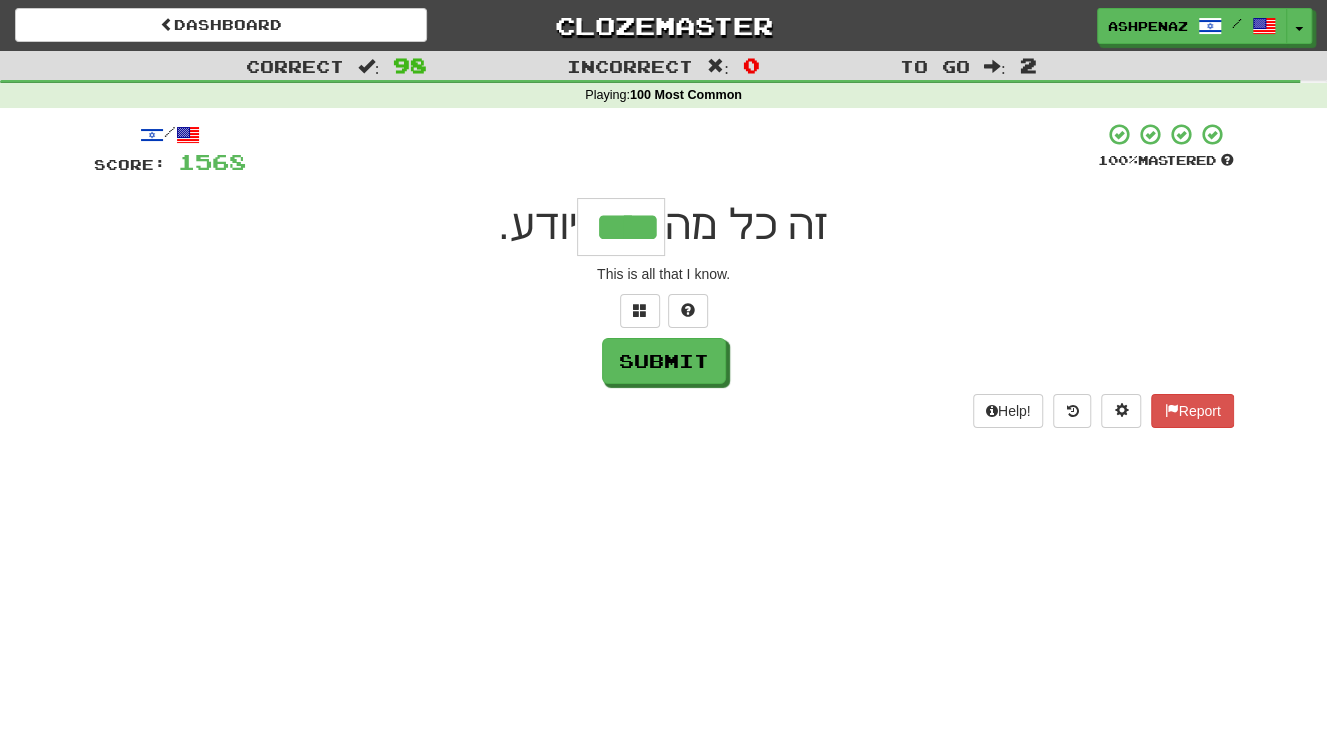 type on "****" 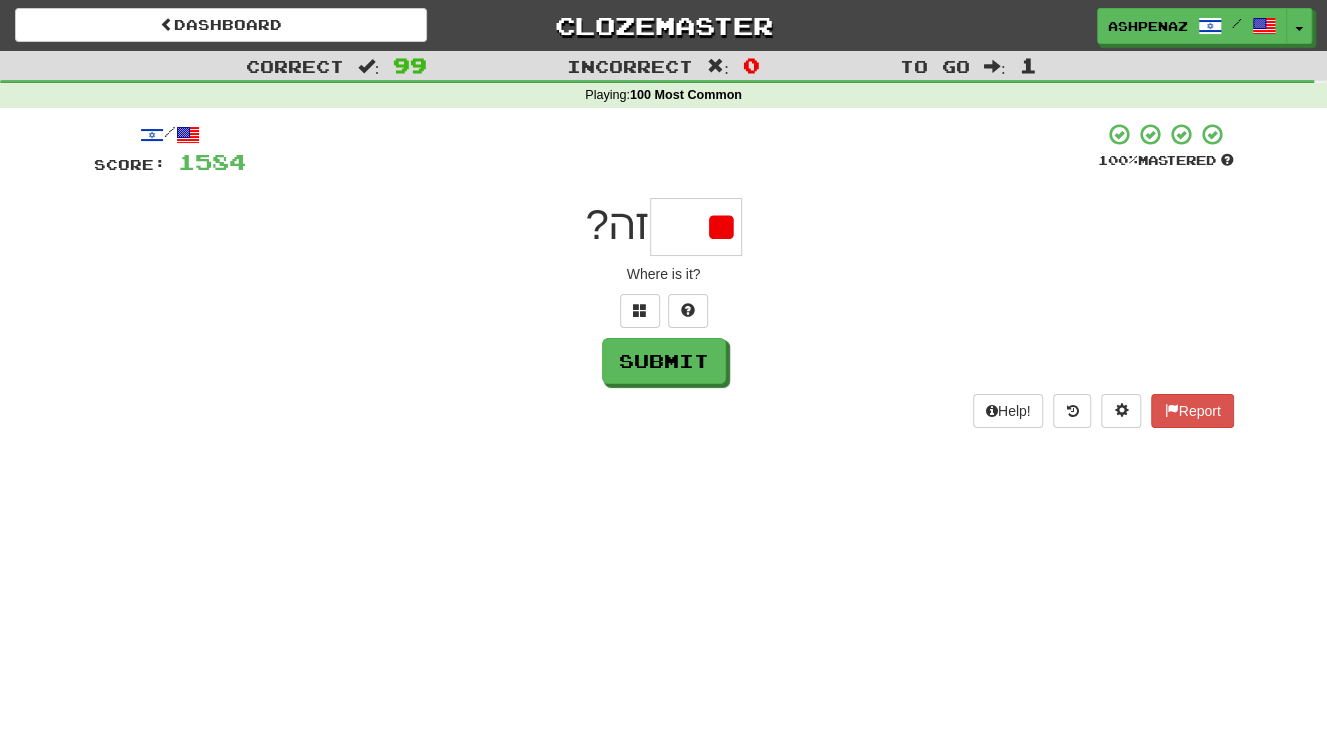 type on "*" 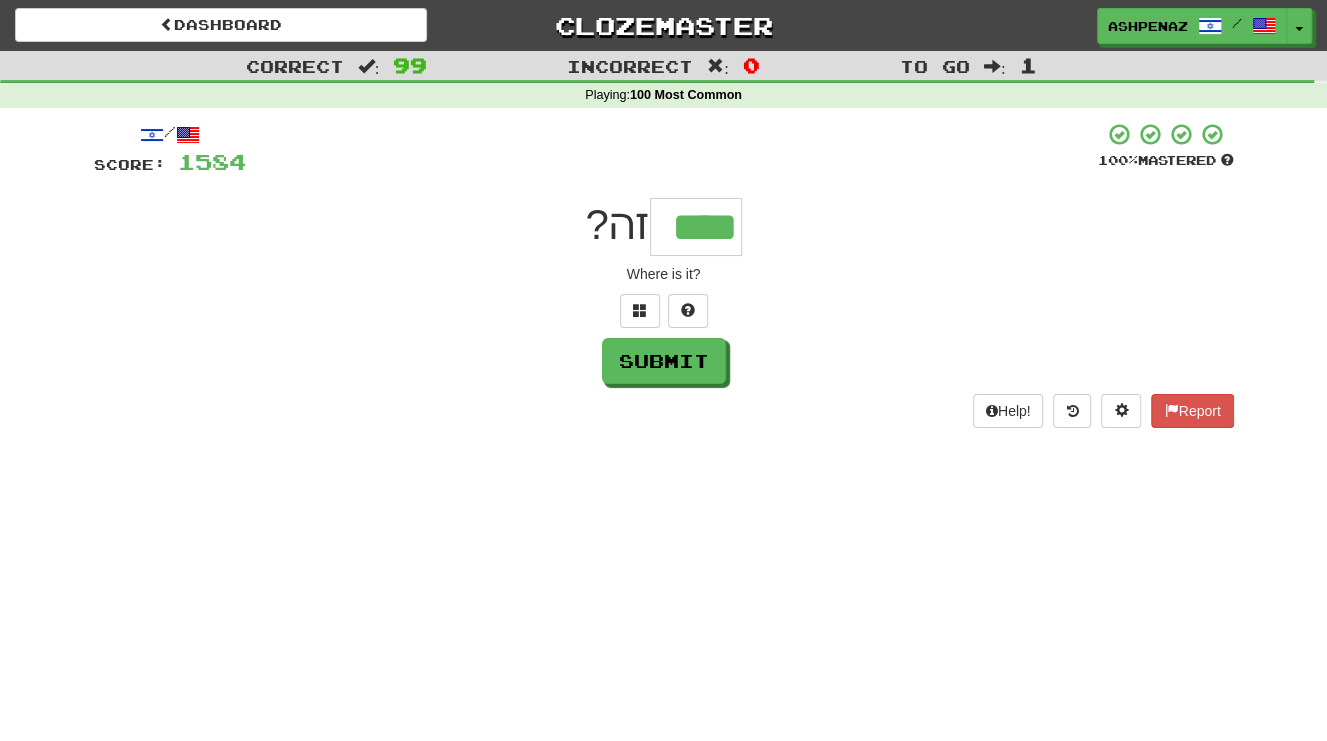 type on "****" 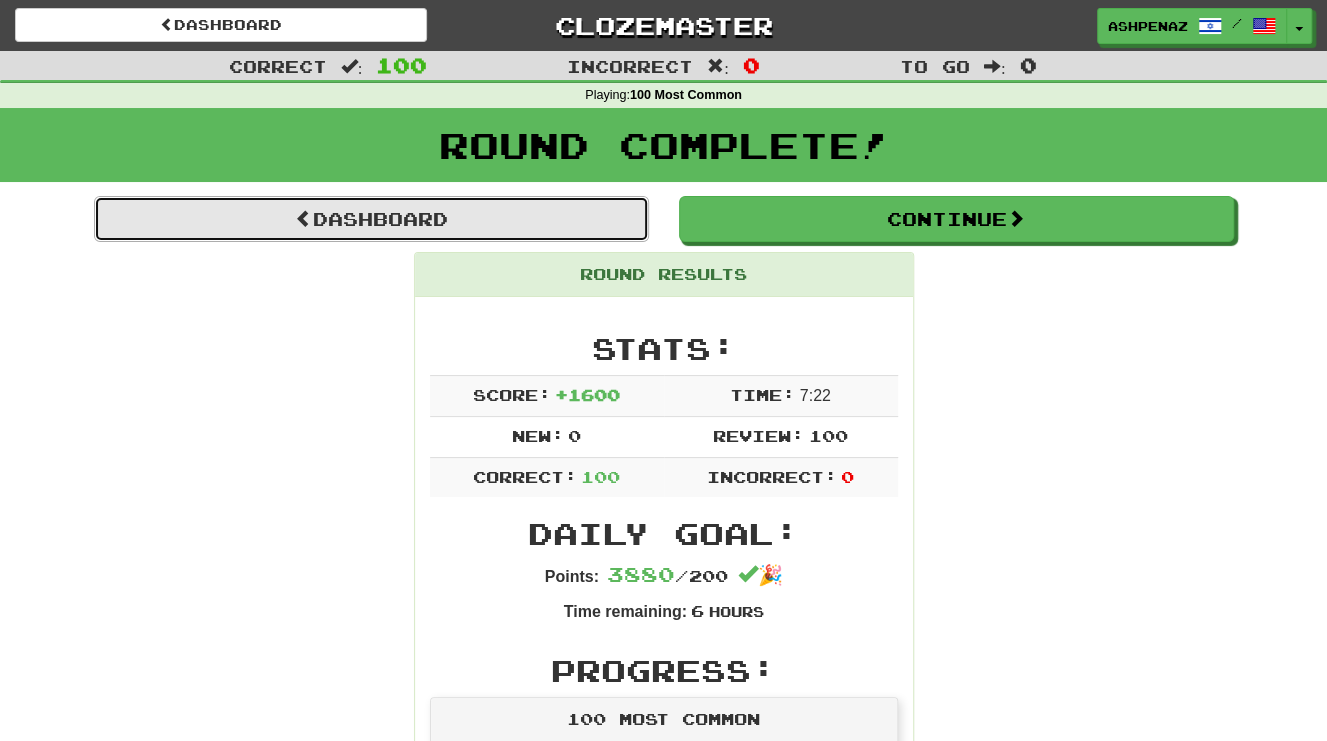 click on "Dashboard" at bounding box center (371, 219) 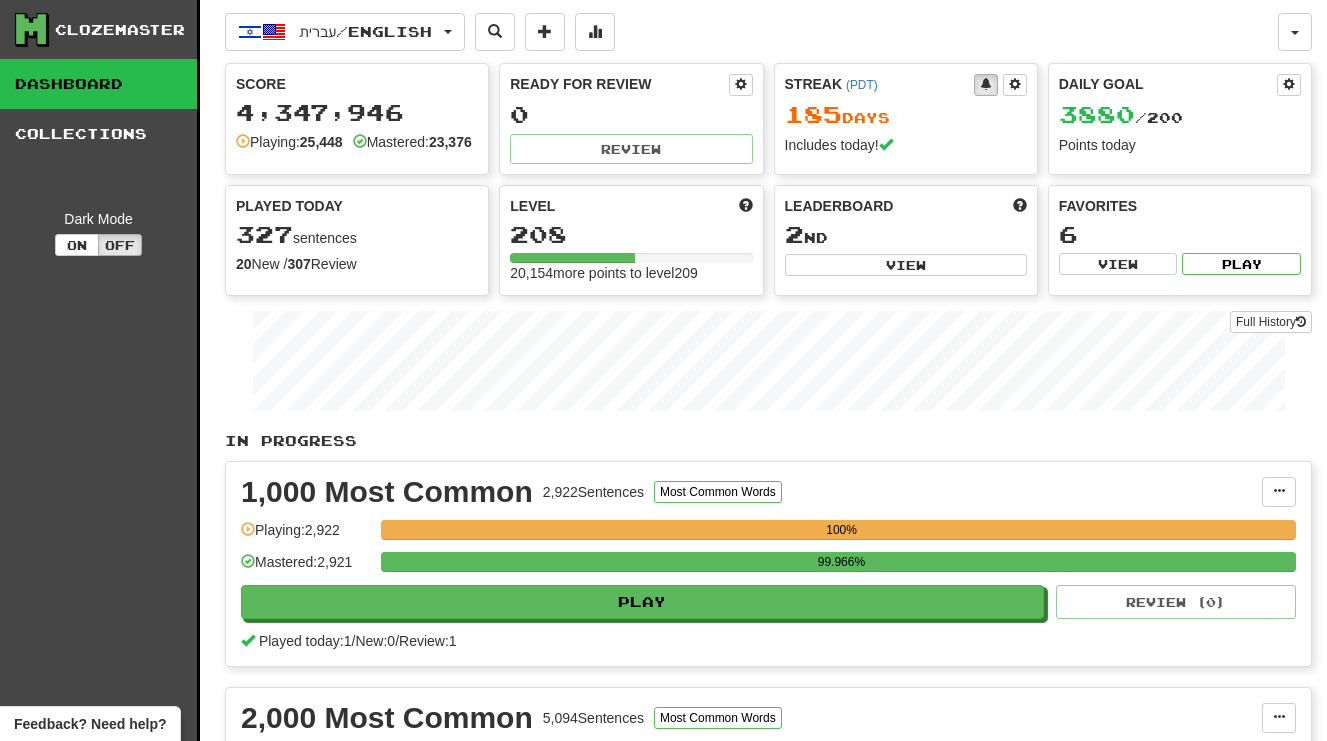 scroll, scrollTop: 0, scrollLeft: 0, axis: both 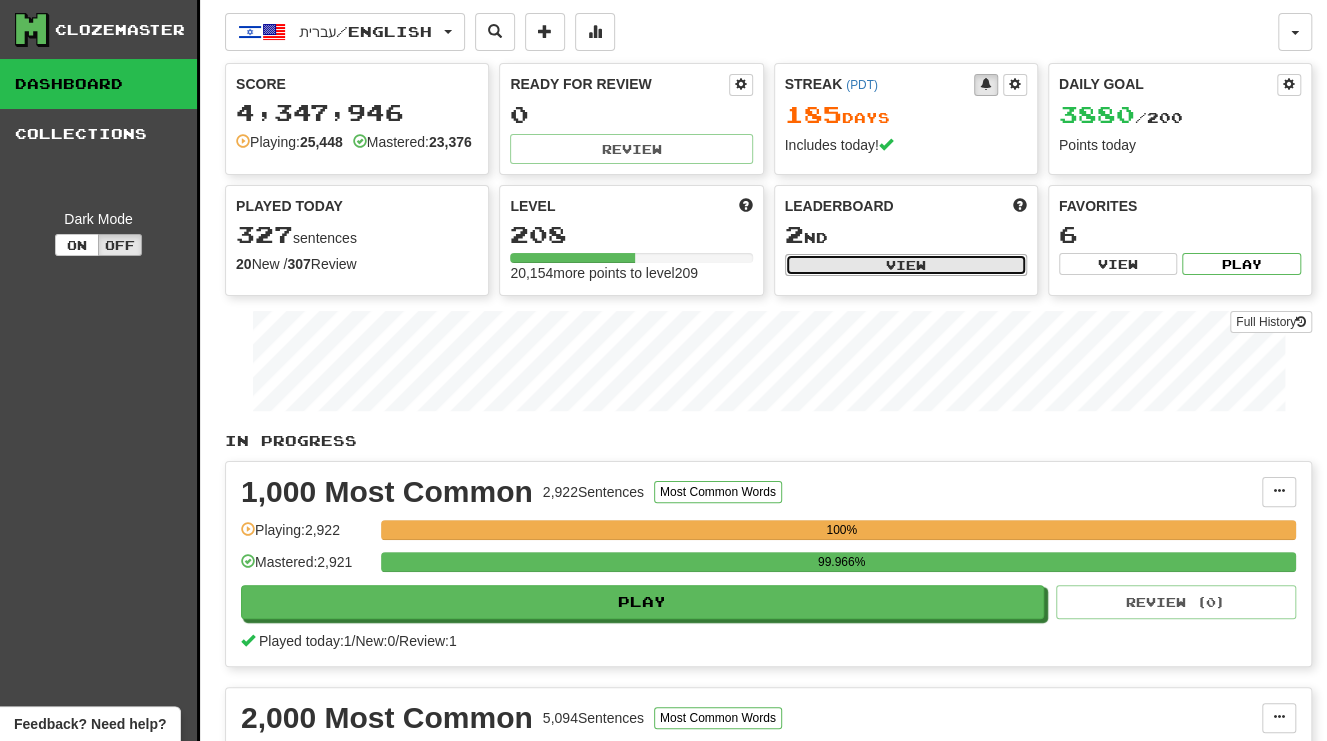 click on "View" at bounding box center [906, 265] 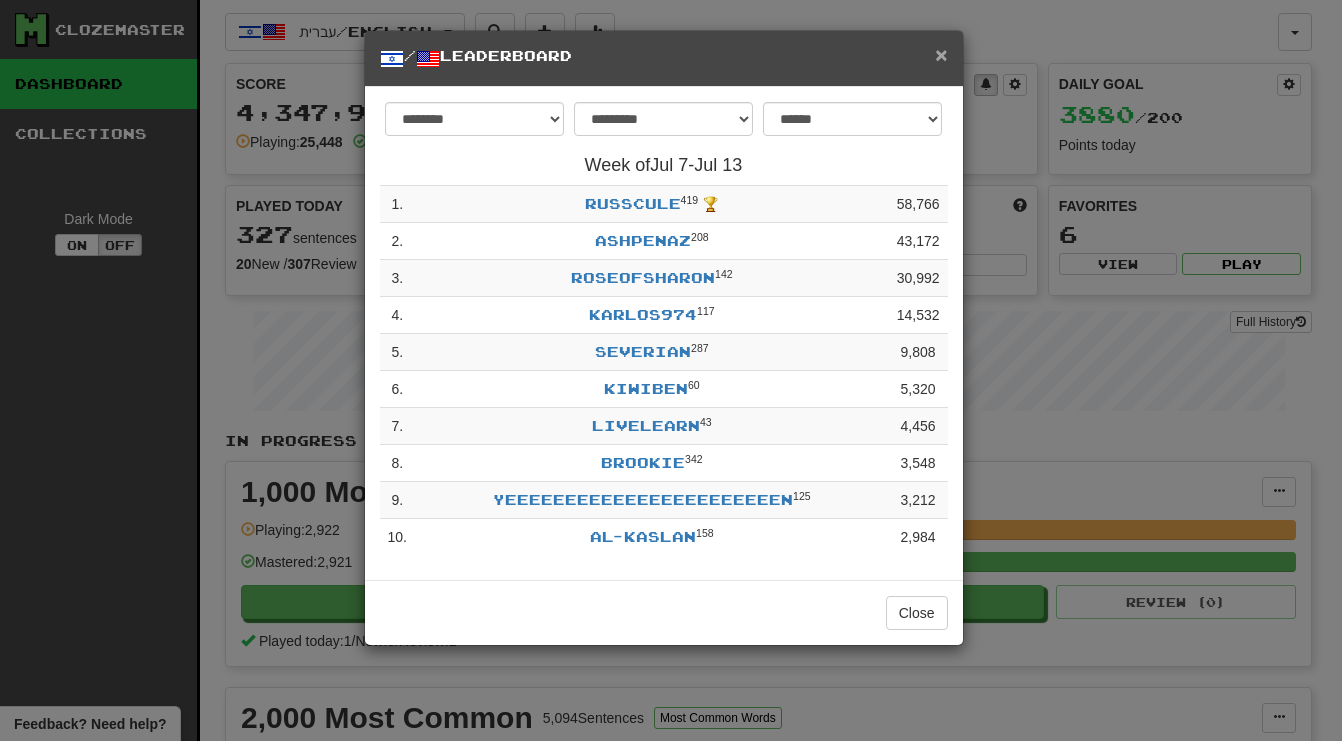 click on "×" at bounding box center (941, 54) 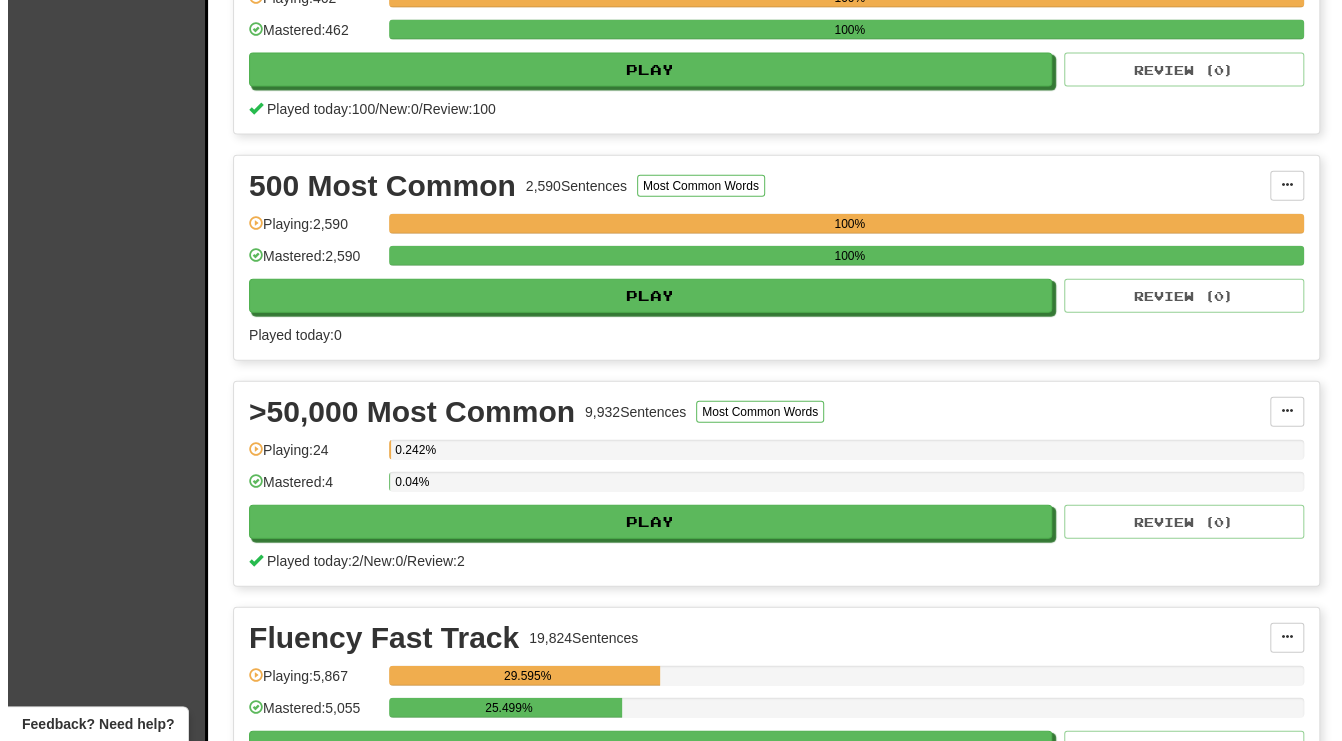 scroll, scrollTop: 2400, scrollLeft: 0, axis: vertical 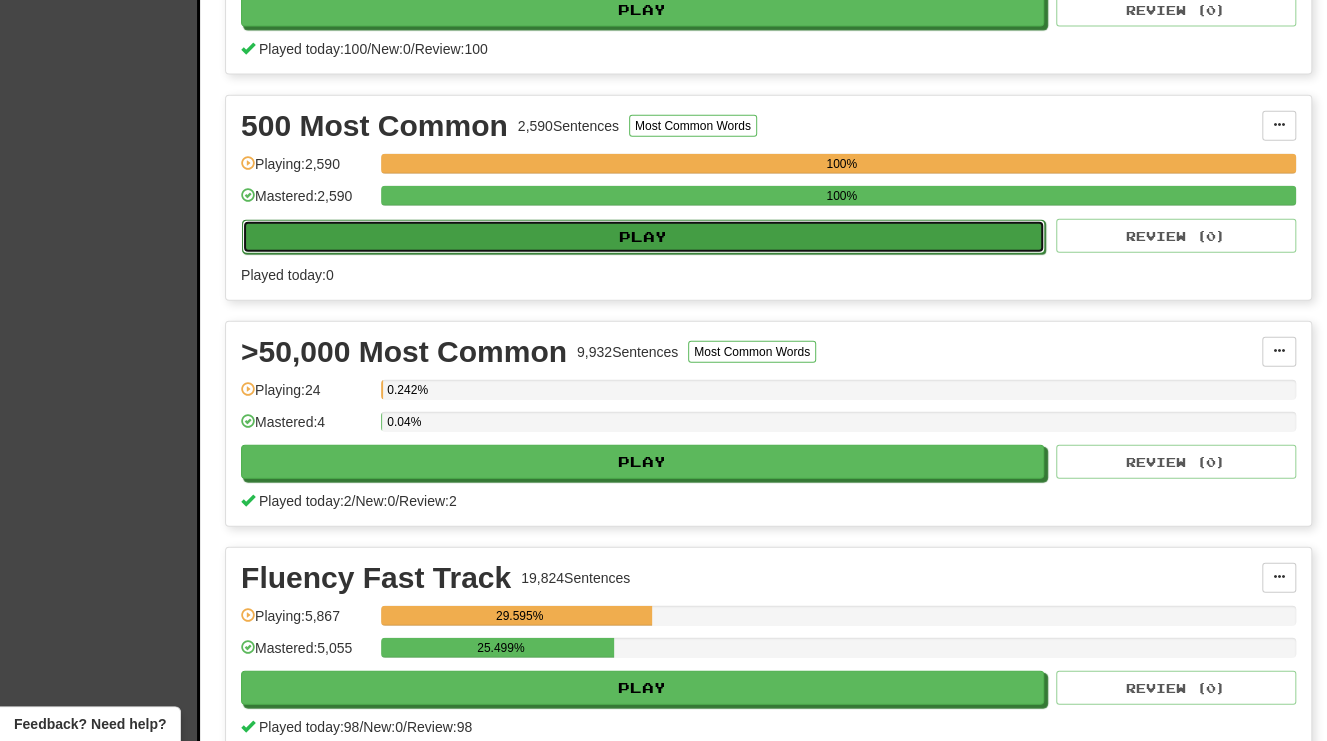 click on "Play" at bounding box center (643, 237) 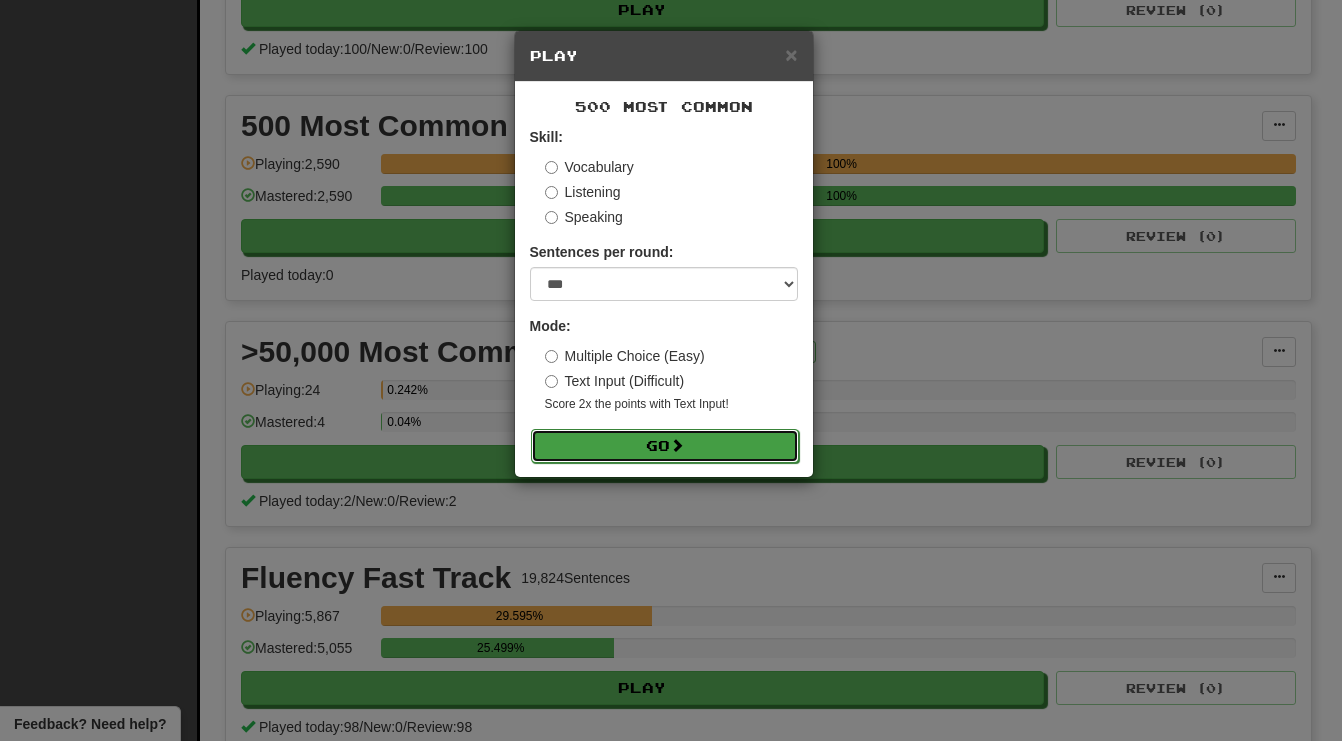 click on "Go" at bounding box center [665, 446] 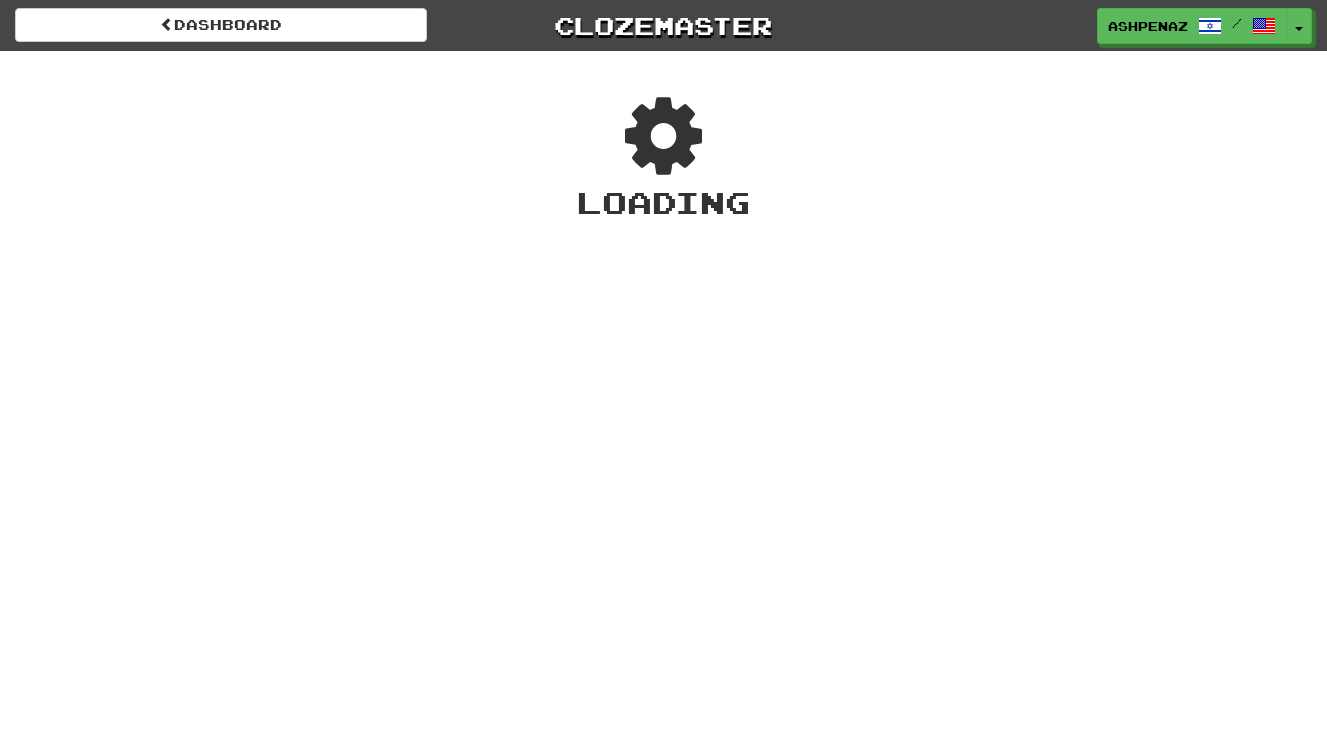 scroll, scrollTop: 0, scrollLeft: 0, axis: both 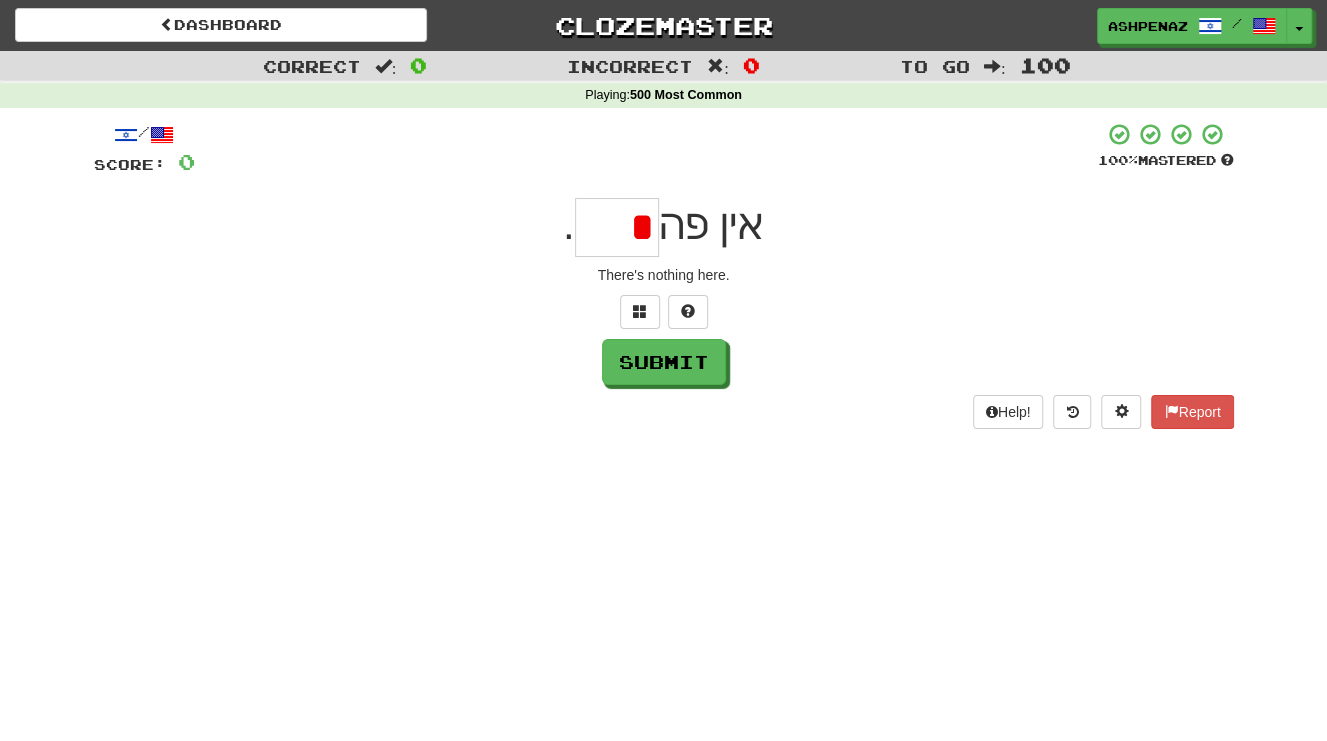 type on "*" 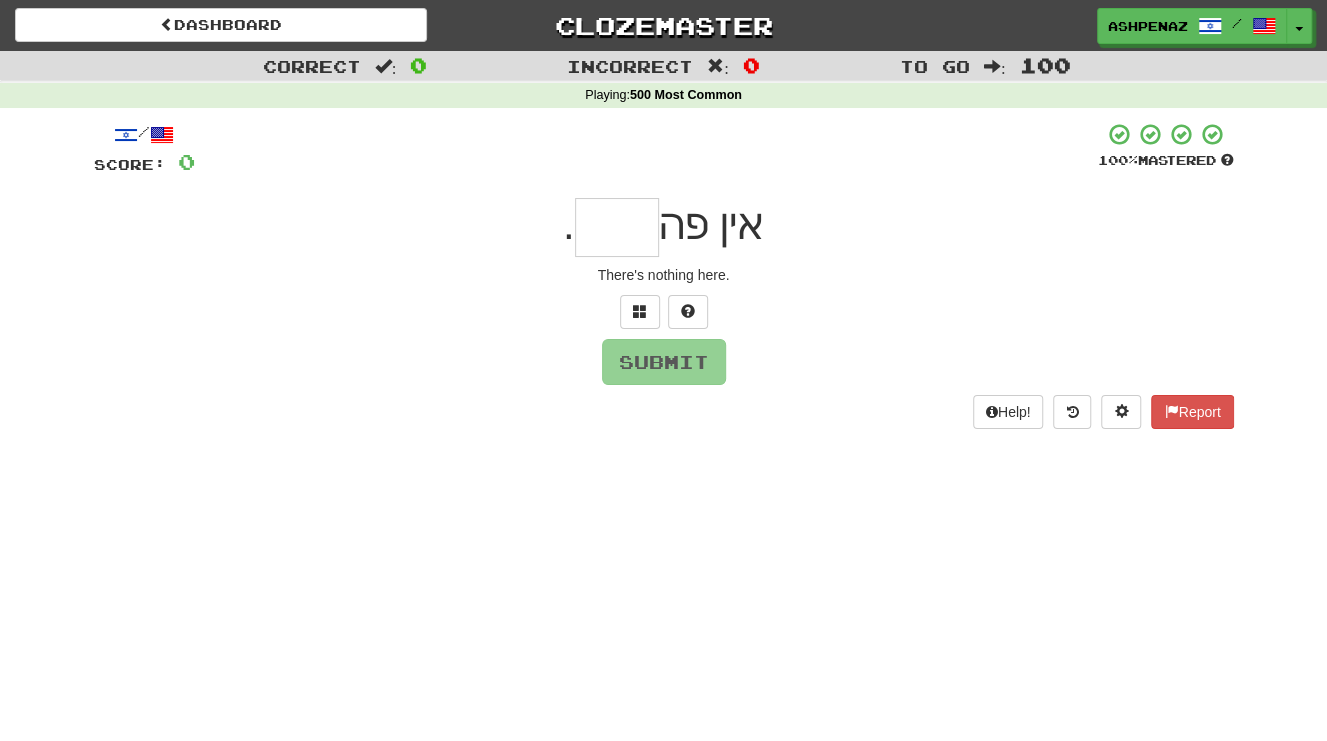 type on "*" 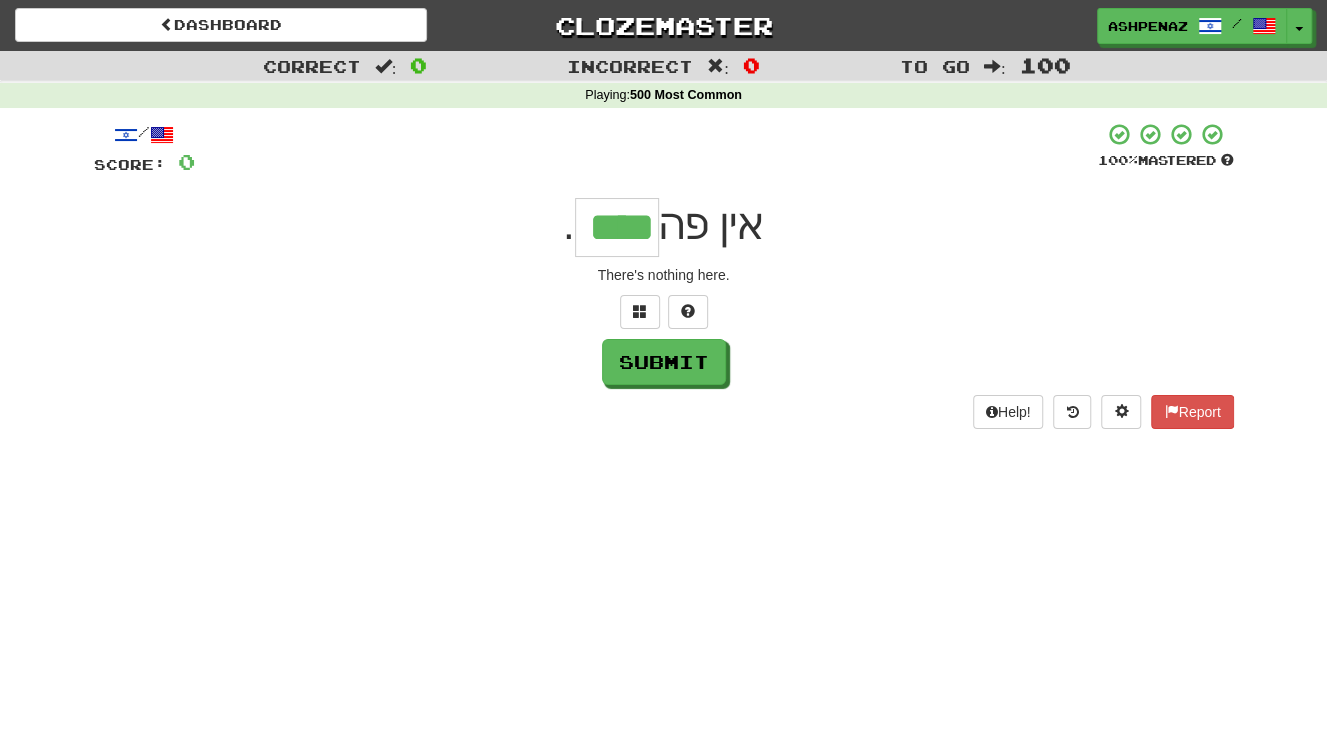 type on "****" 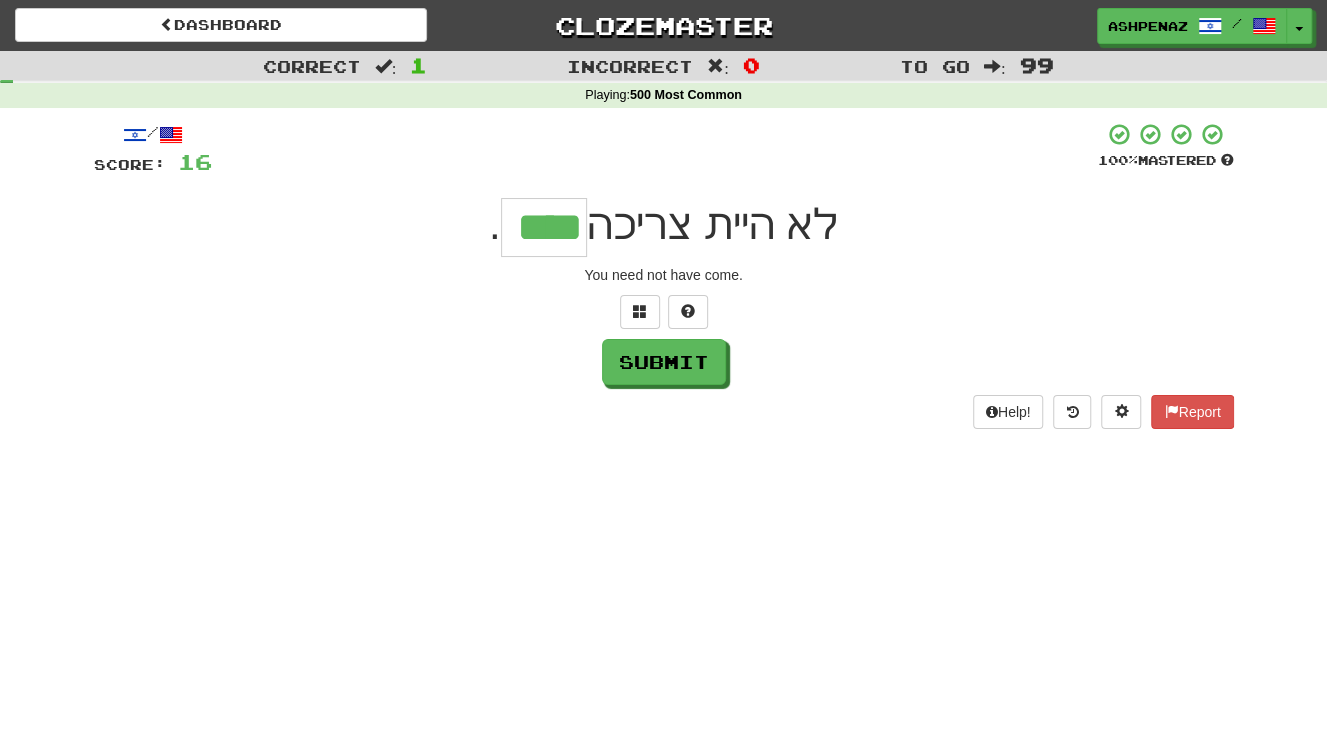 type on "****" 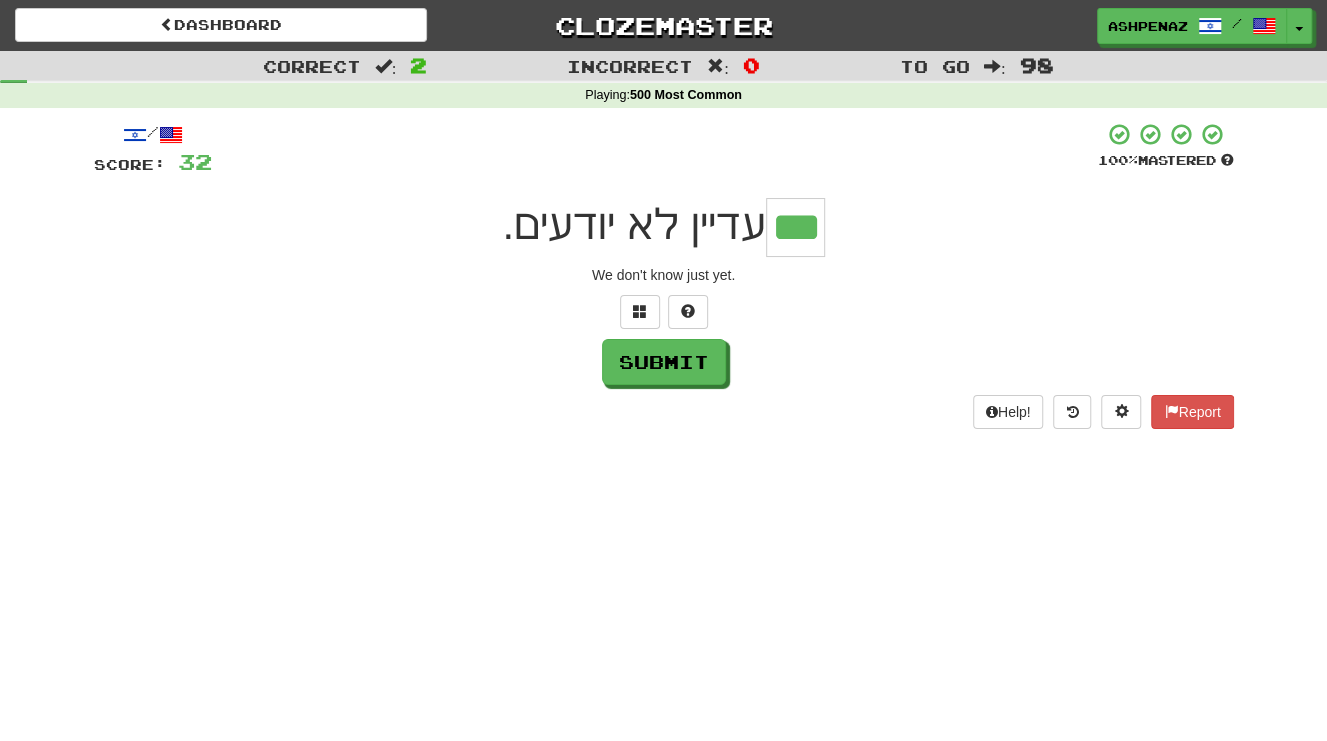 type on "***" 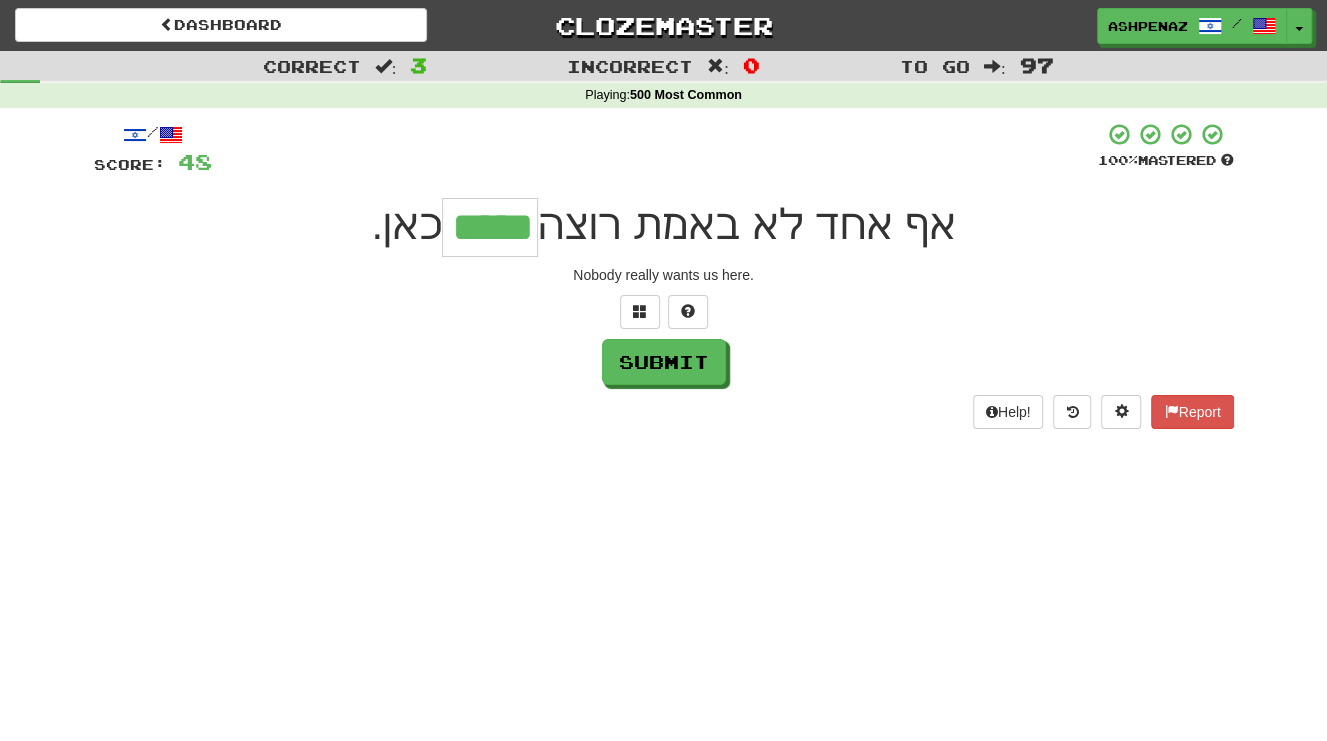 type on "*****" 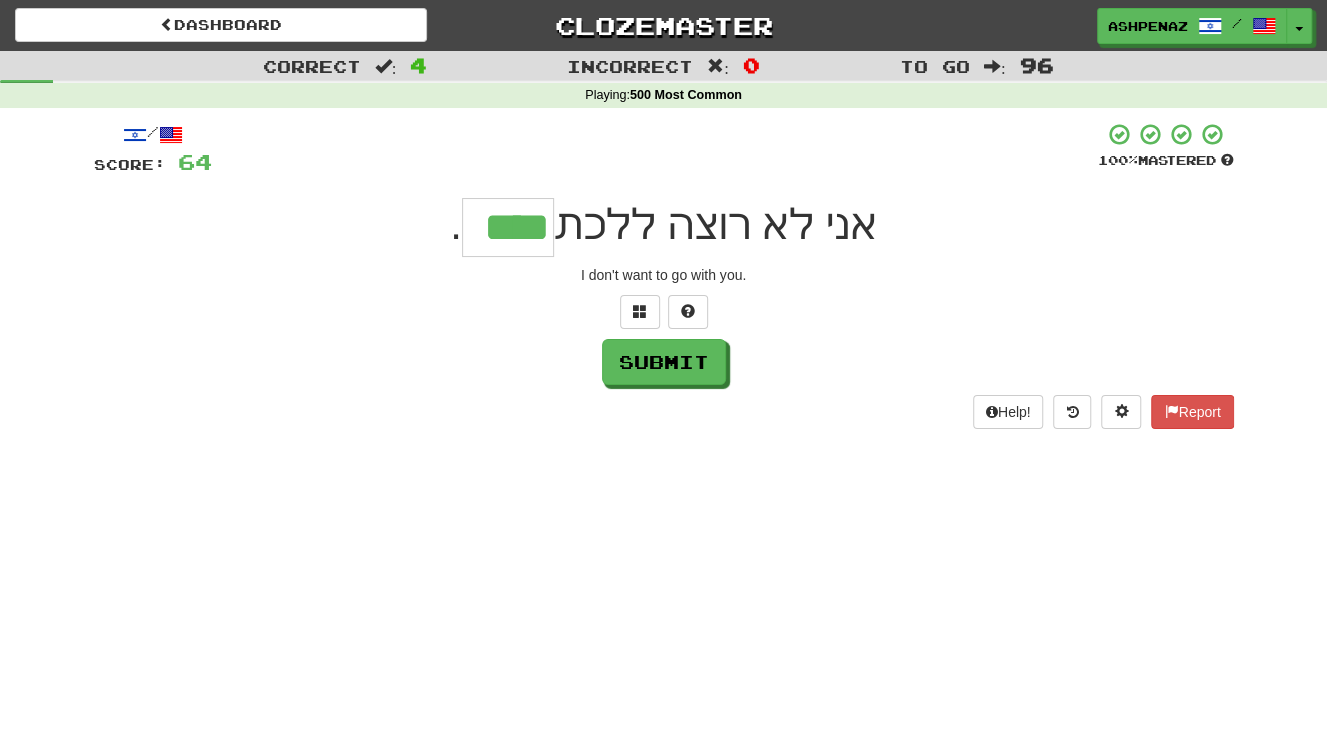 type on "****" 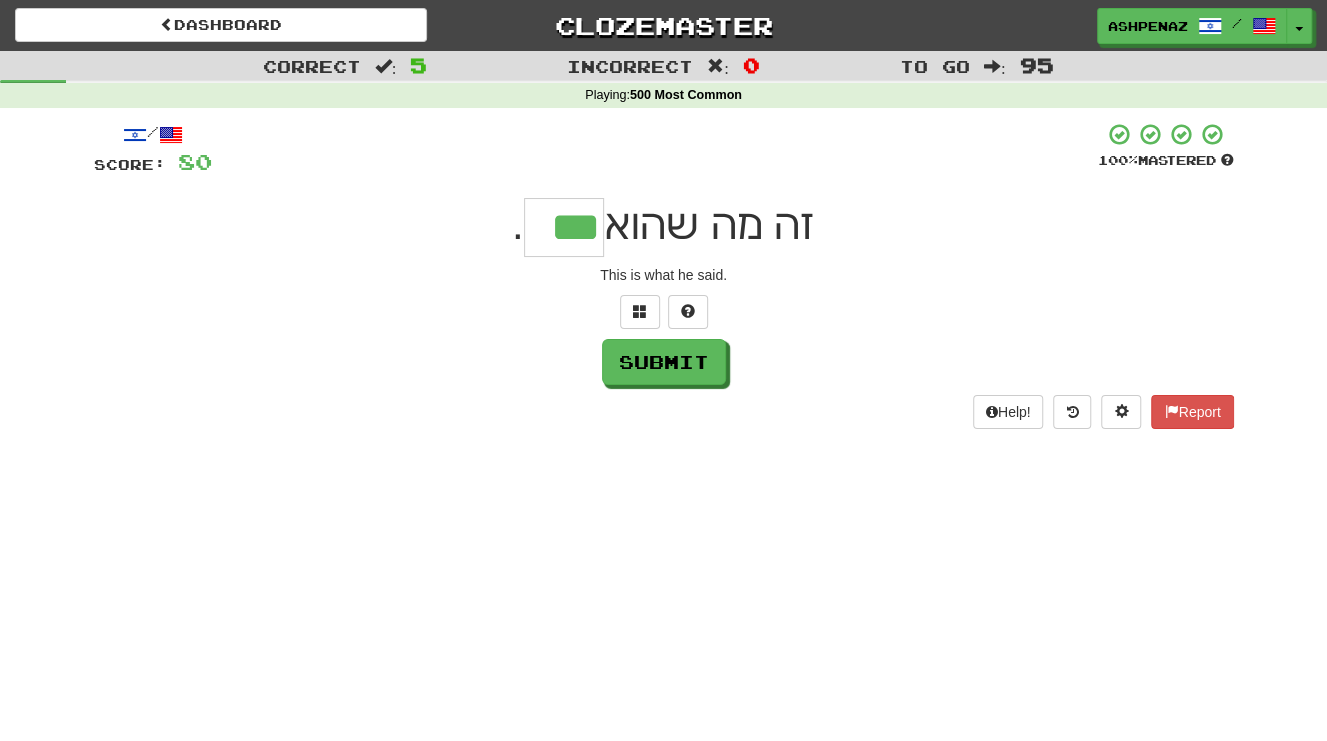 type on "***" 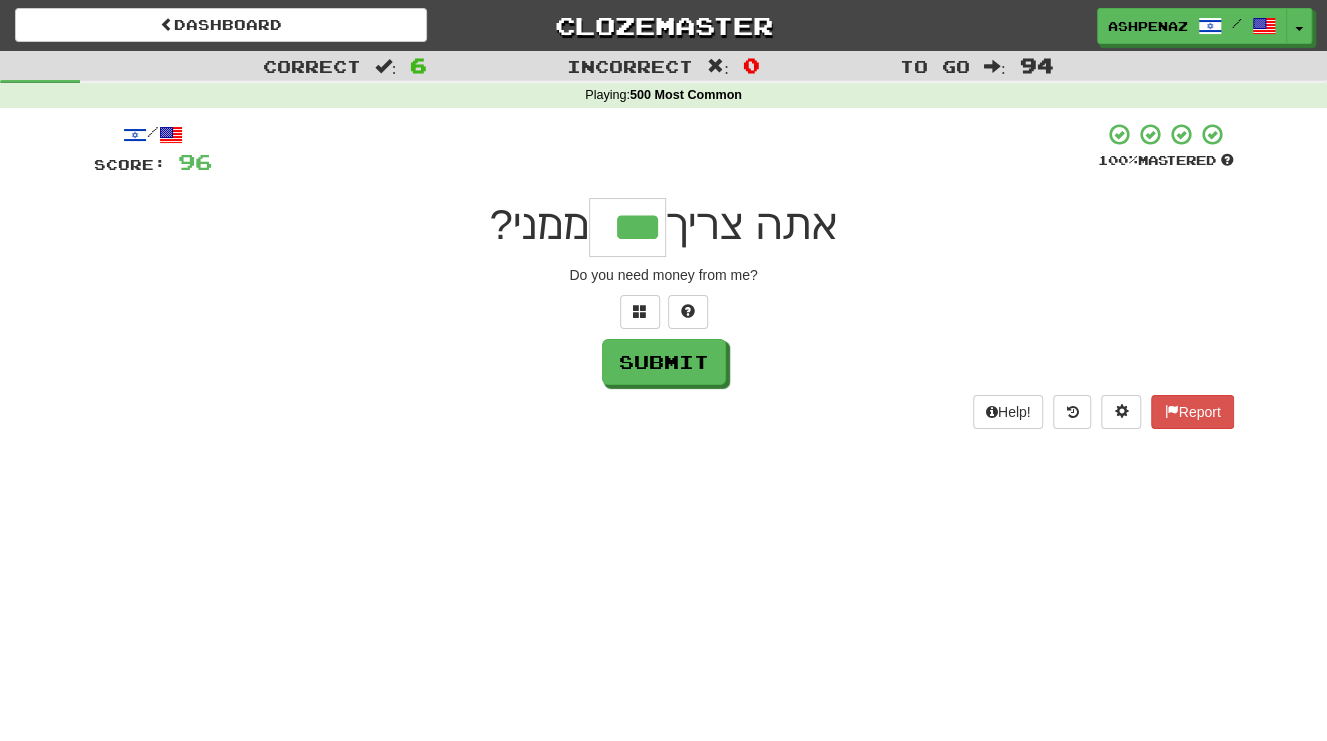type on "***" 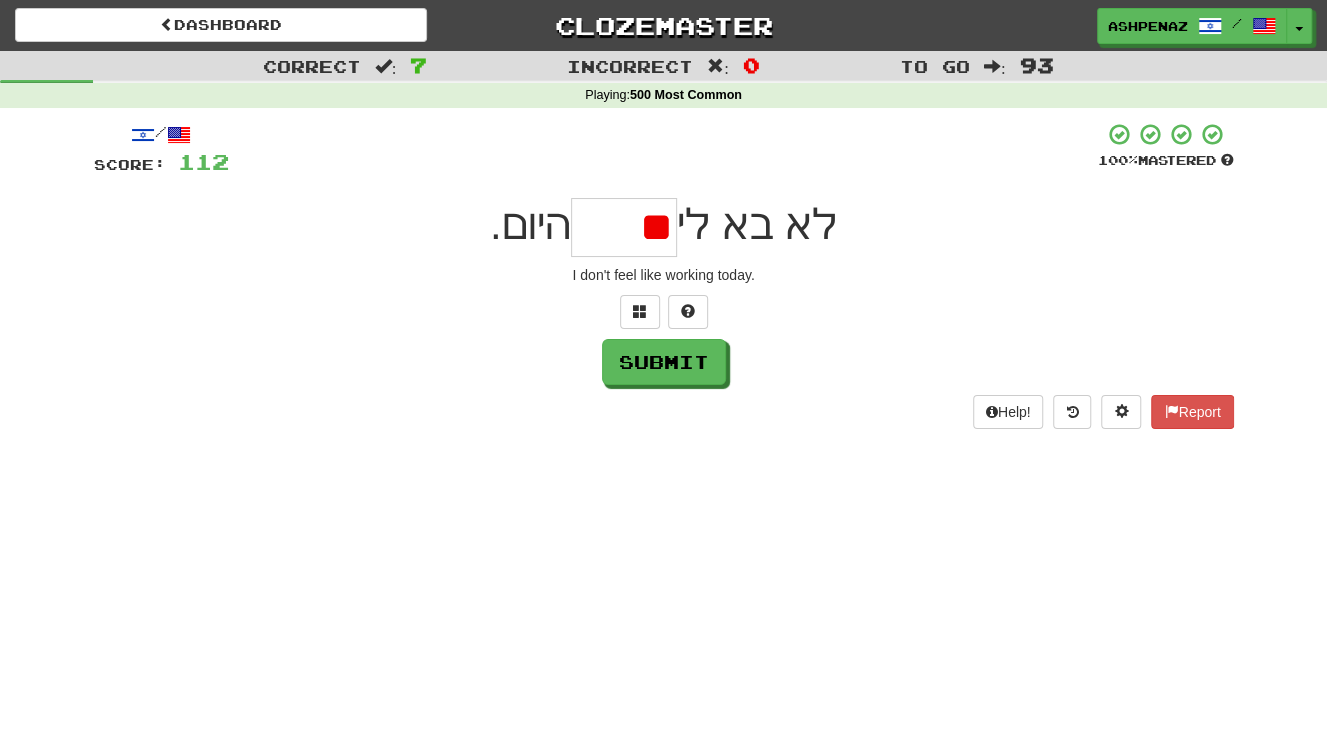type on "*" 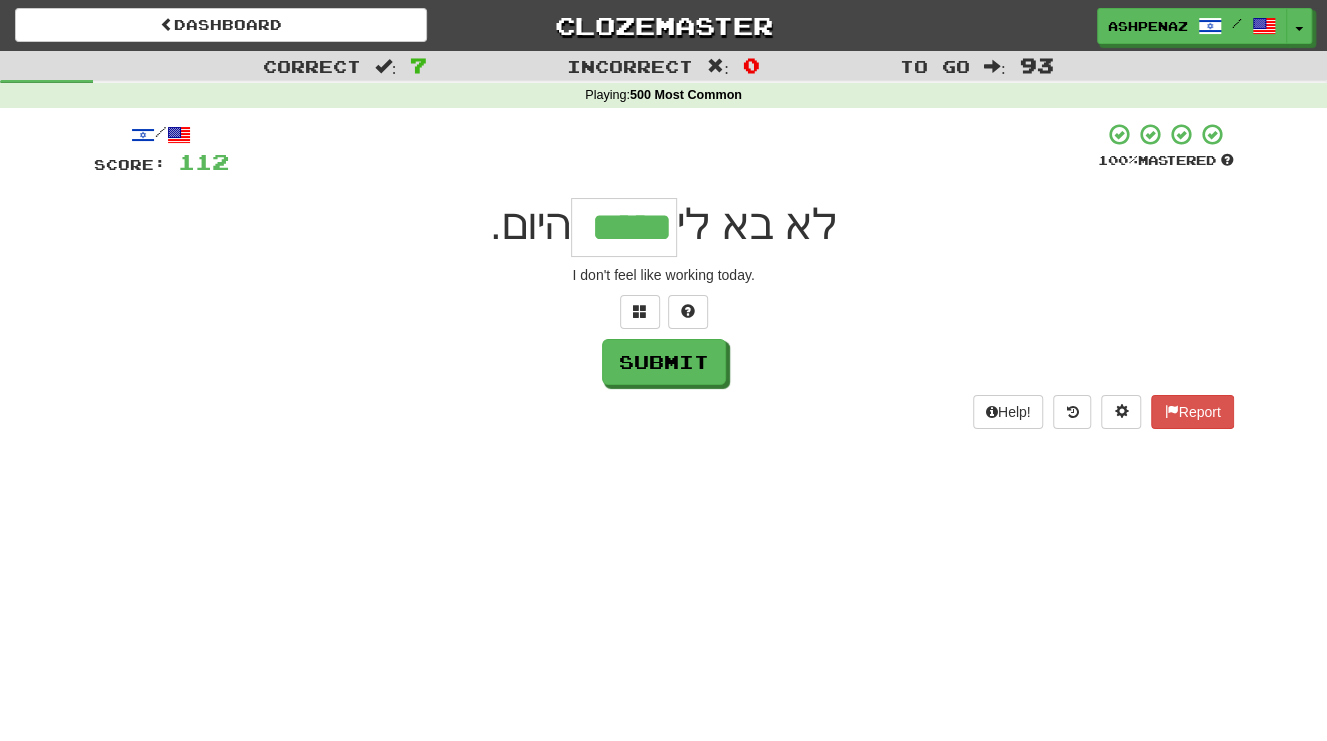 type on "*****" 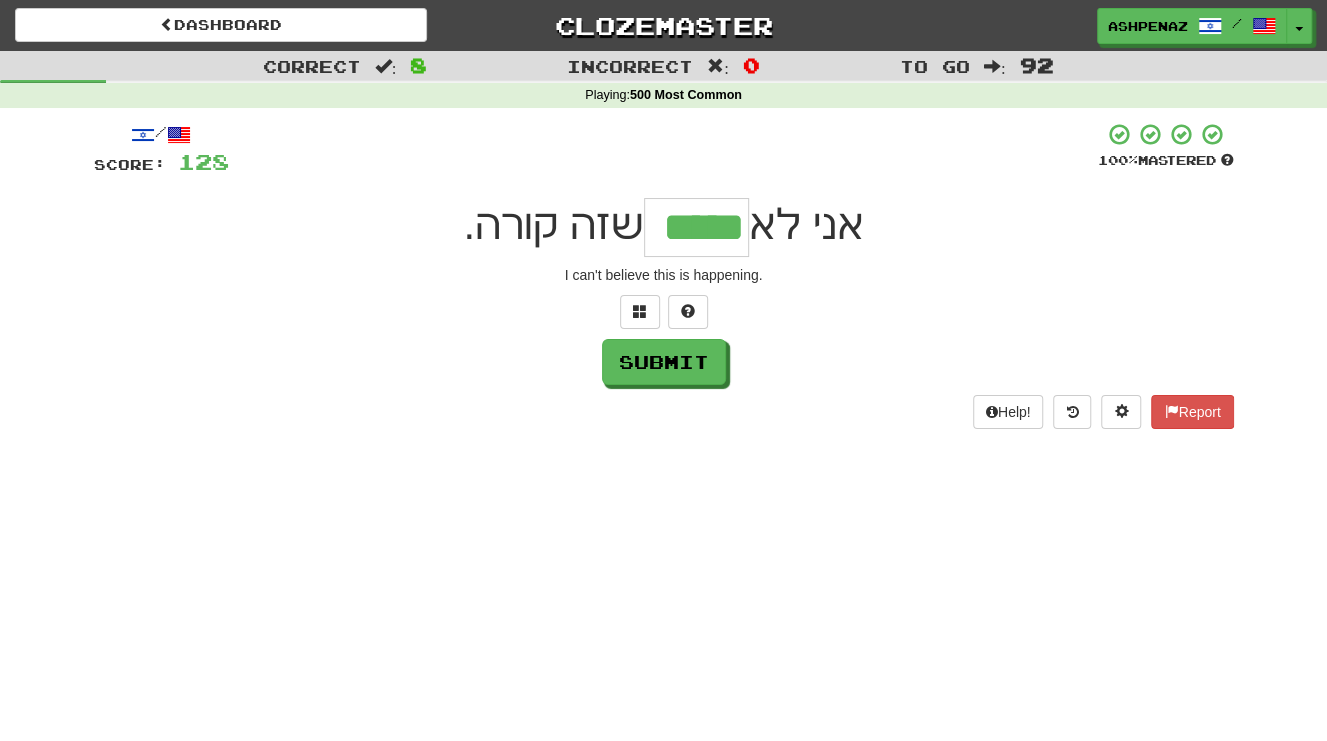type on "*****" 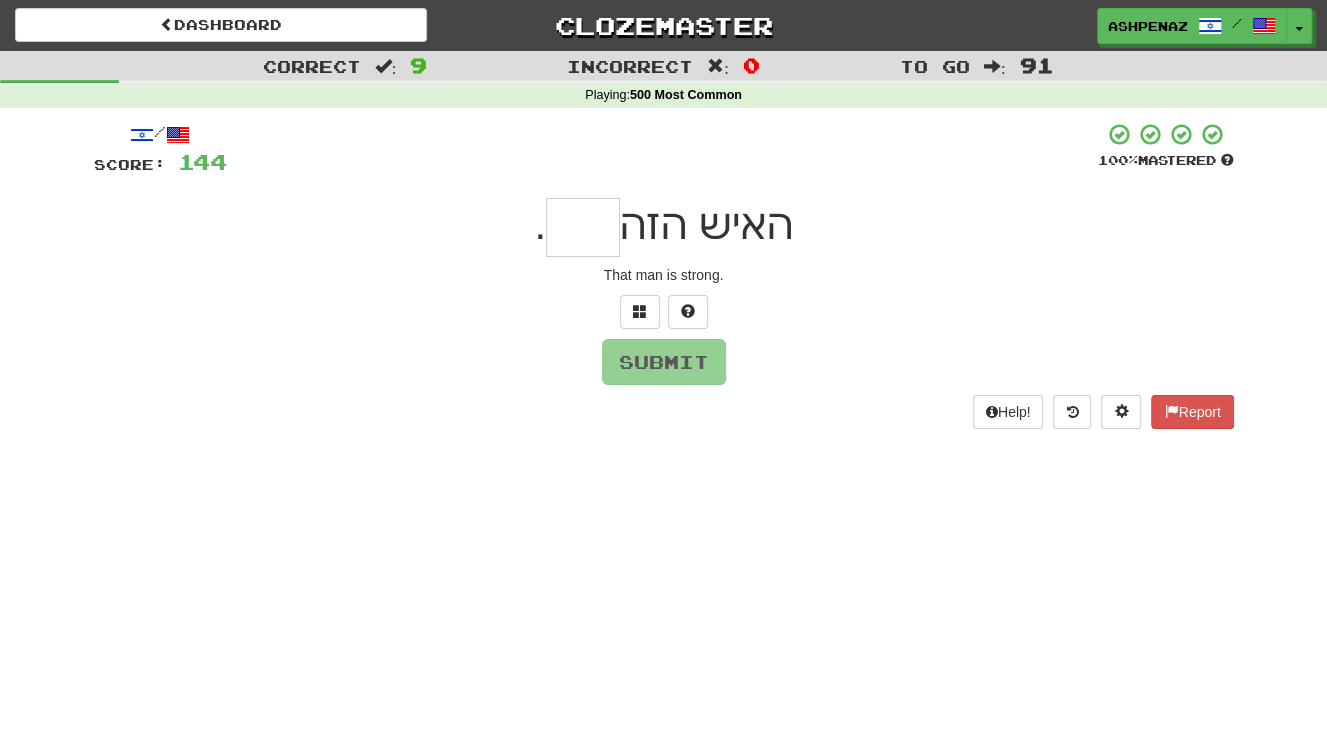 type on "*" 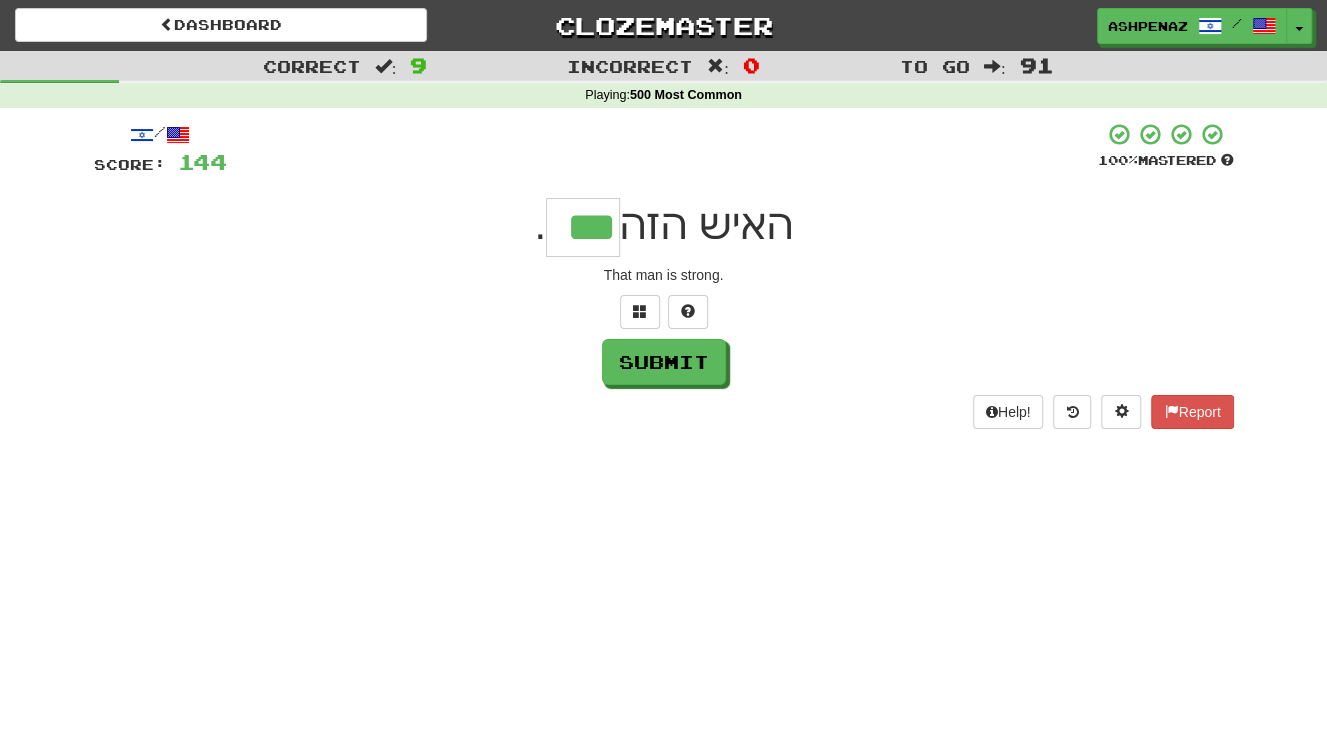 type on "***" 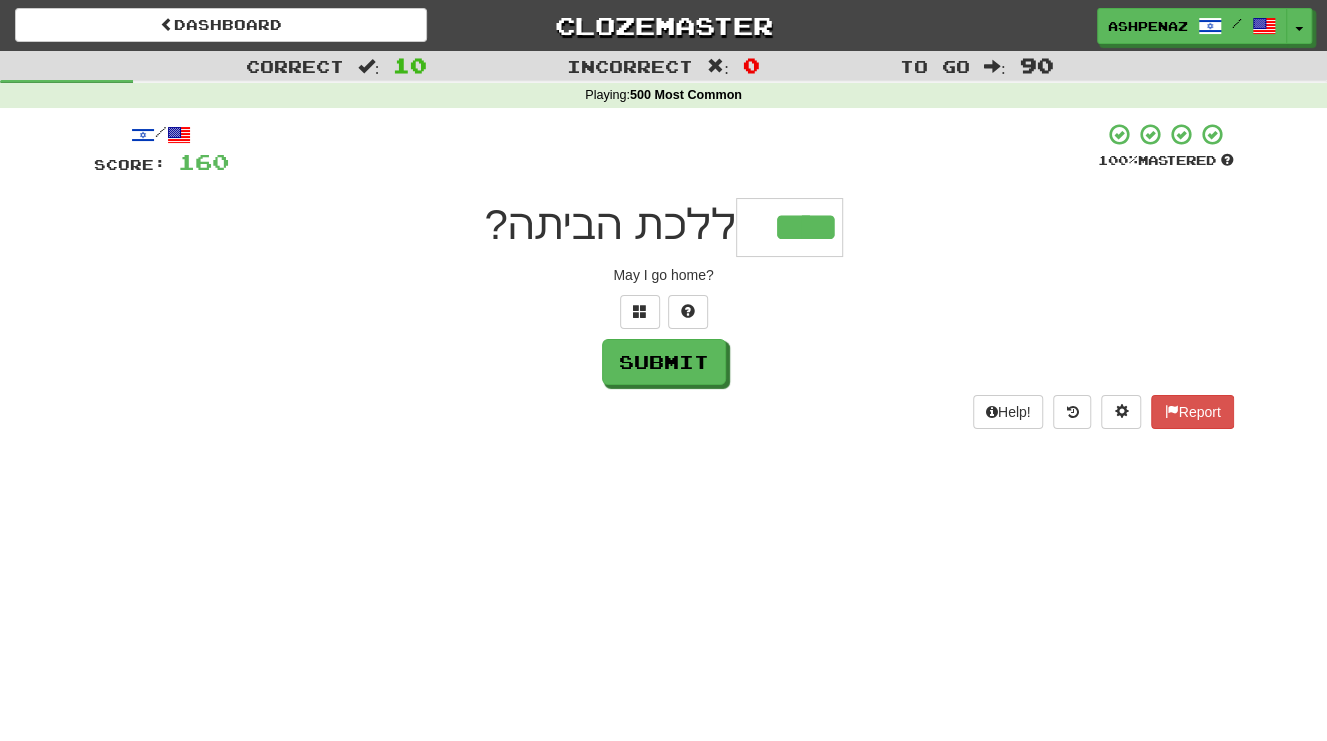 type on "****" 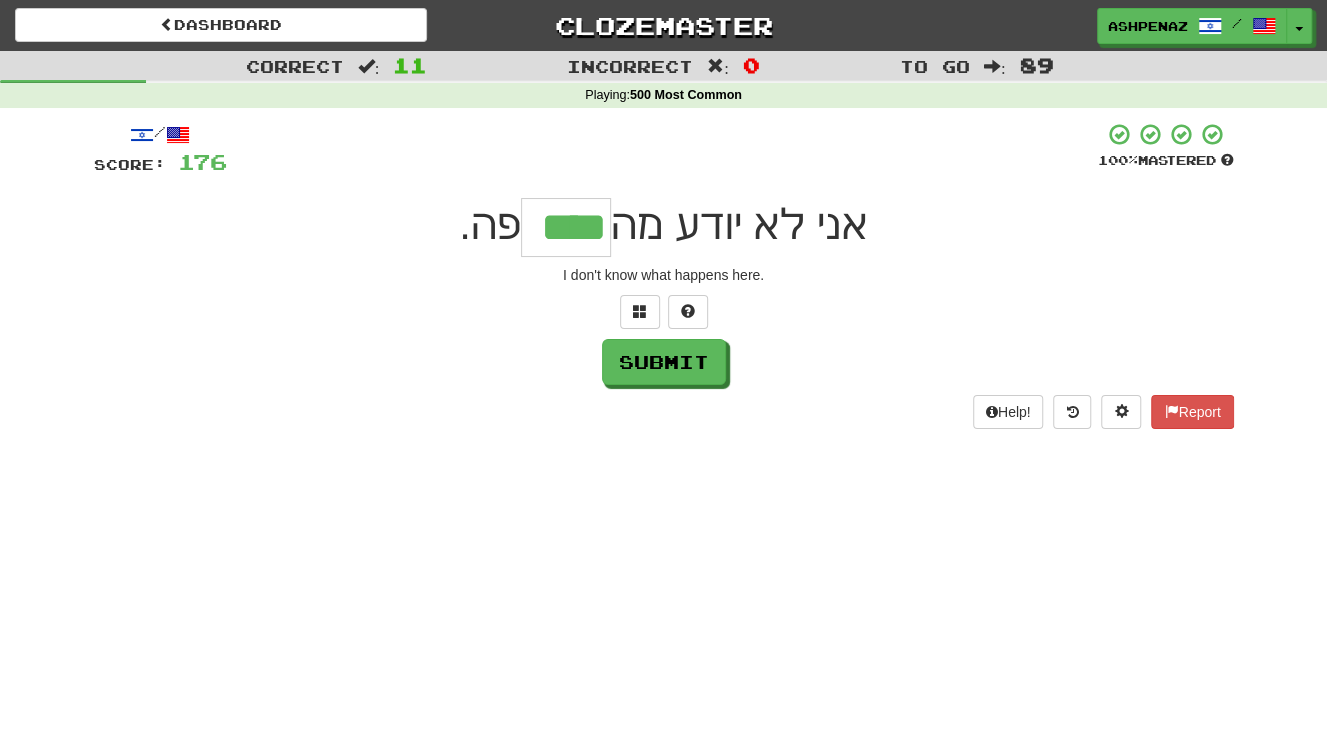 type on "****" 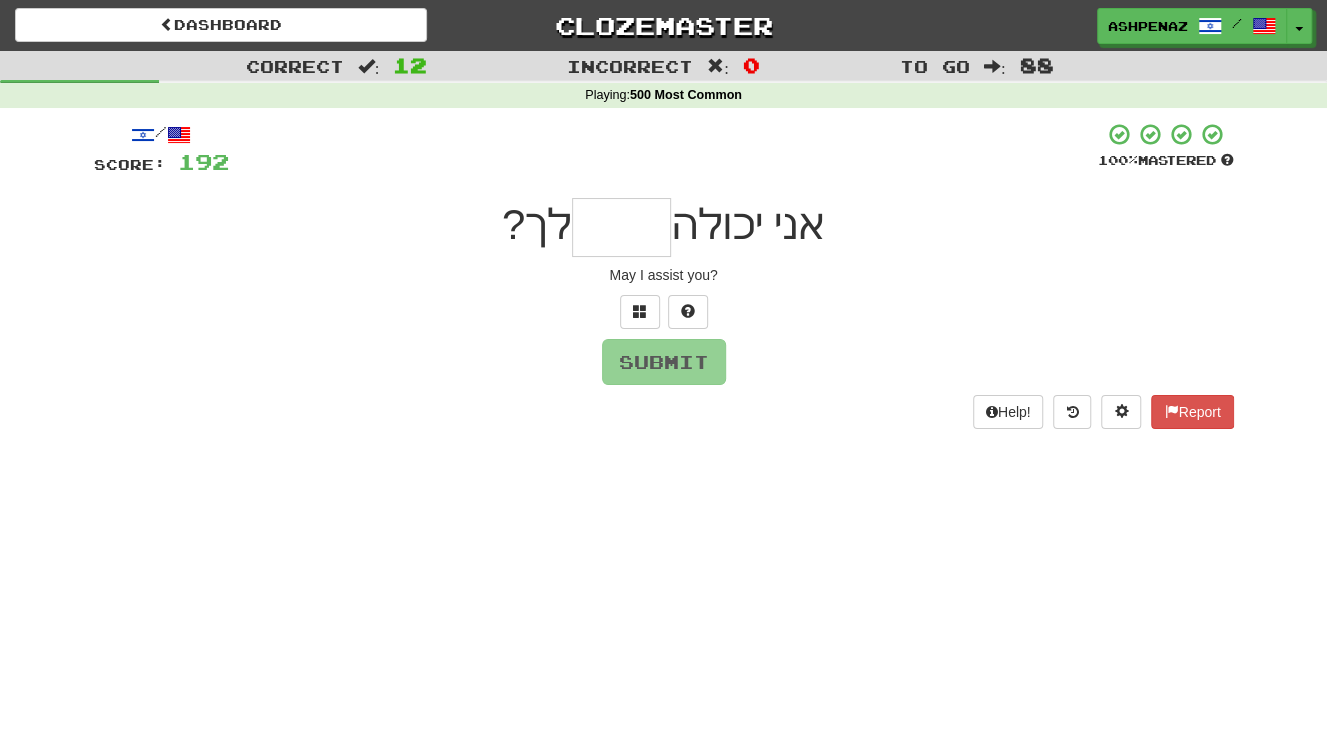 type on "*" 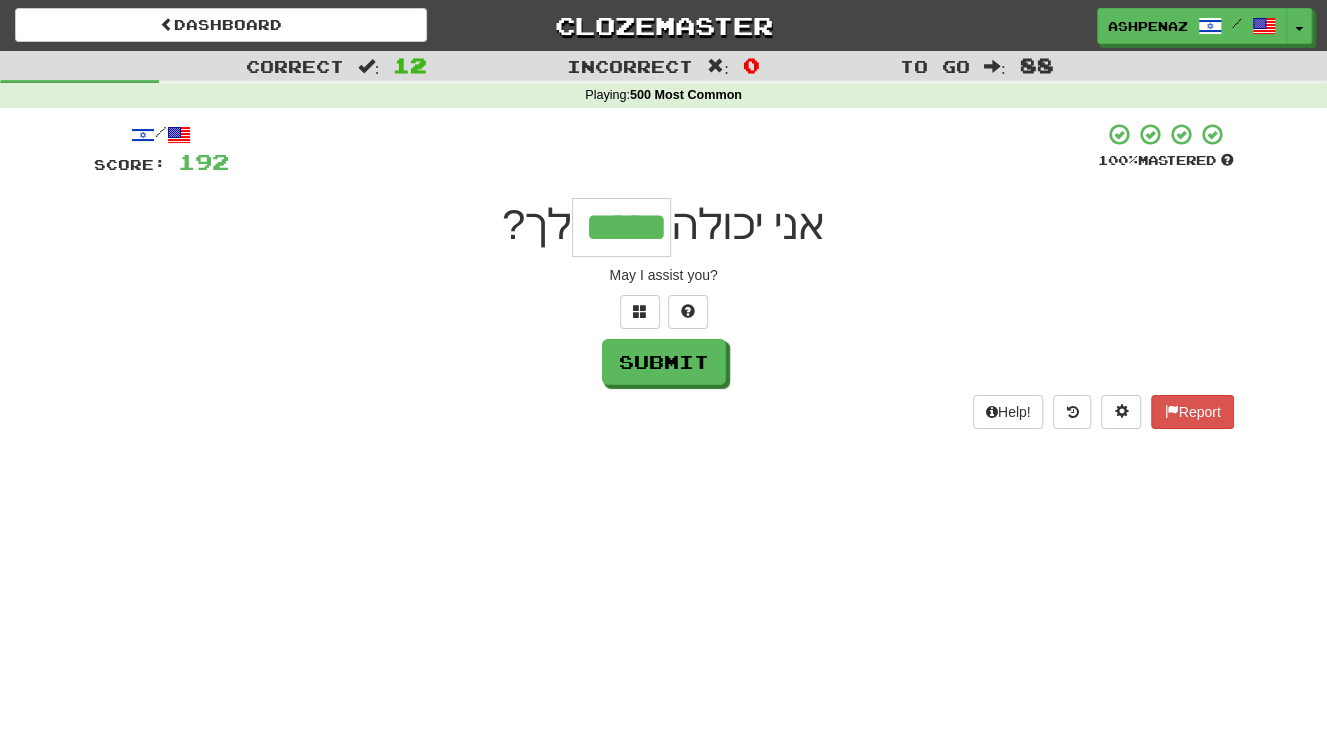 type on "*****" 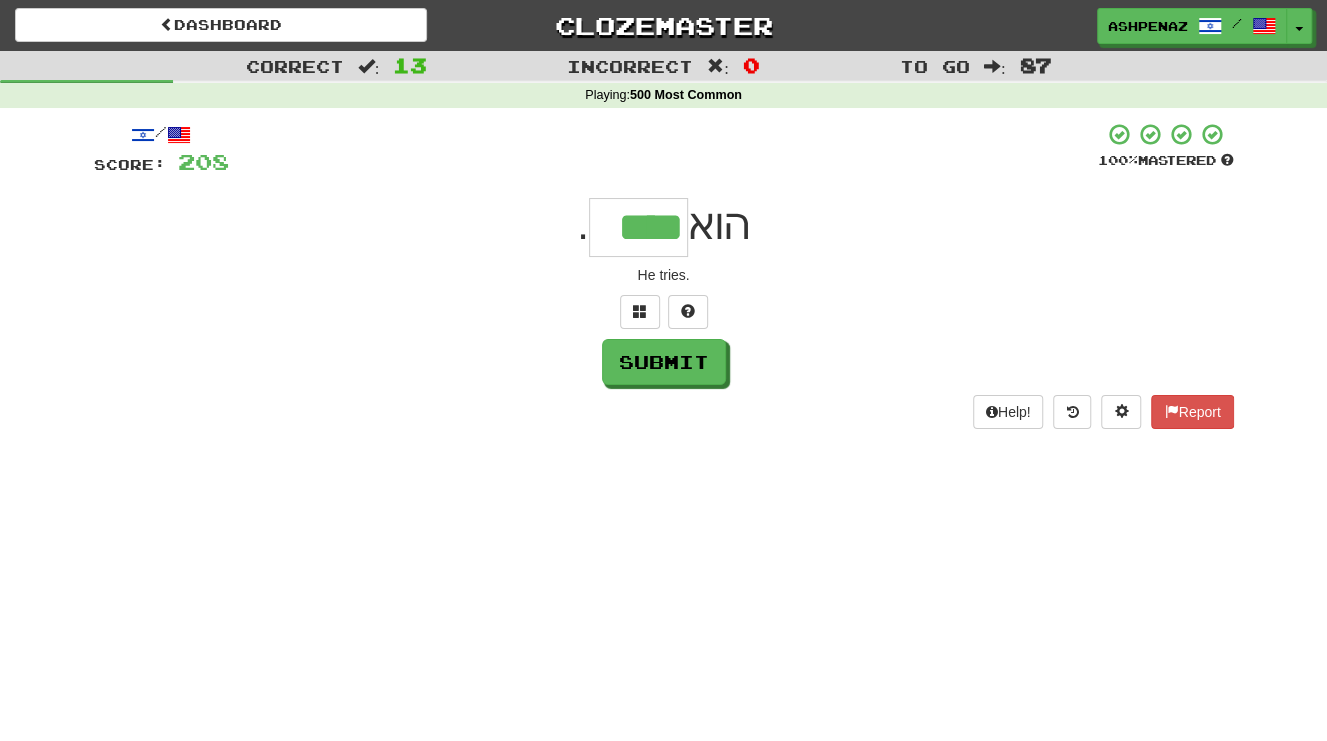 type on "****" 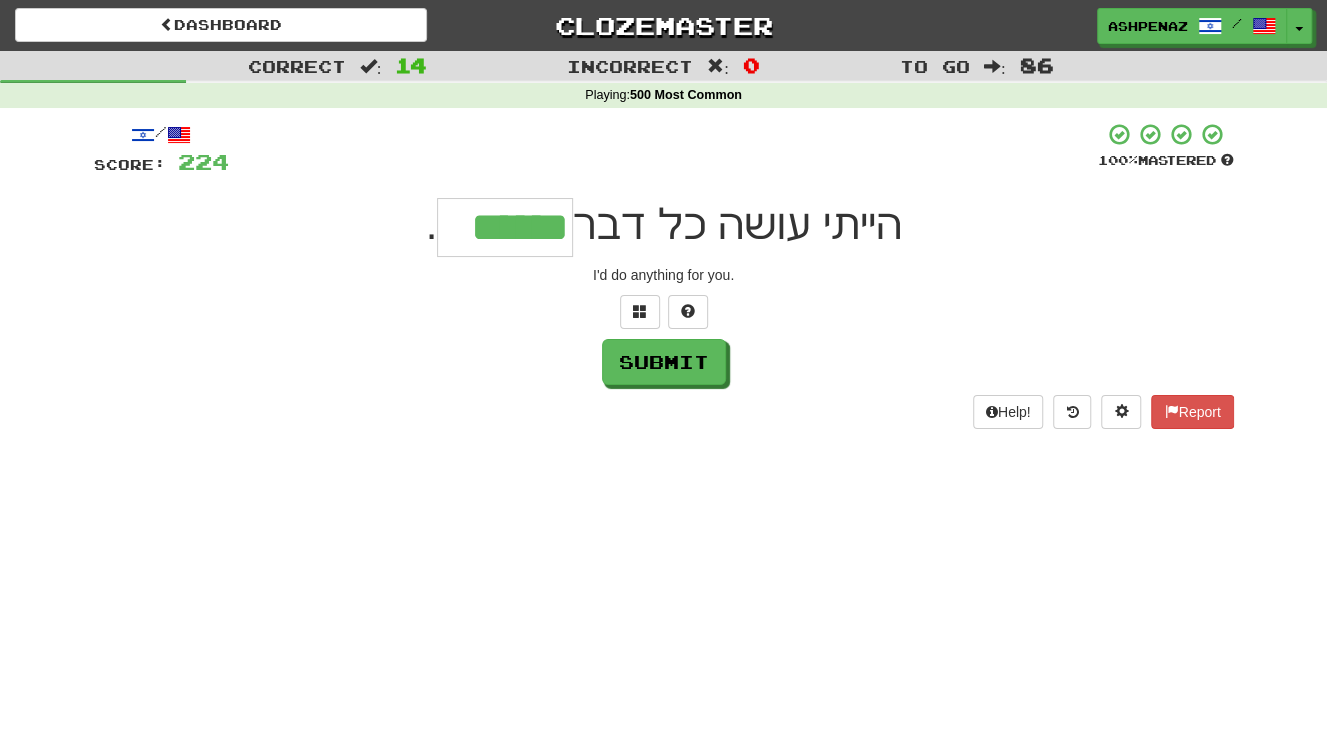 type on "******" 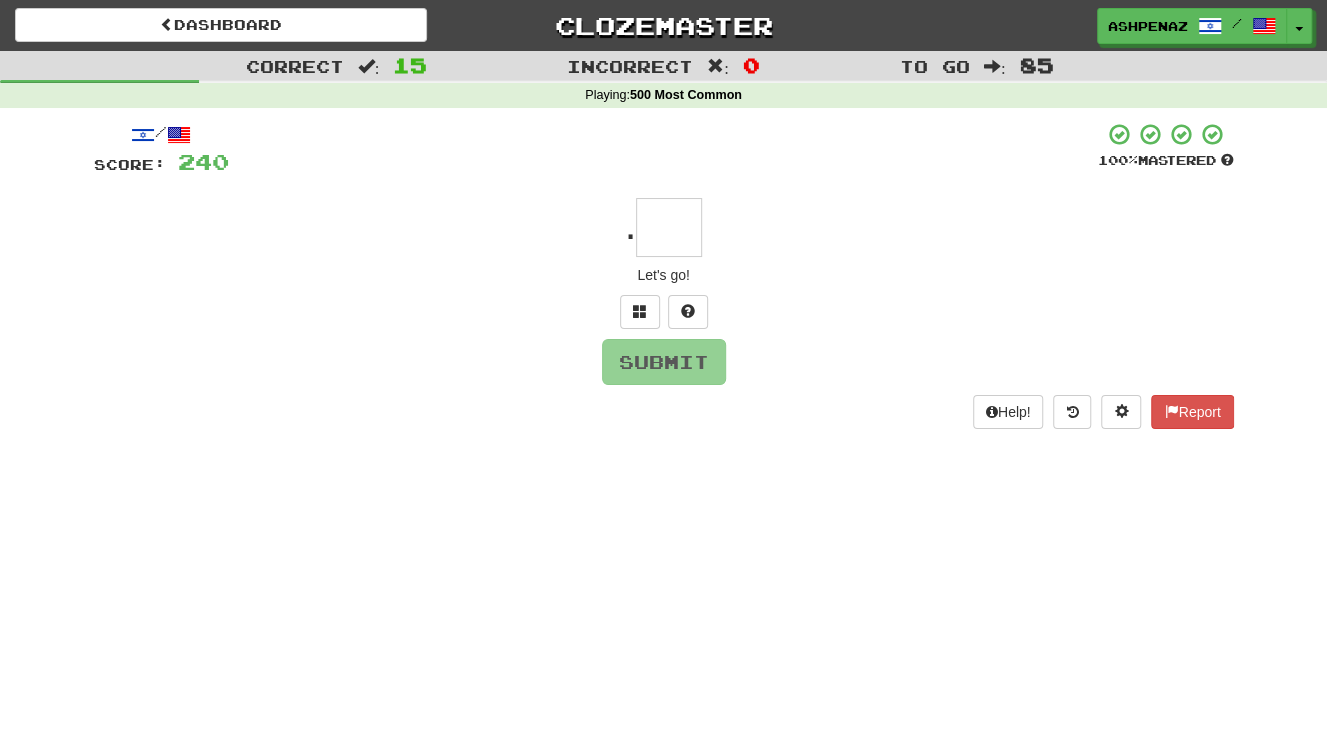 type on "*" 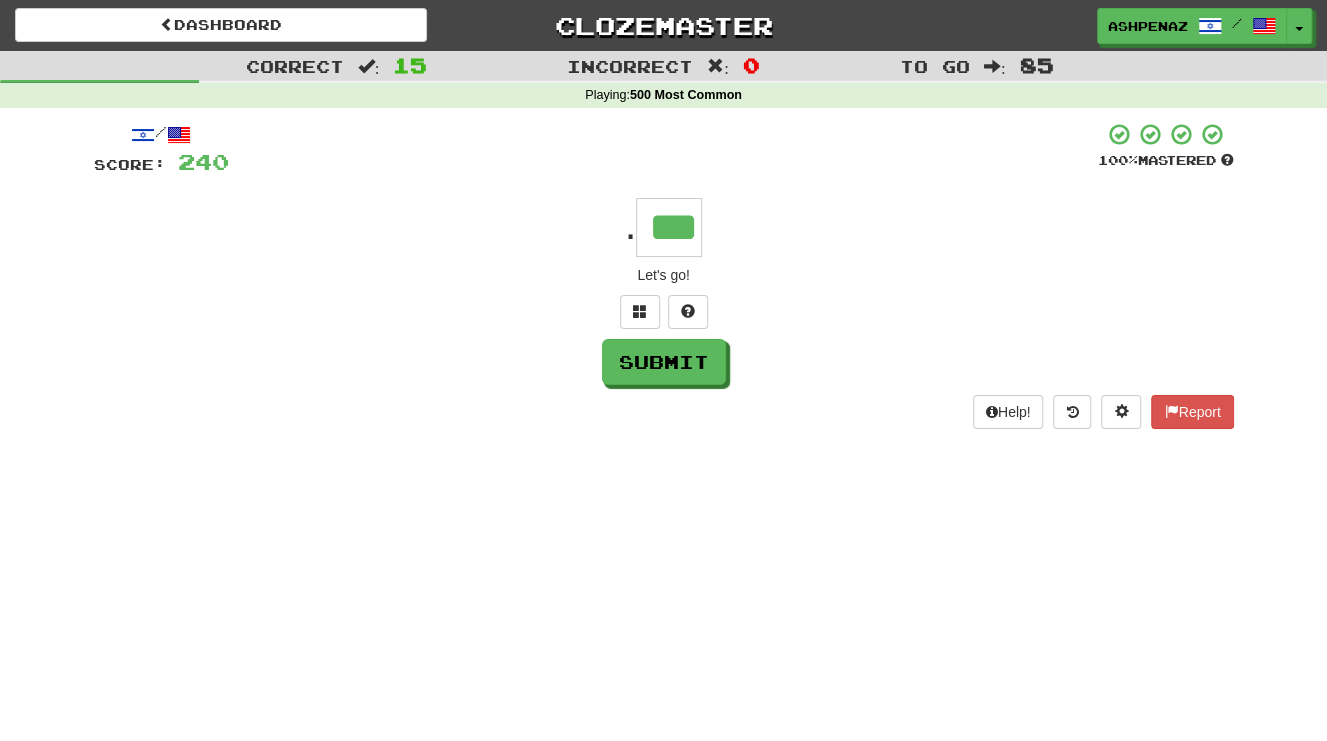 type on "***" 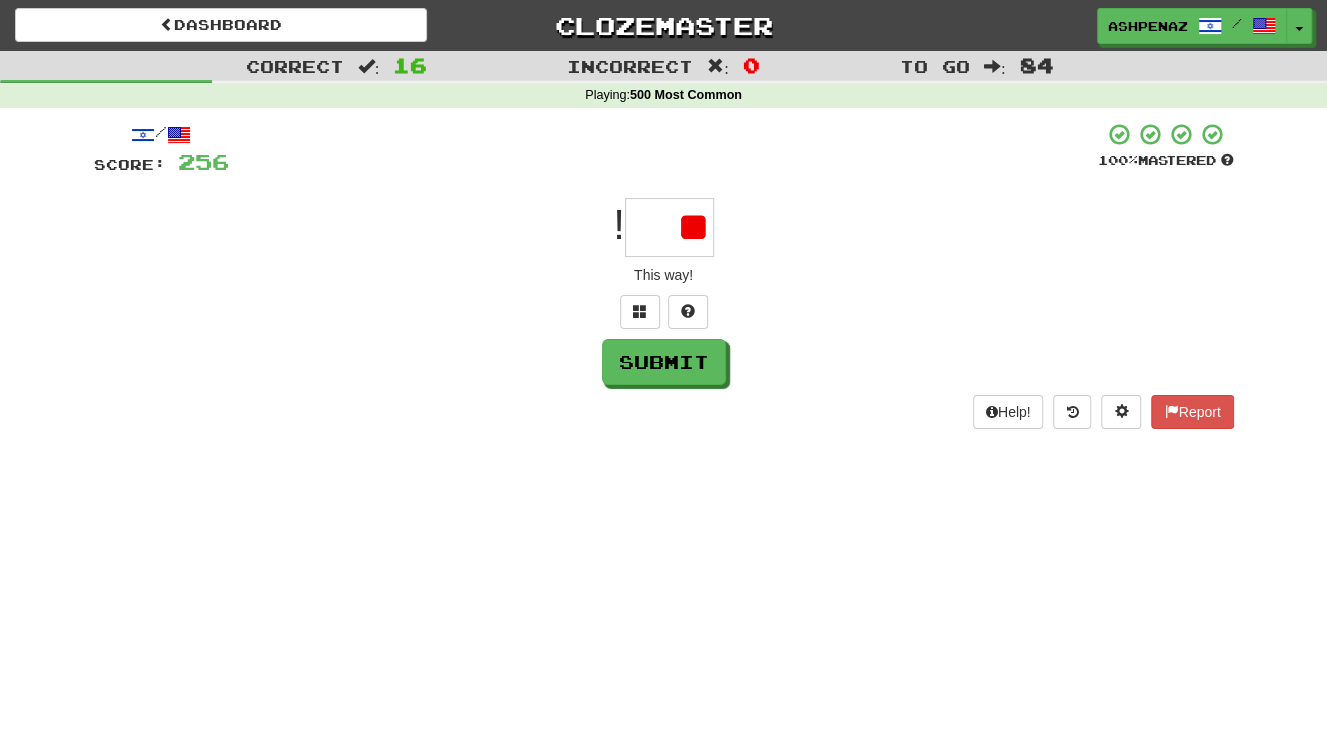 type on "*" 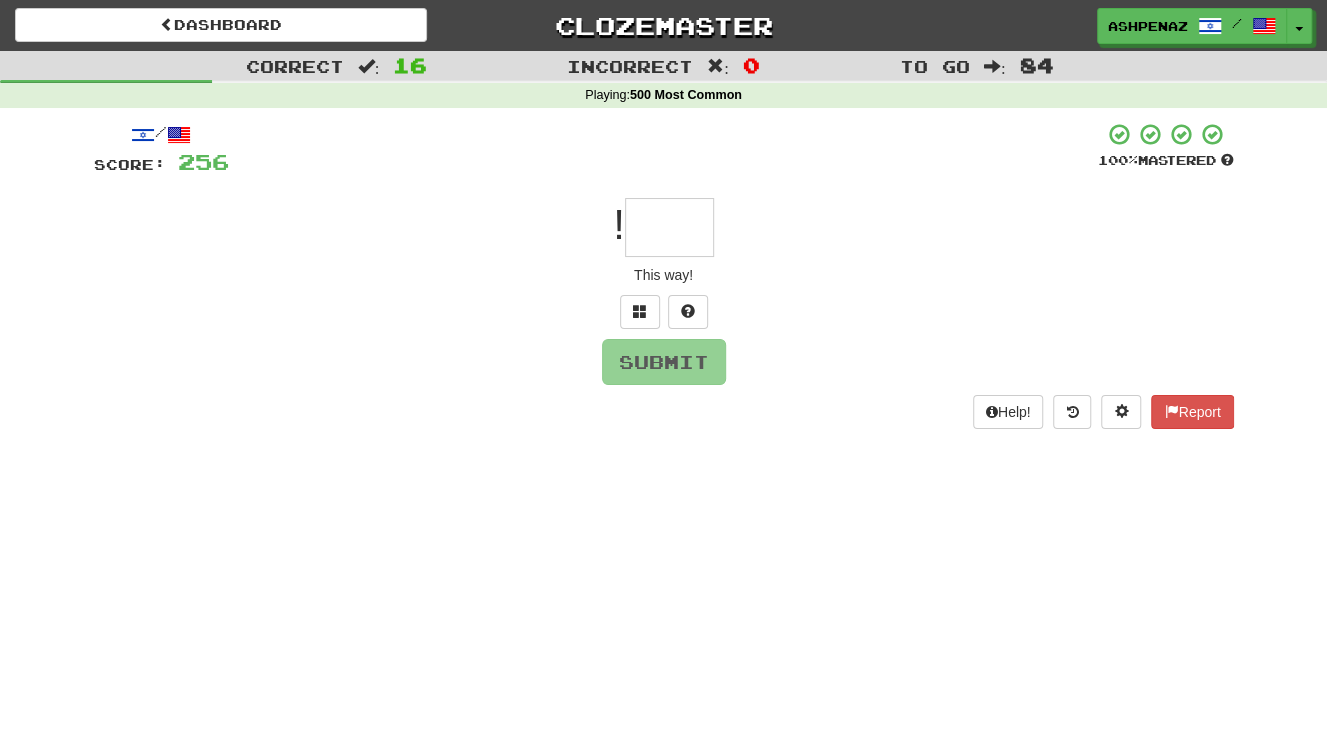 type on "*" 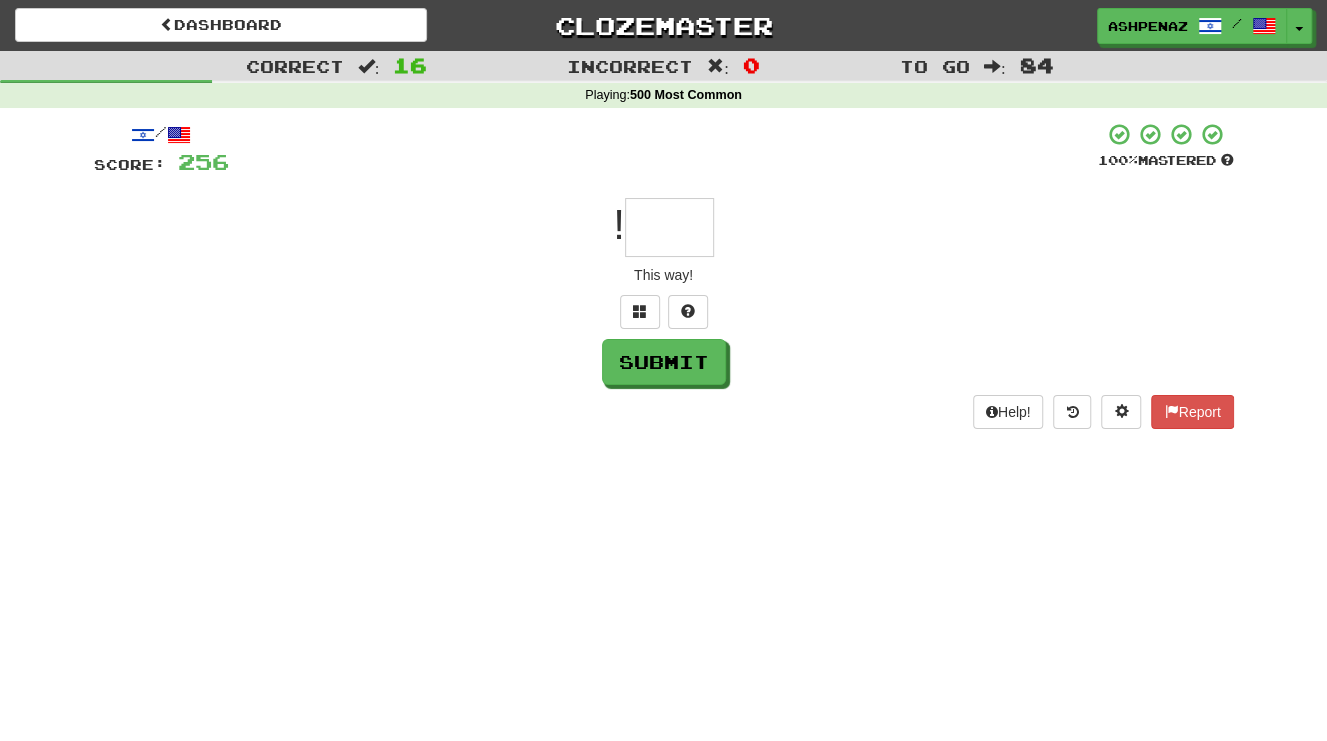type on "*" 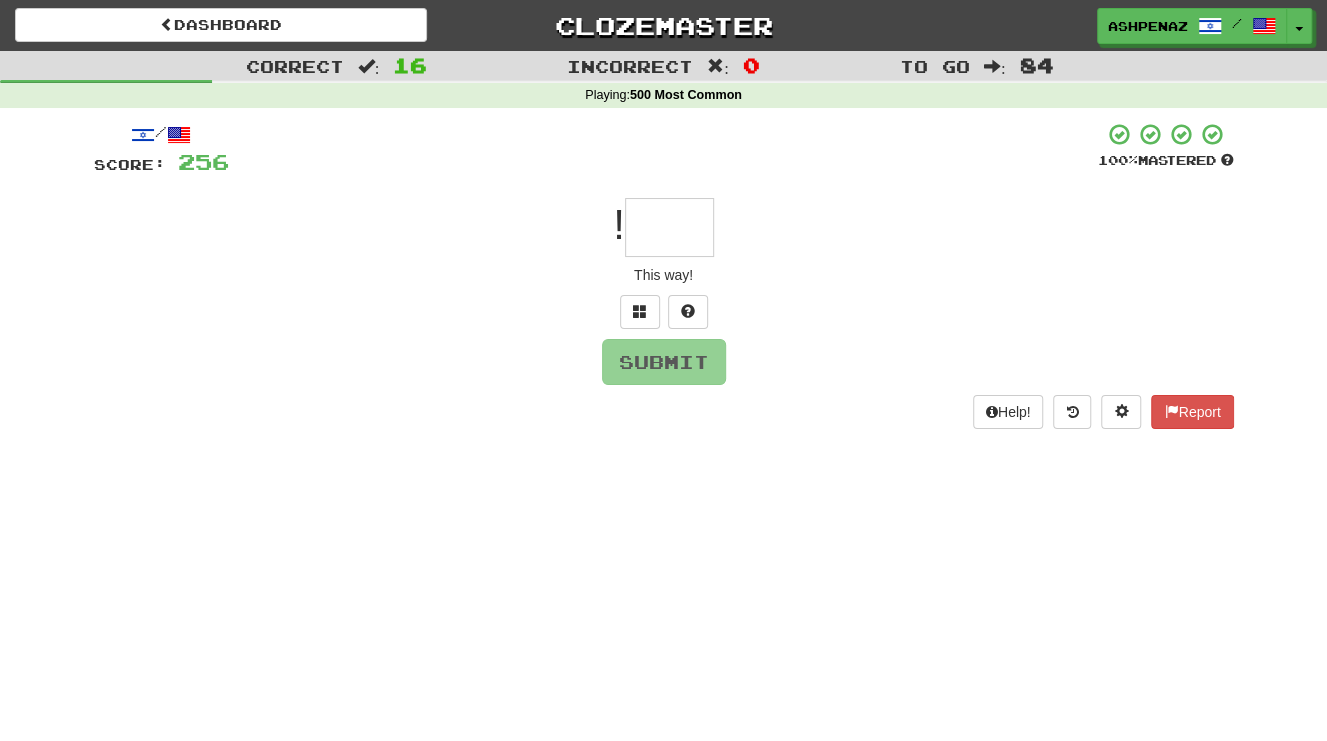 type on "*" 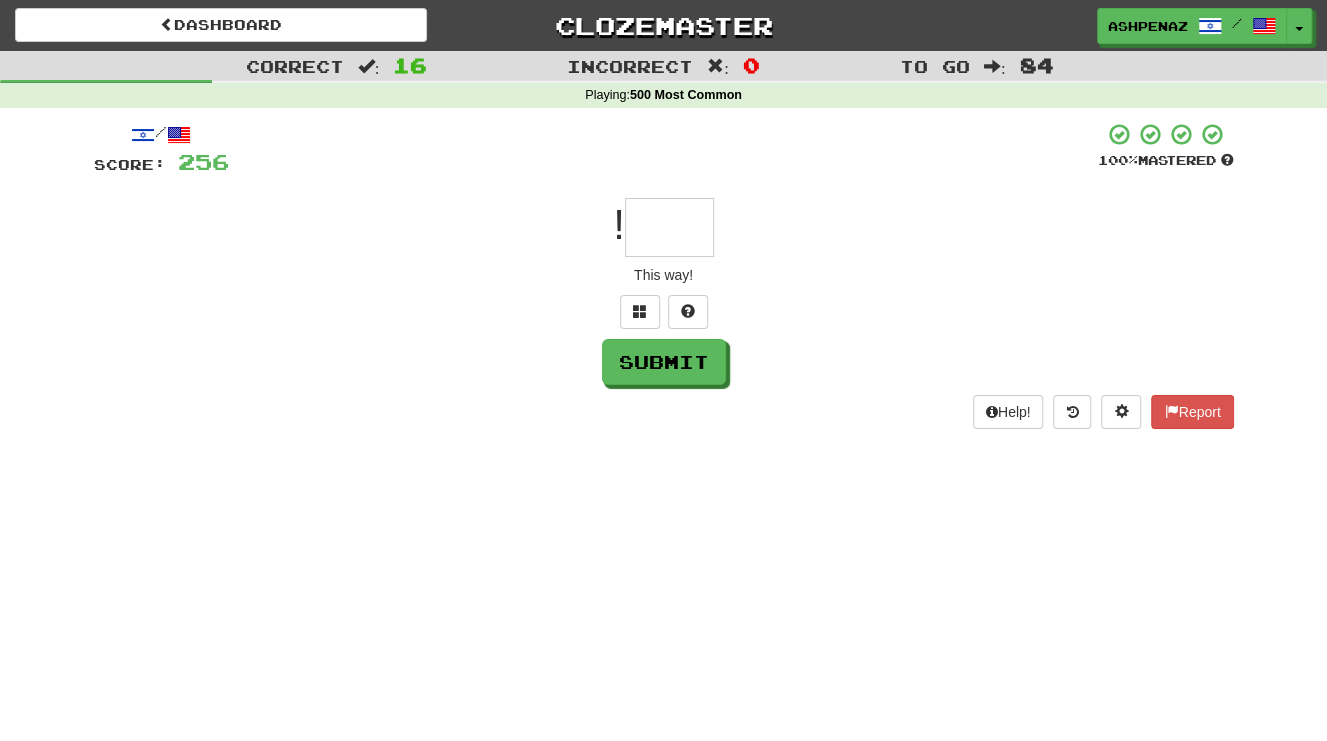 type on "*" 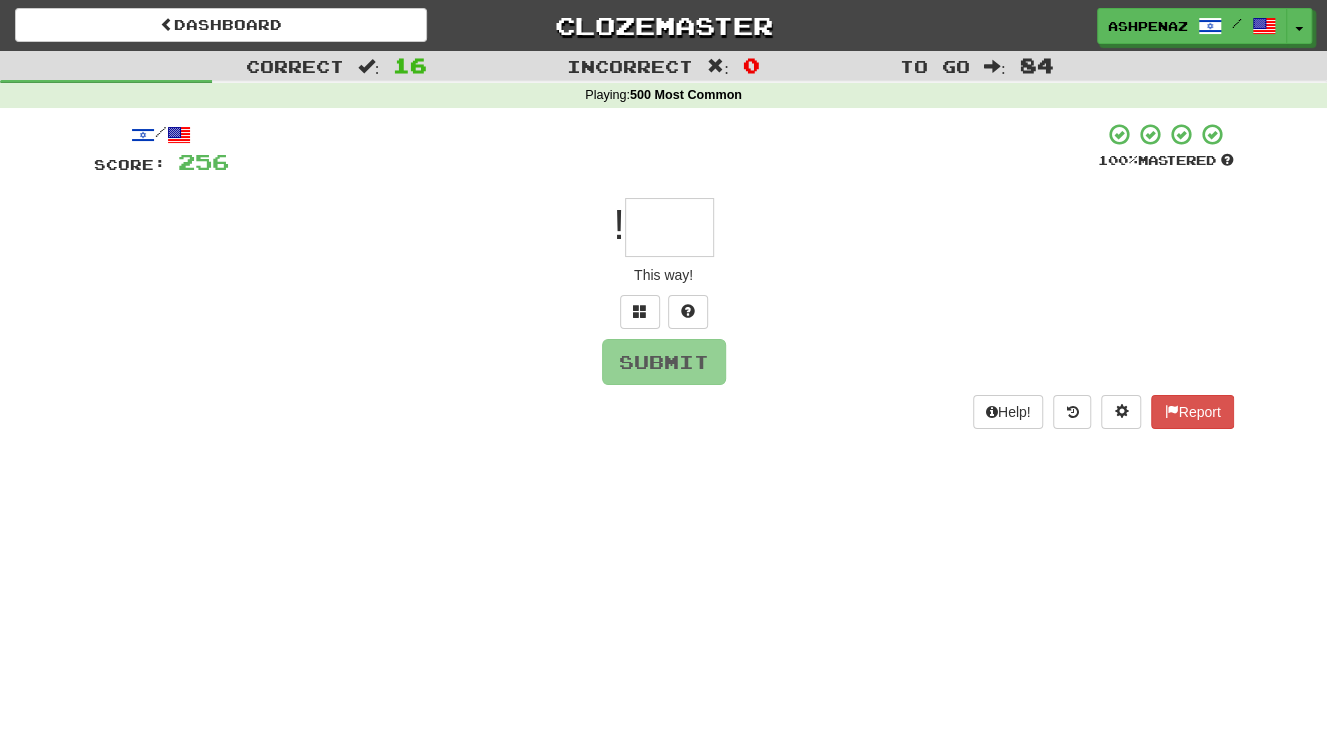 type on "*" 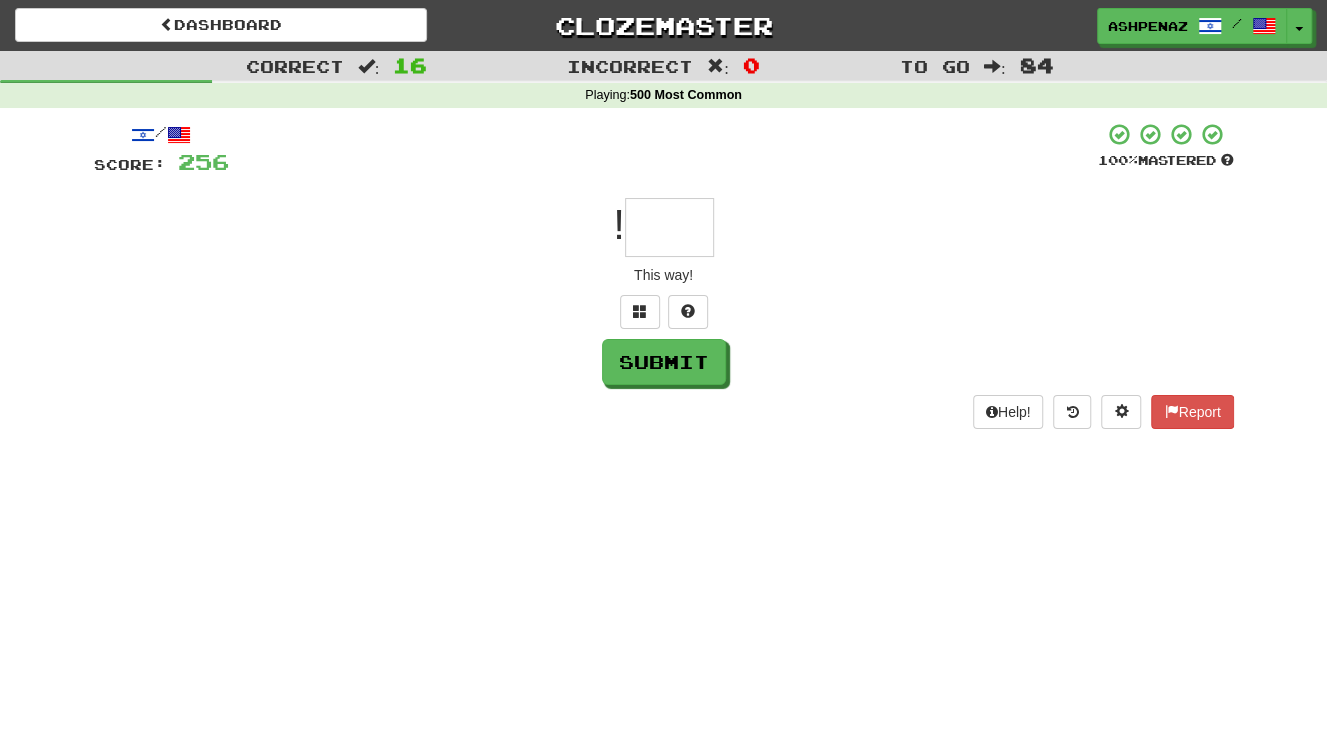 type on "*" 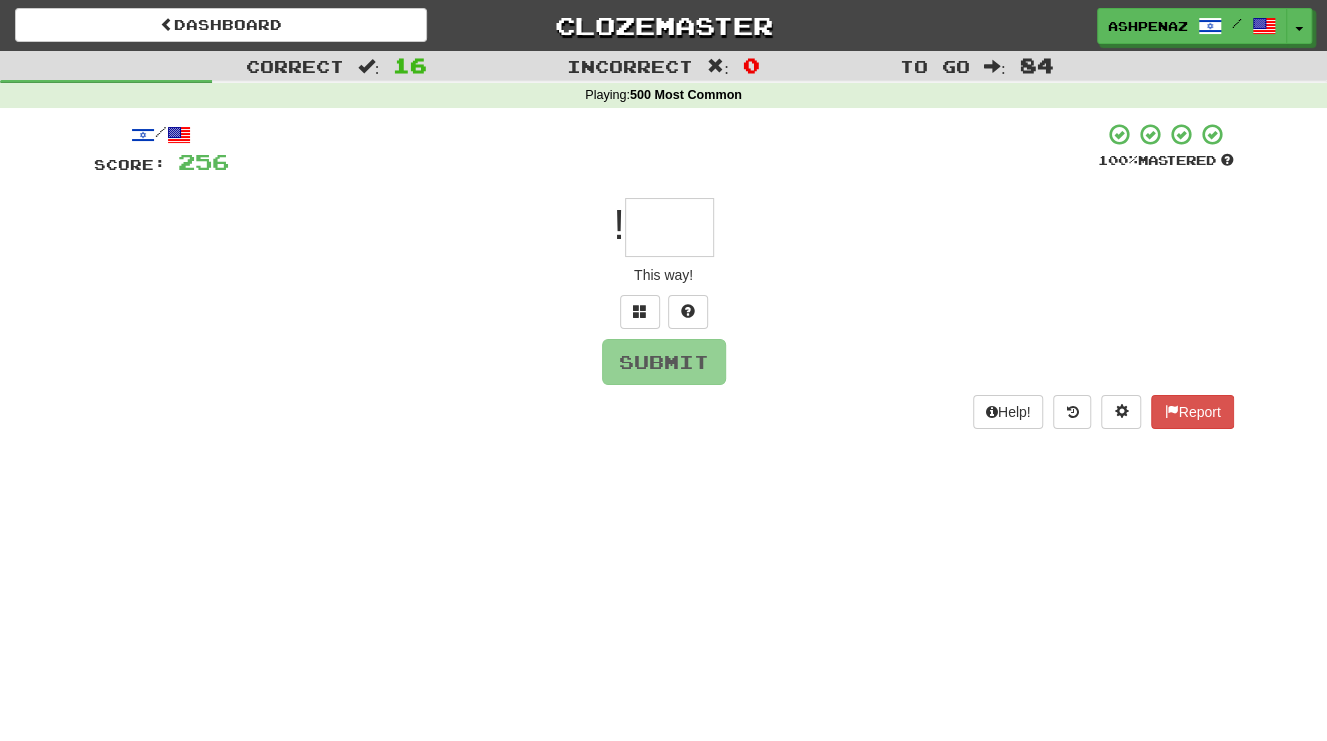 type on "*" 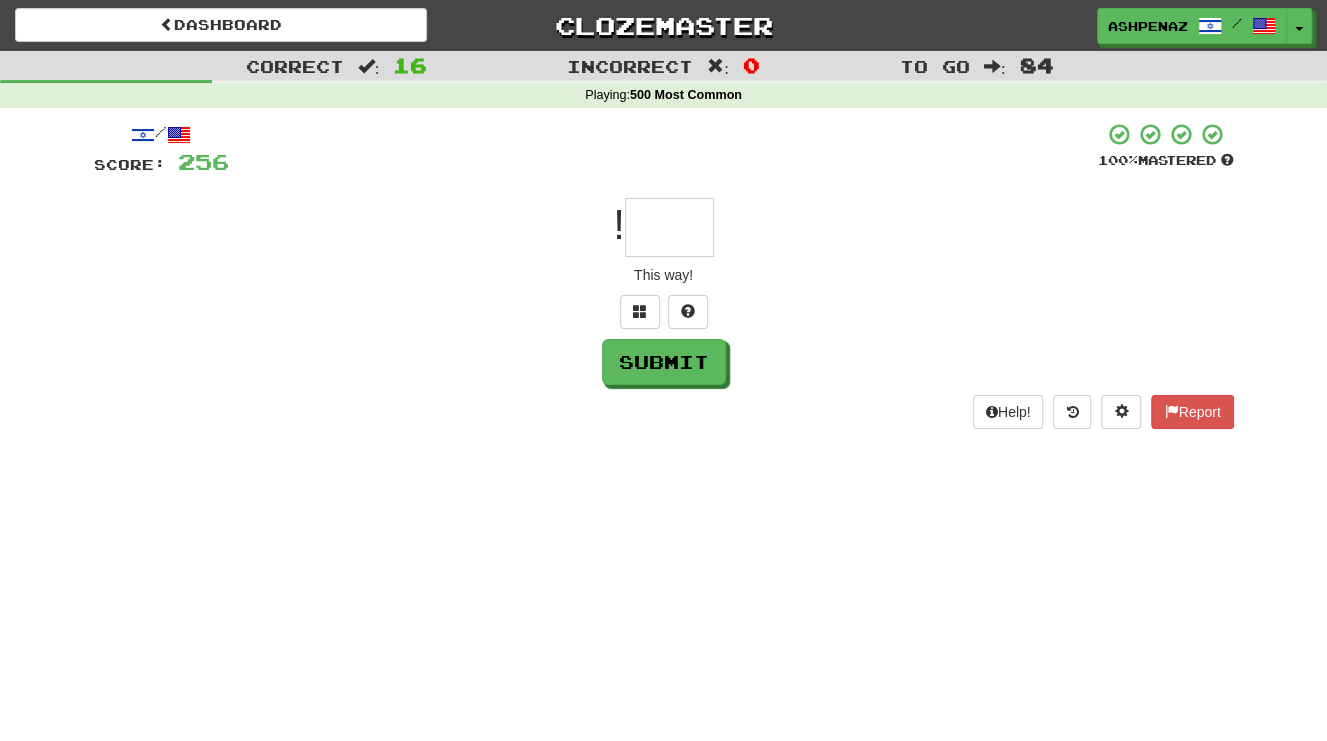 type on "*" 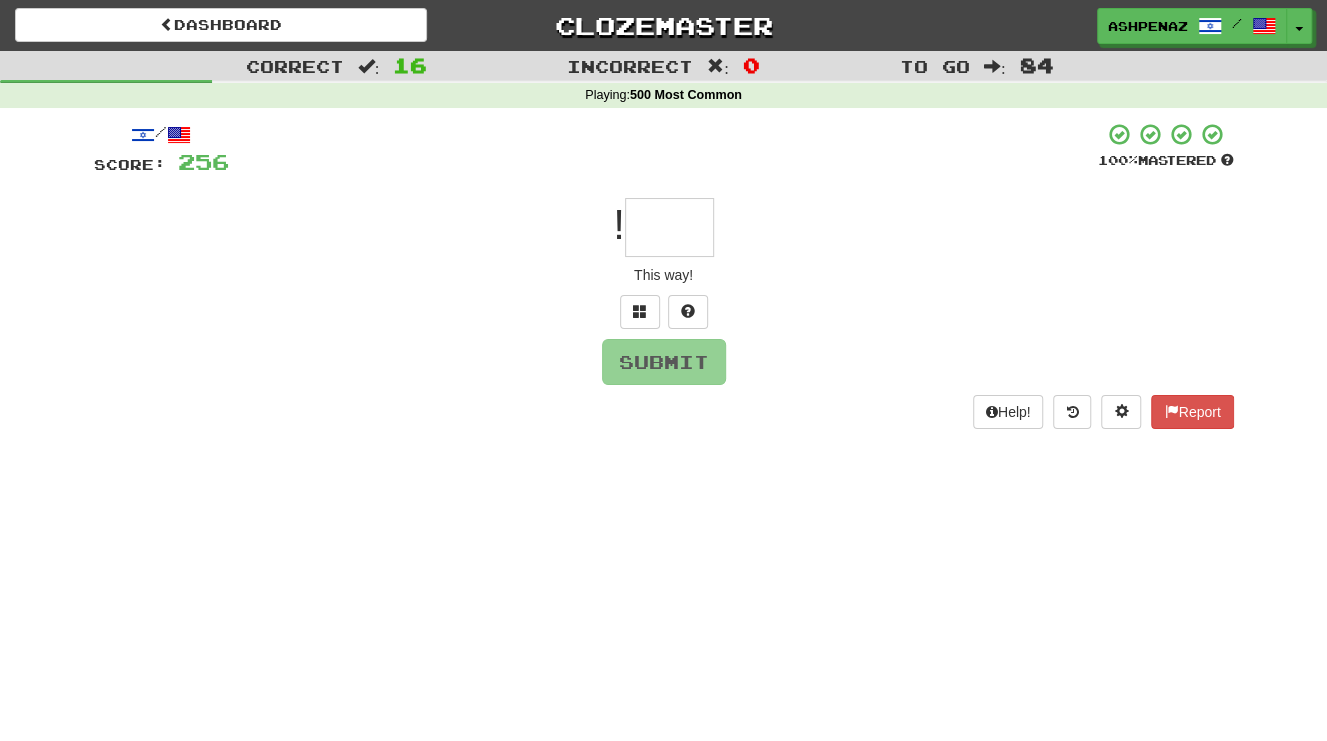 type on "*" 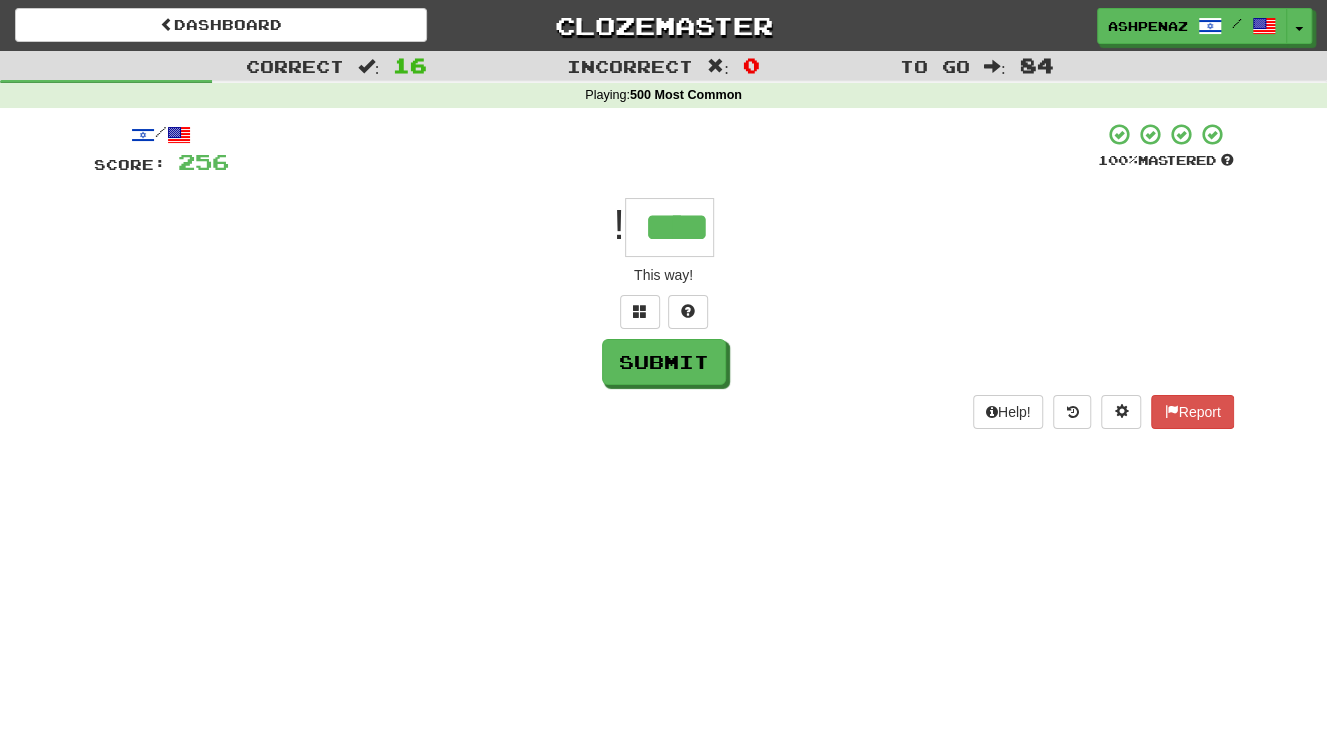 type on "****" 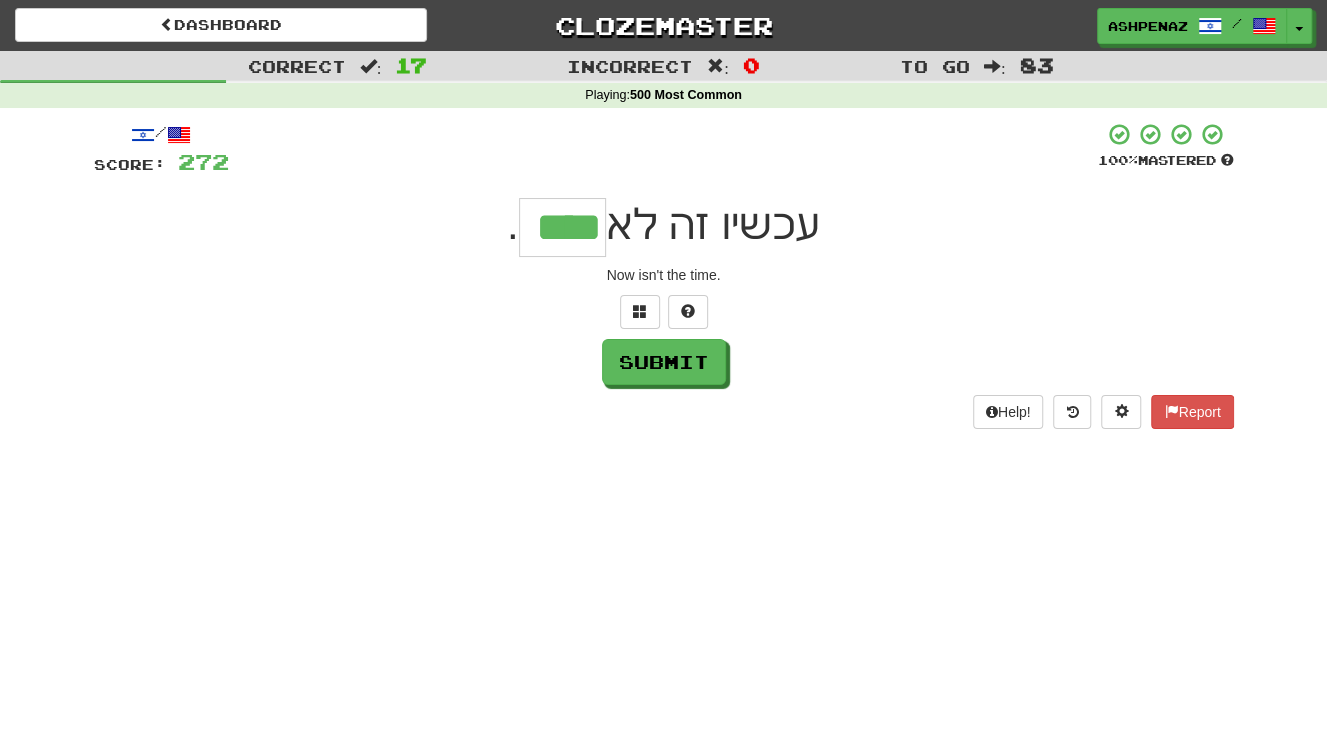 type on "****" 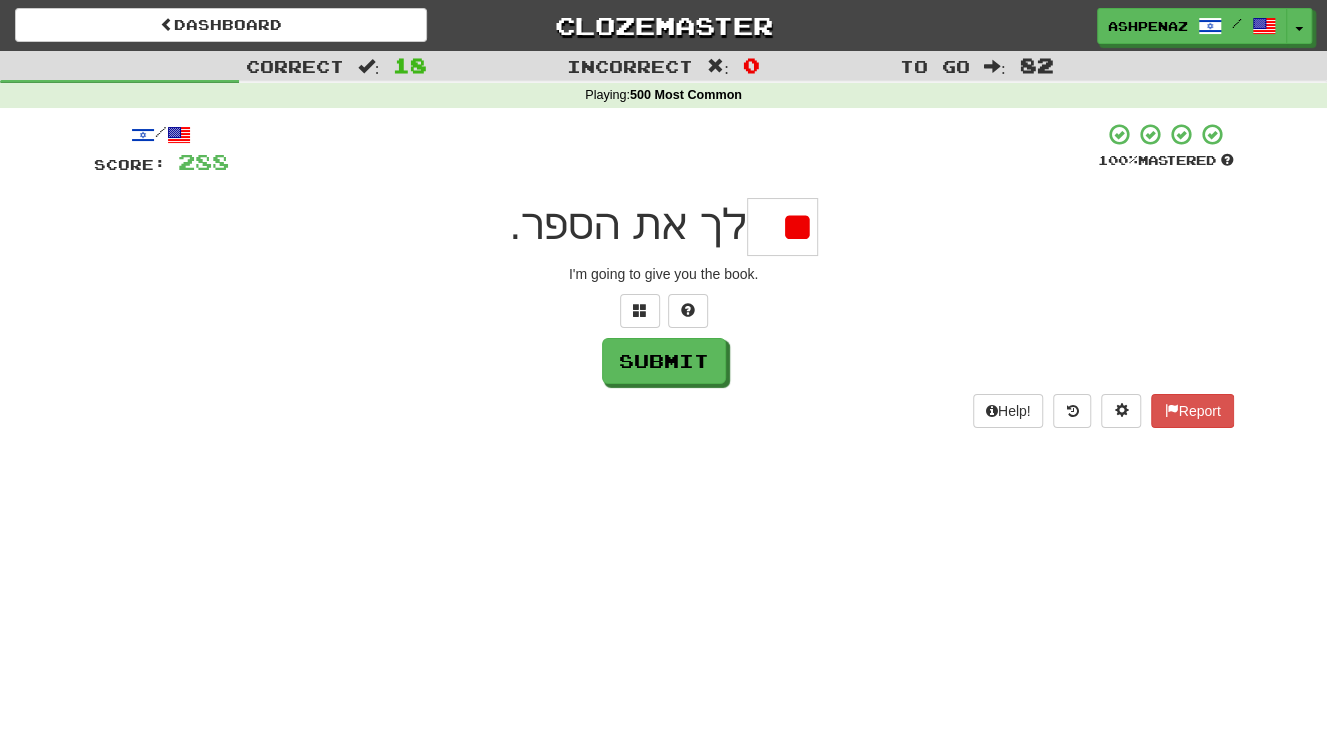 scroll, scrollTop: 0, scrollLeft: 0, axis: both 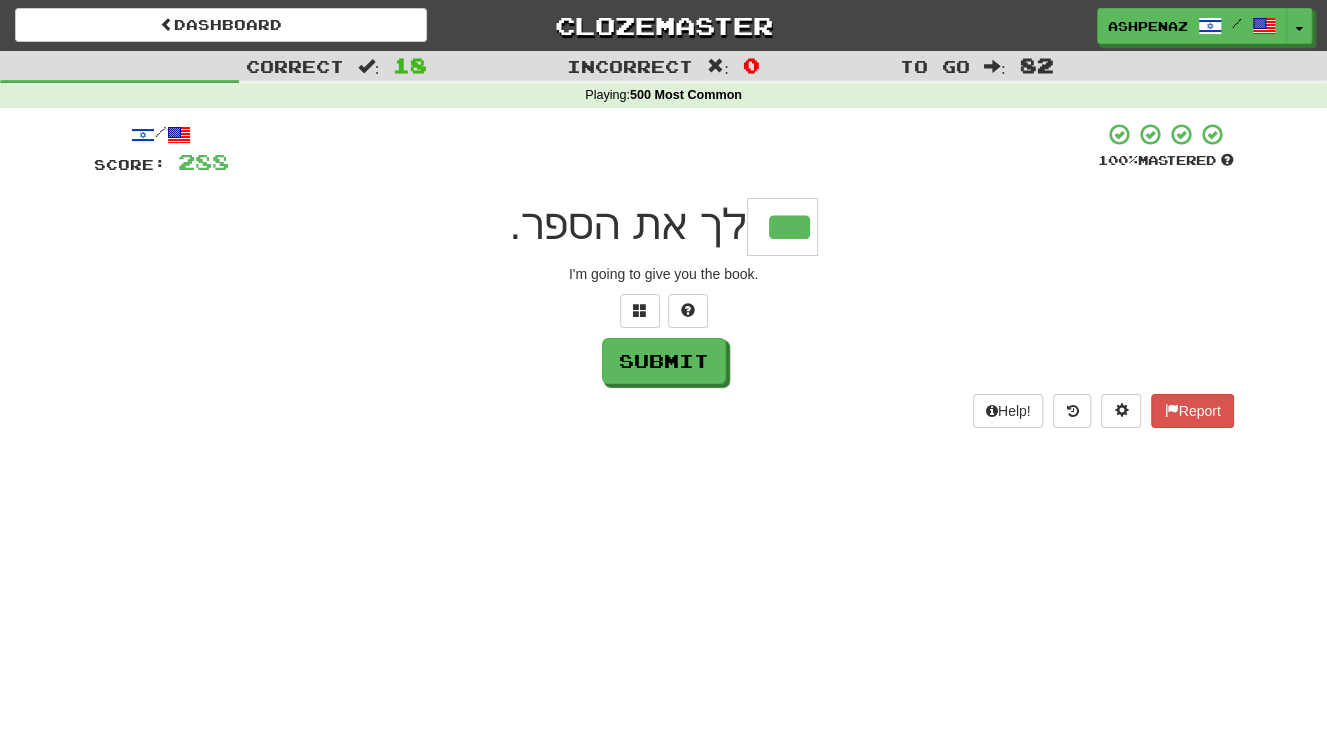 type on "***" 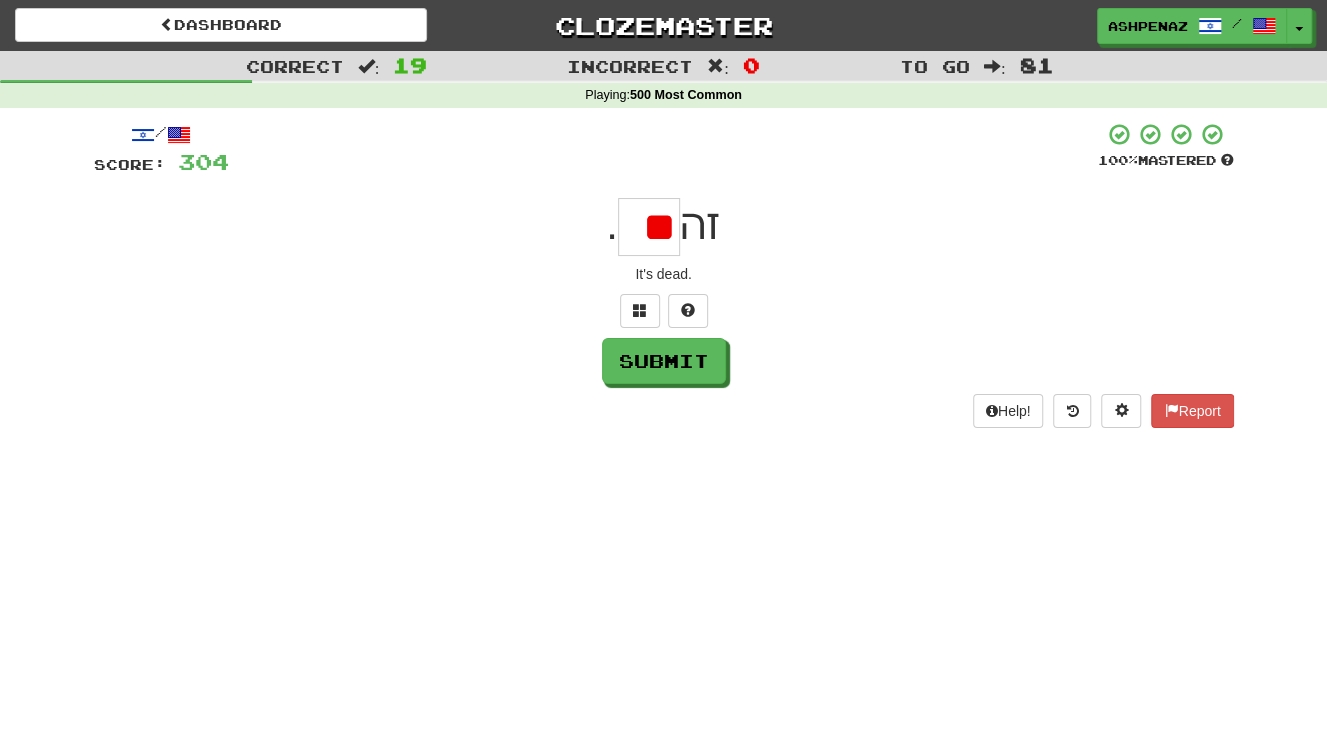 scroll, scrollTop: 0, scrollLeft: 0, axis: both 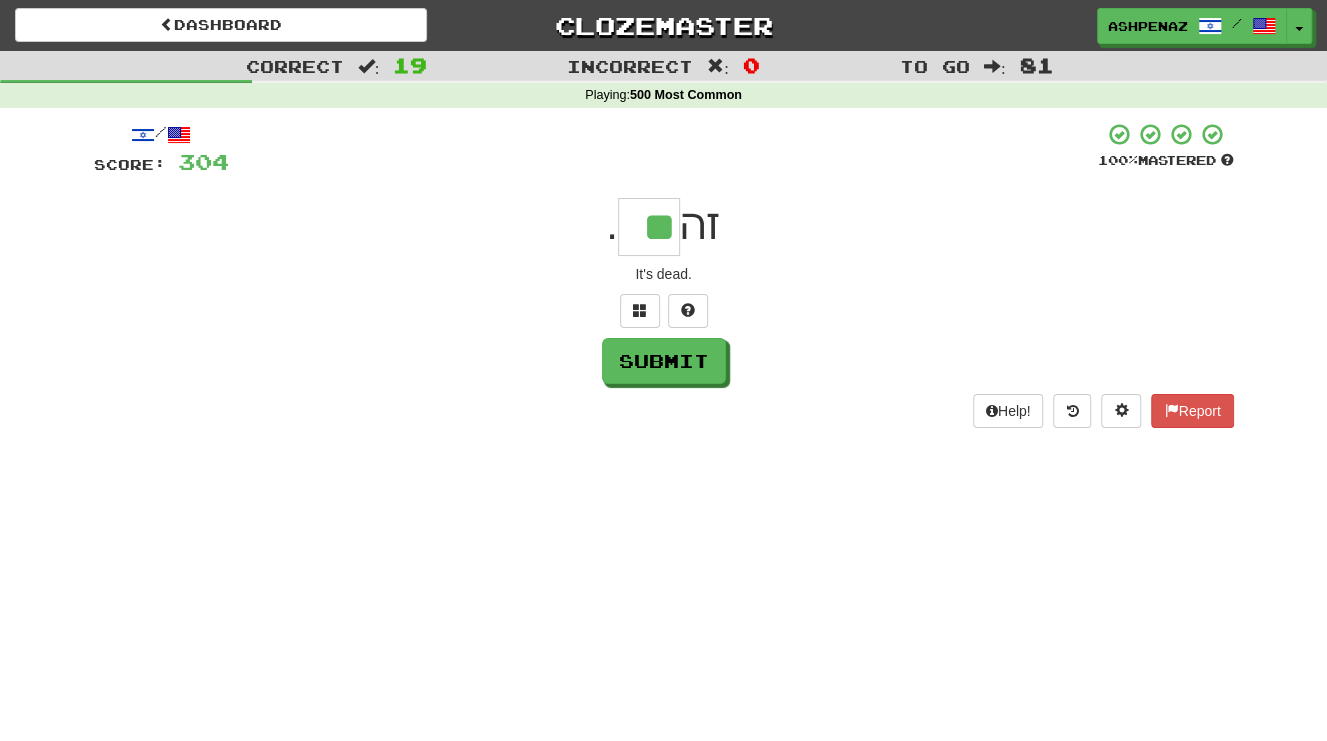 type on "**" 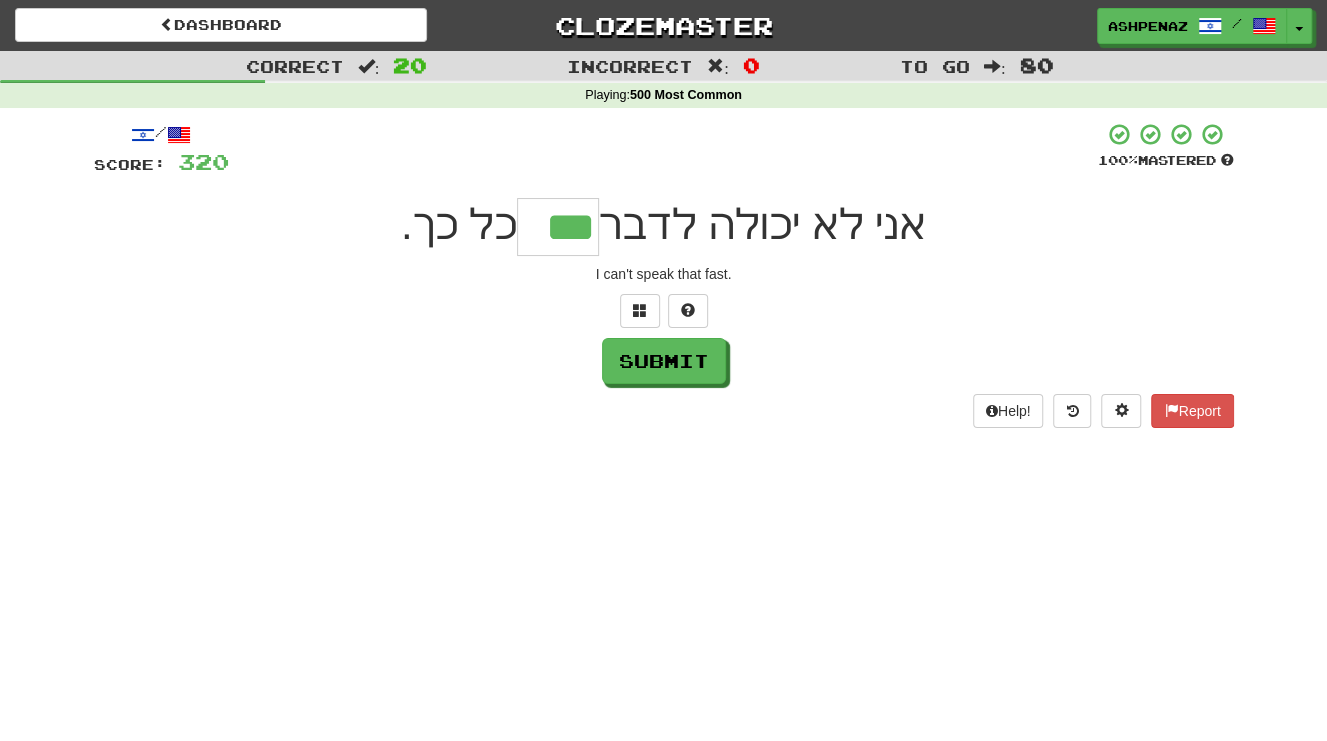 type on "***" 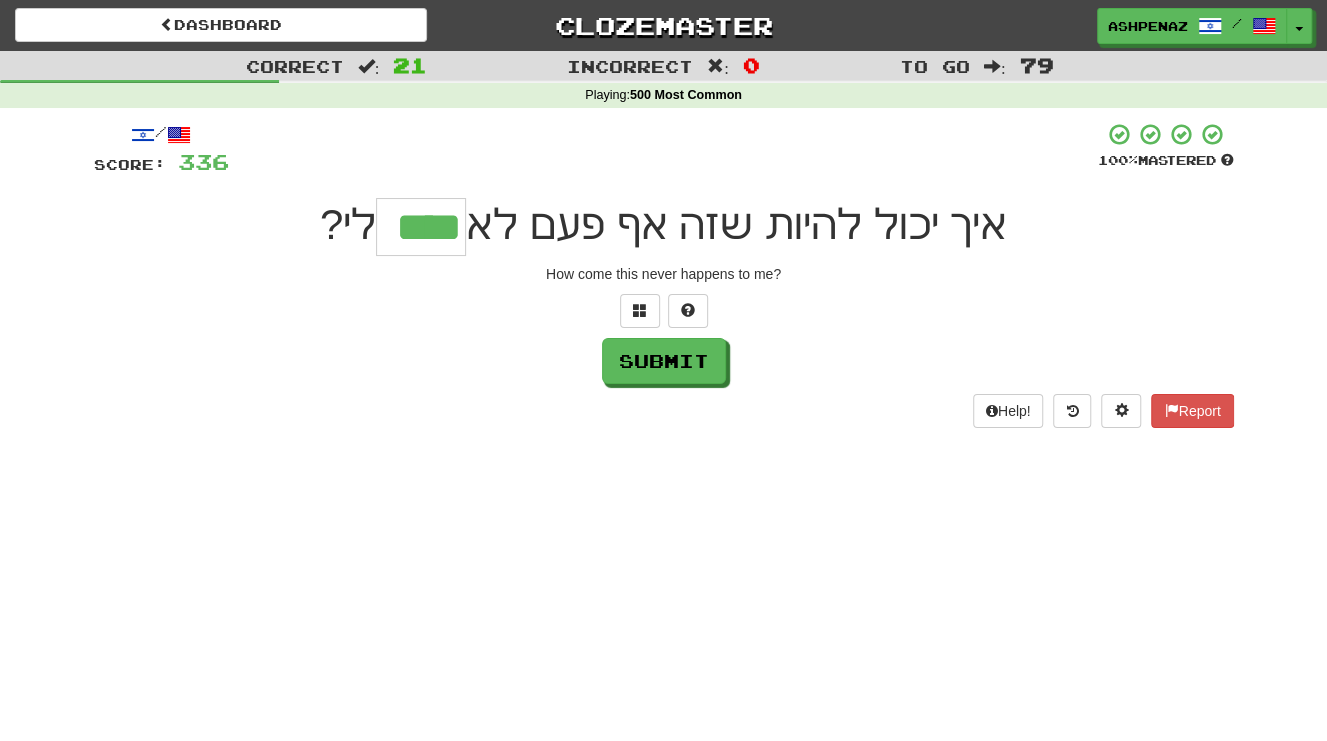 type on "****" 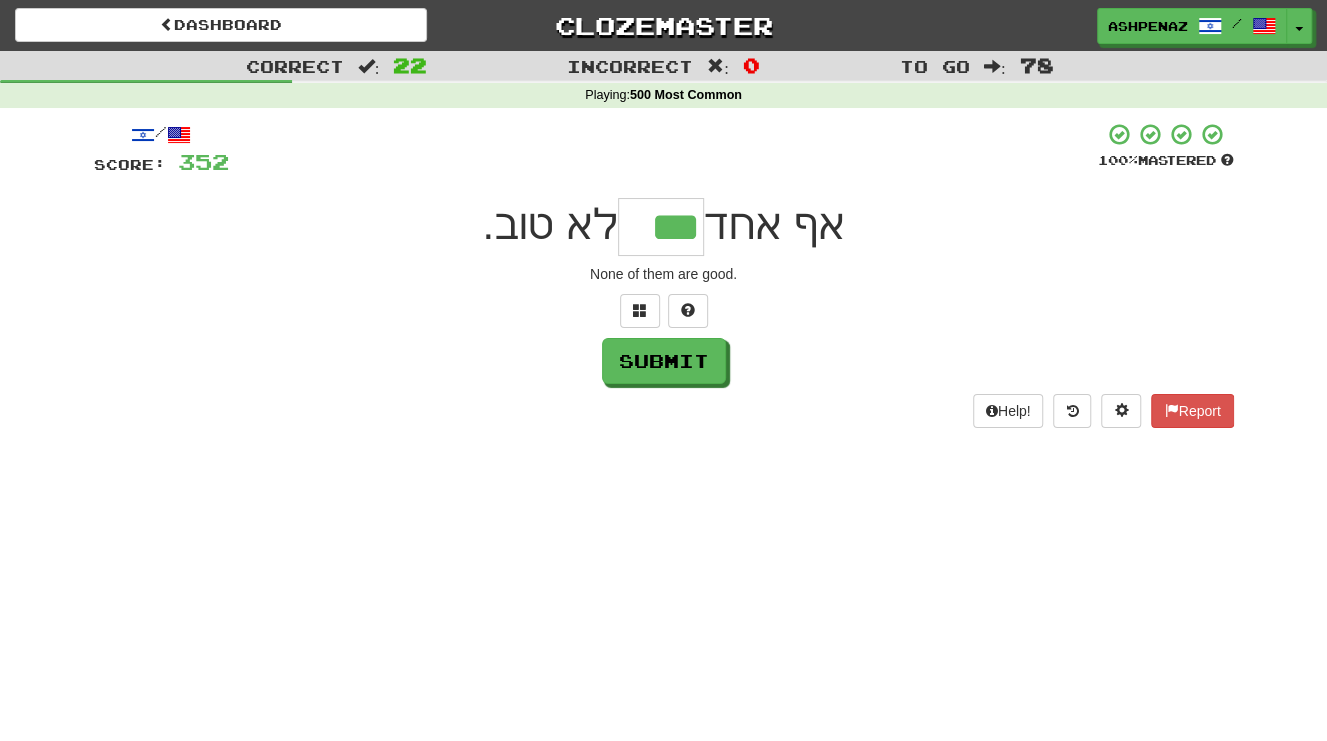 type on "***" 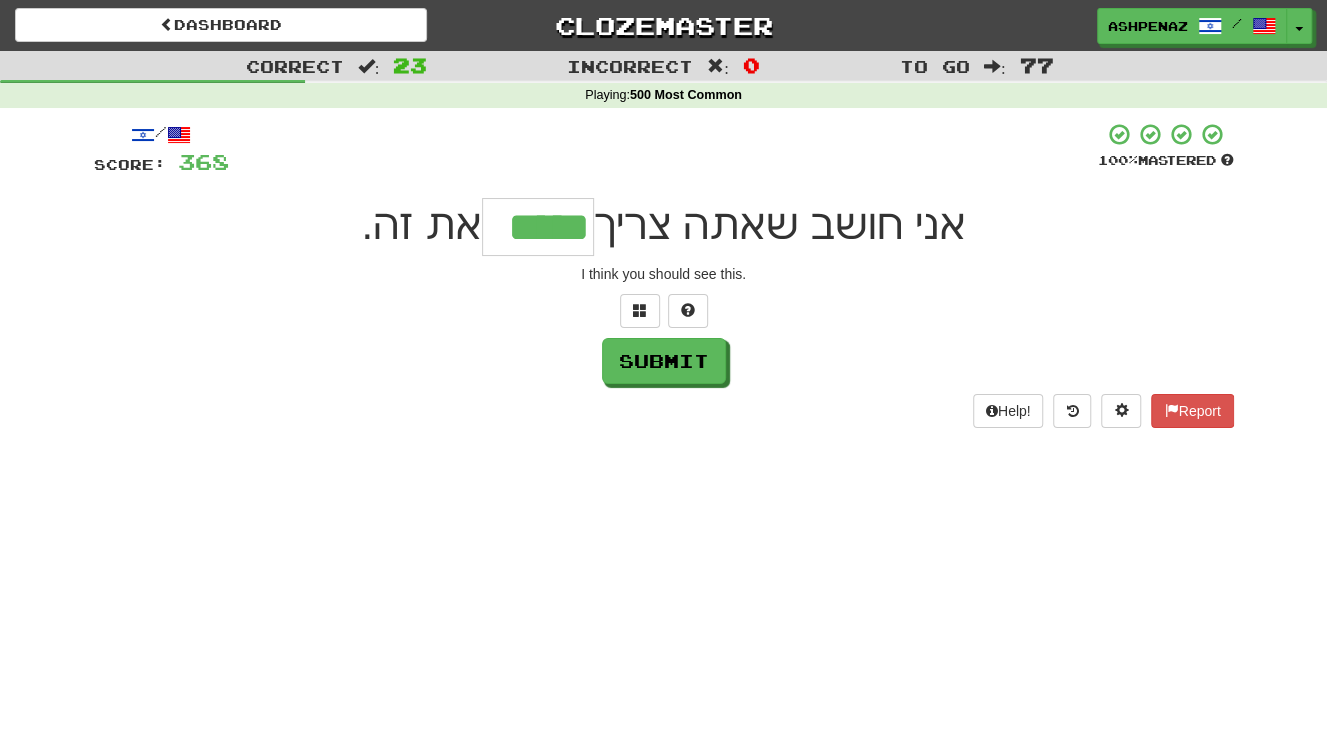 type on "*****" 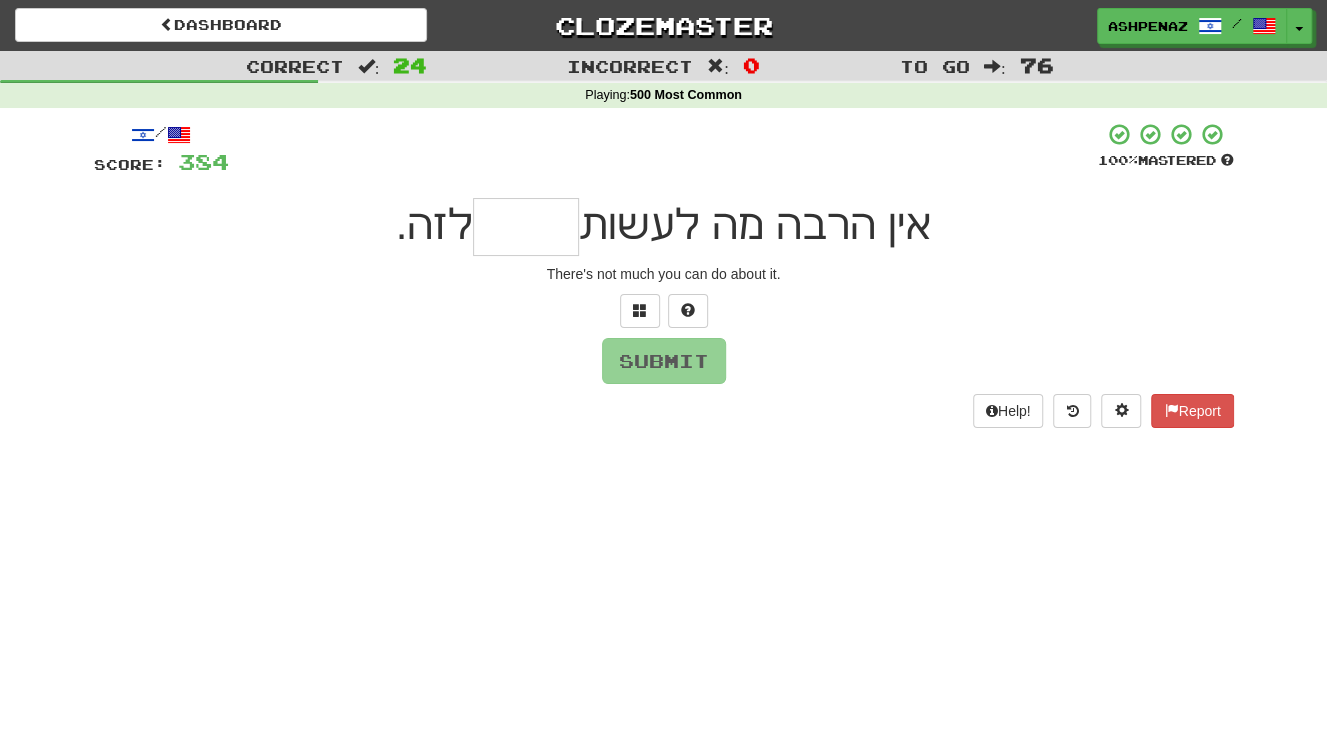 type on "*" 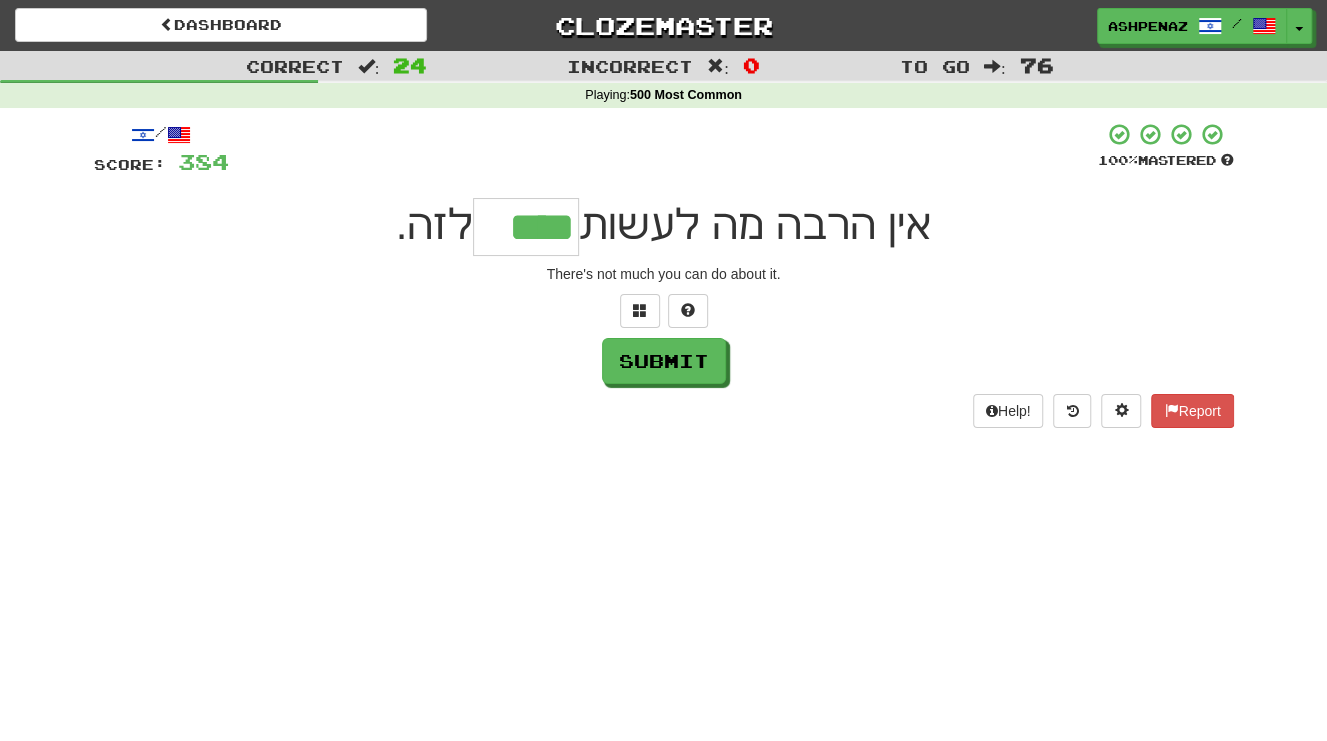 type on "****" 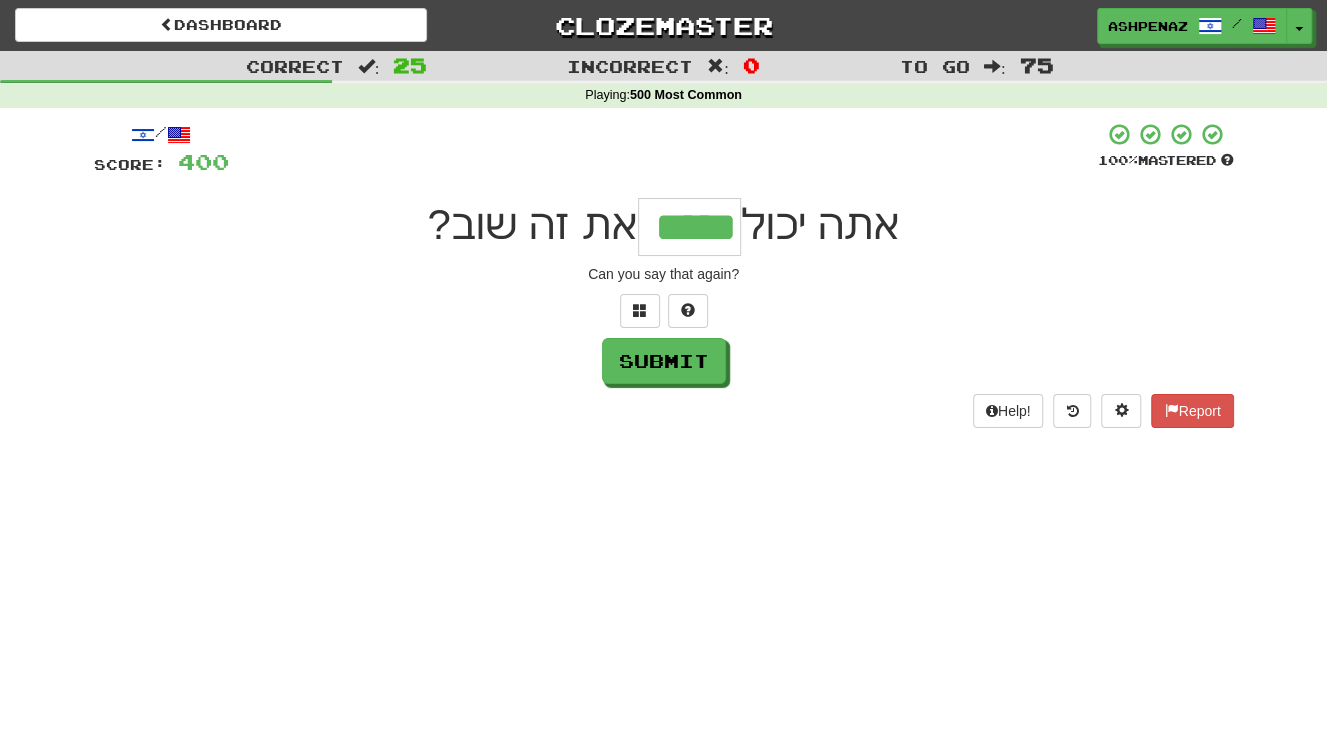type on "*****" 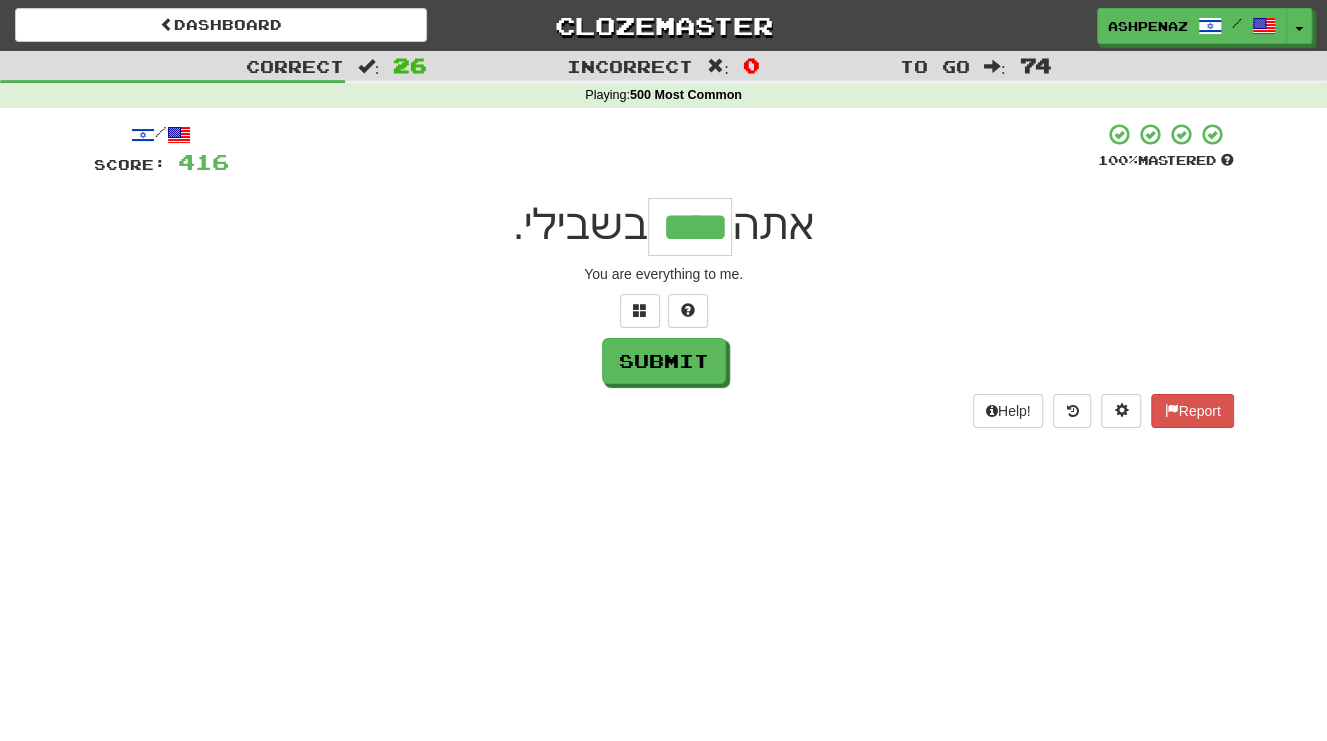 type on "****" 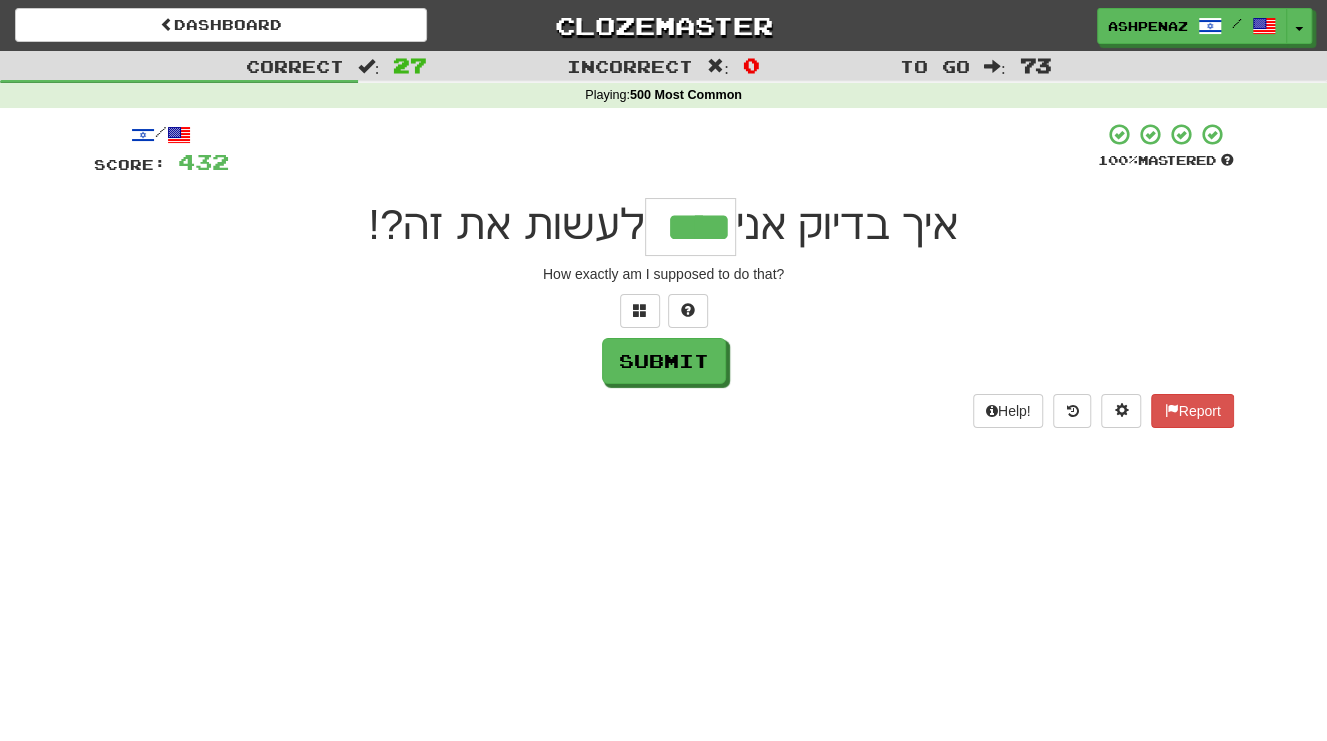type on "****" 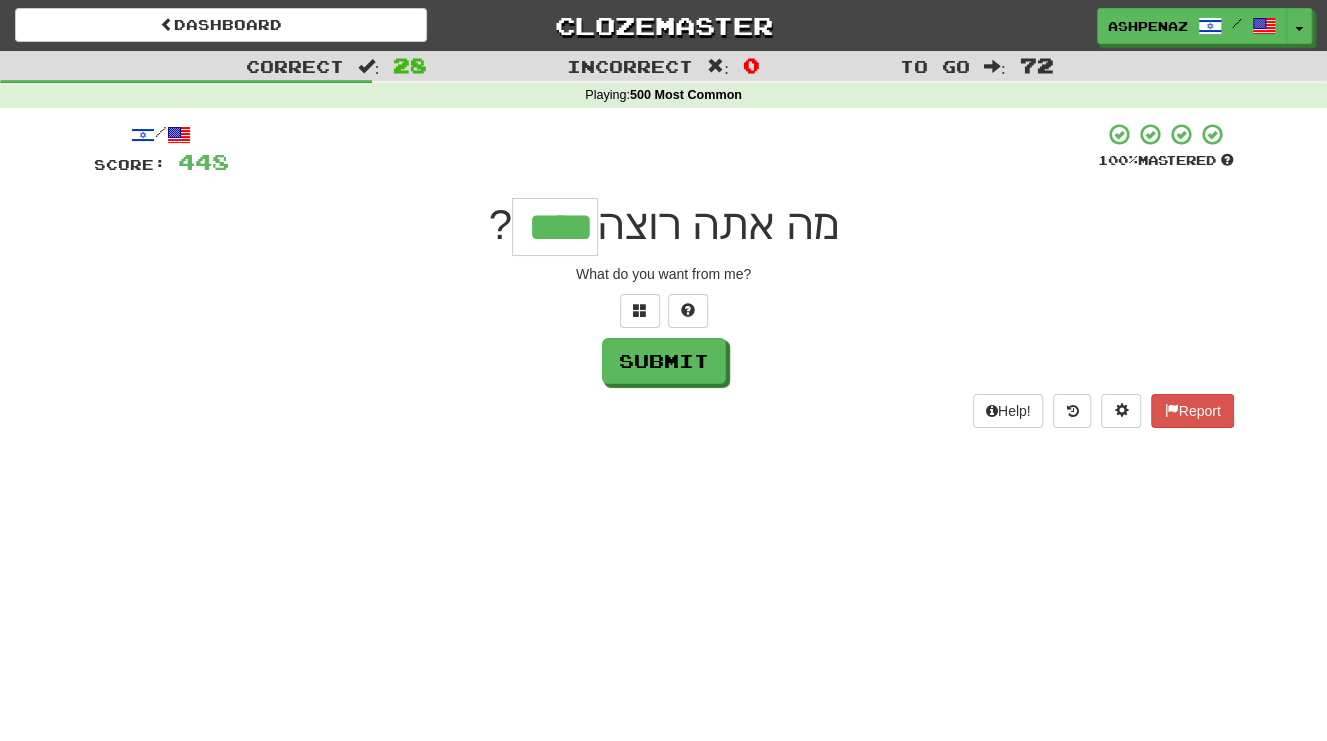 type on "****" 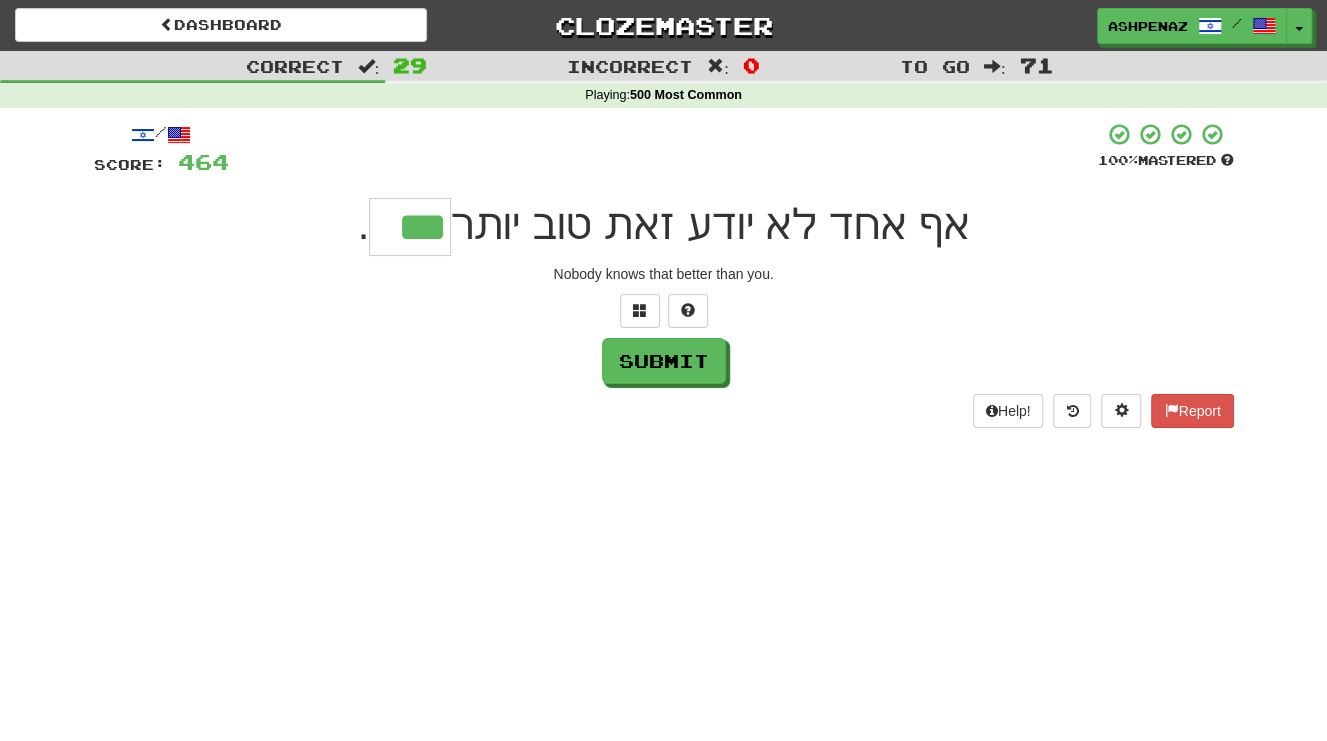 type on "***" 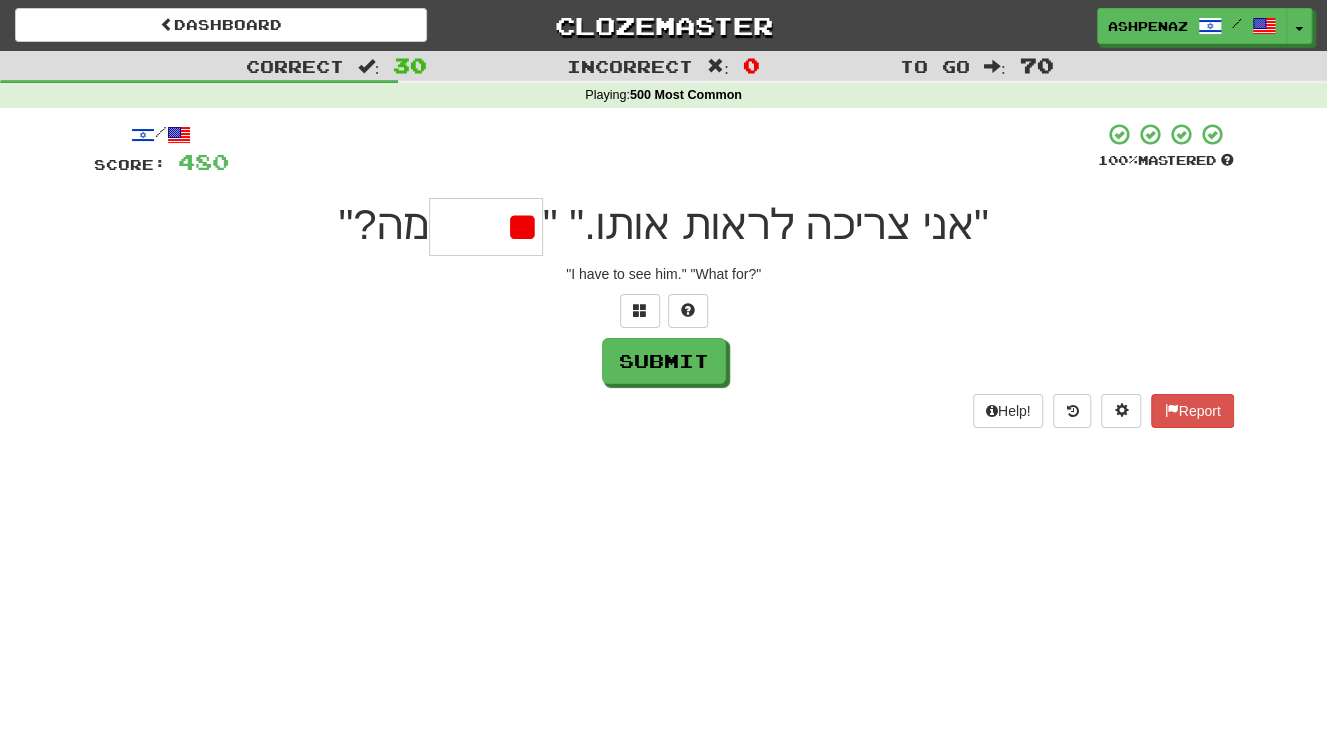 type on "*" 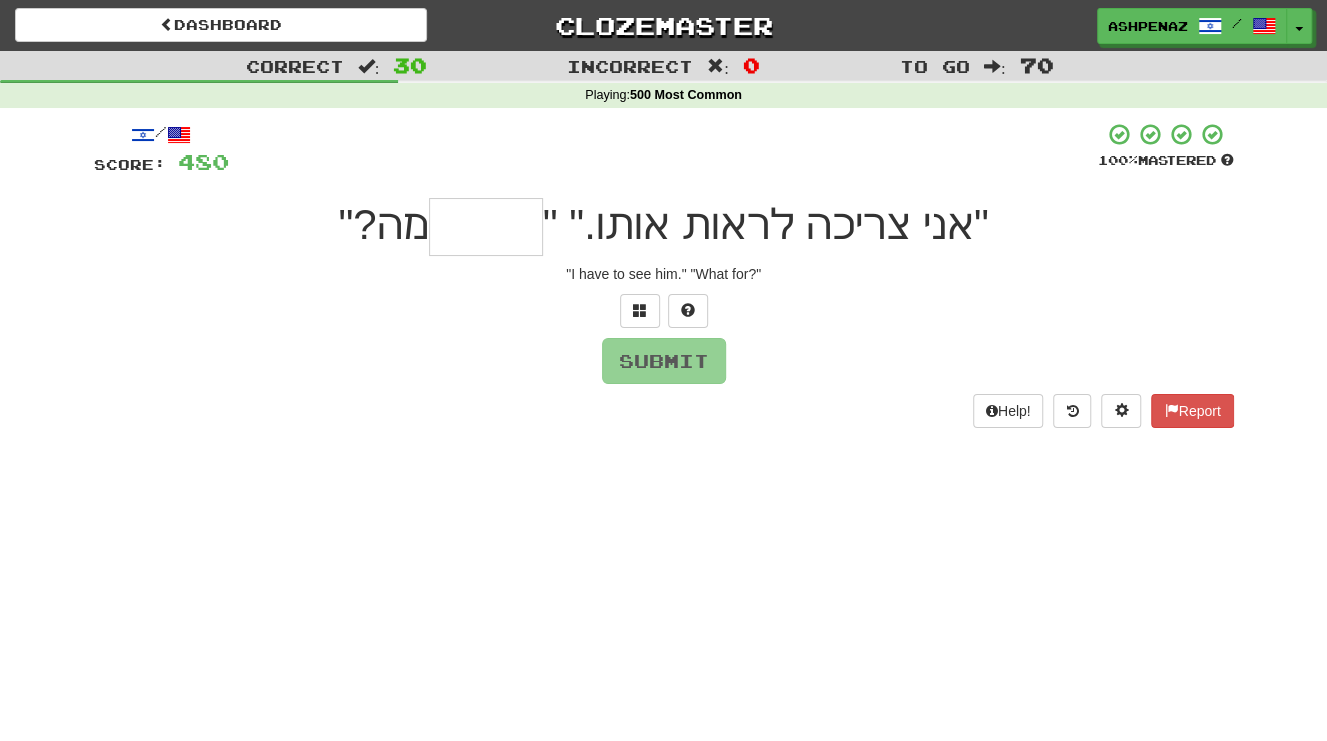 type on "*" 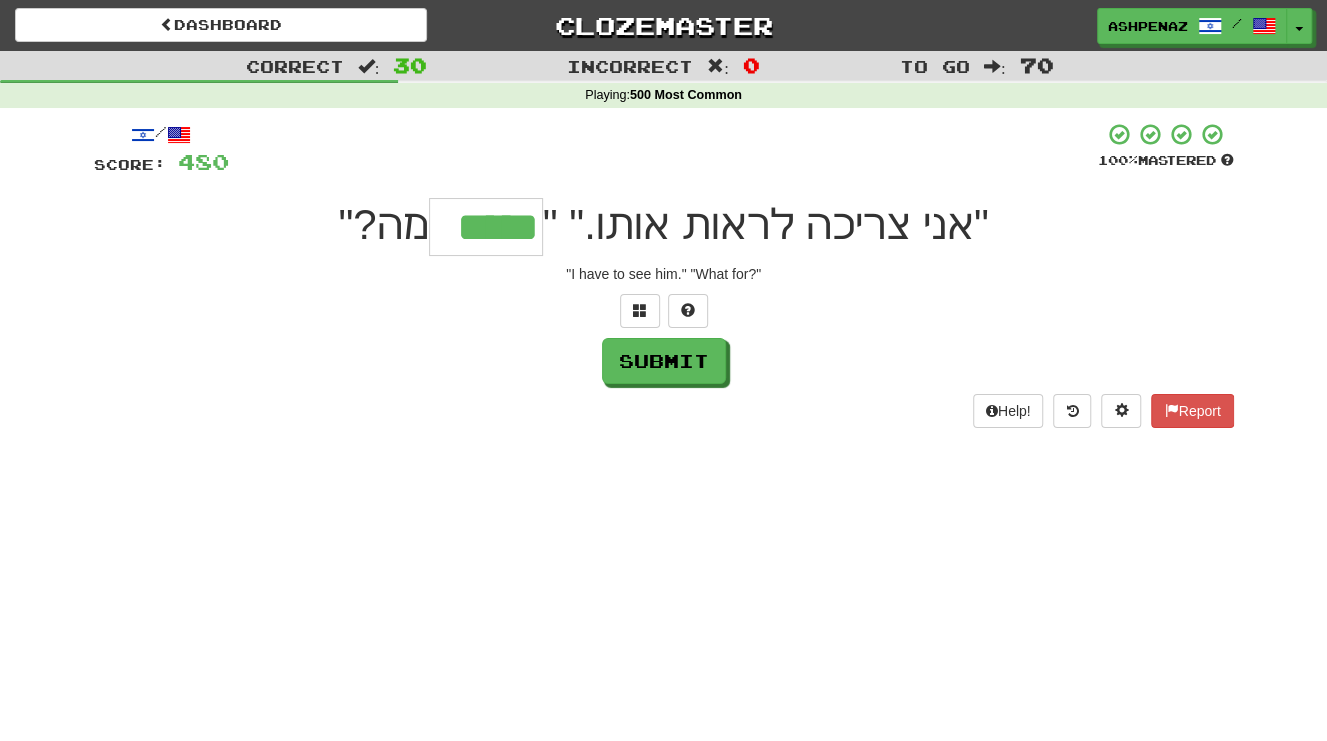 type on "*****" 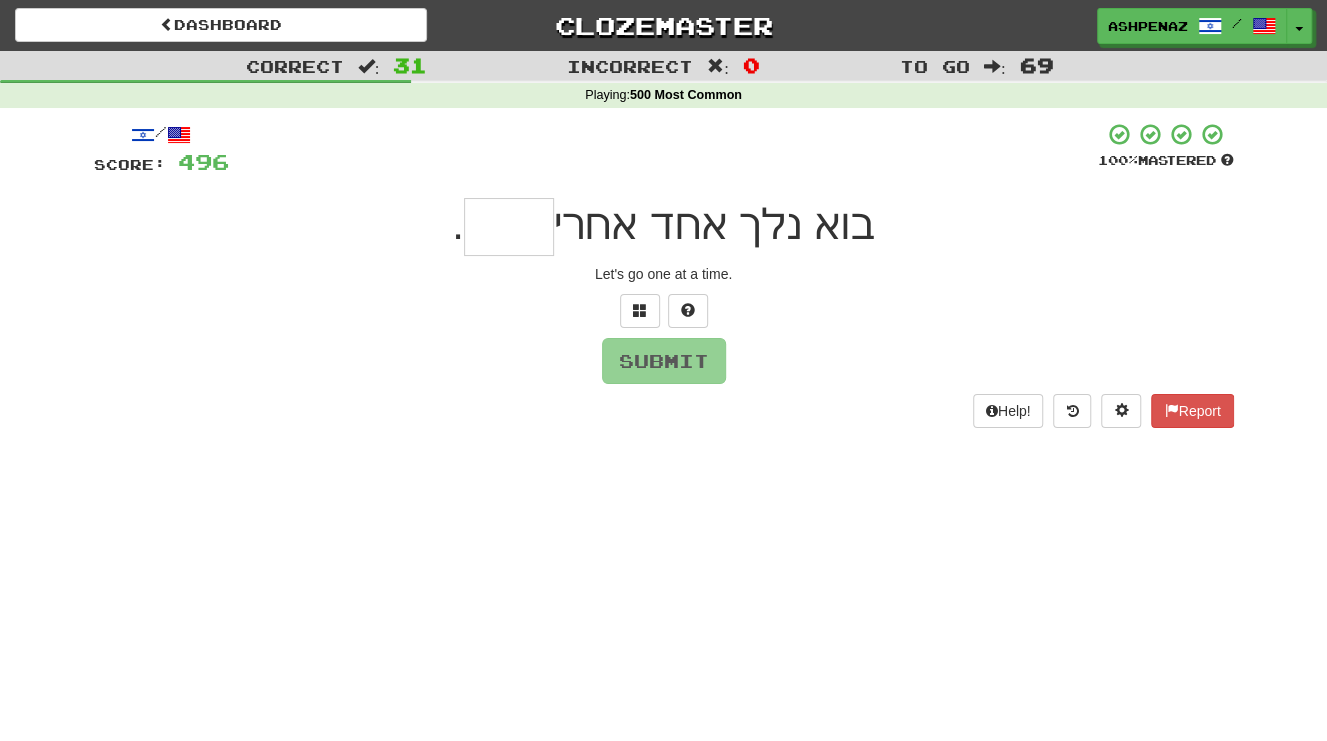 type on "*" 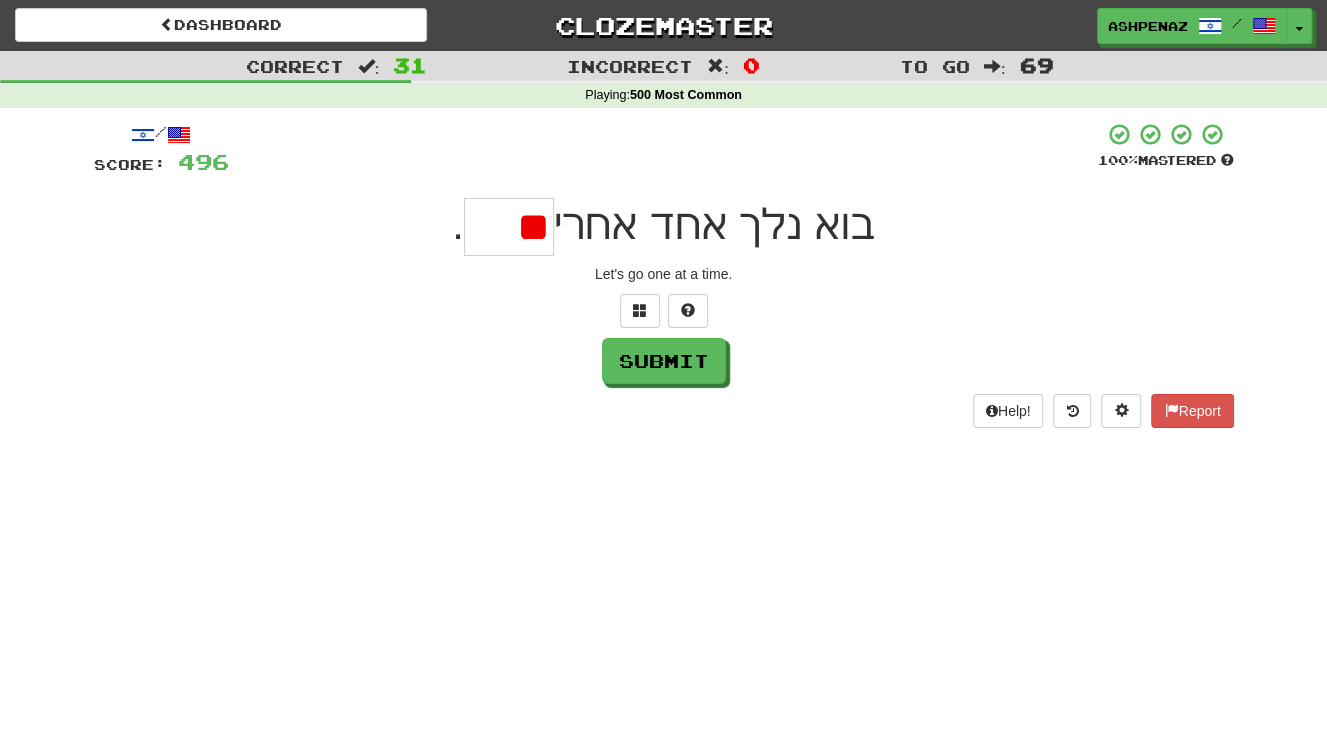 scroll, scrollTop: 0, scrollLeft: 0, axis: both 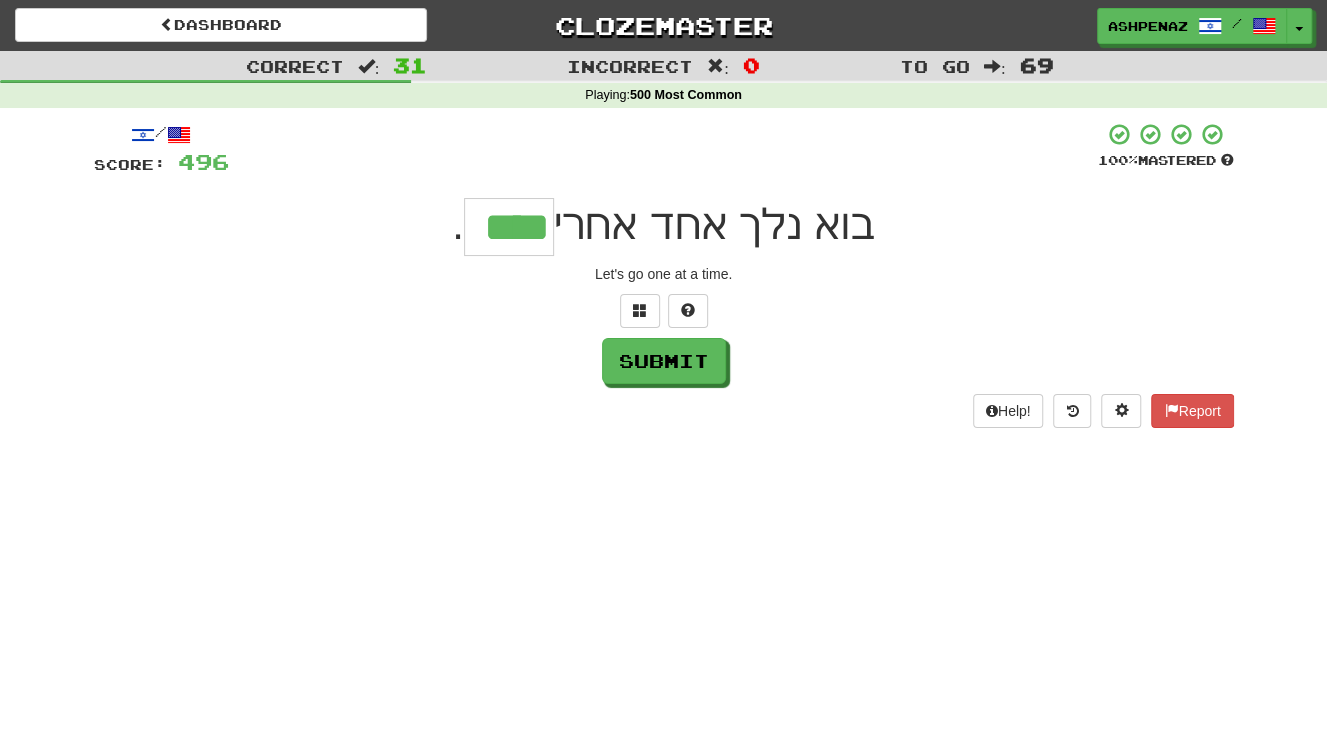 type on "****" 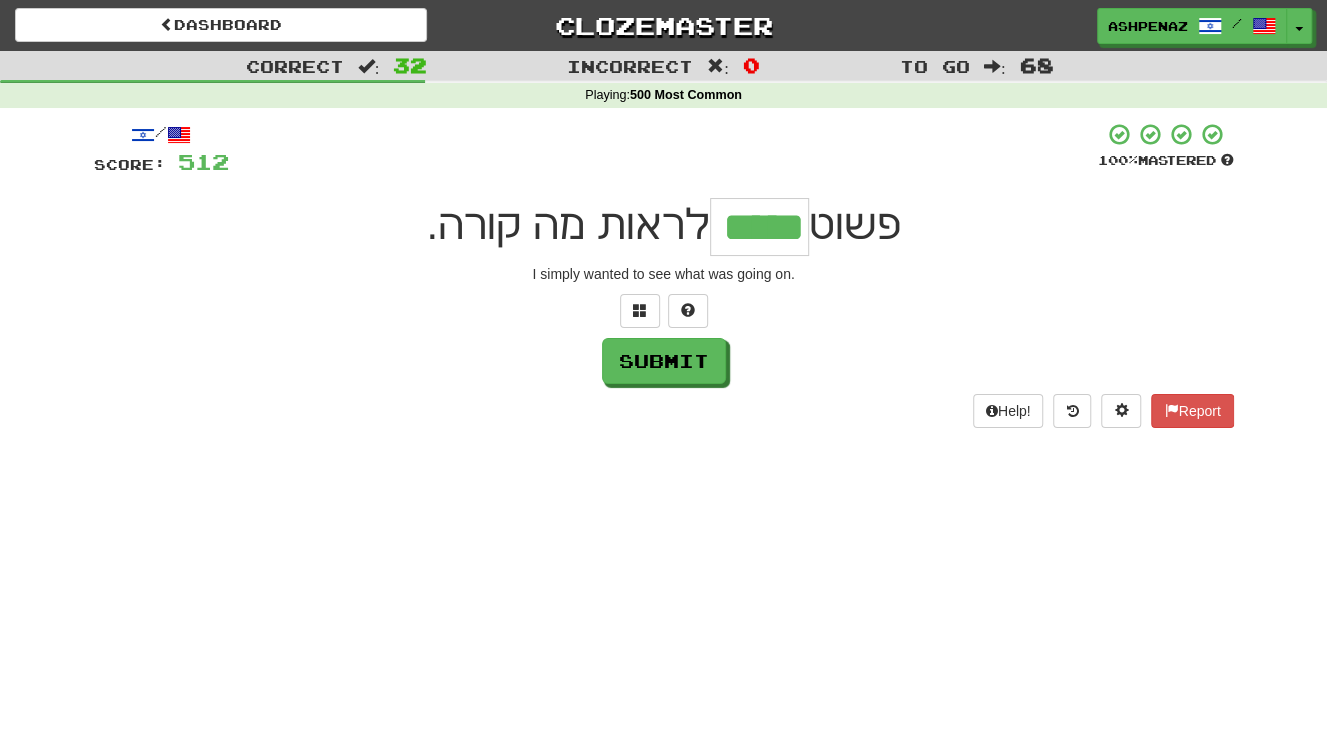 type on "*****" 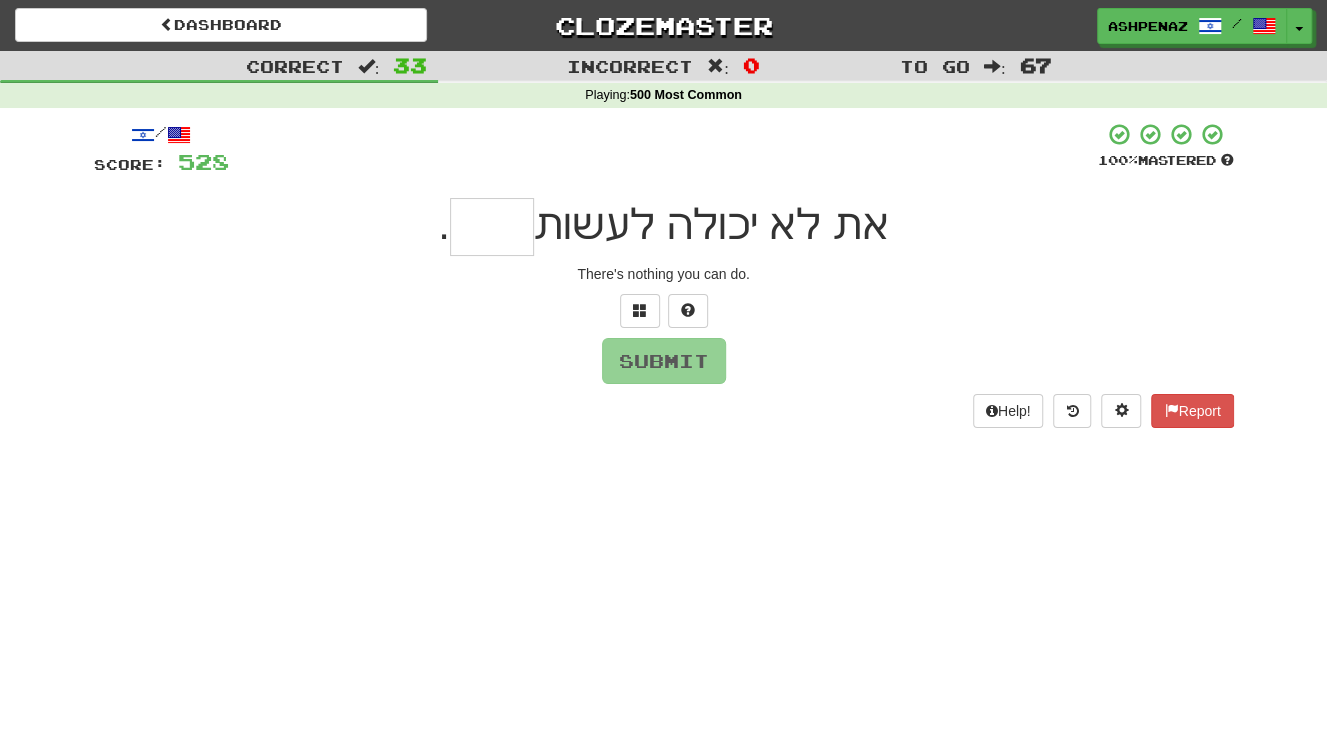 type on "*" 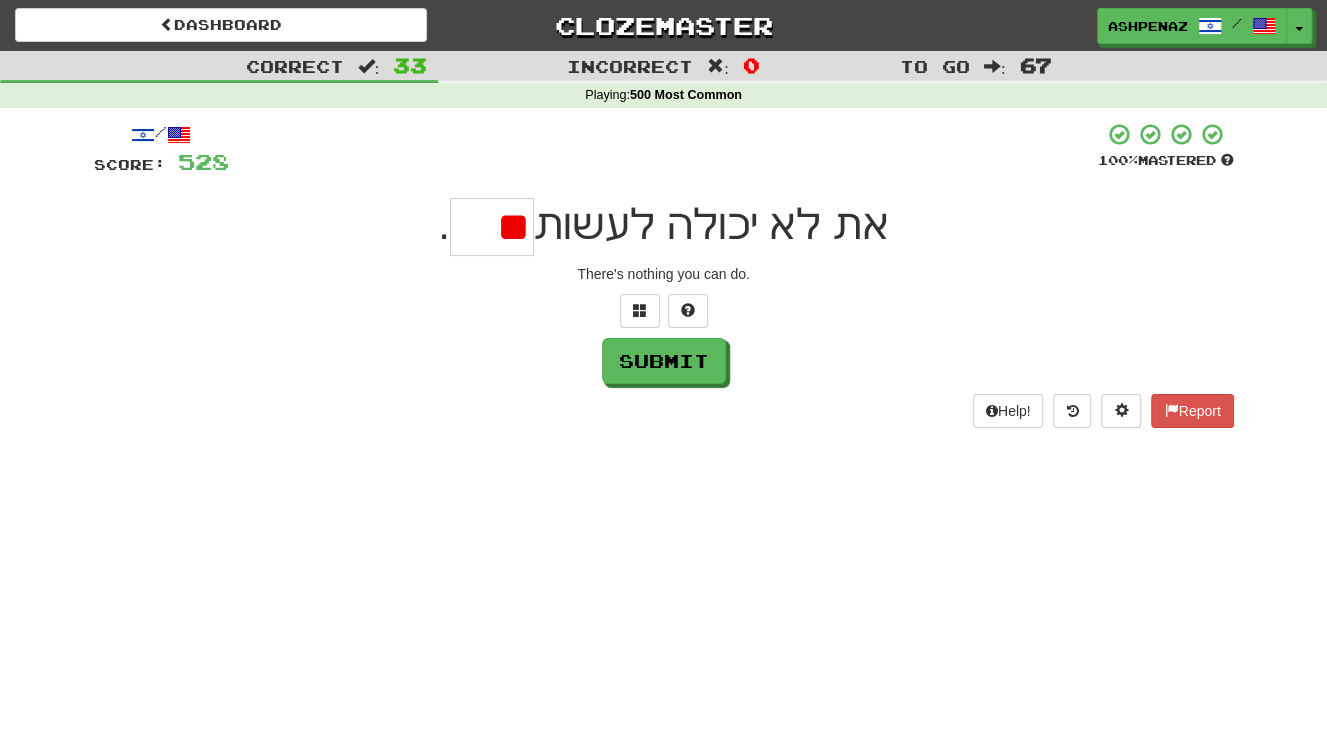 type on "*" 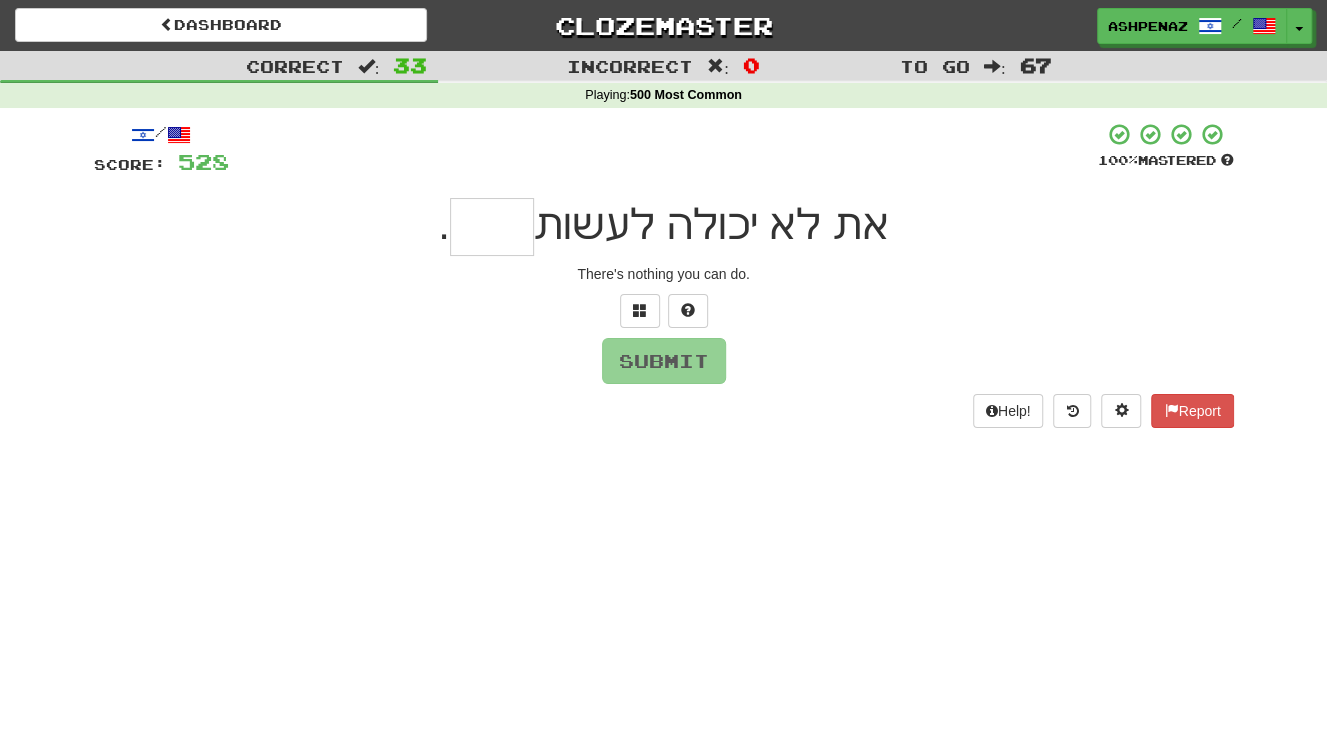 type on "*" 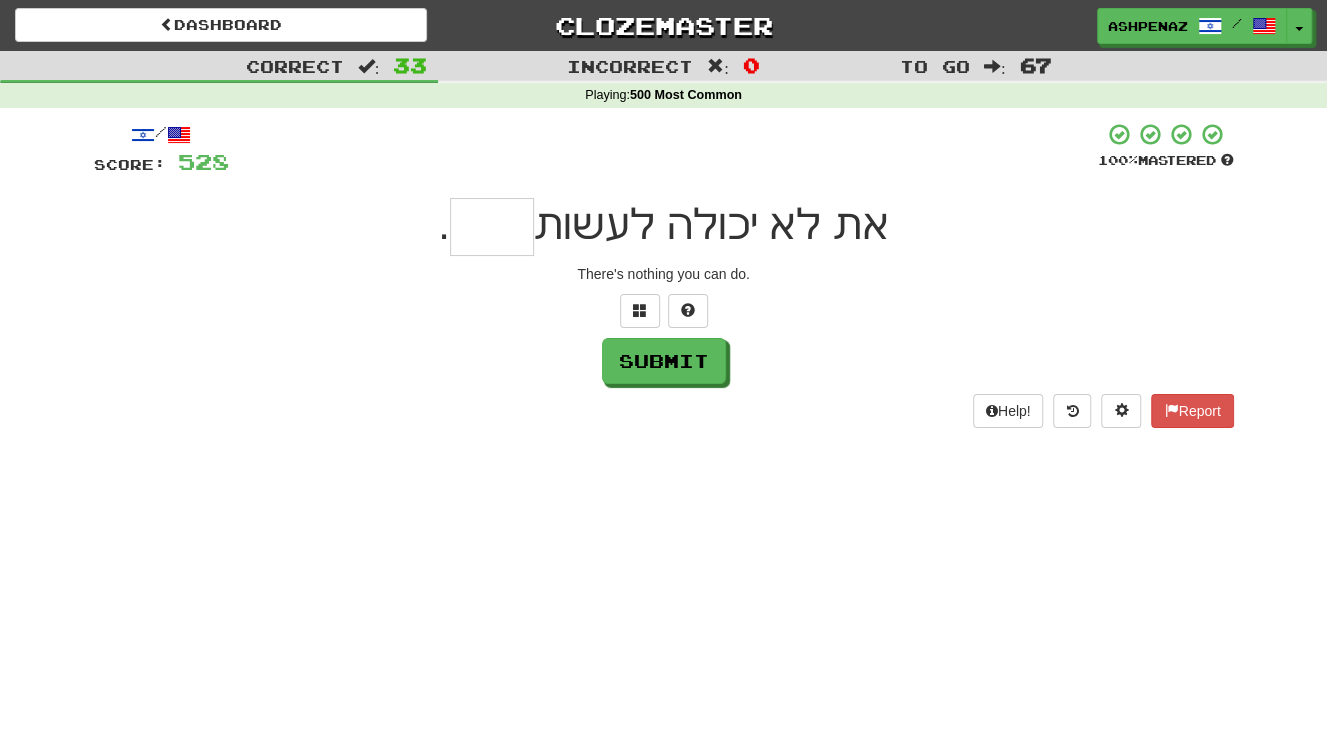 type on "*" 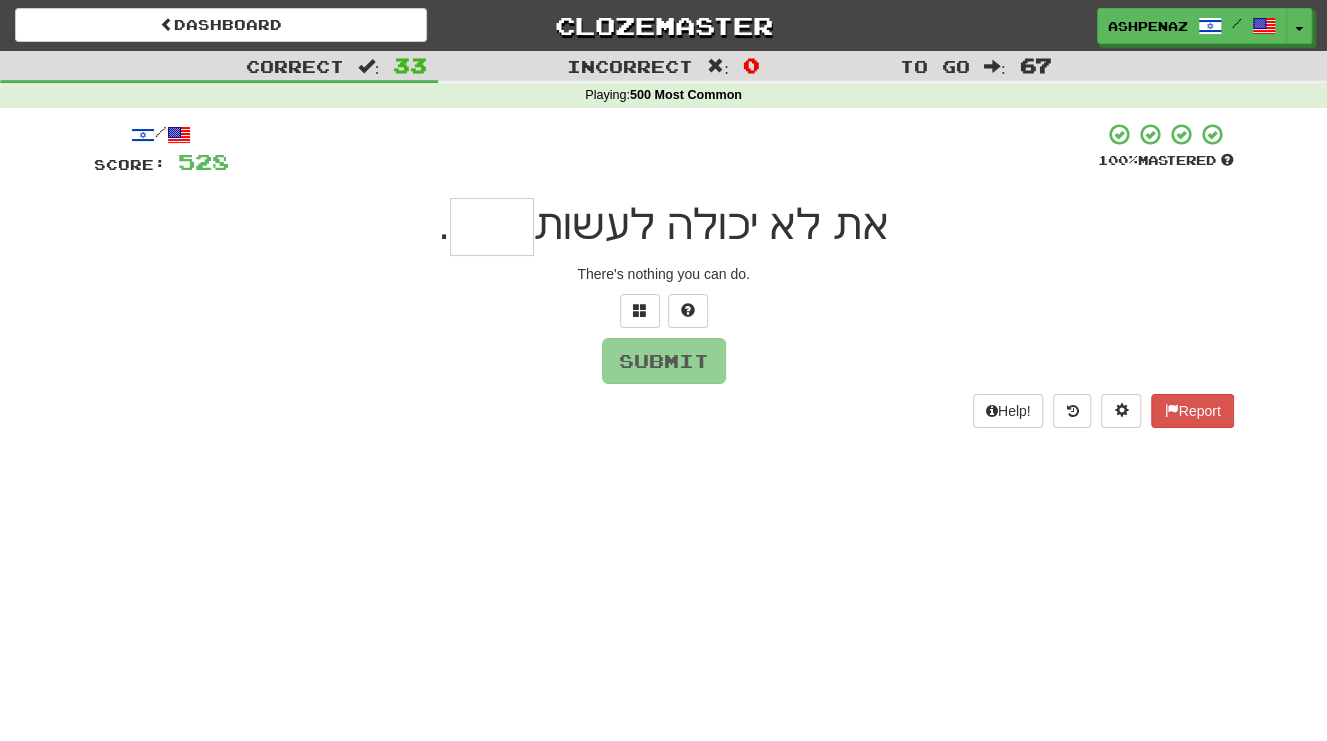 type on "*" 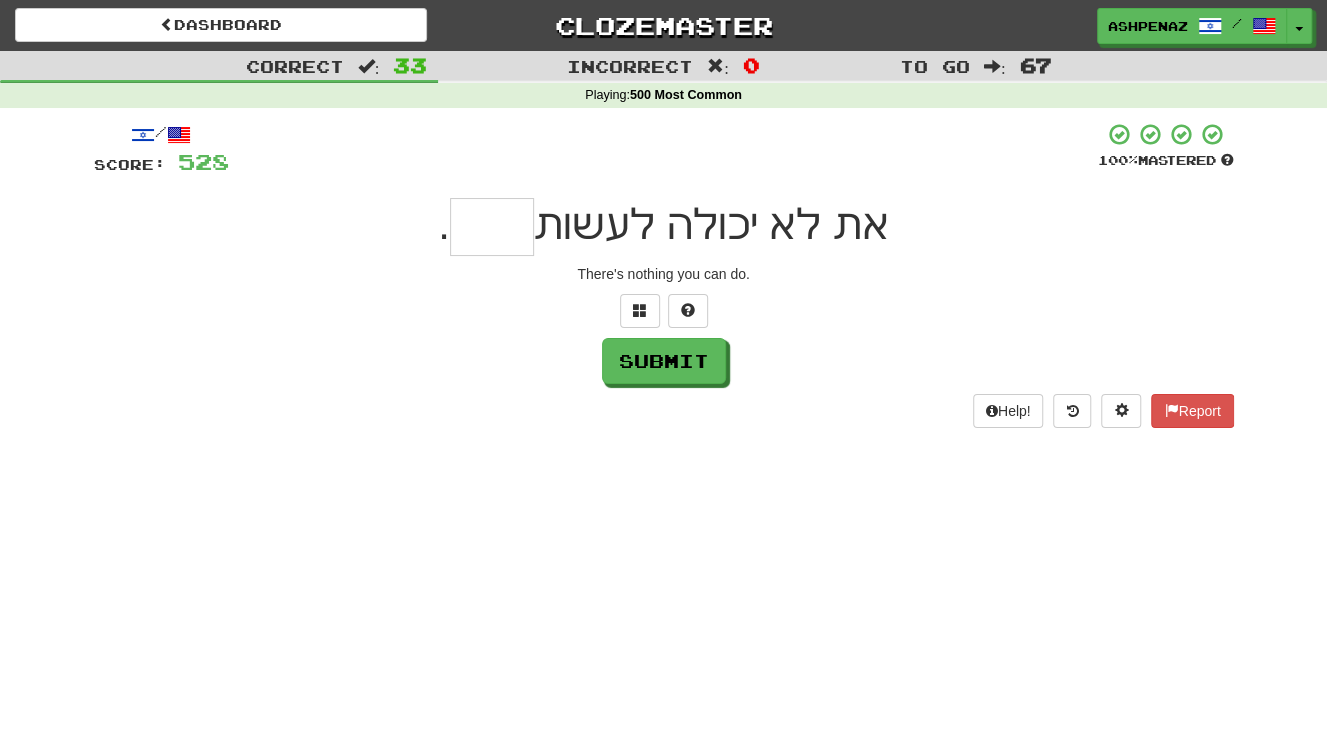 type on "*" 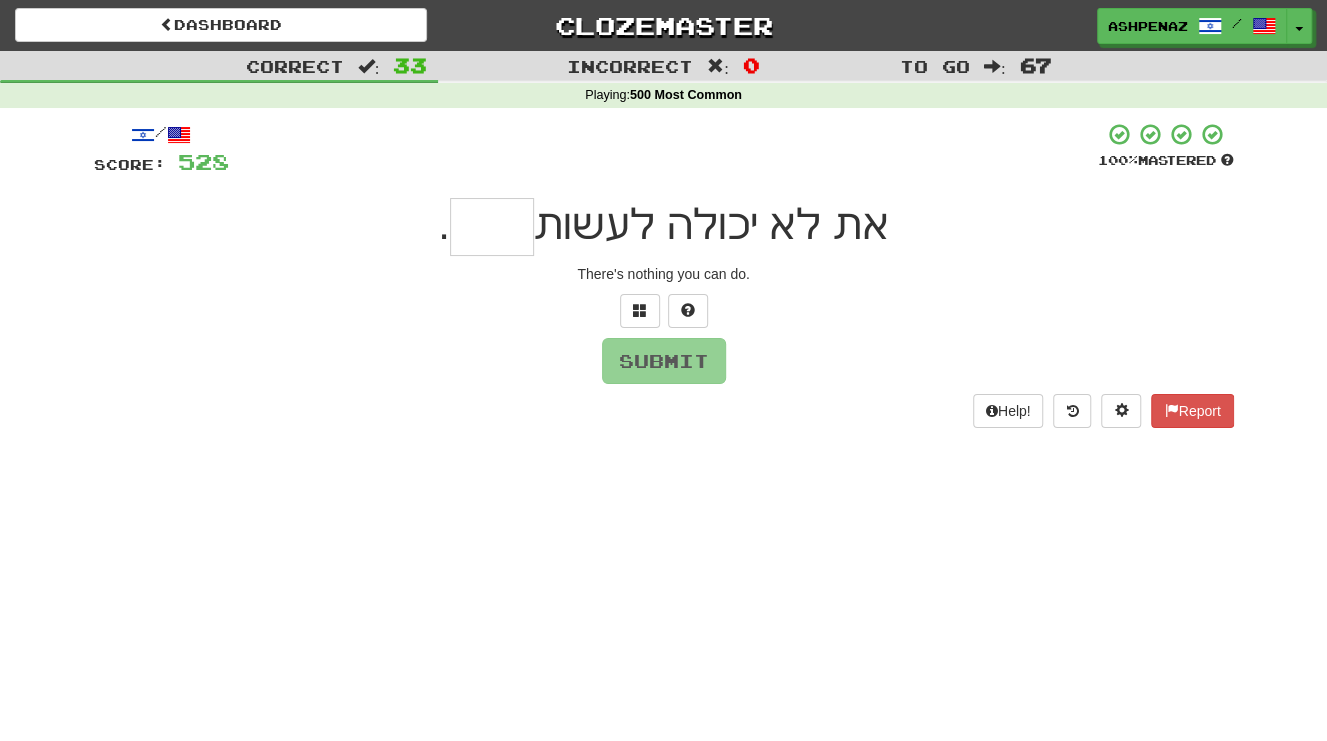 type on "*" 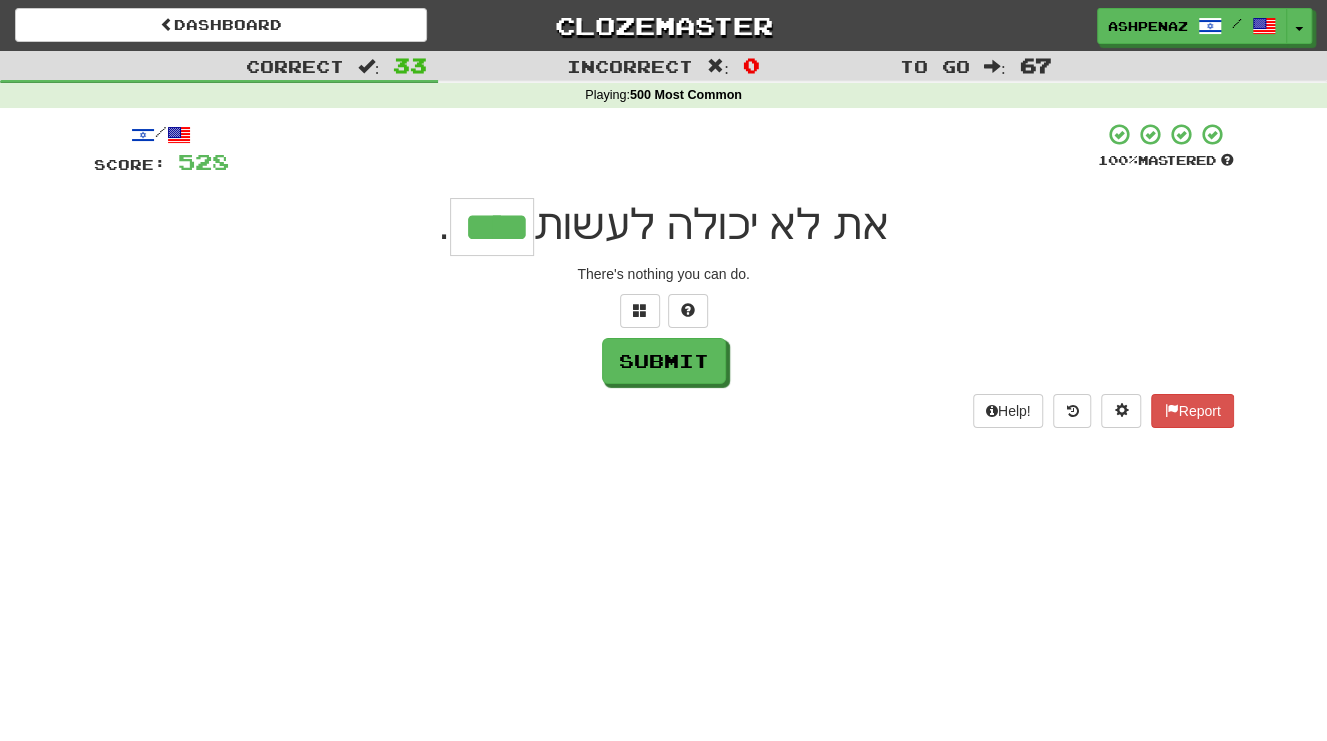 type on "****" 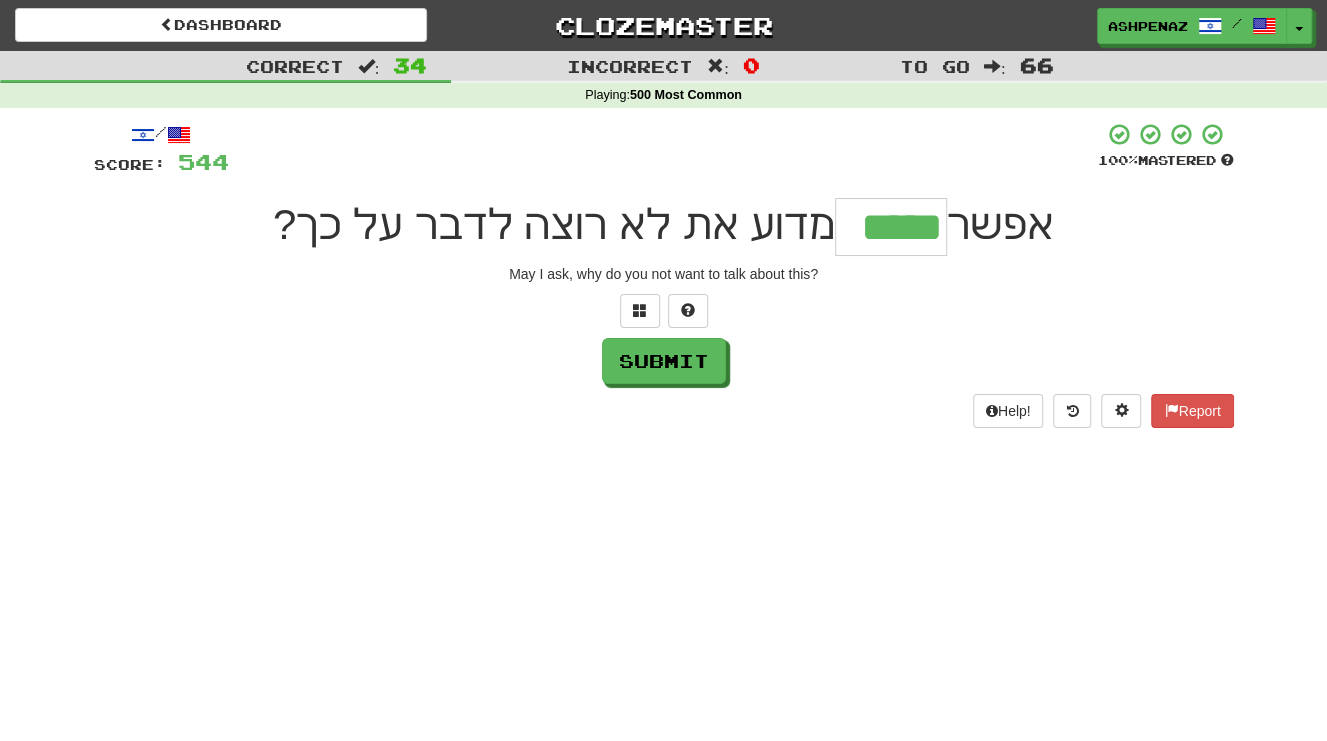 type on "*****" 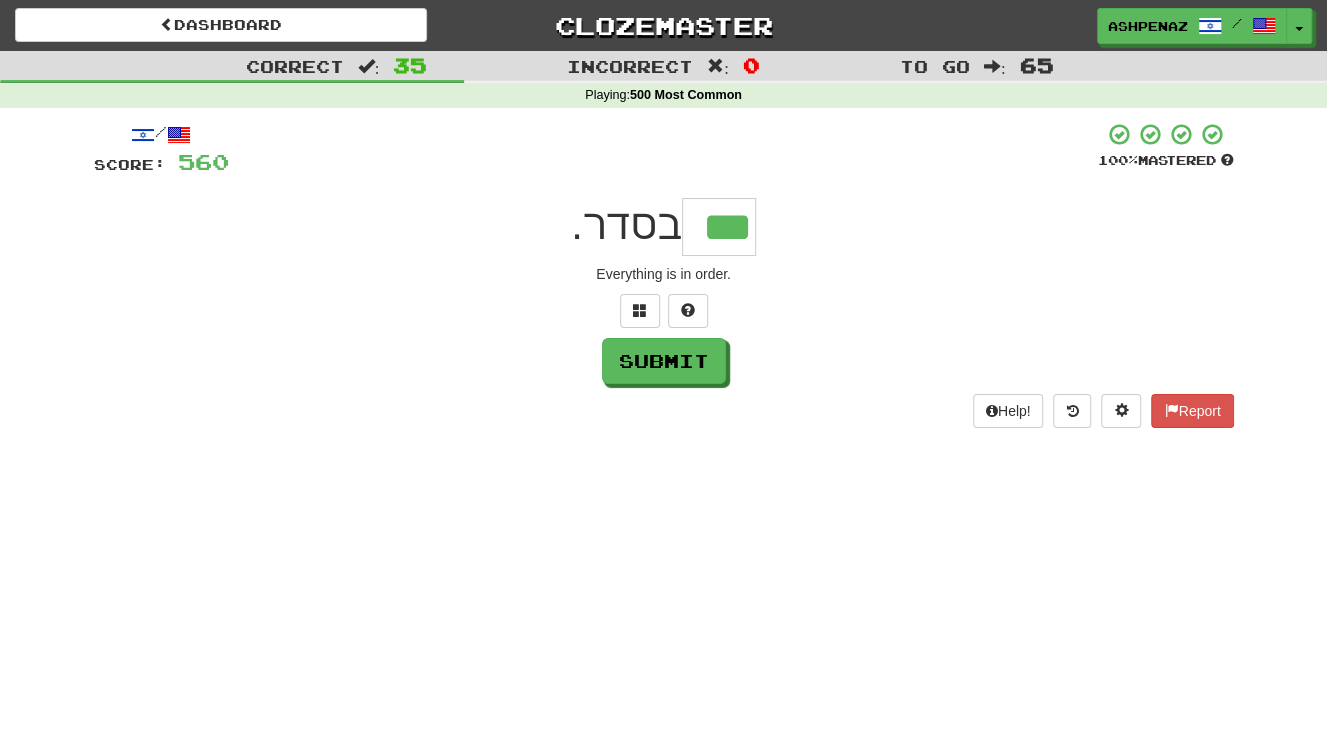 type on "***" 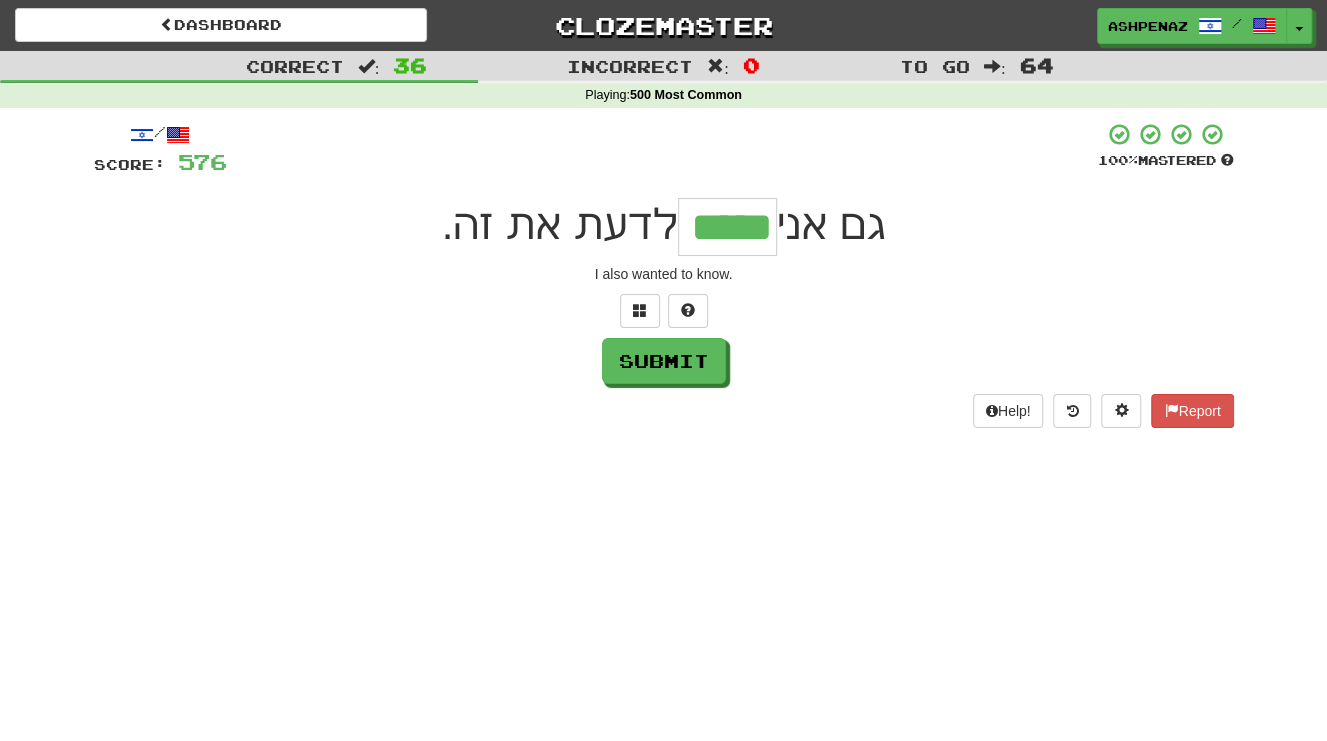 type on "*****" 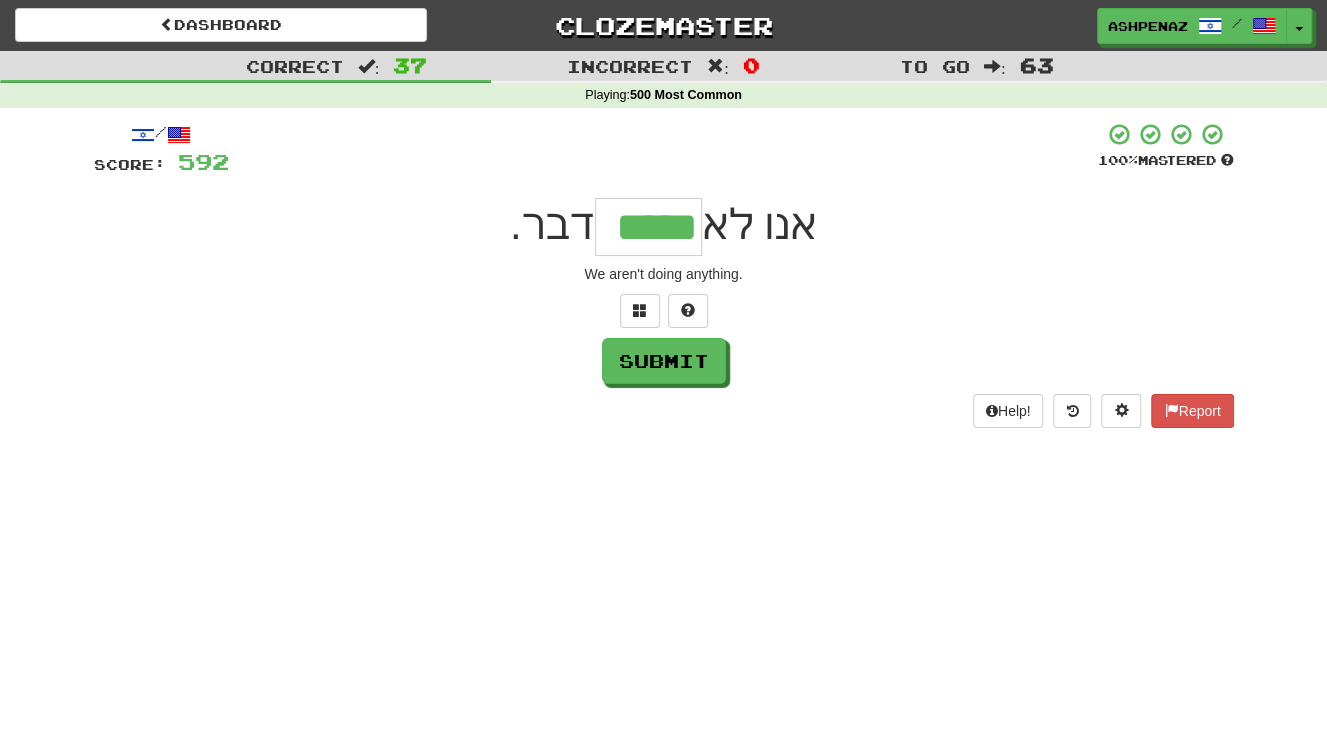 type on "*****" 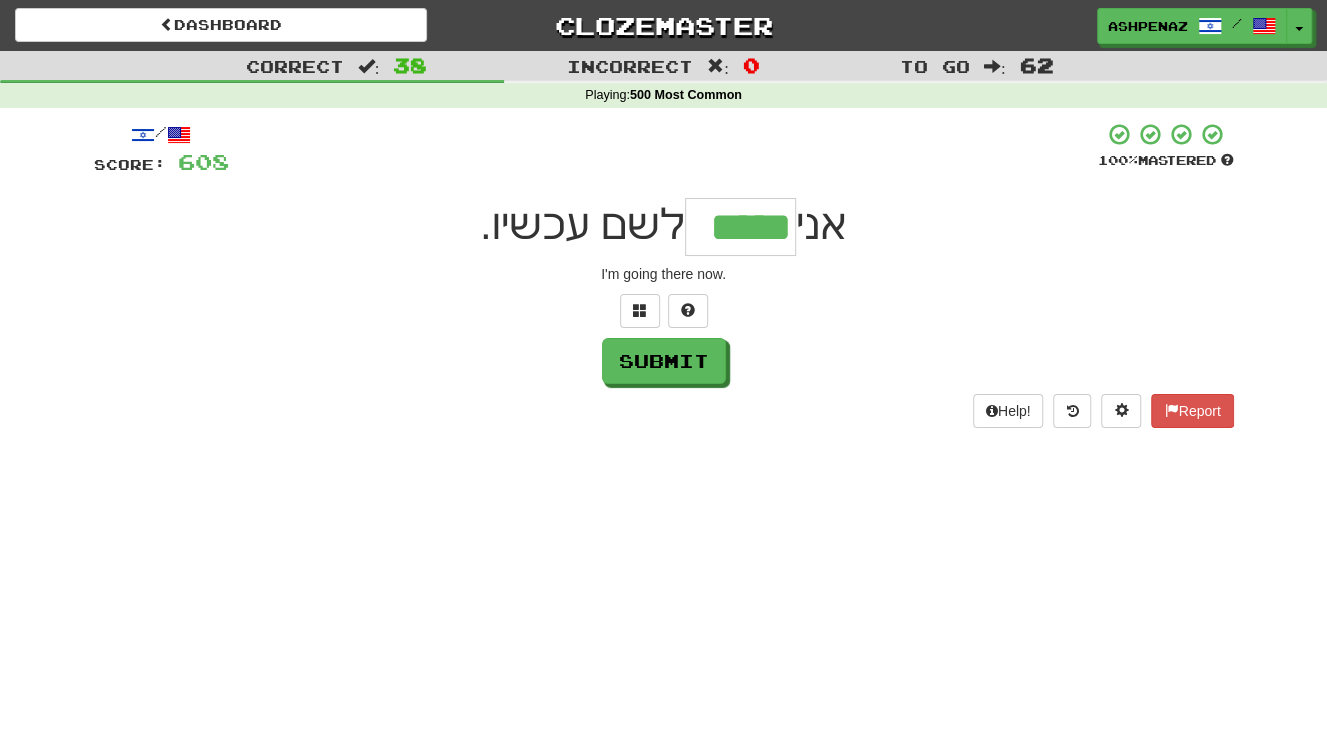 type on "*****" 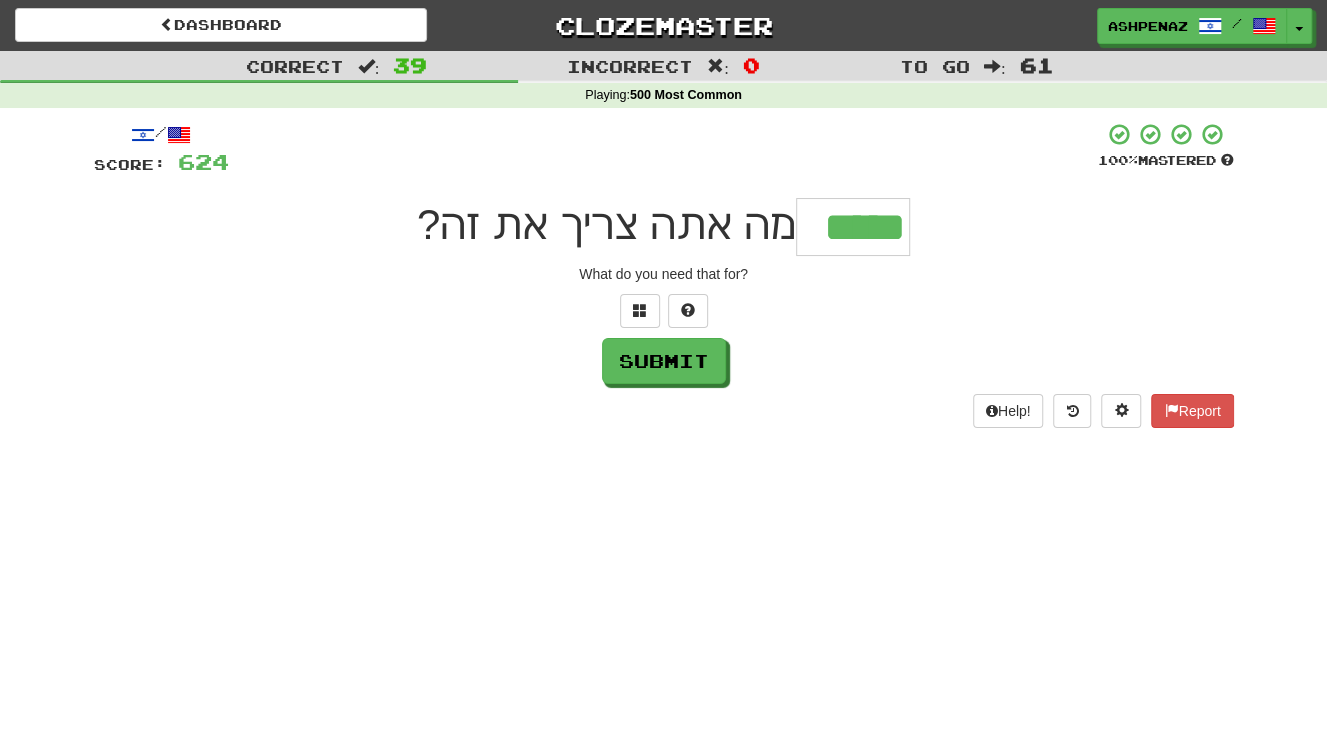 type on "*****" 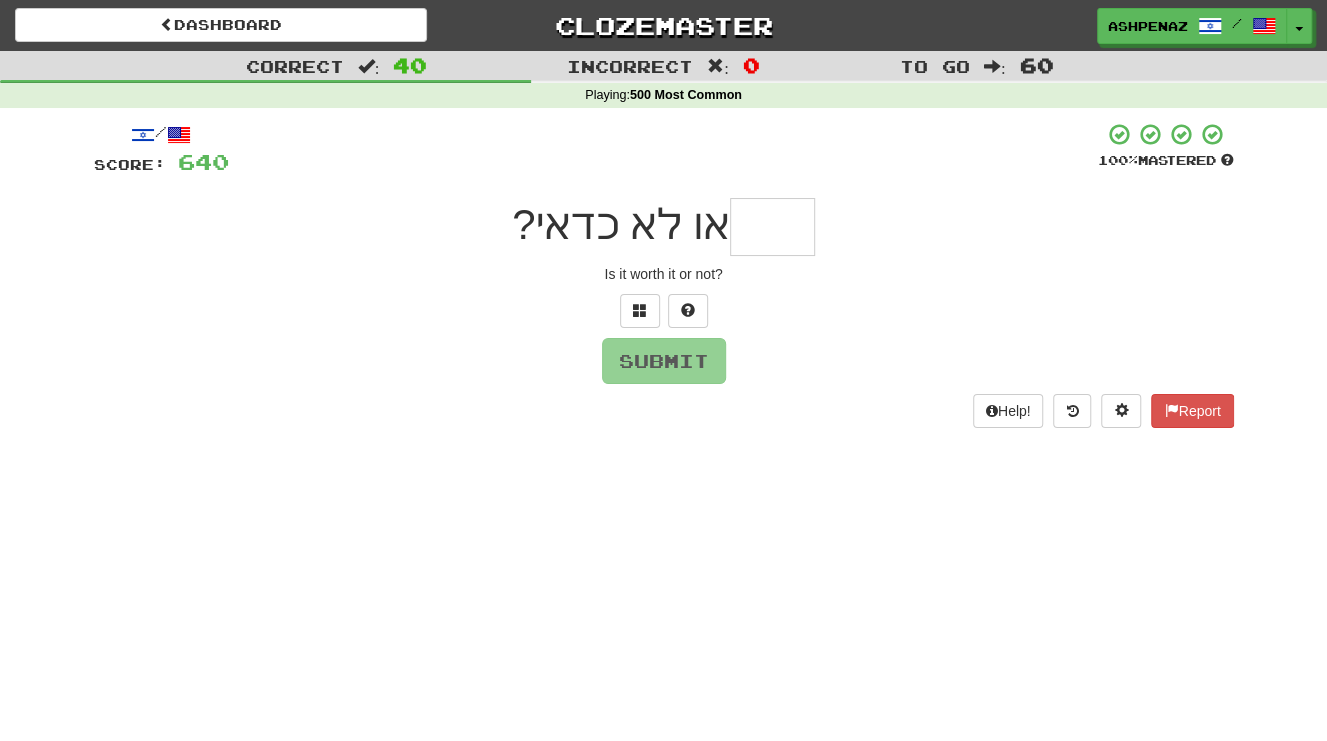 type on "*" 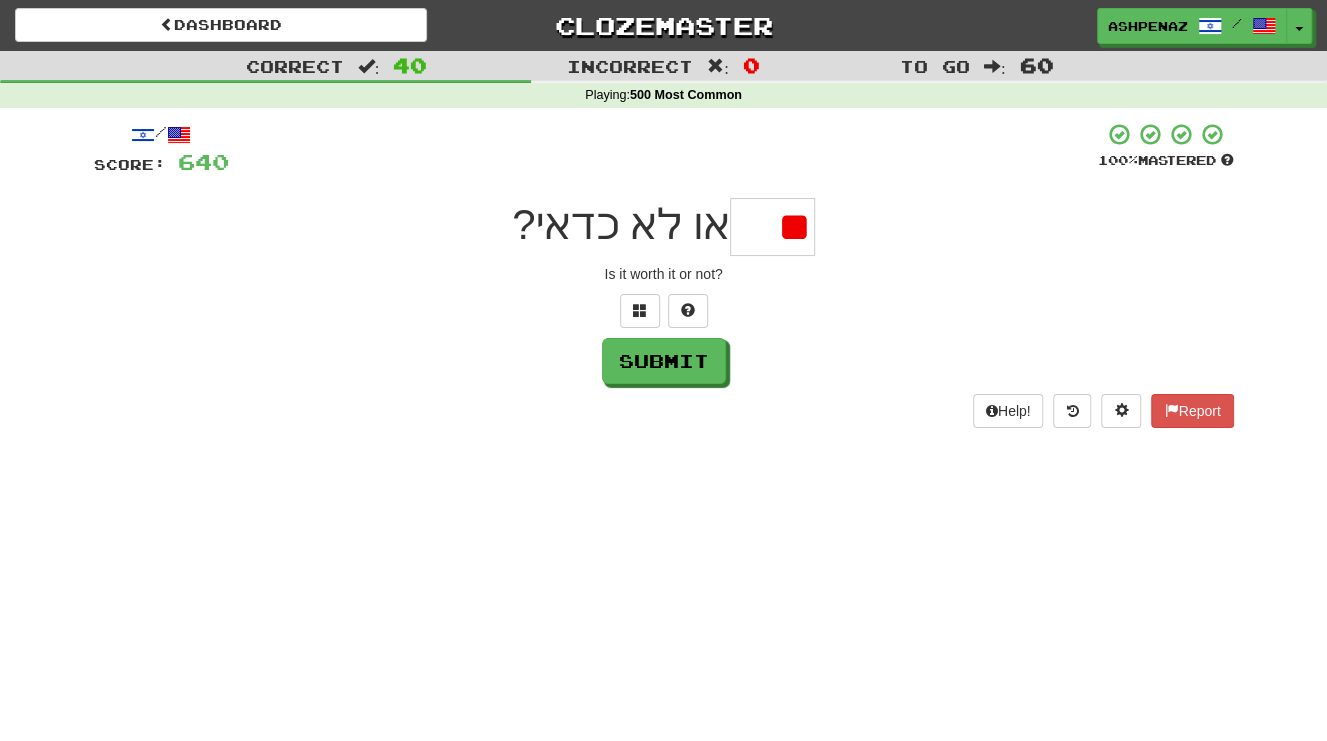 type on "*" 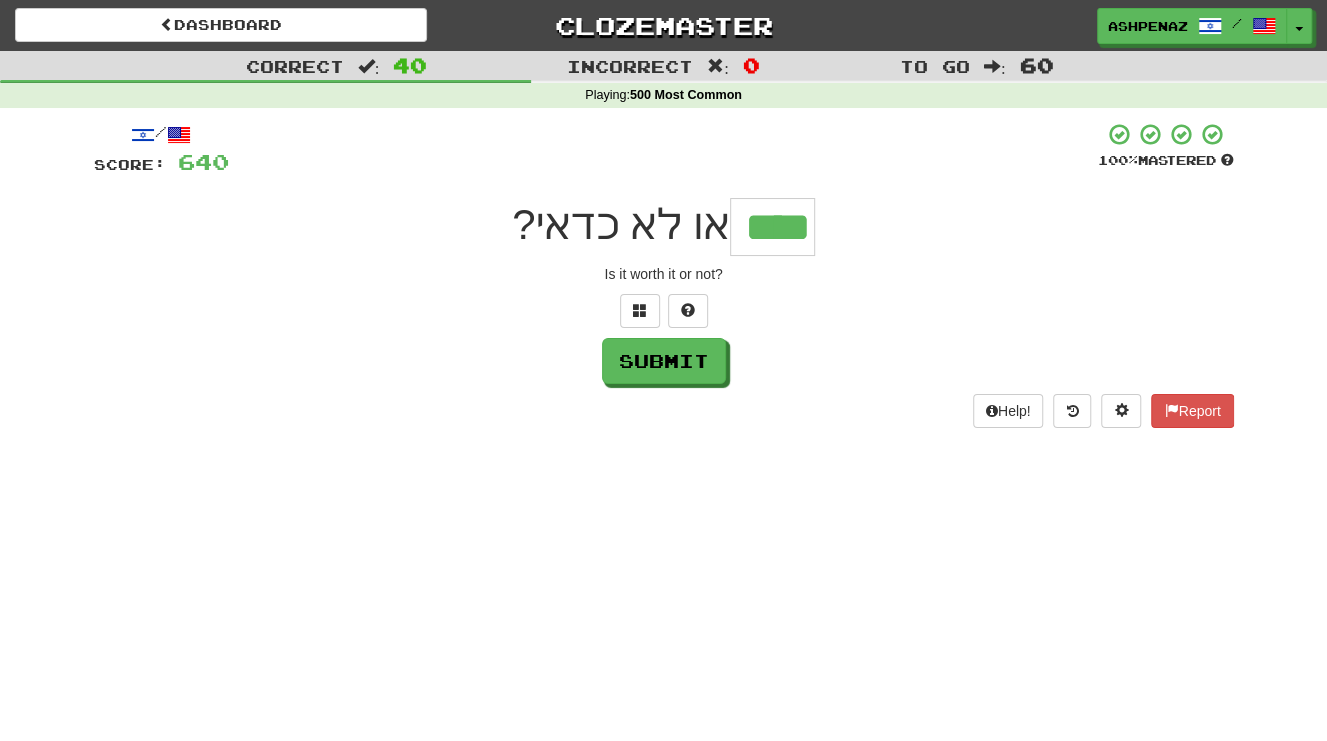 type on "****" 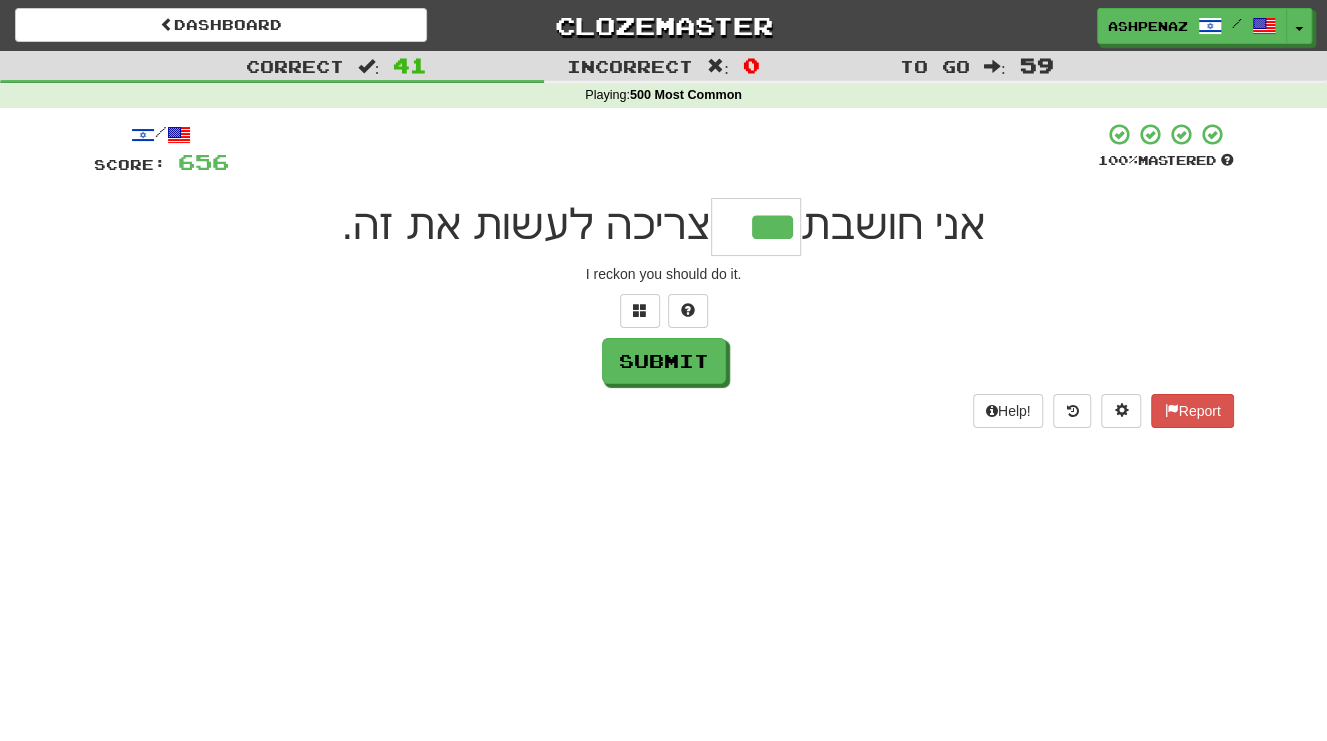 type on "***" 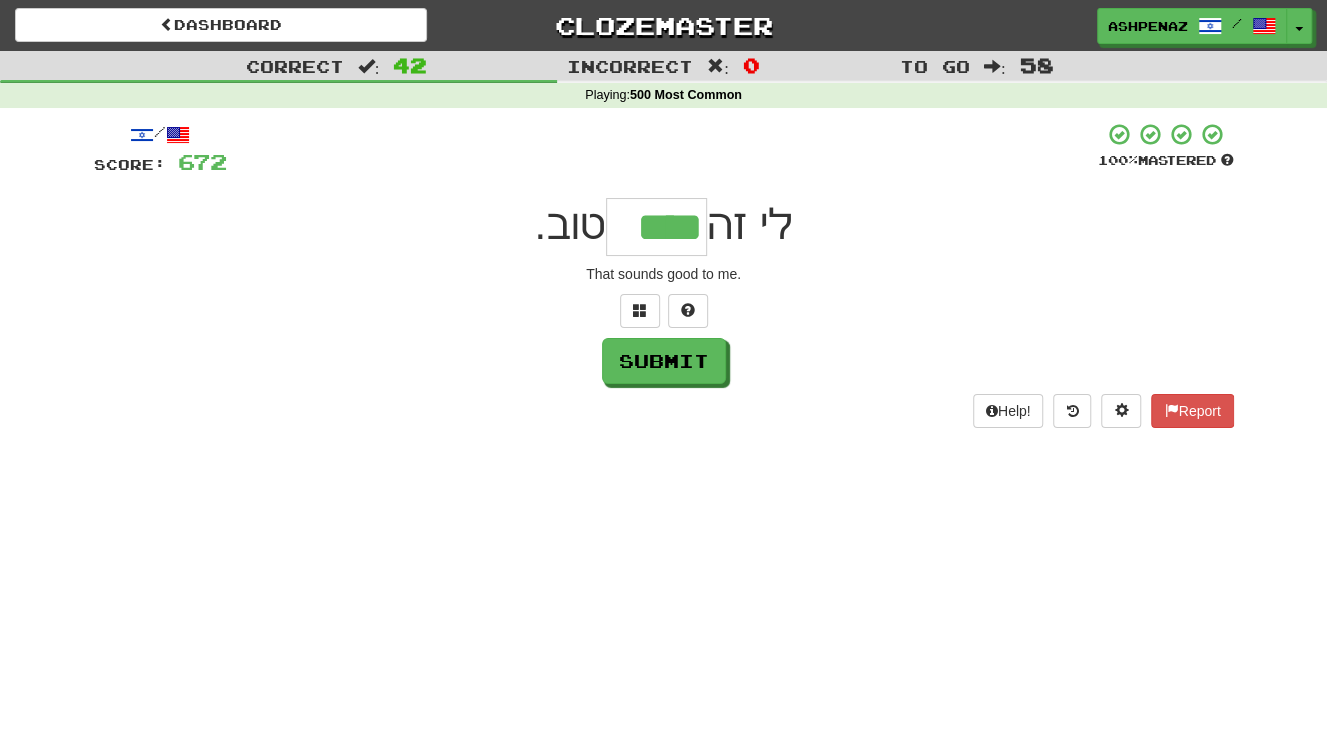 type on "****" 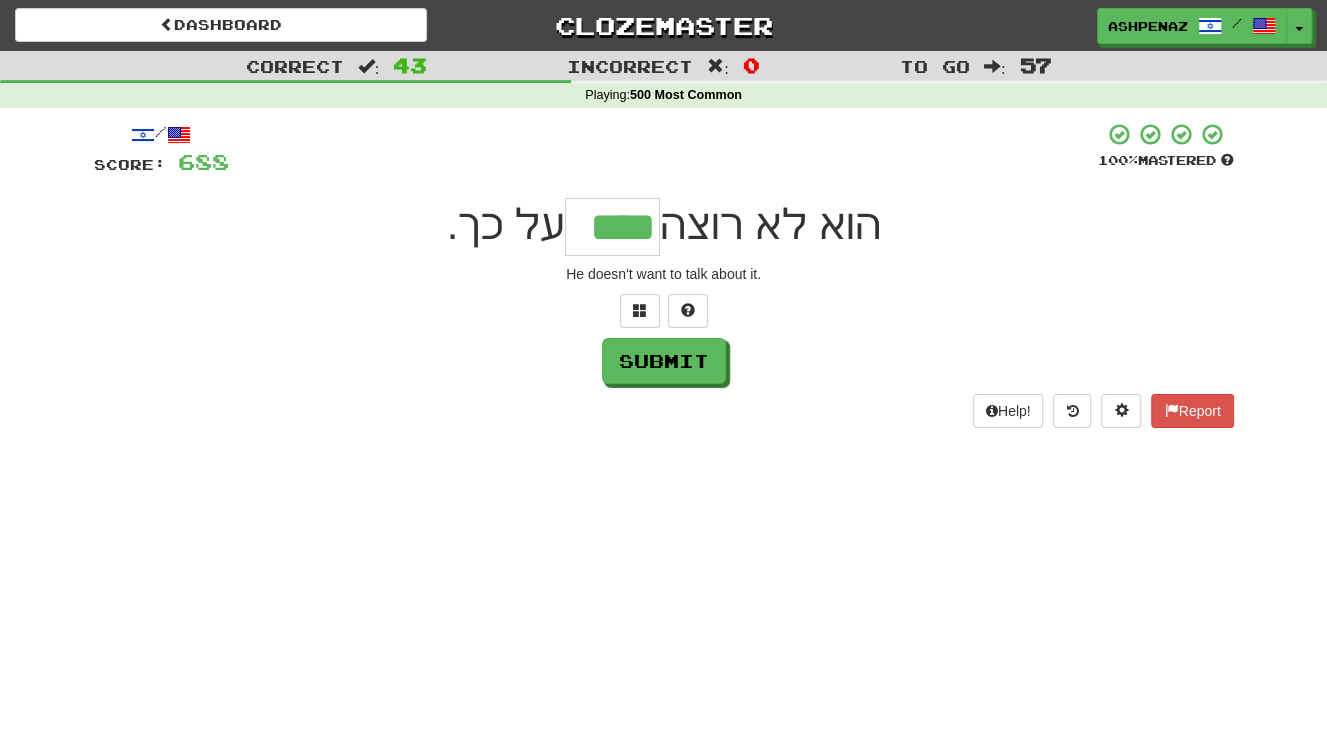 type on "****" 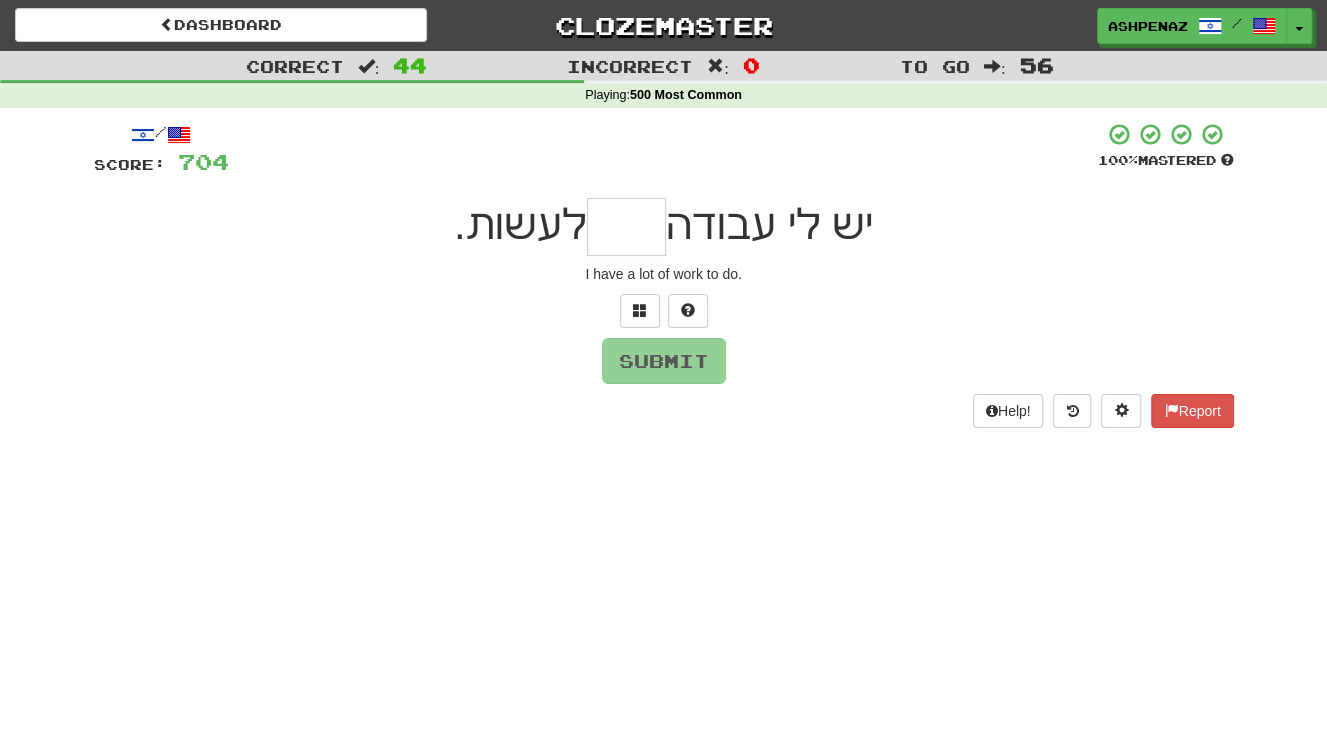 type on "*" 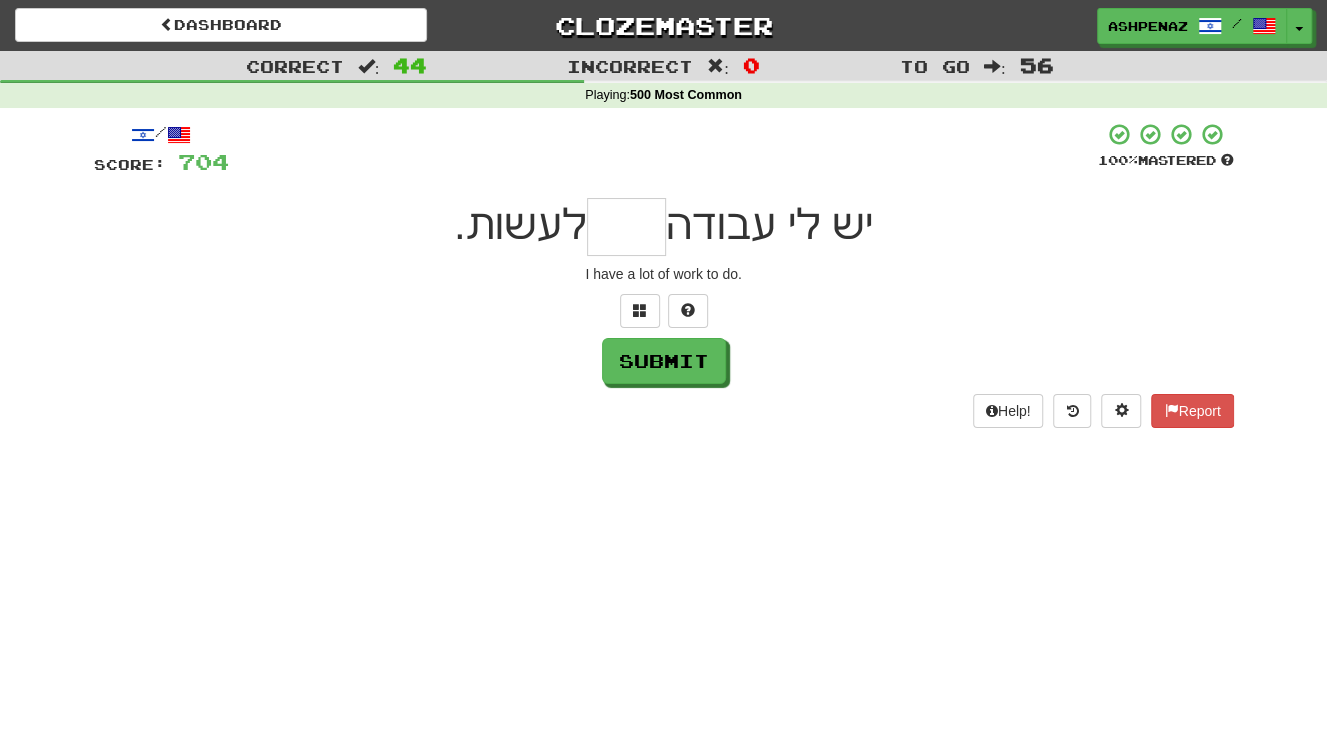 type on "*" 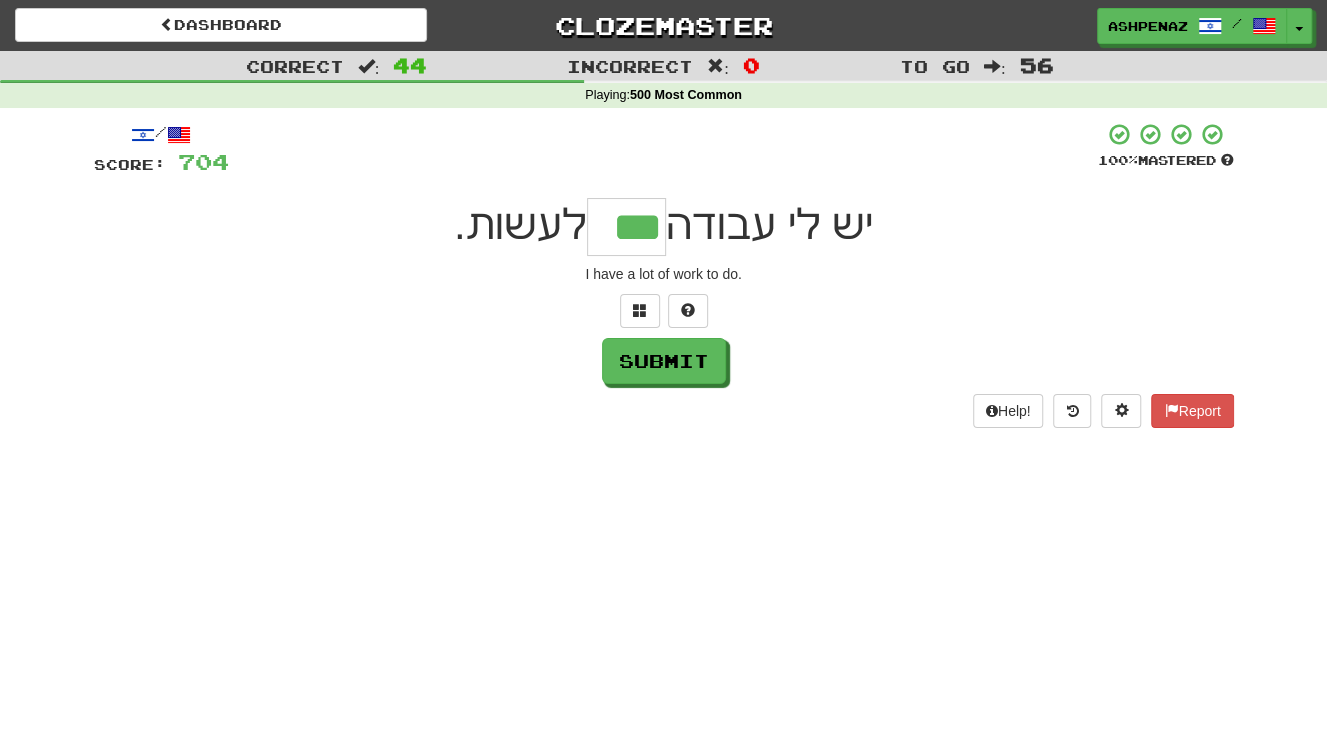 type on "***" 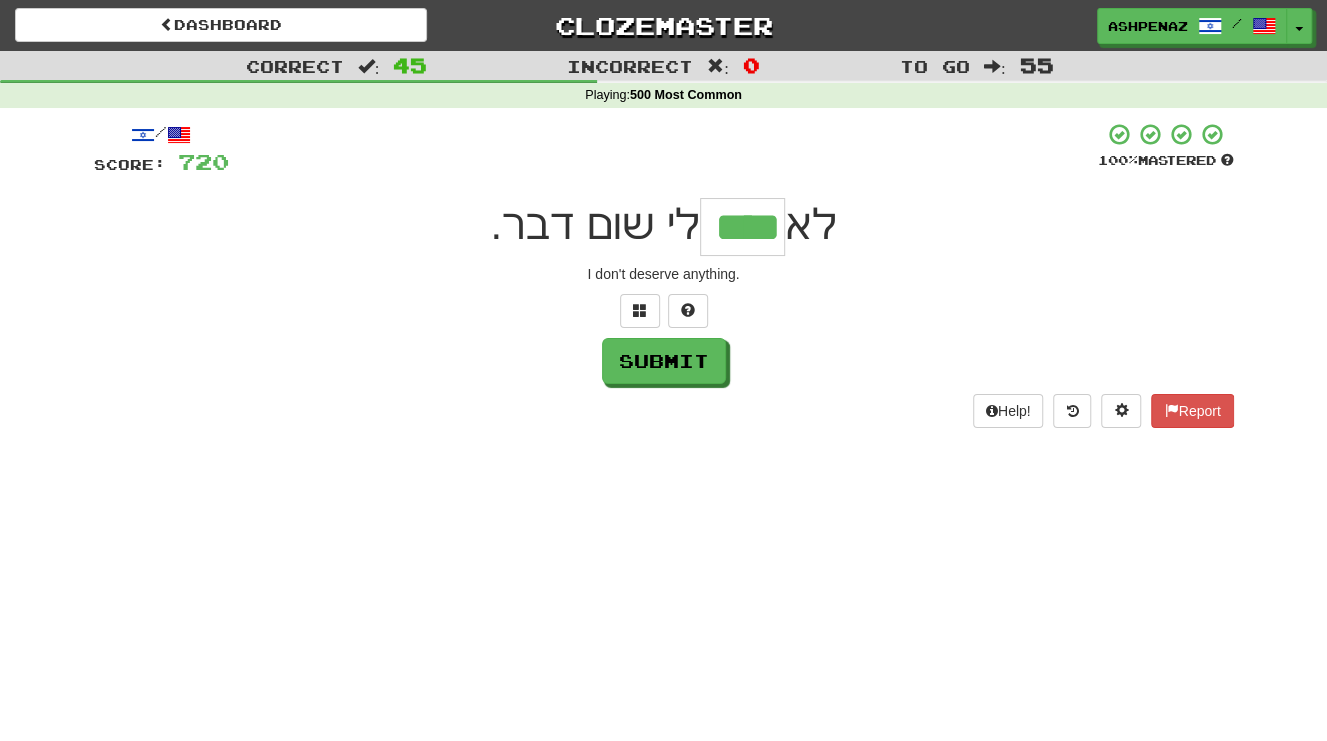 type on "****" 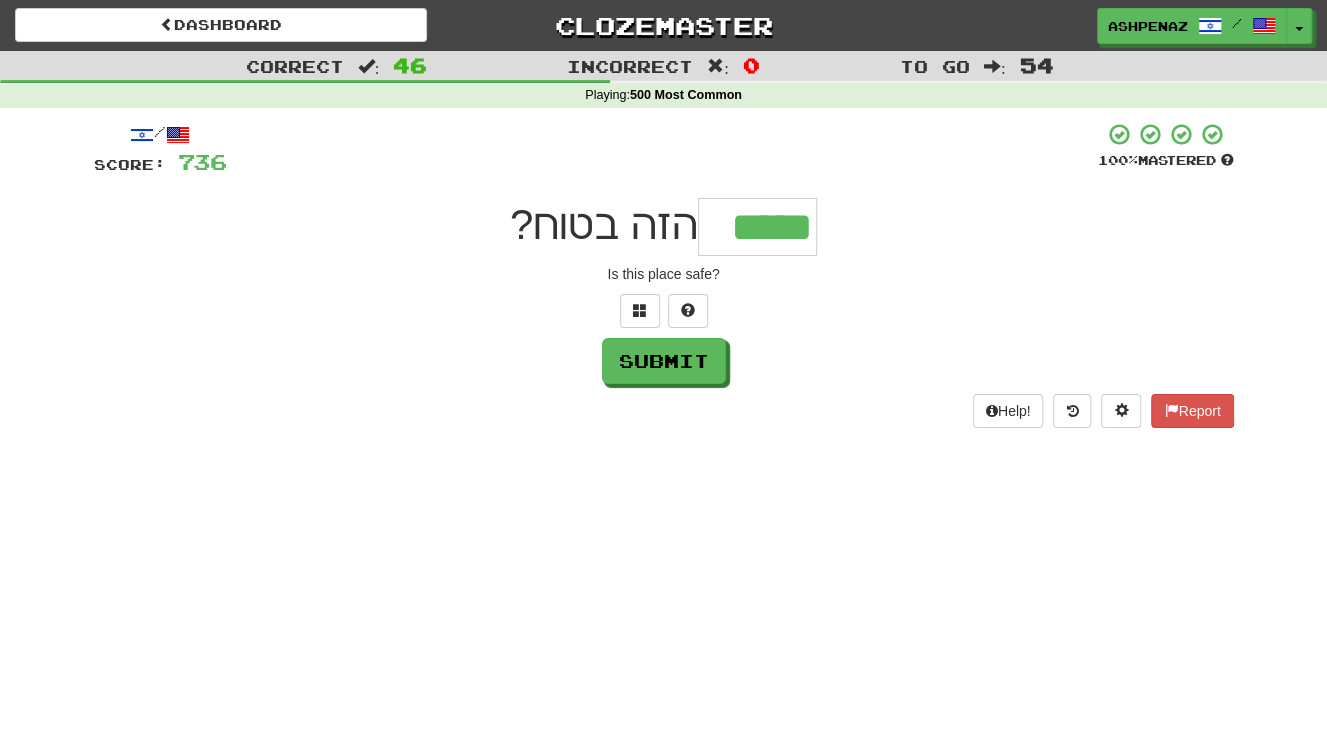 type on "*****" 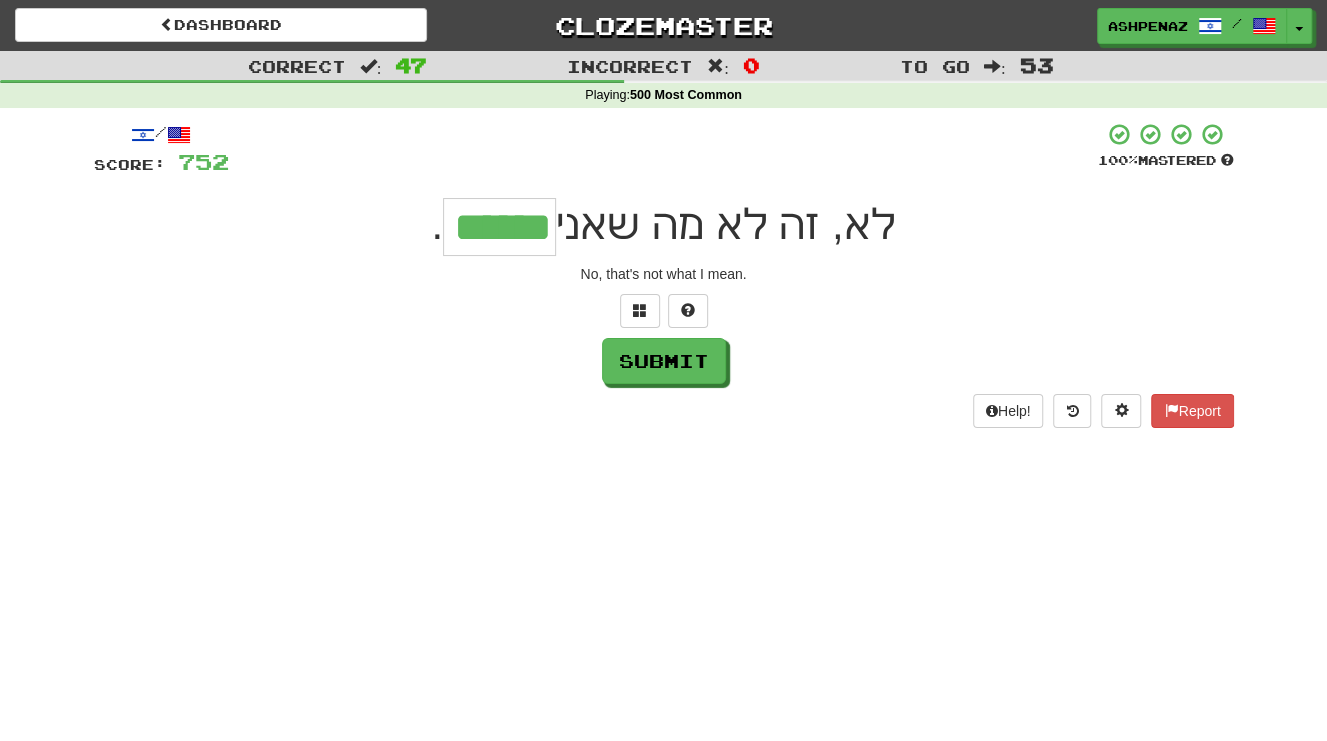 type on "******" 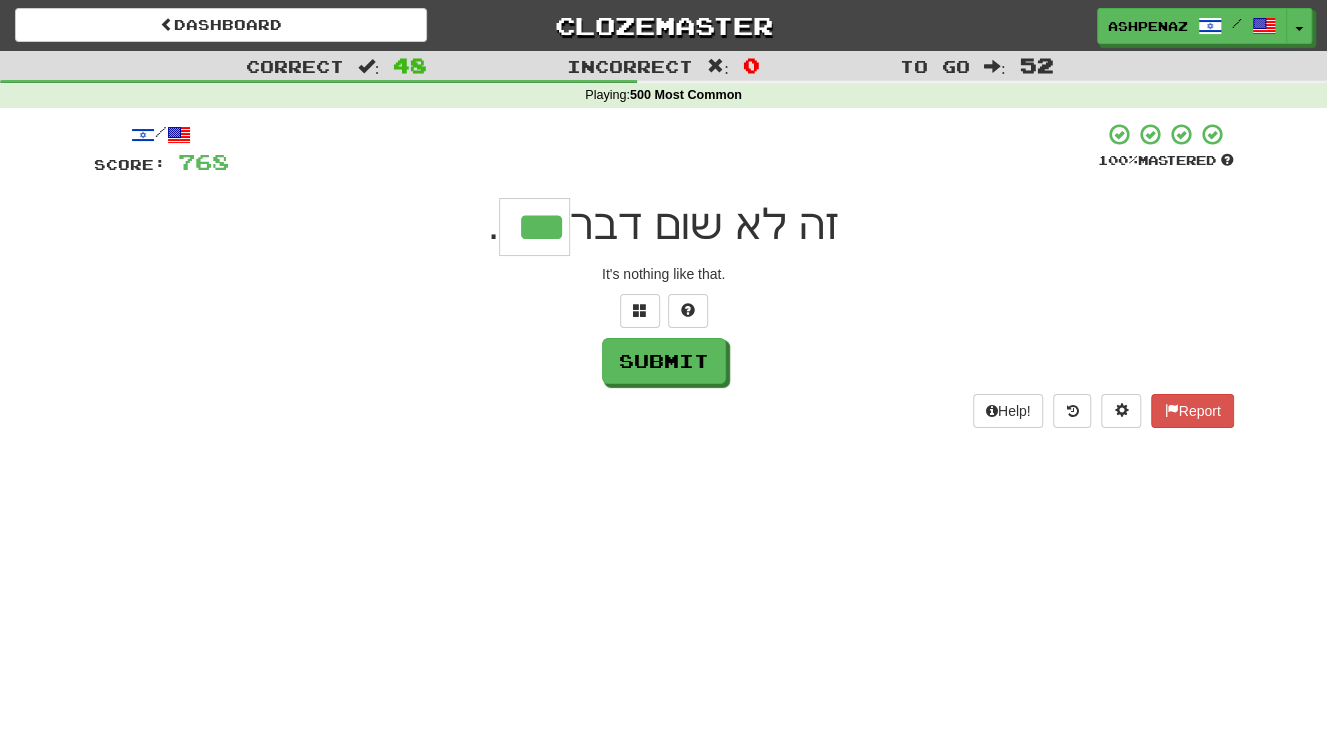 type on "***" 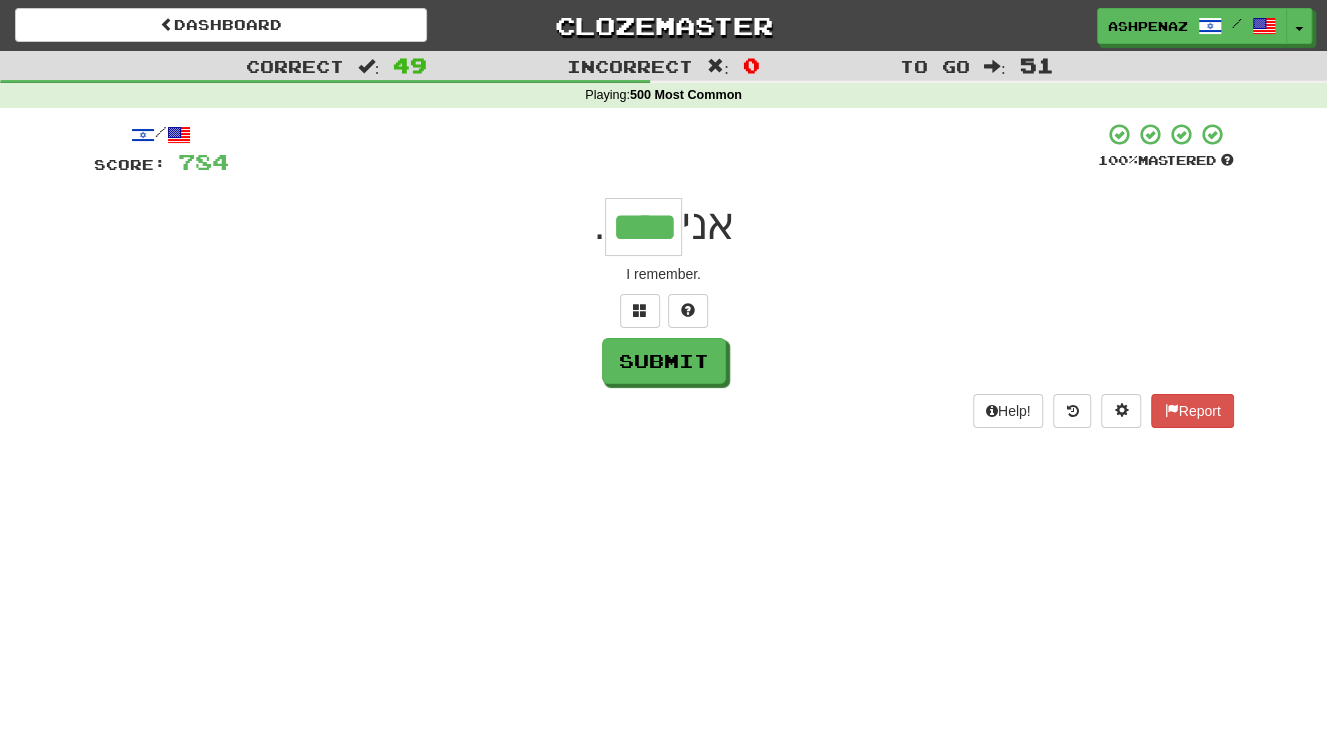 type on "****" 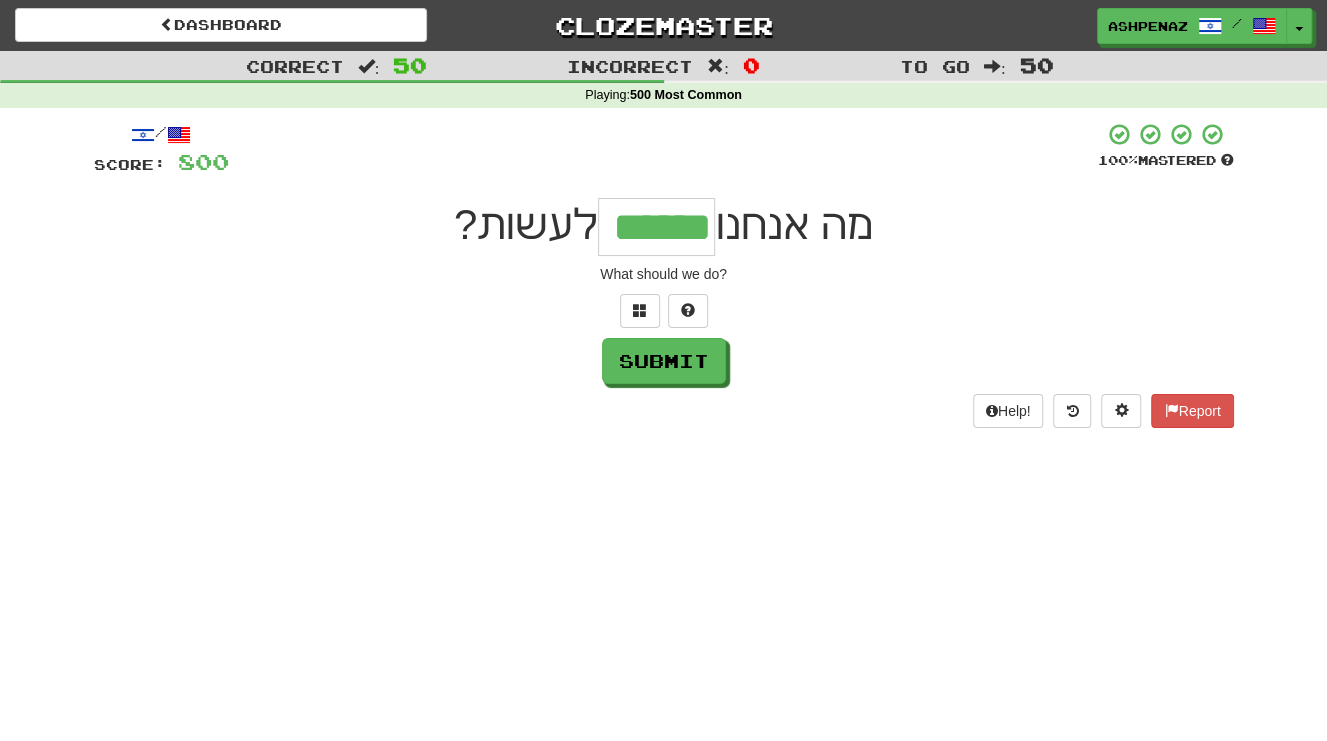 type on "******" 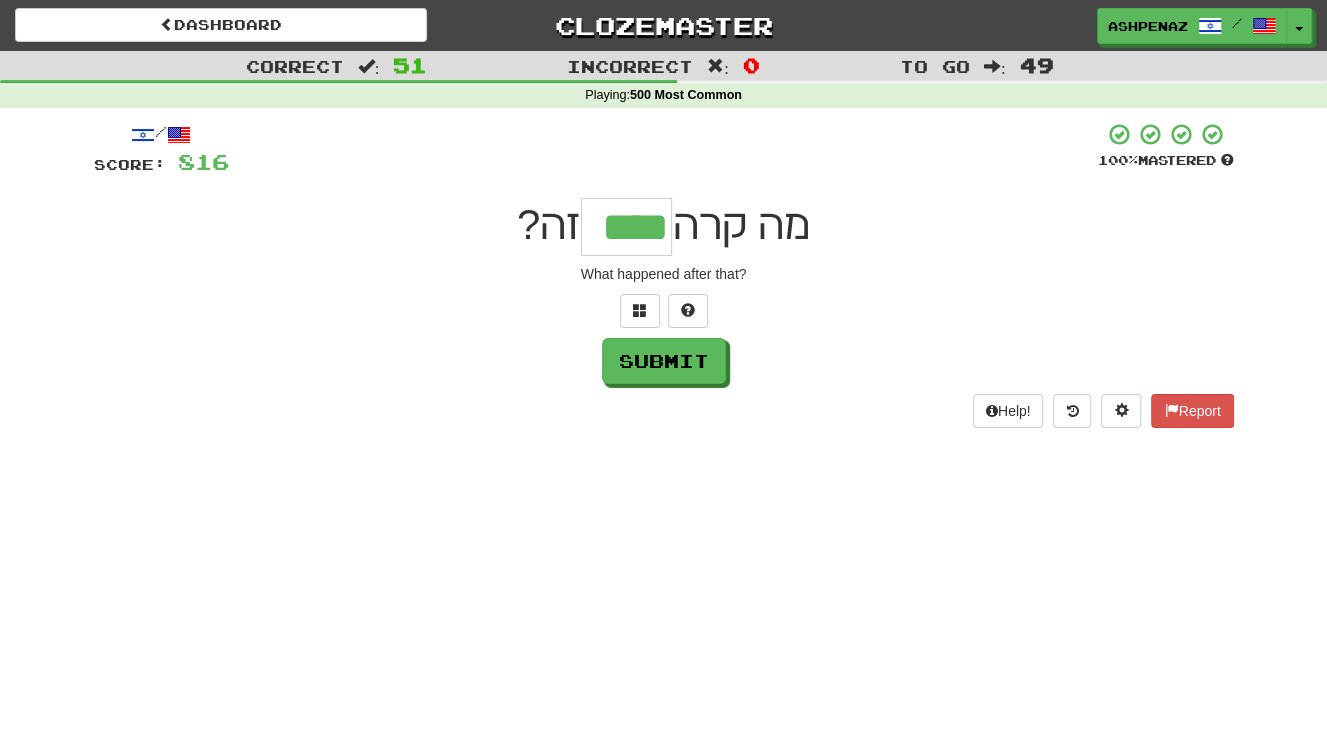 type on "****" 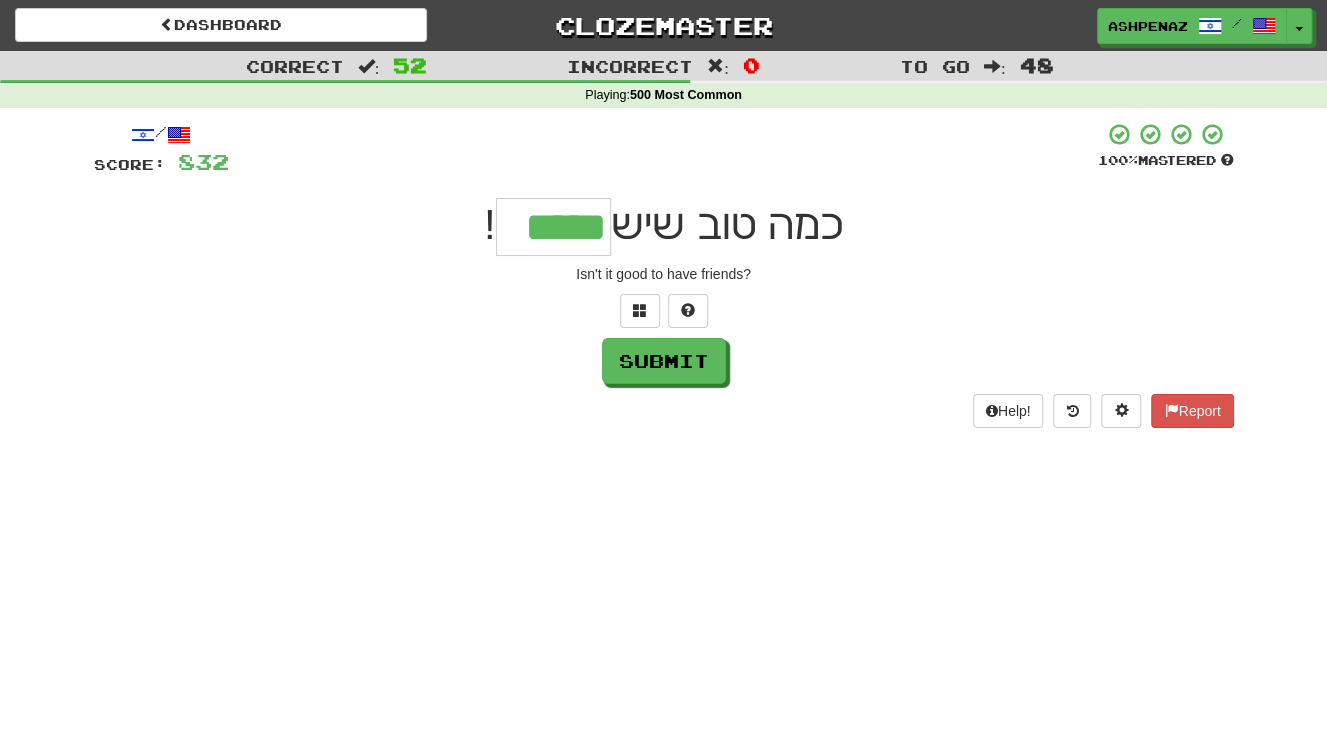 type on "*****" 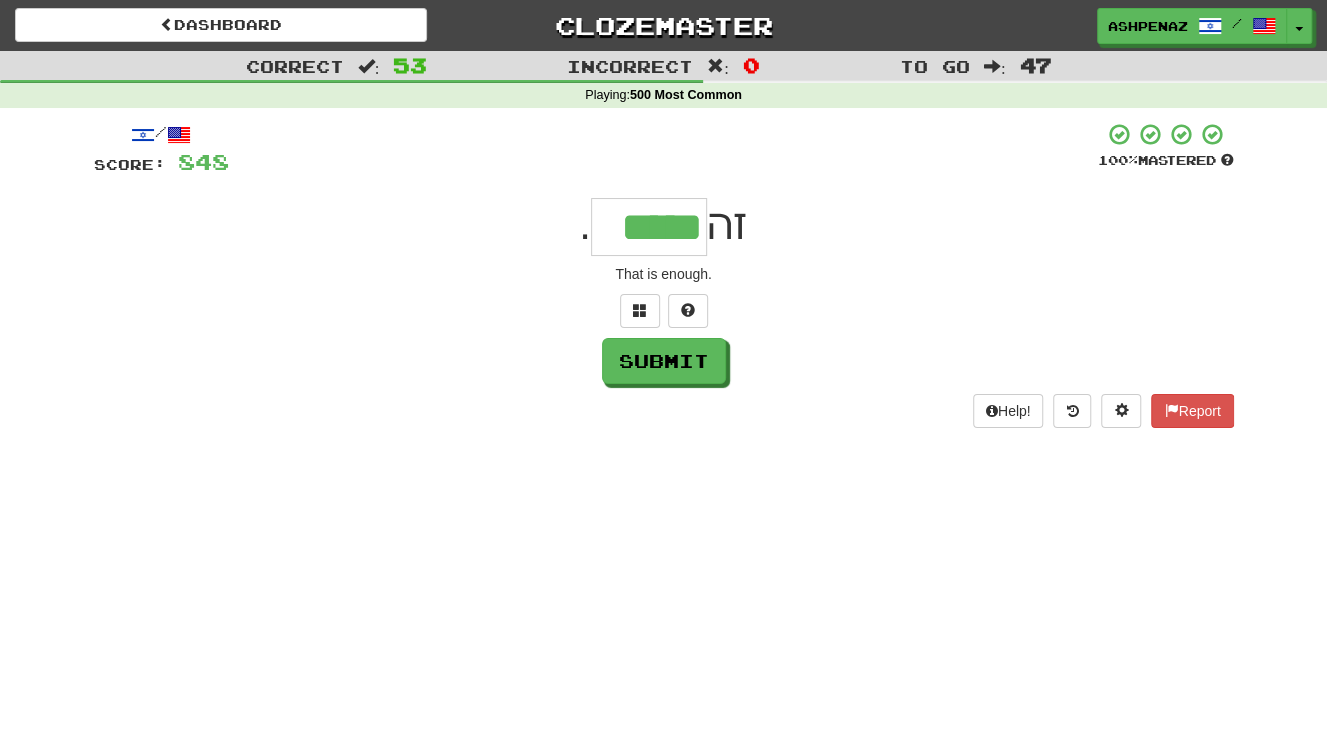 type on "*****" 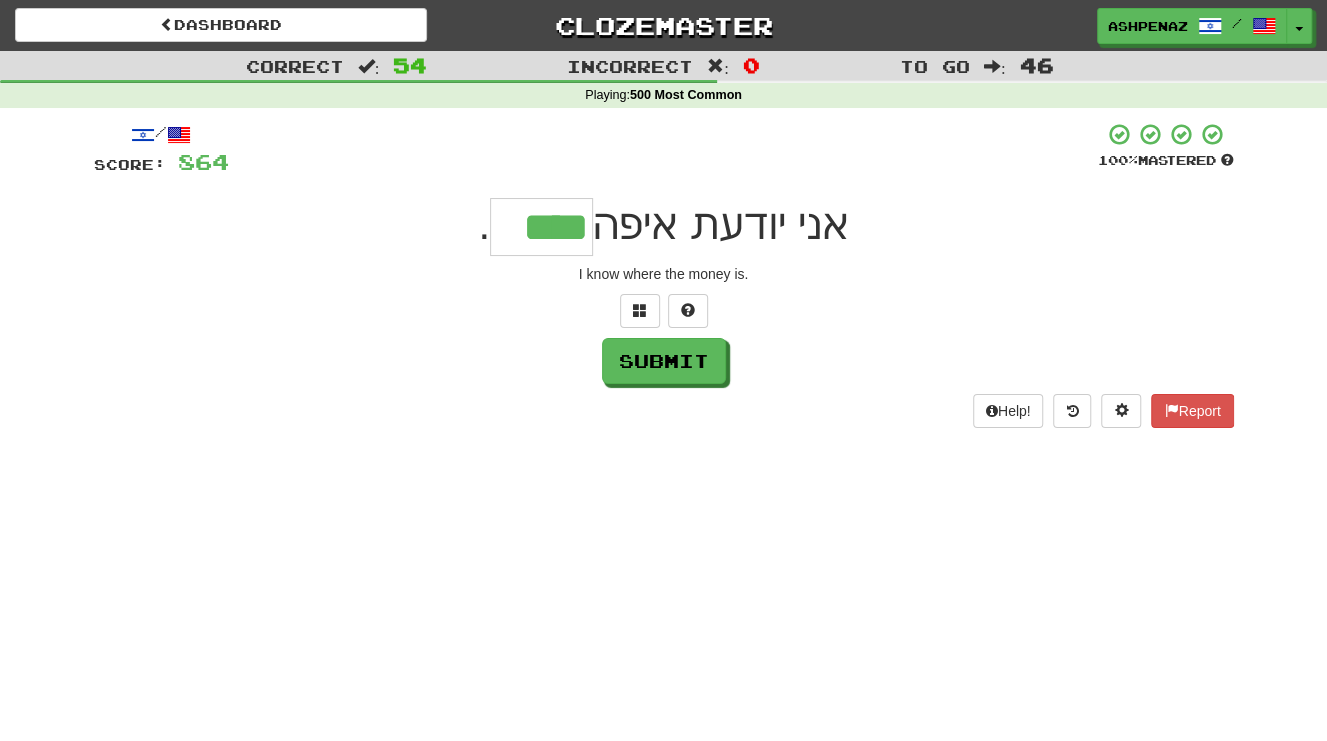type on "****" 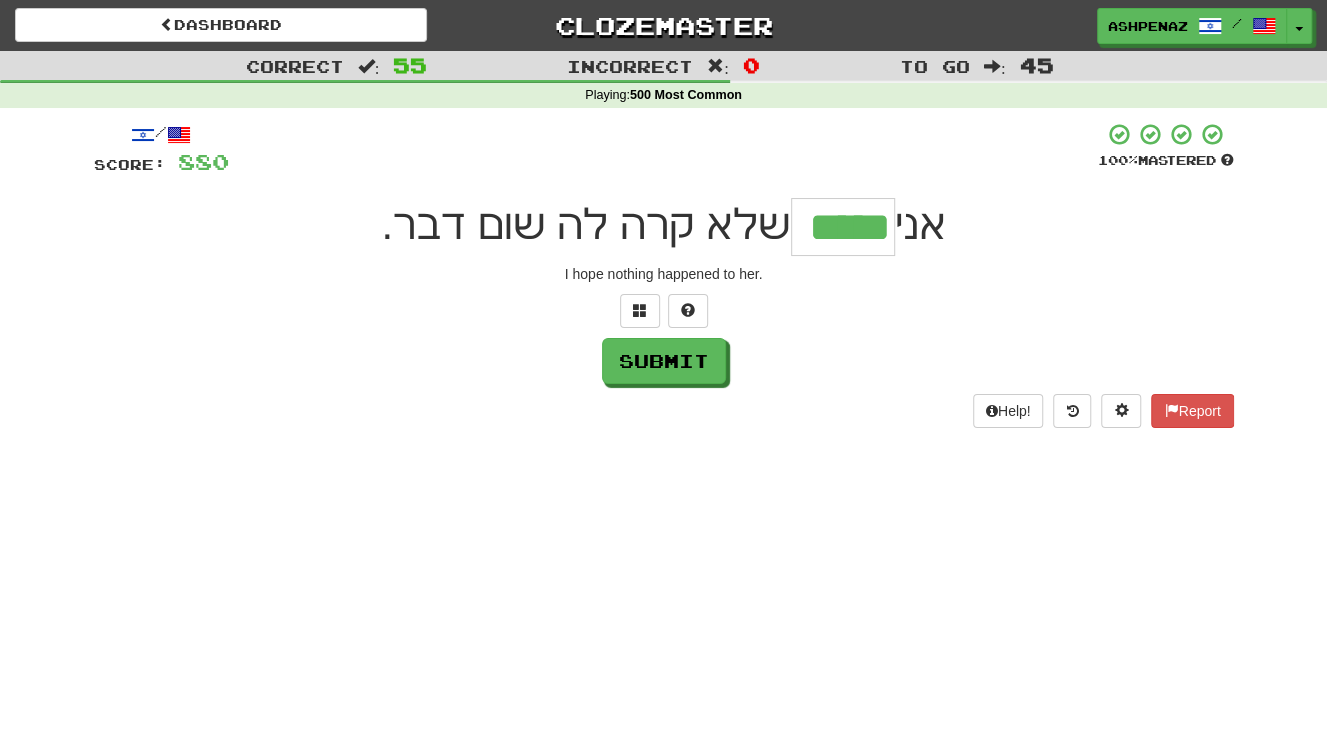 type on "*****" 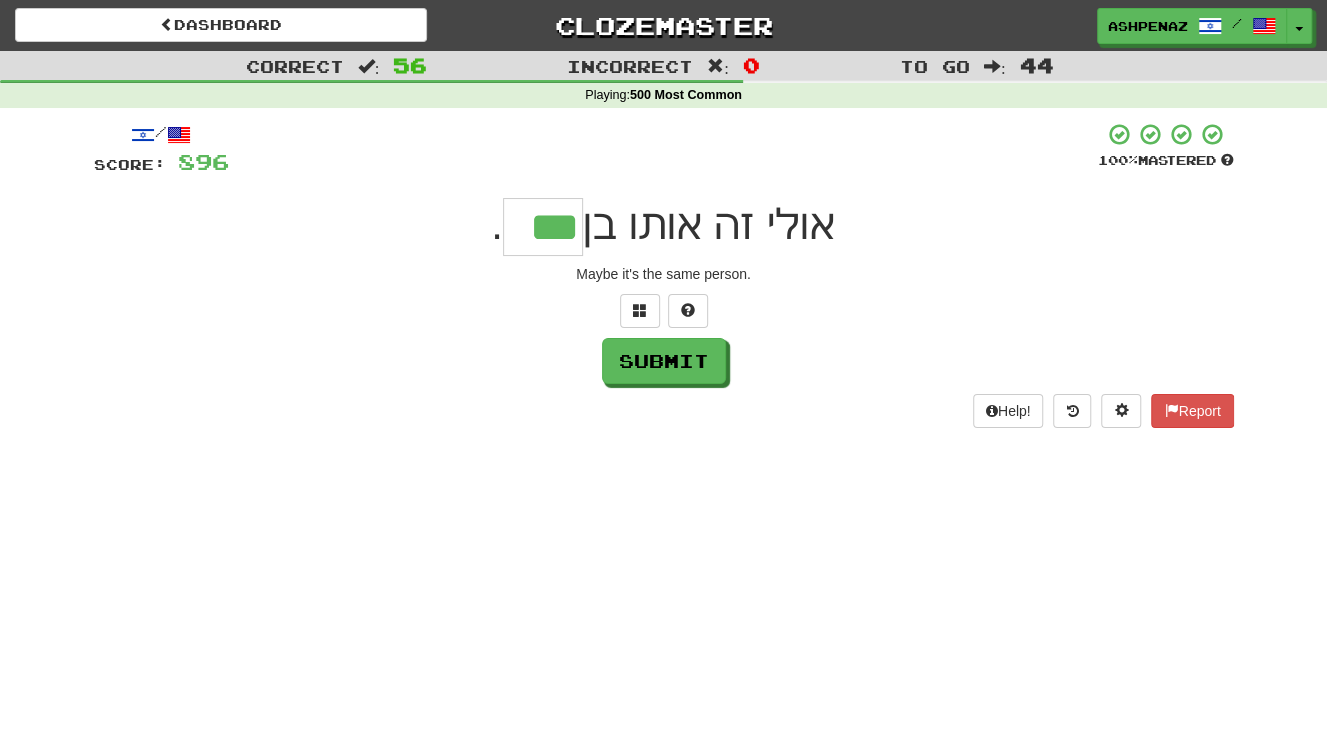 type on "***" 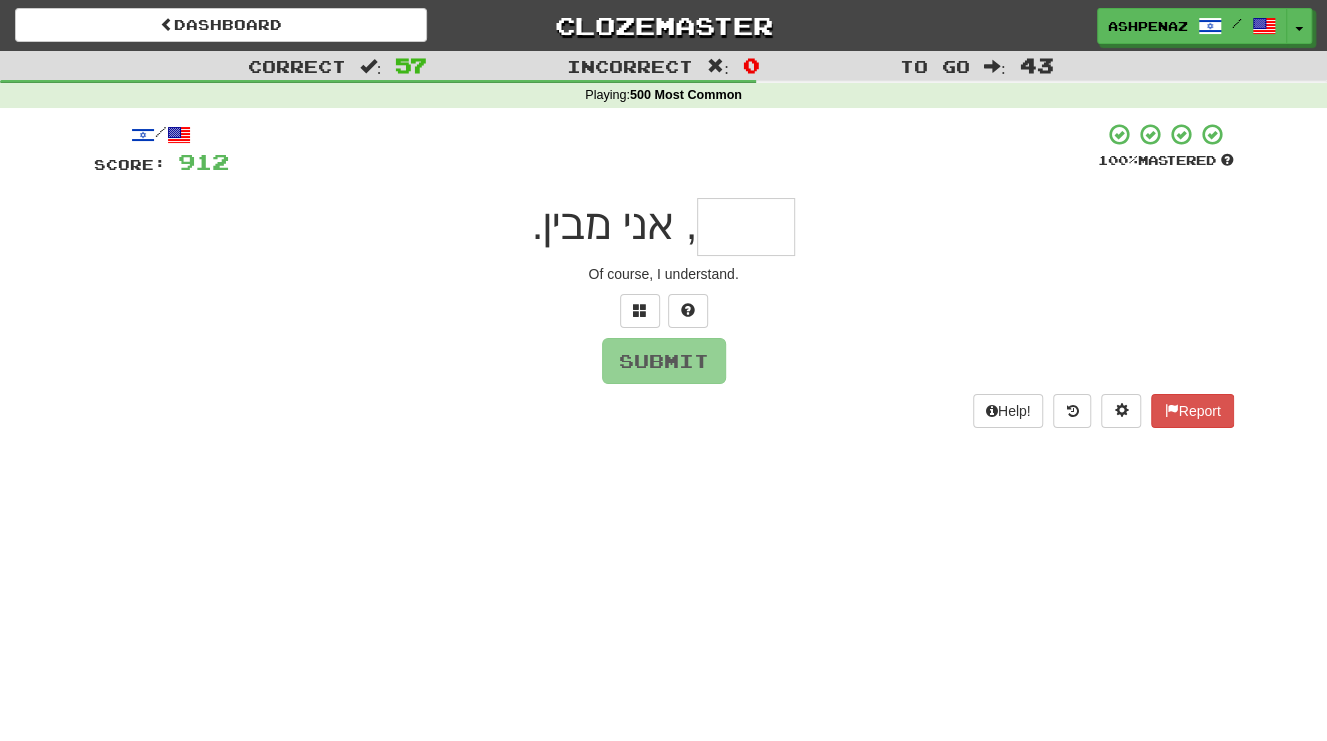 type on "*" 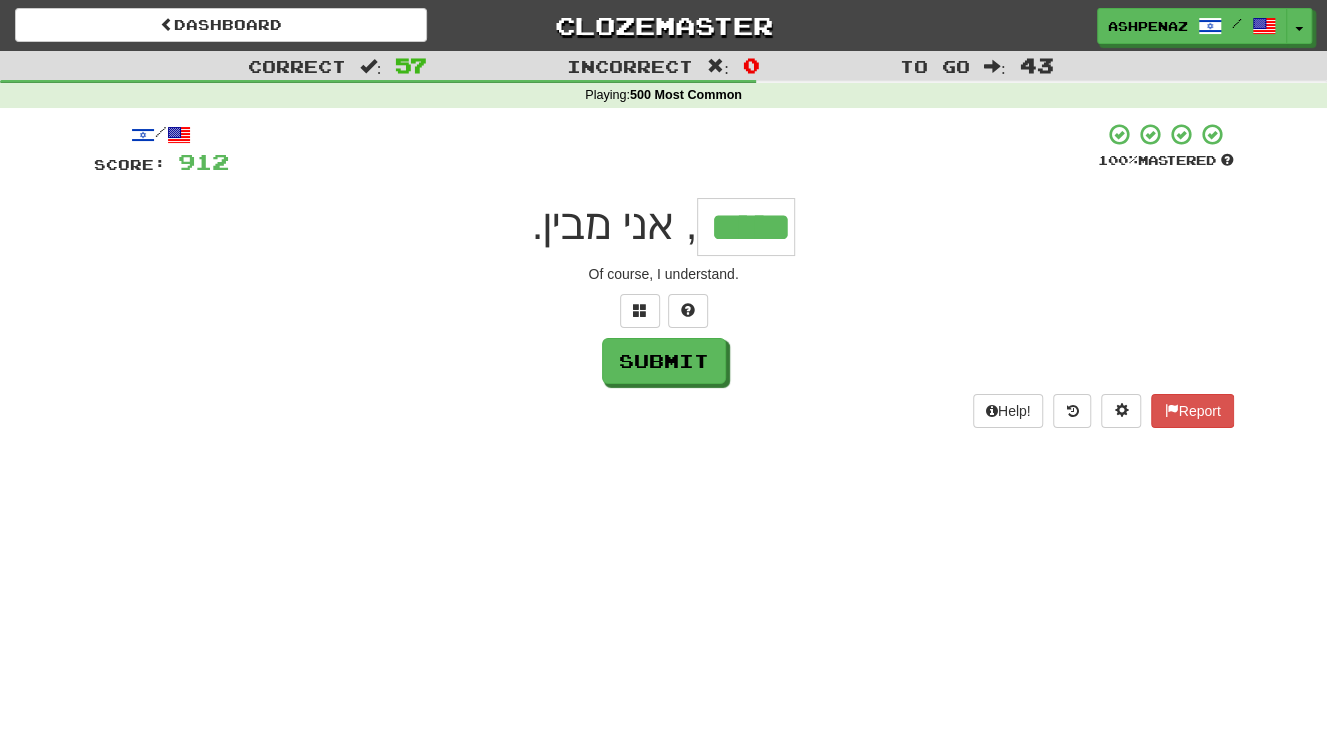 type on "*****" 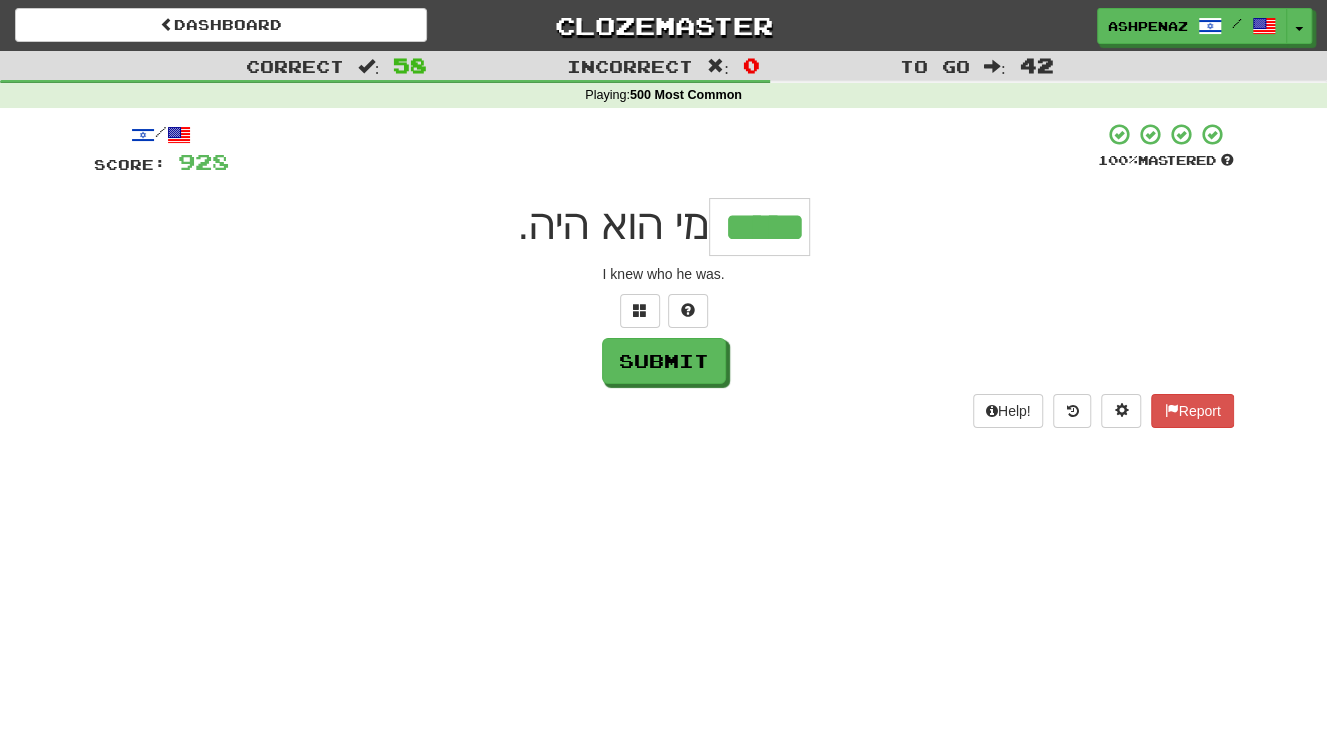 type on "*****" 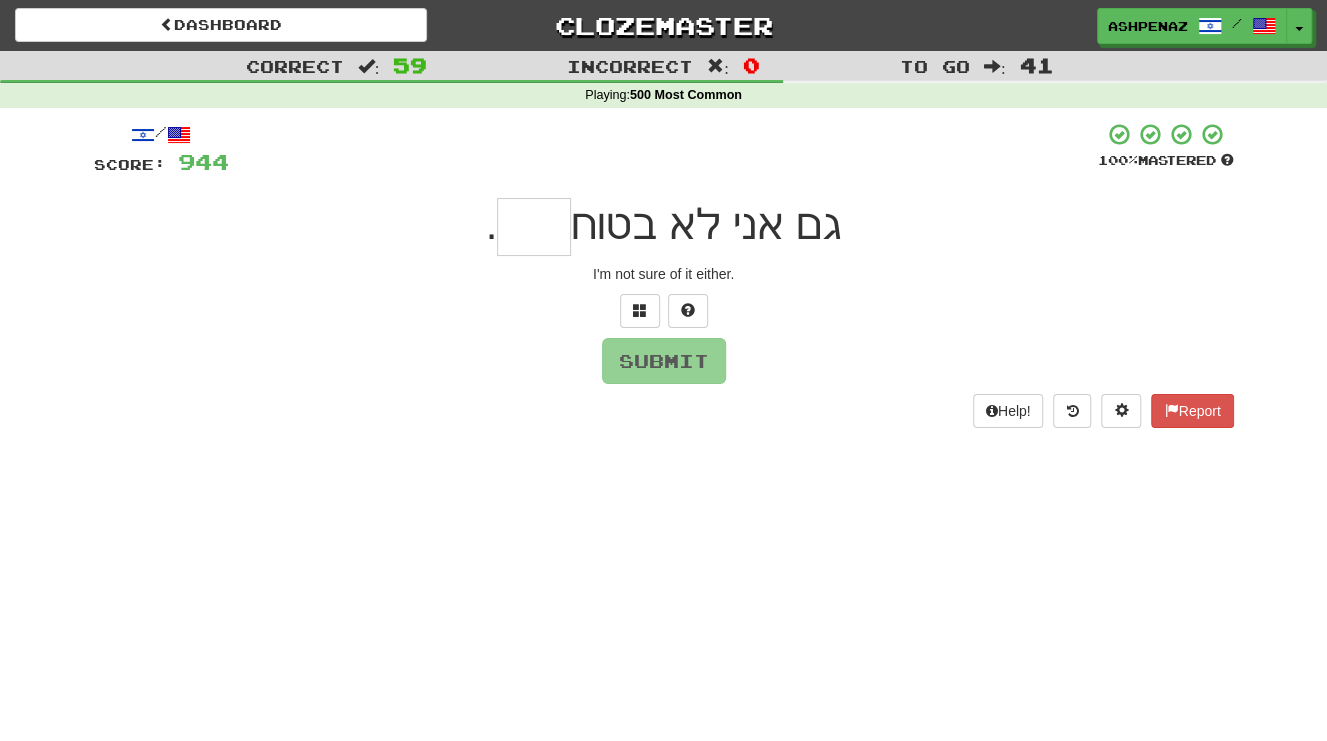 type on "*" 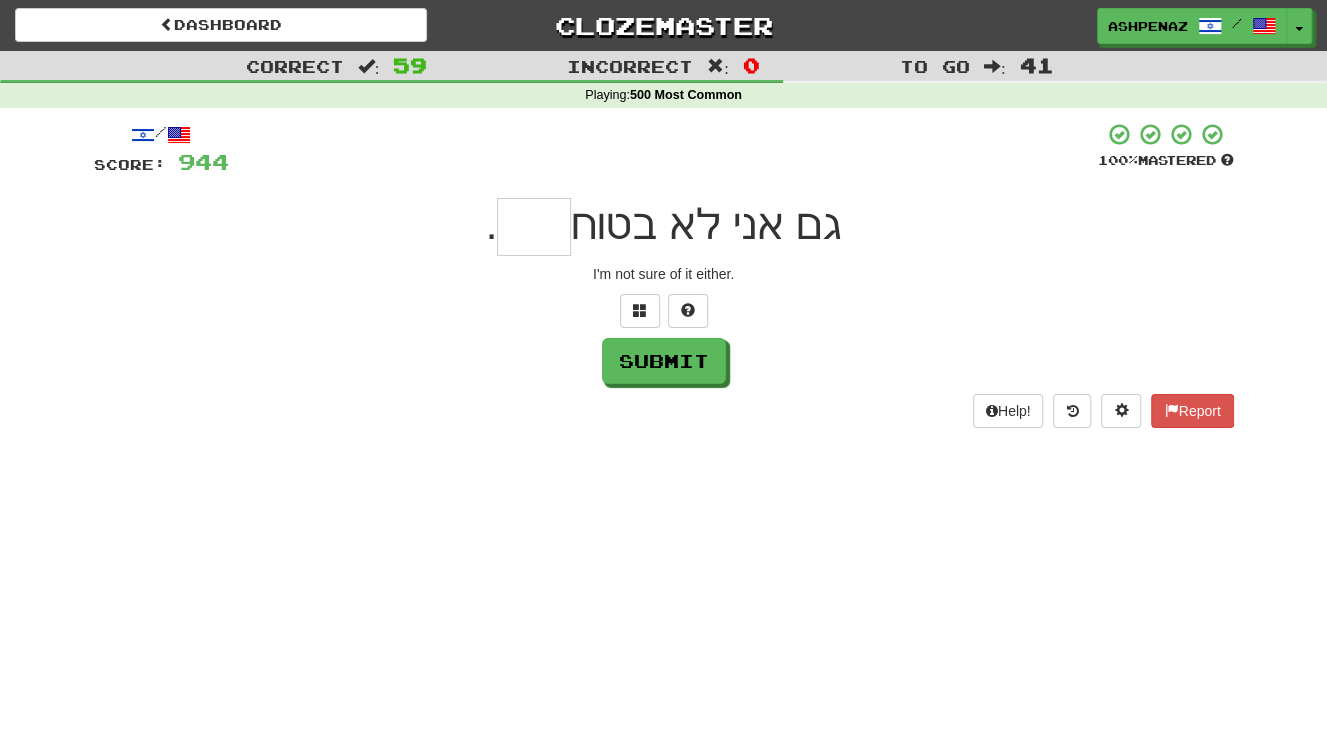 type on "*" 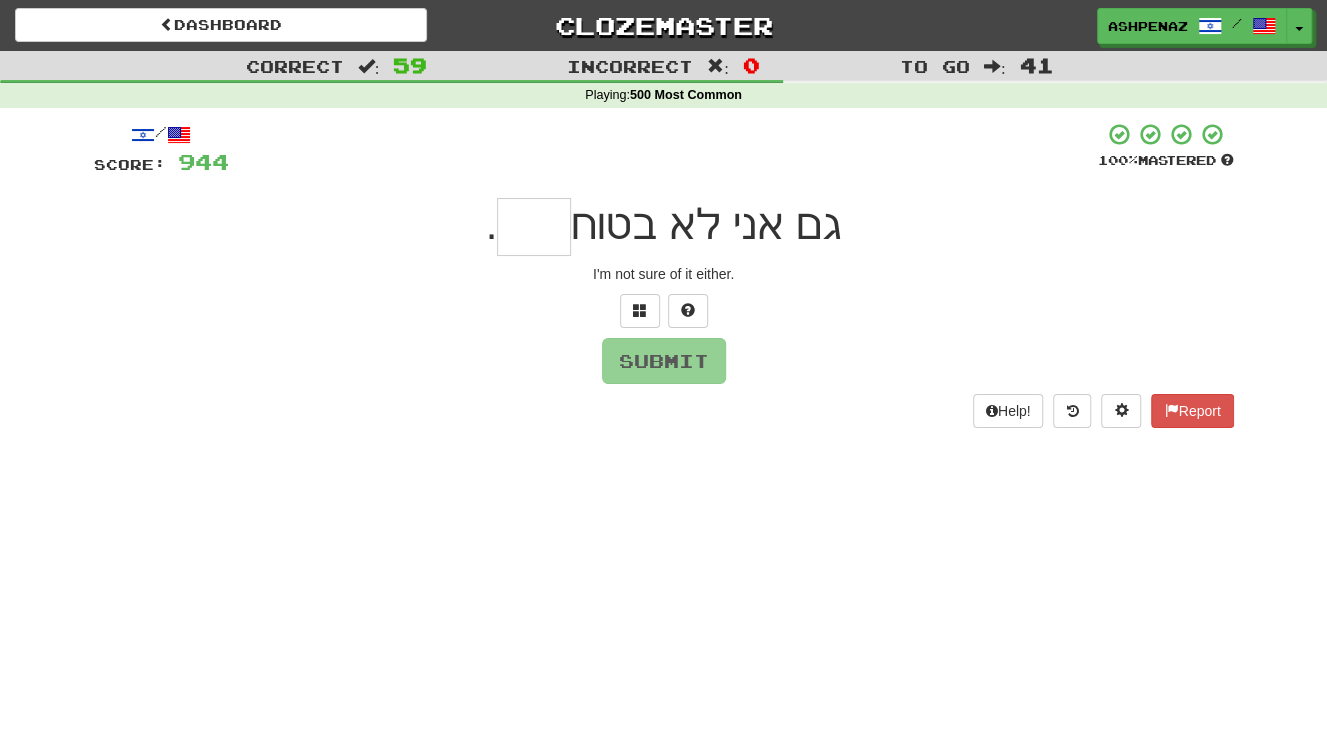 type on "*" 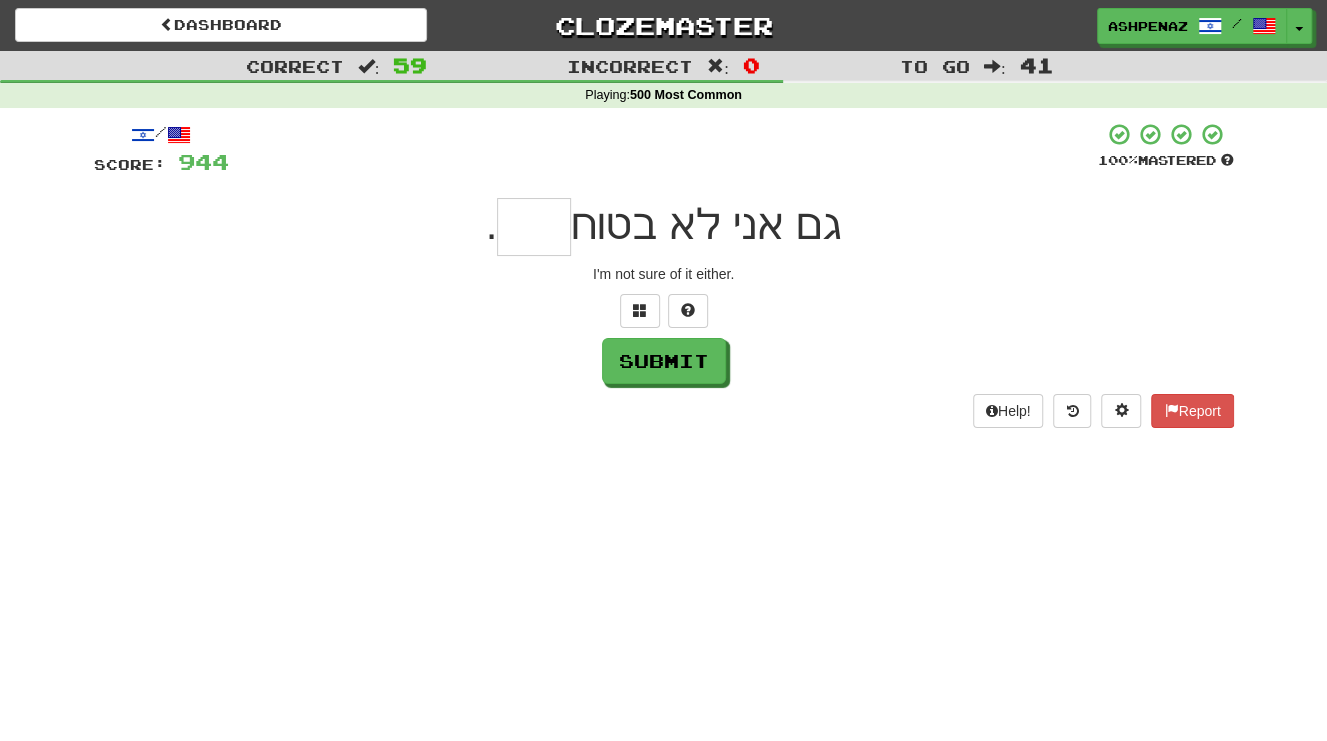 type on "*" 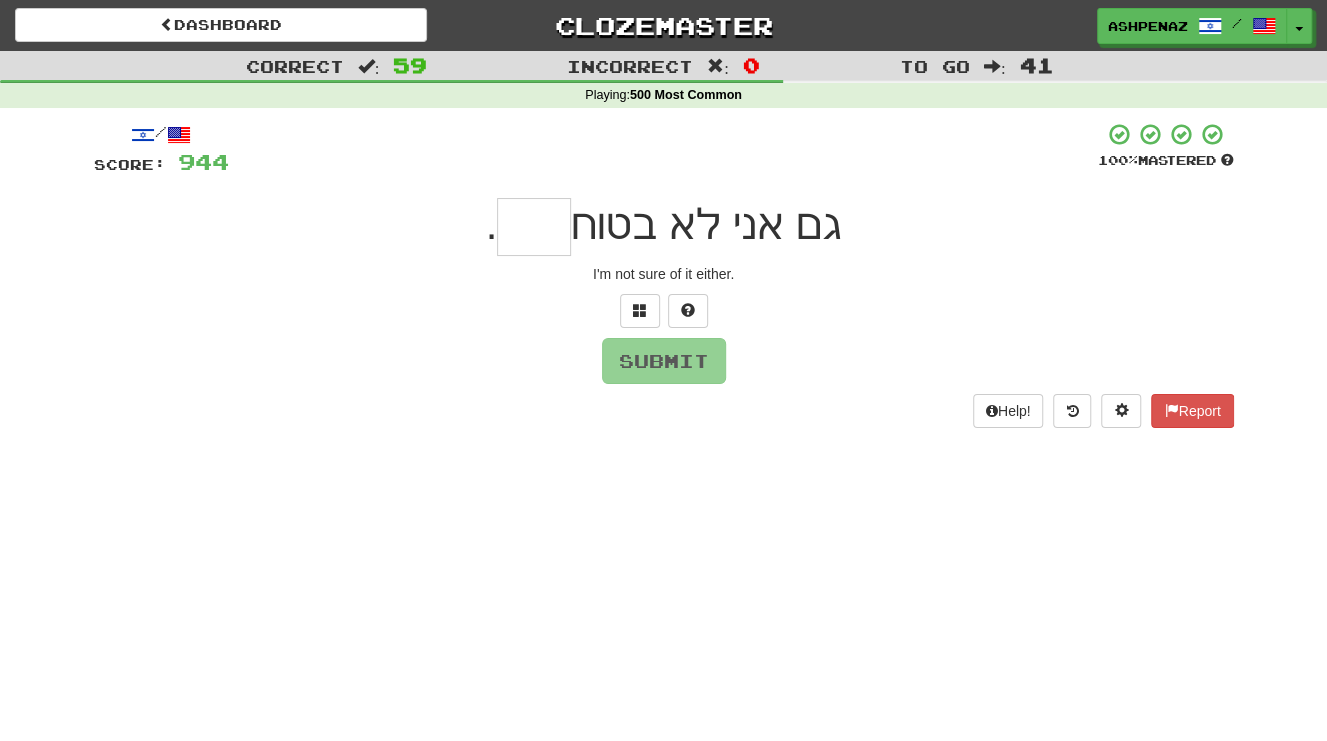type on "*" 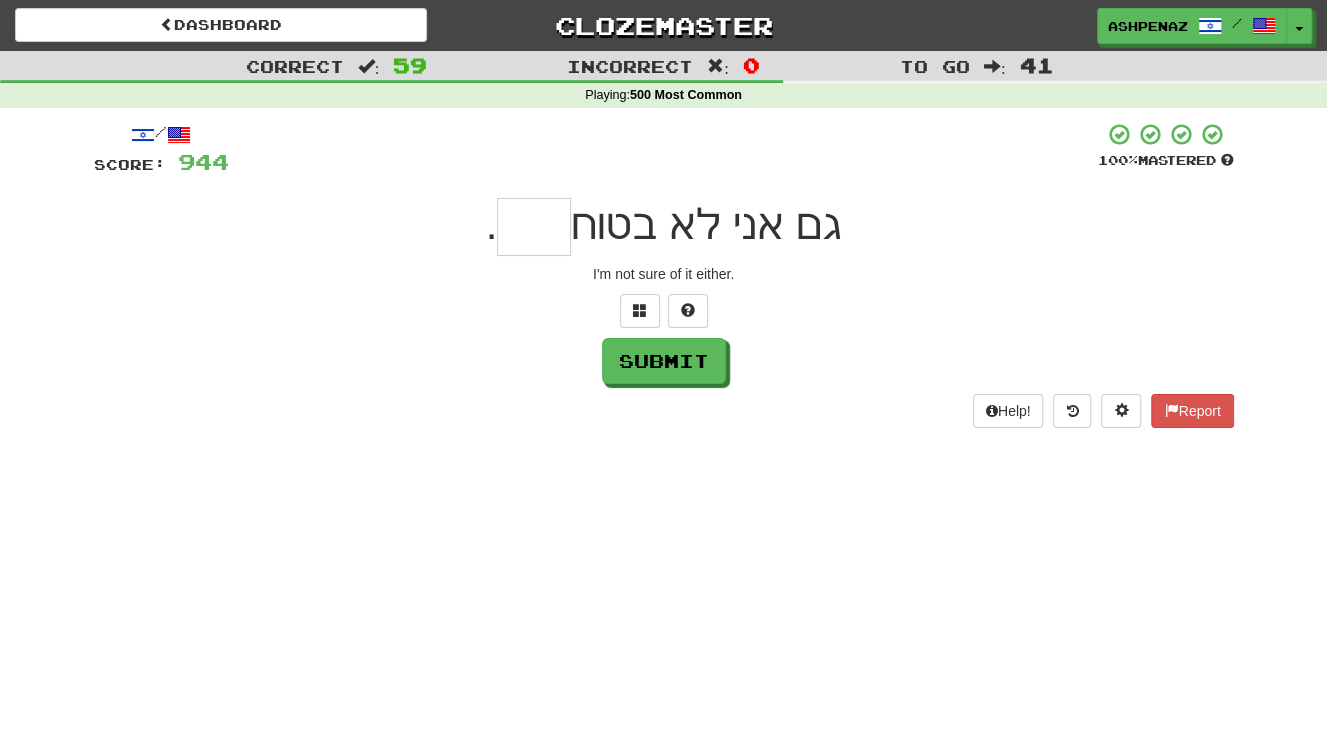 type on "*" 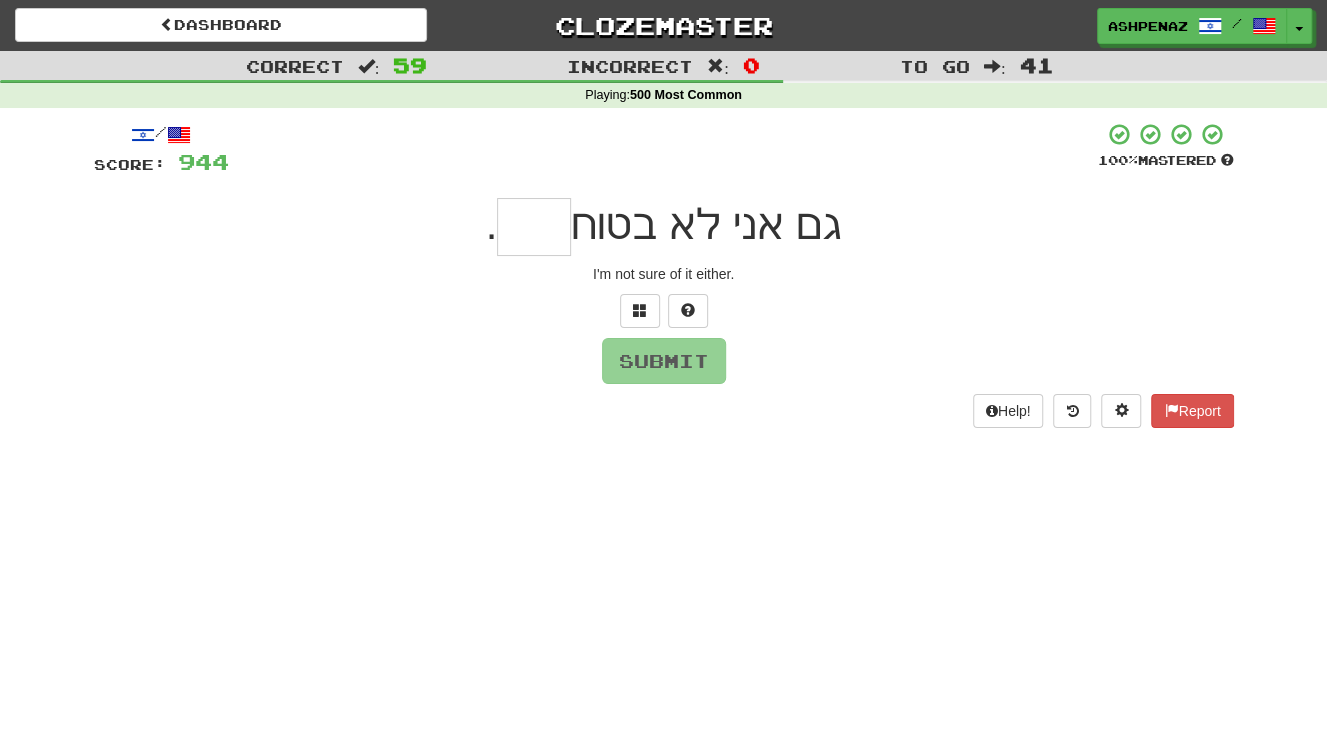 type on "*" 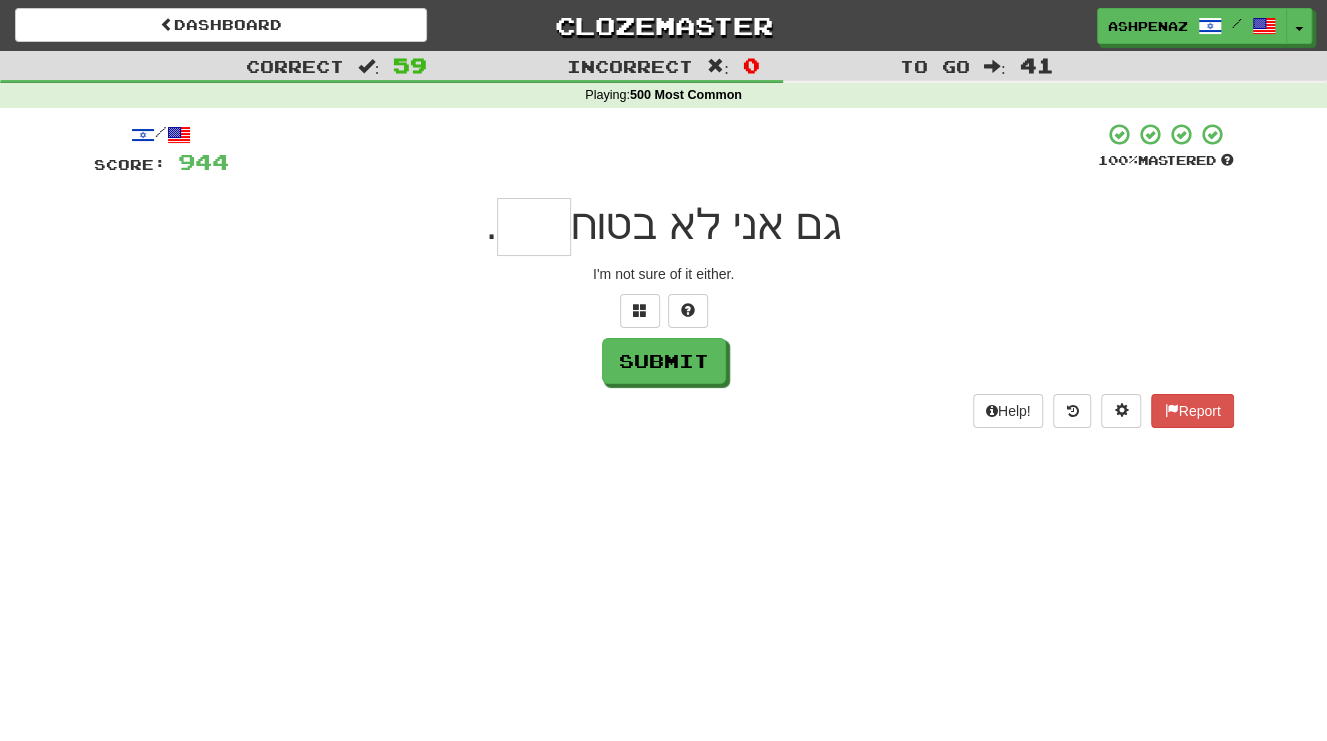 type on "*" 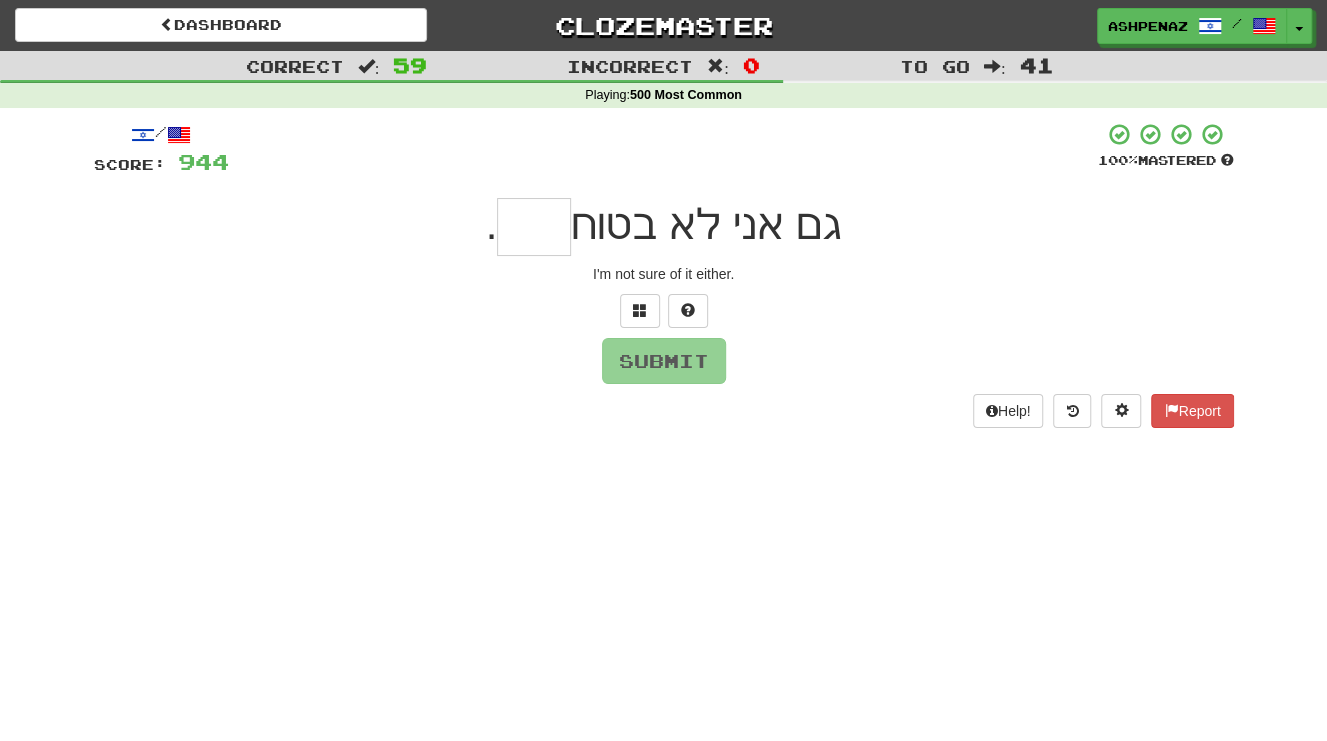 type on "*" 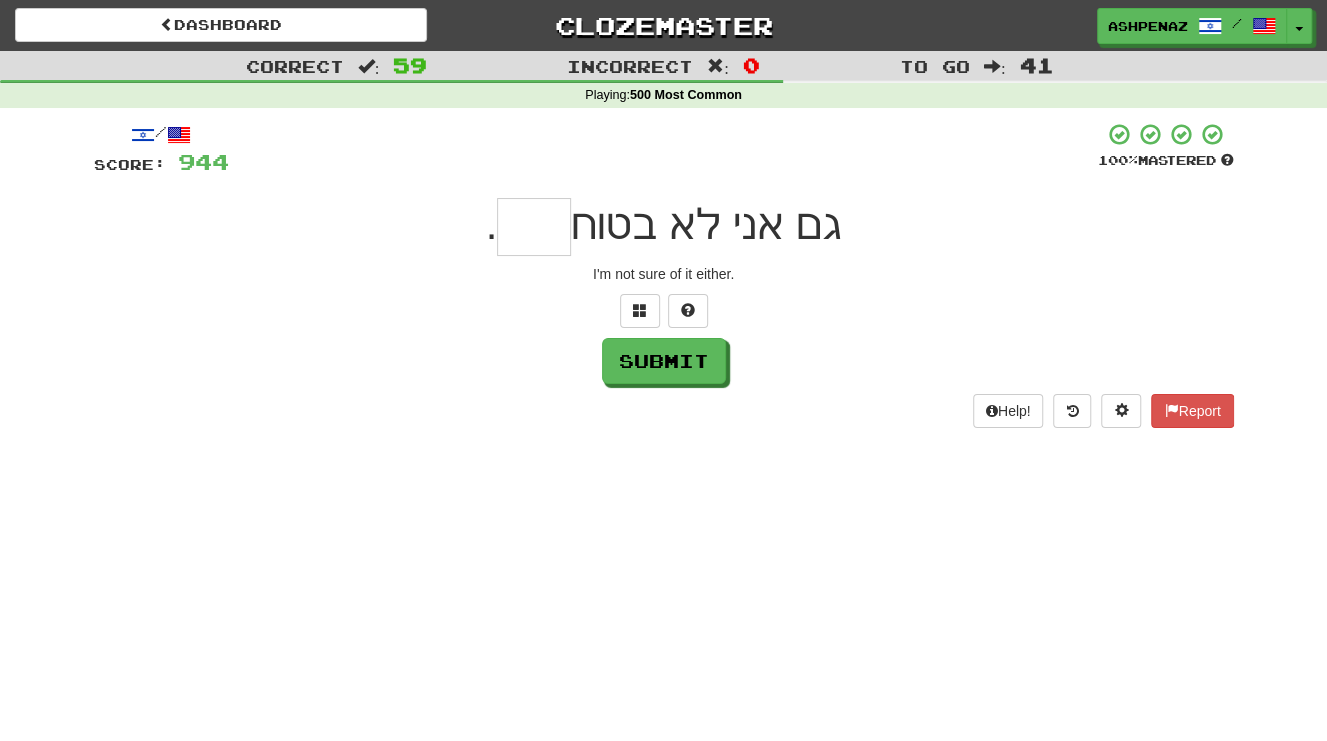 type on "*" 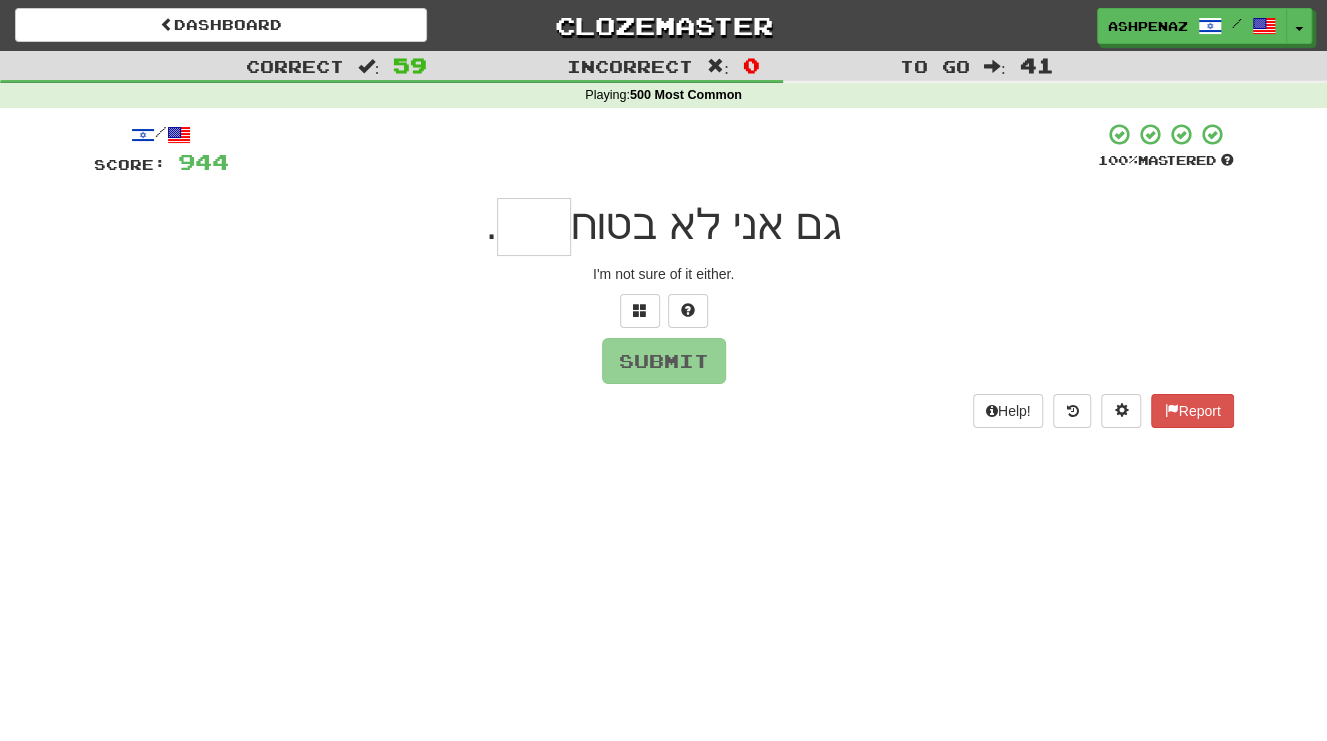 type on "*" 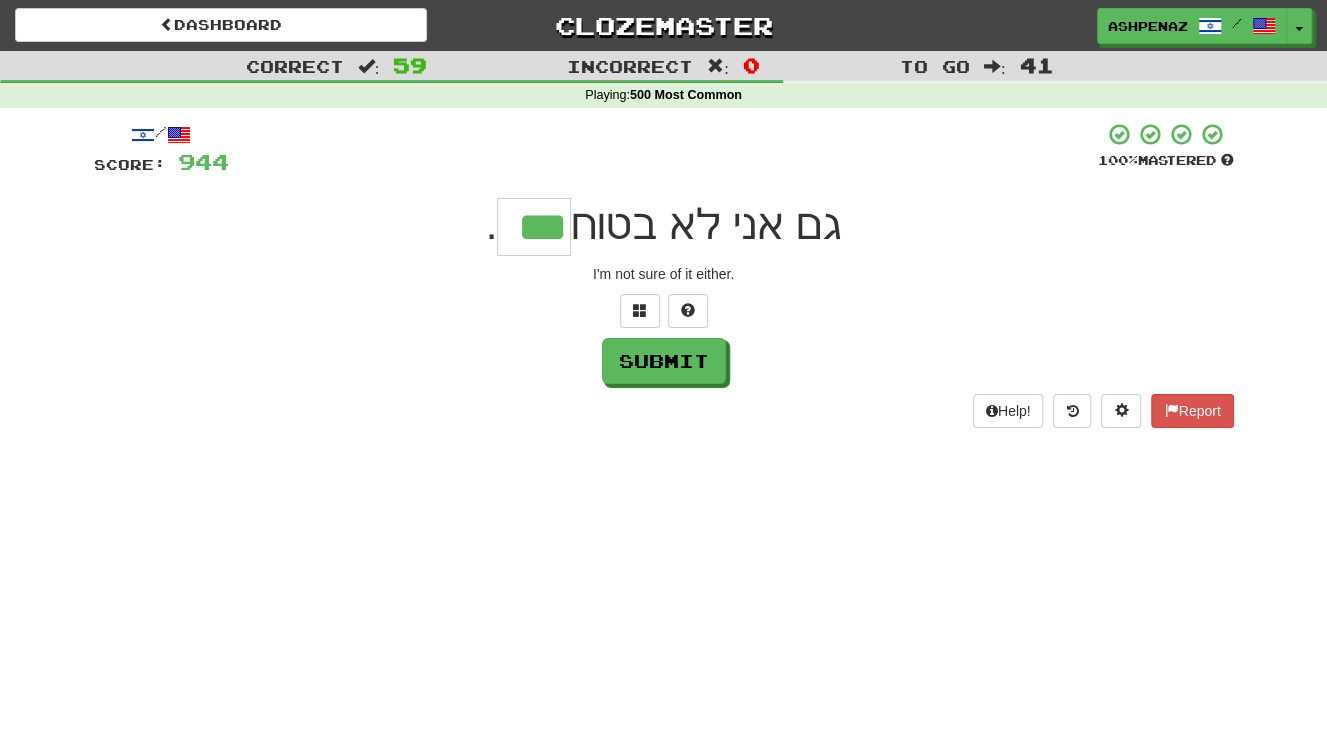 type on "***" 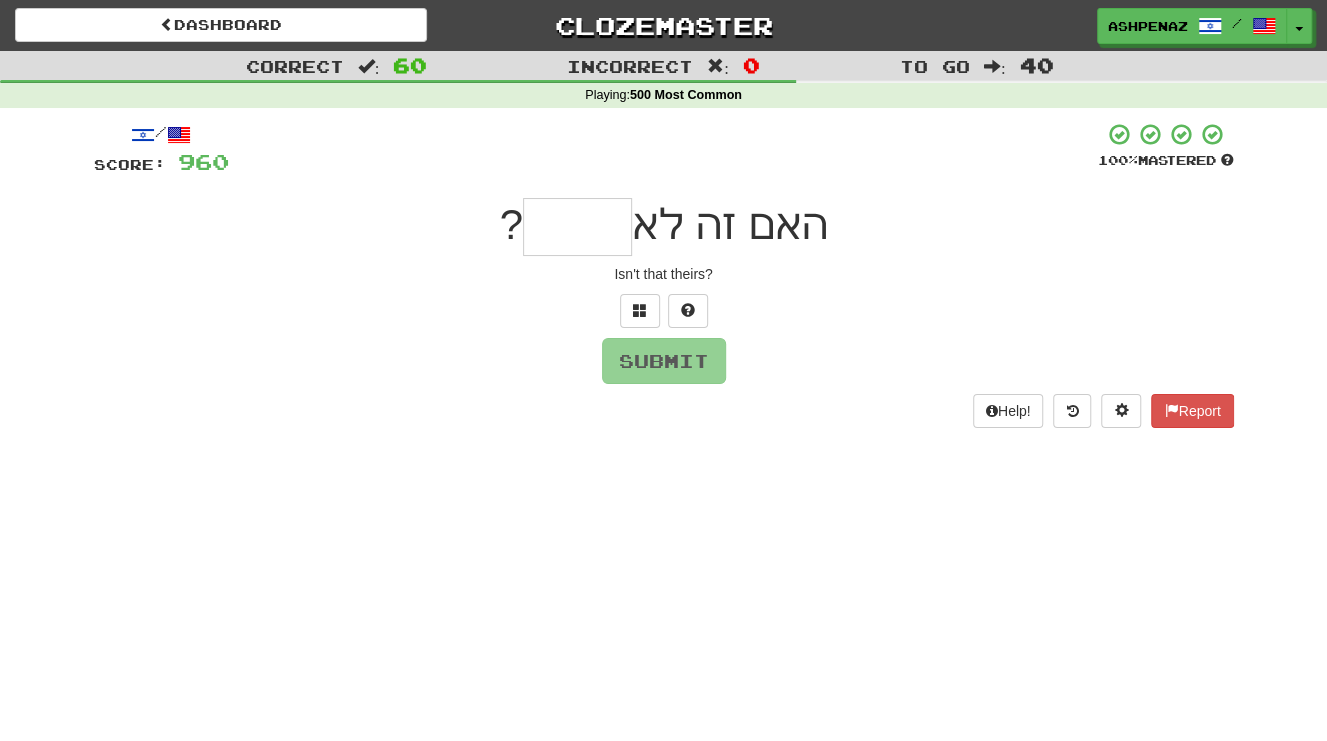 type on "*" 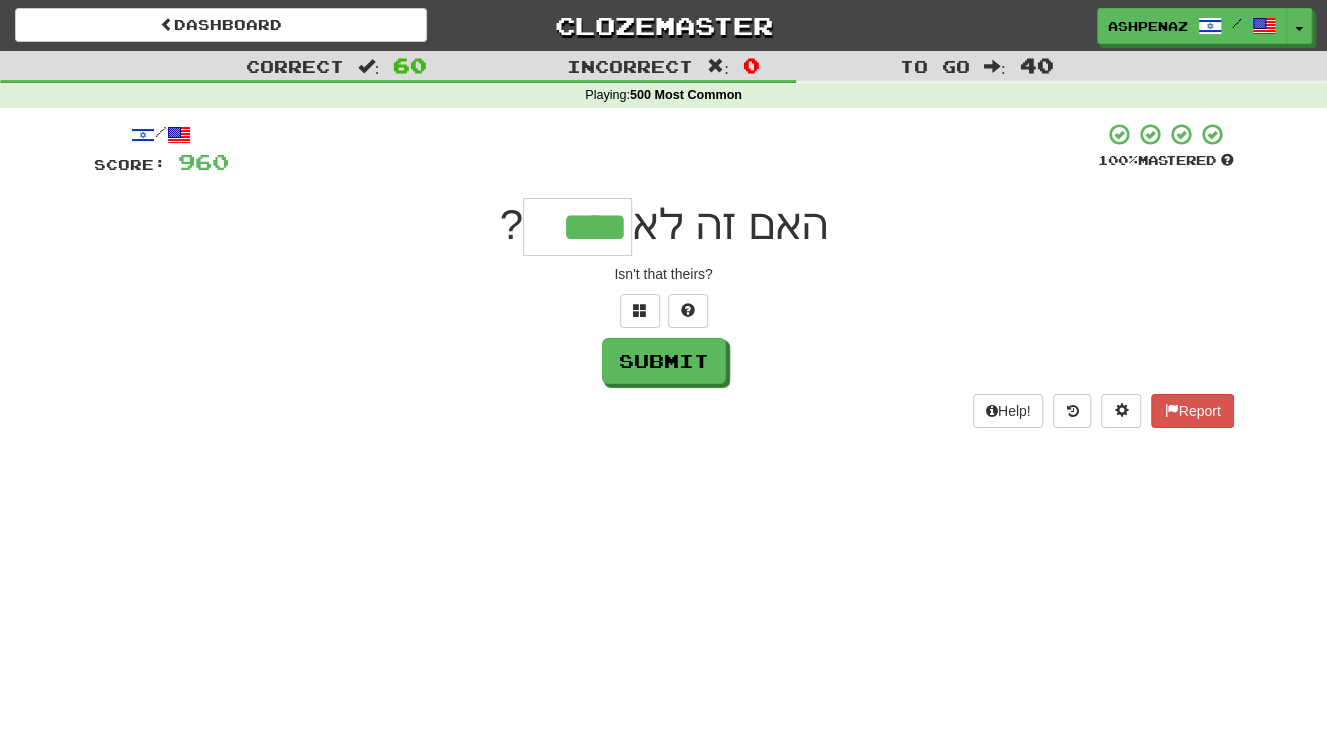 type on "****" 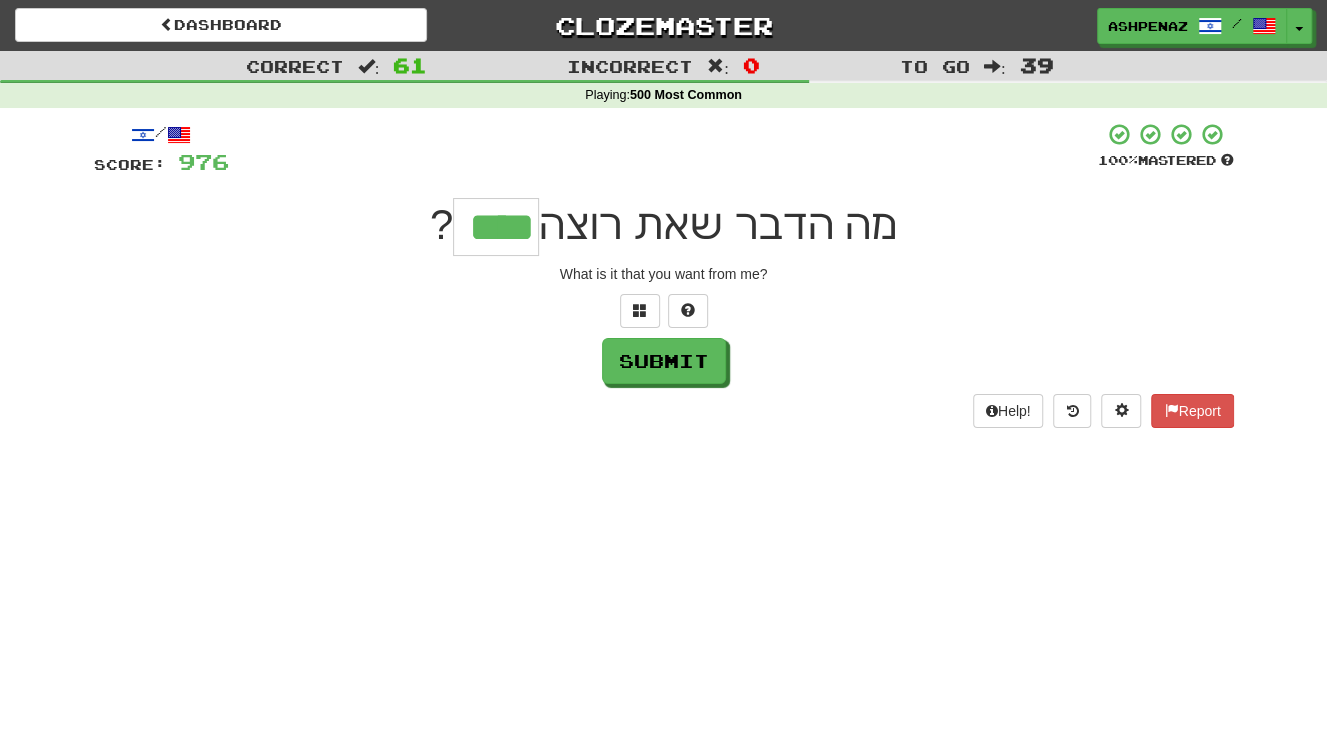 type on "****" 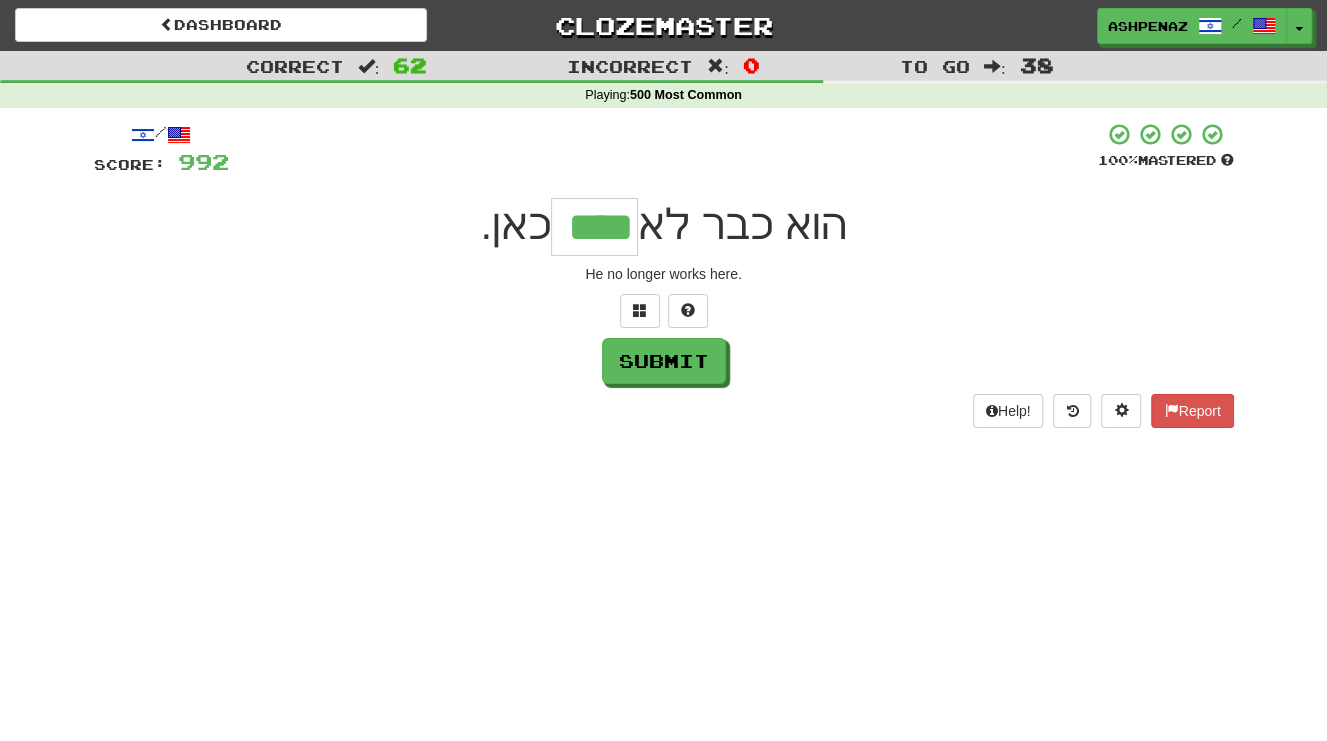 type on "****" 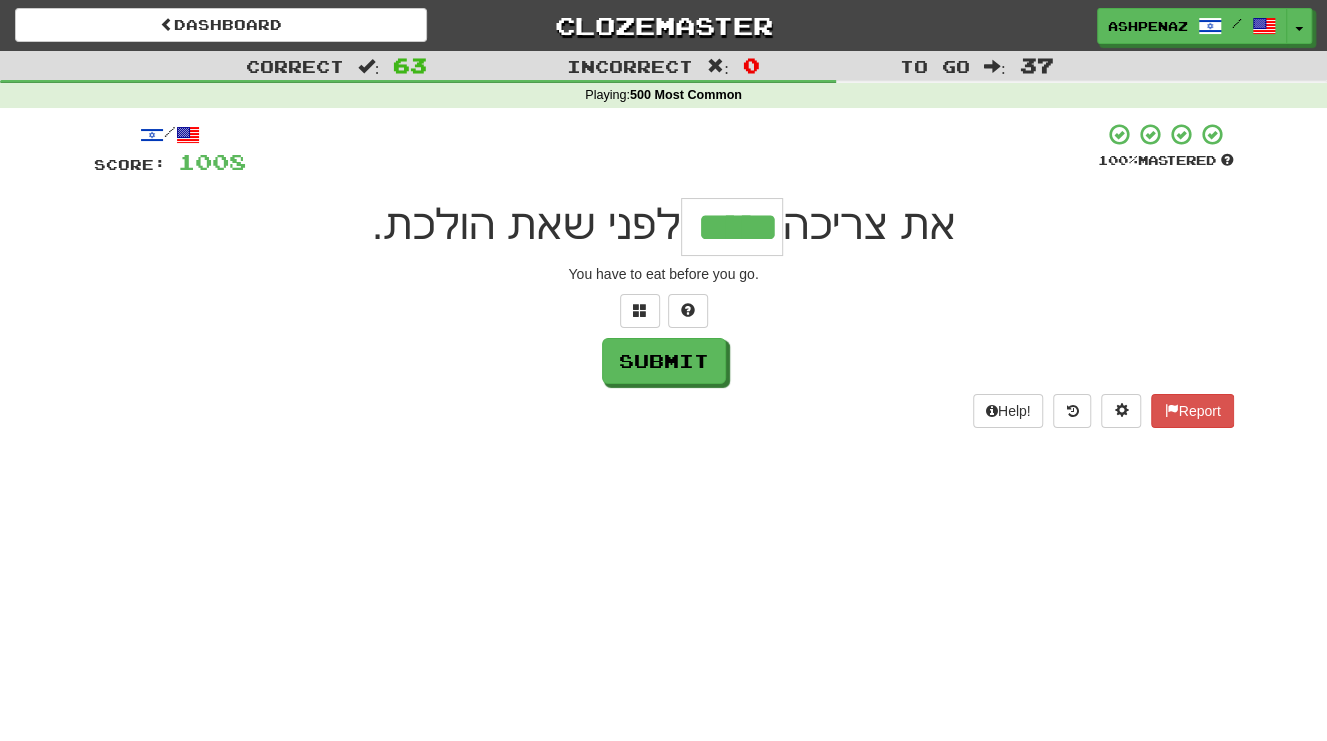 type on "*****" 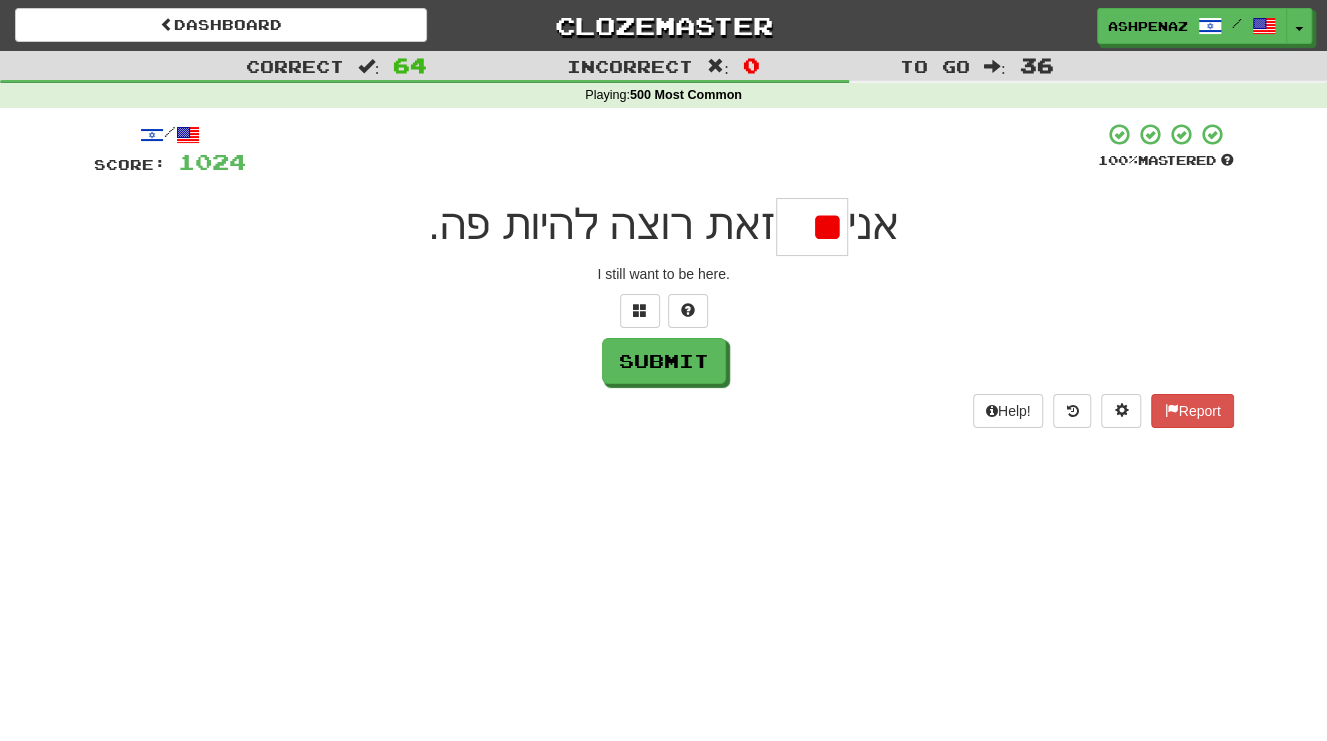 type on "*" 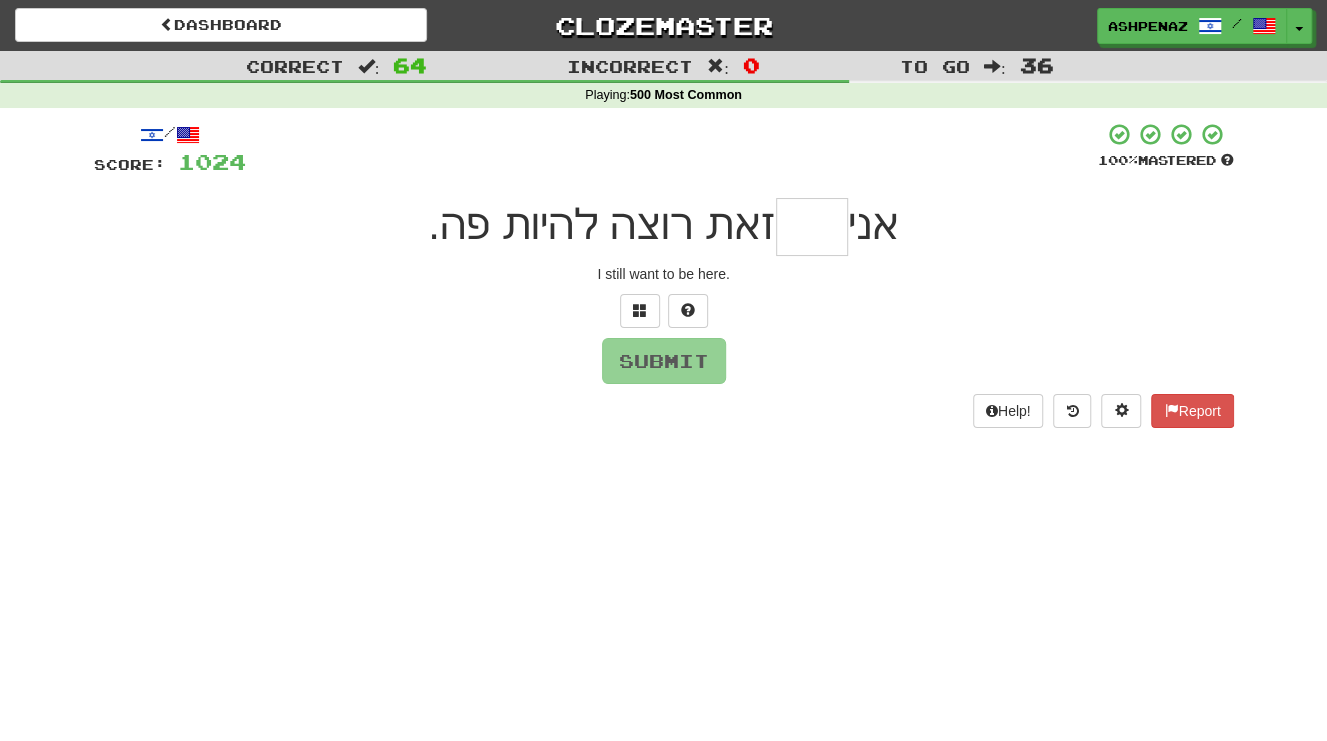 type on "*" 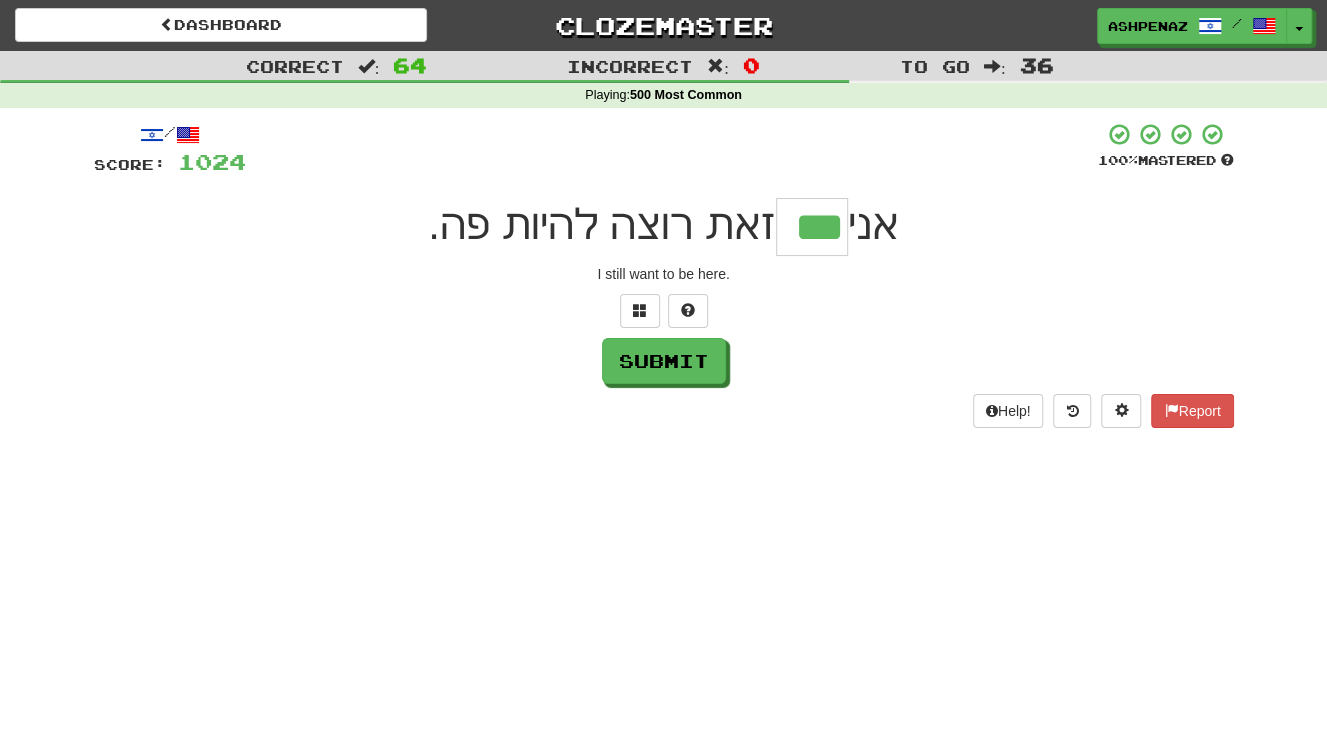 type on "***" 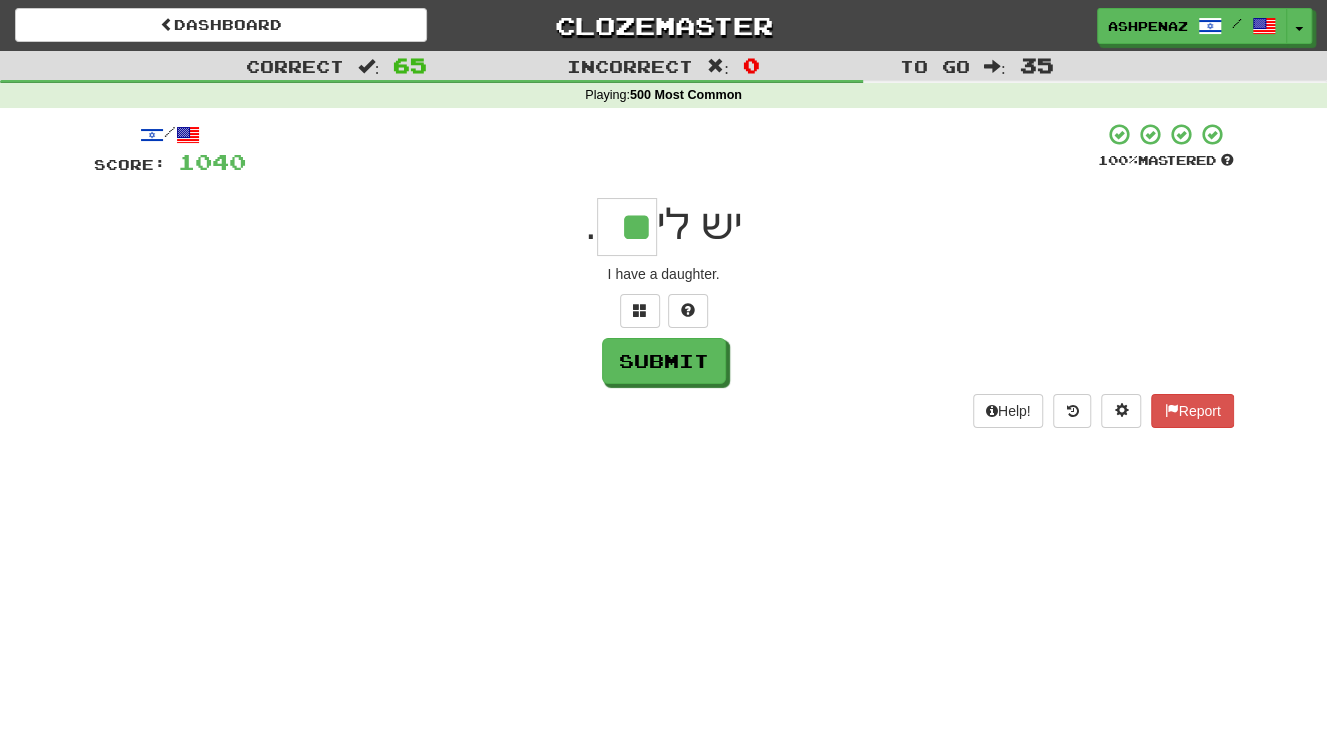 type on "**" 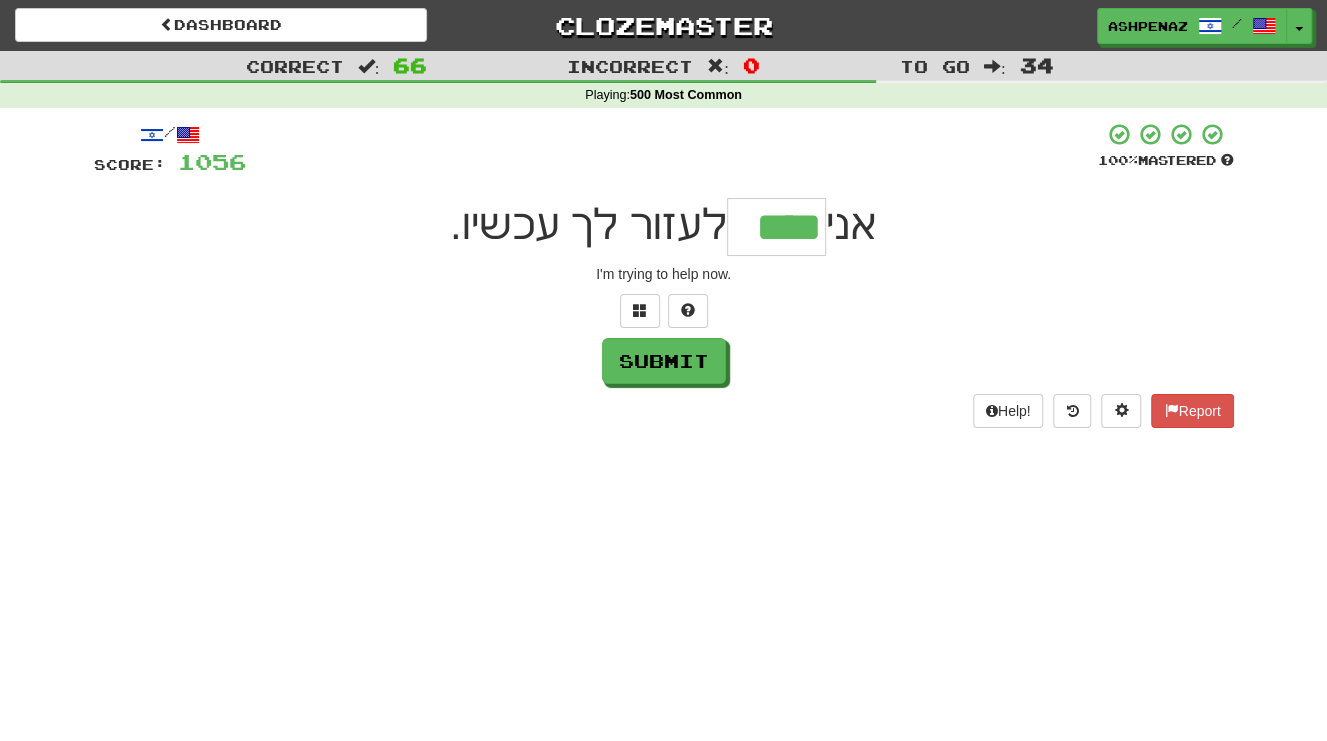 type on "****" 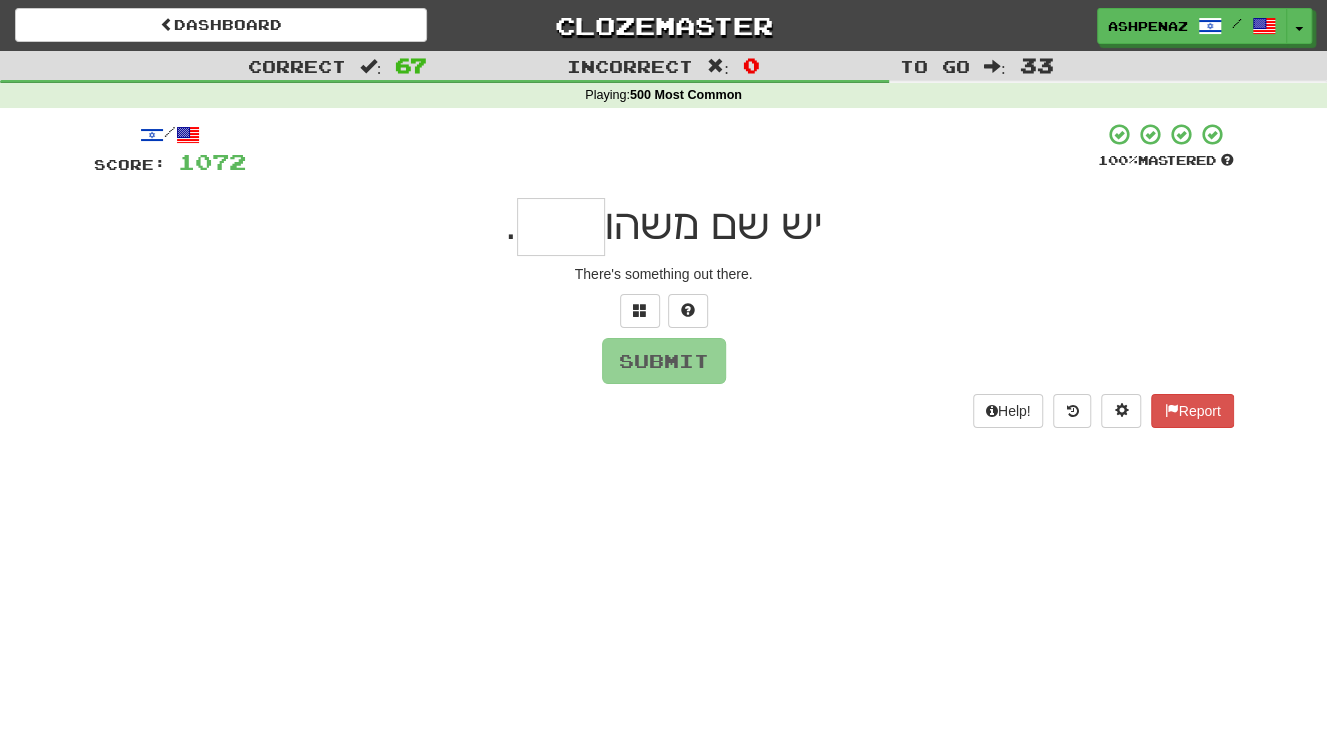 type on "*" 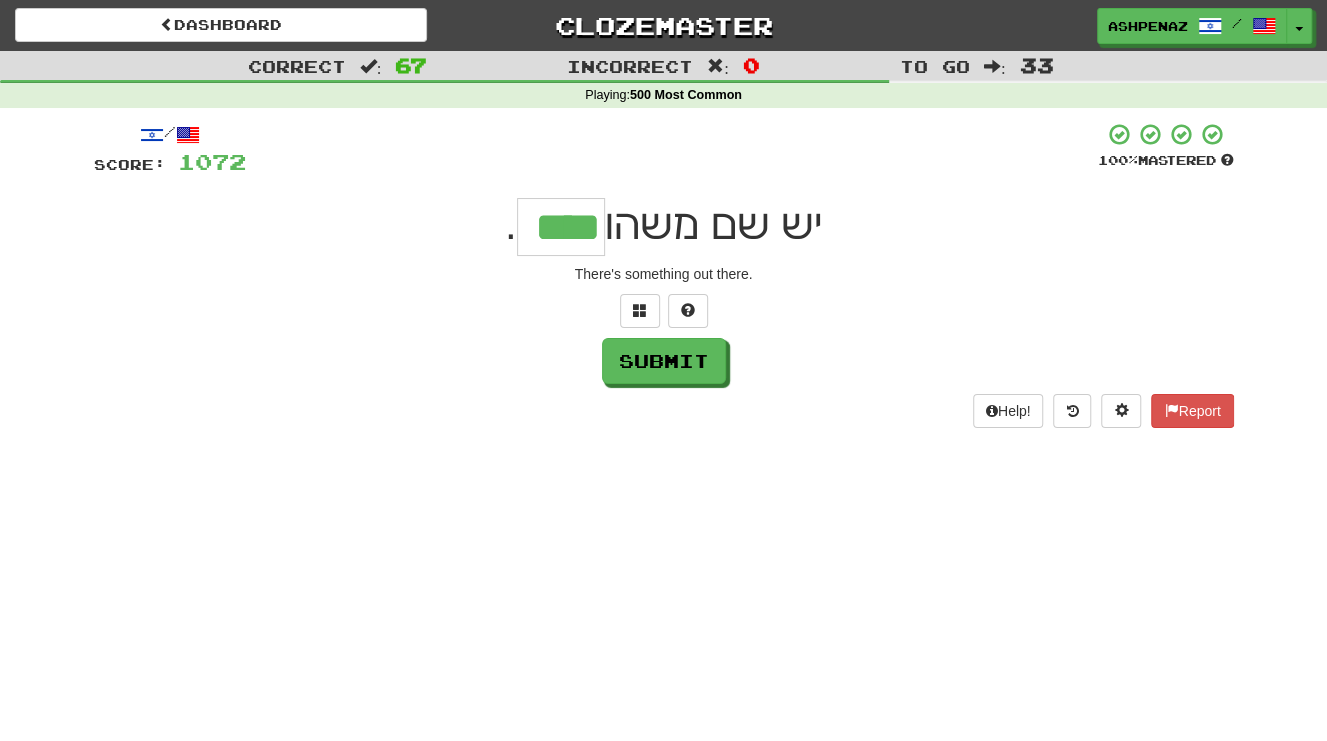type on "****" 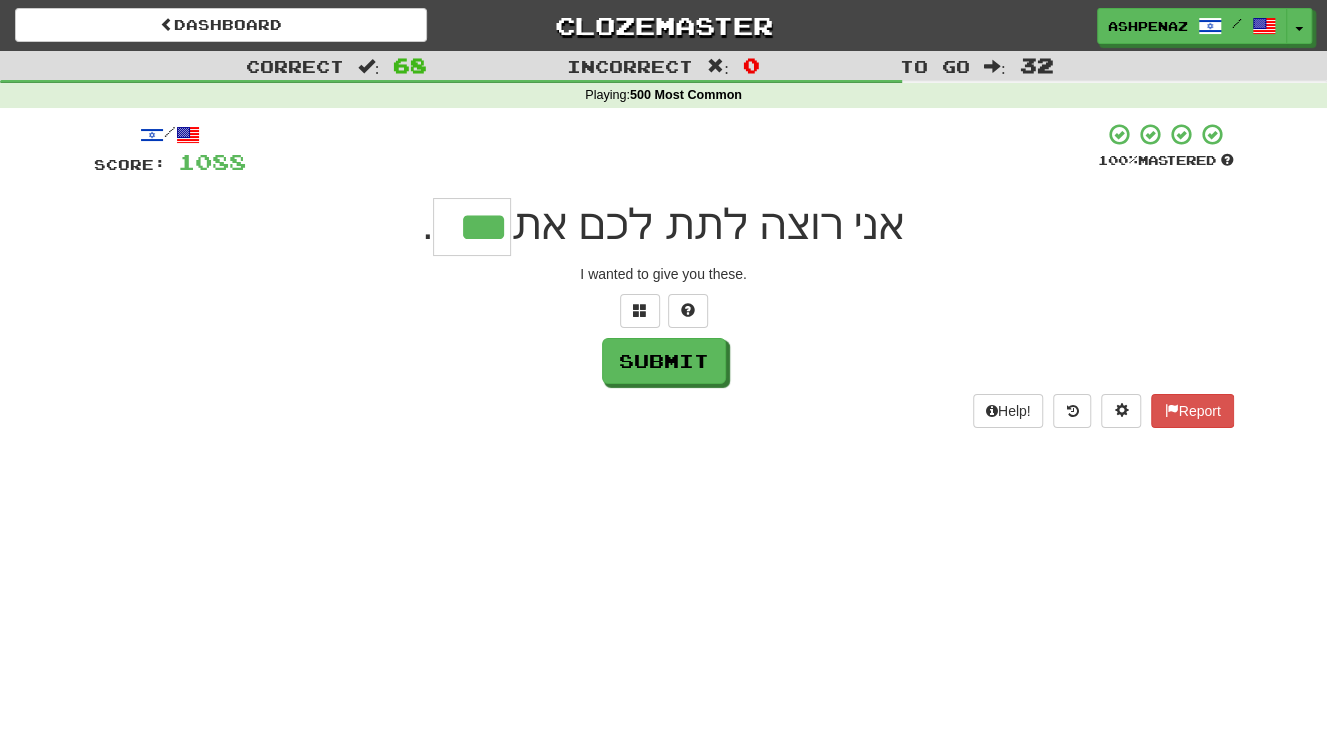 type on "***" 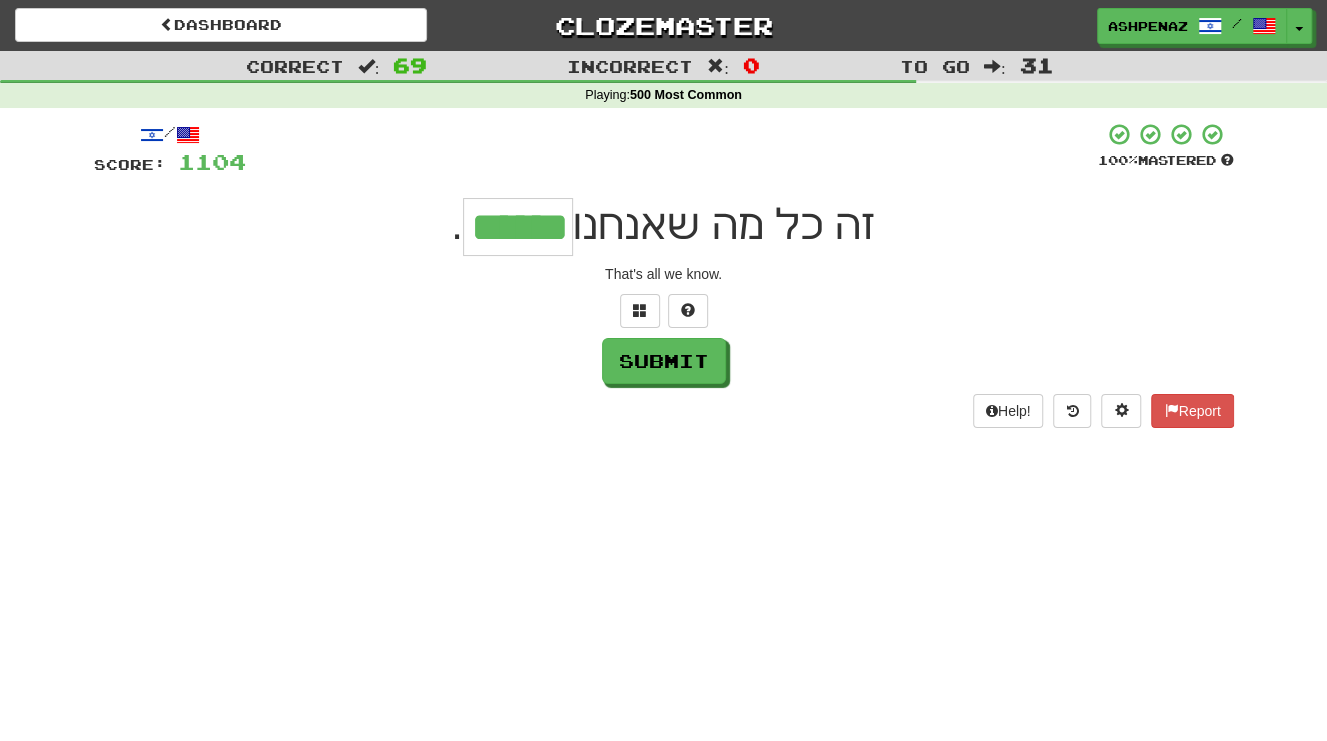 type on "******" 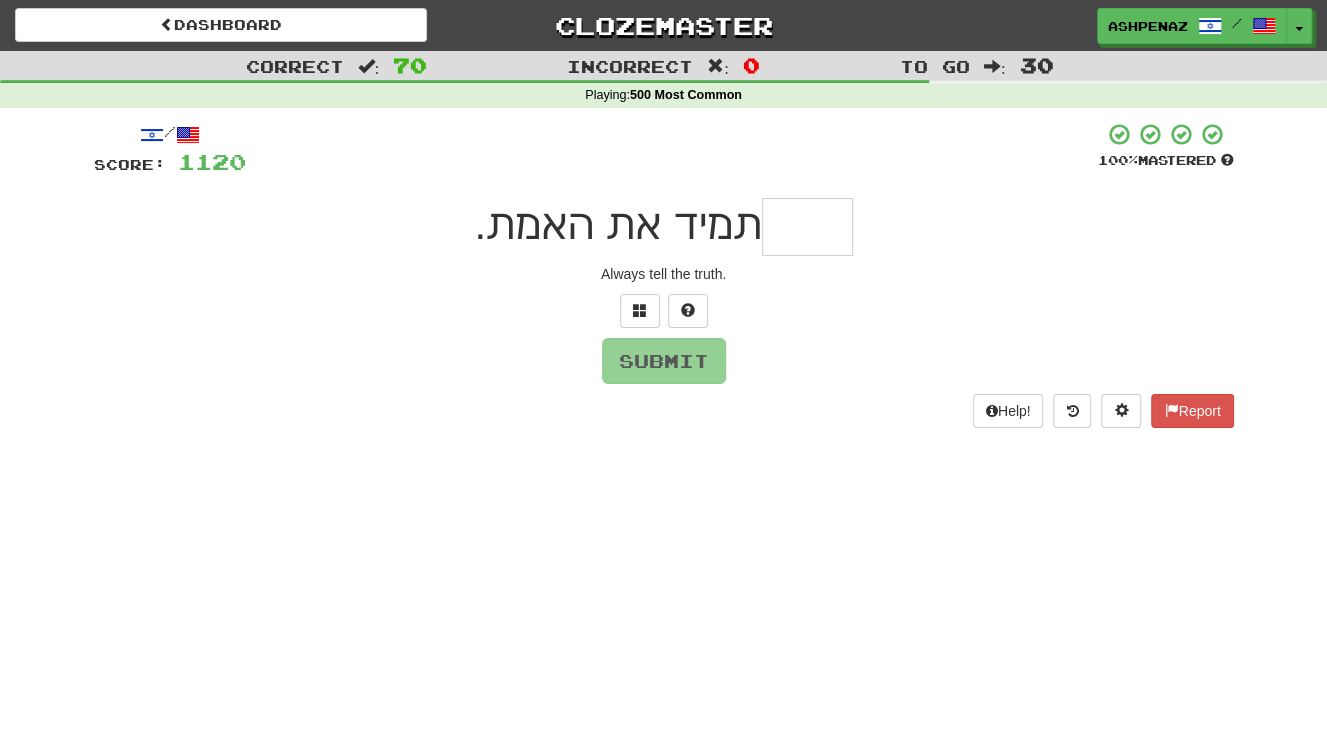 type on "*" 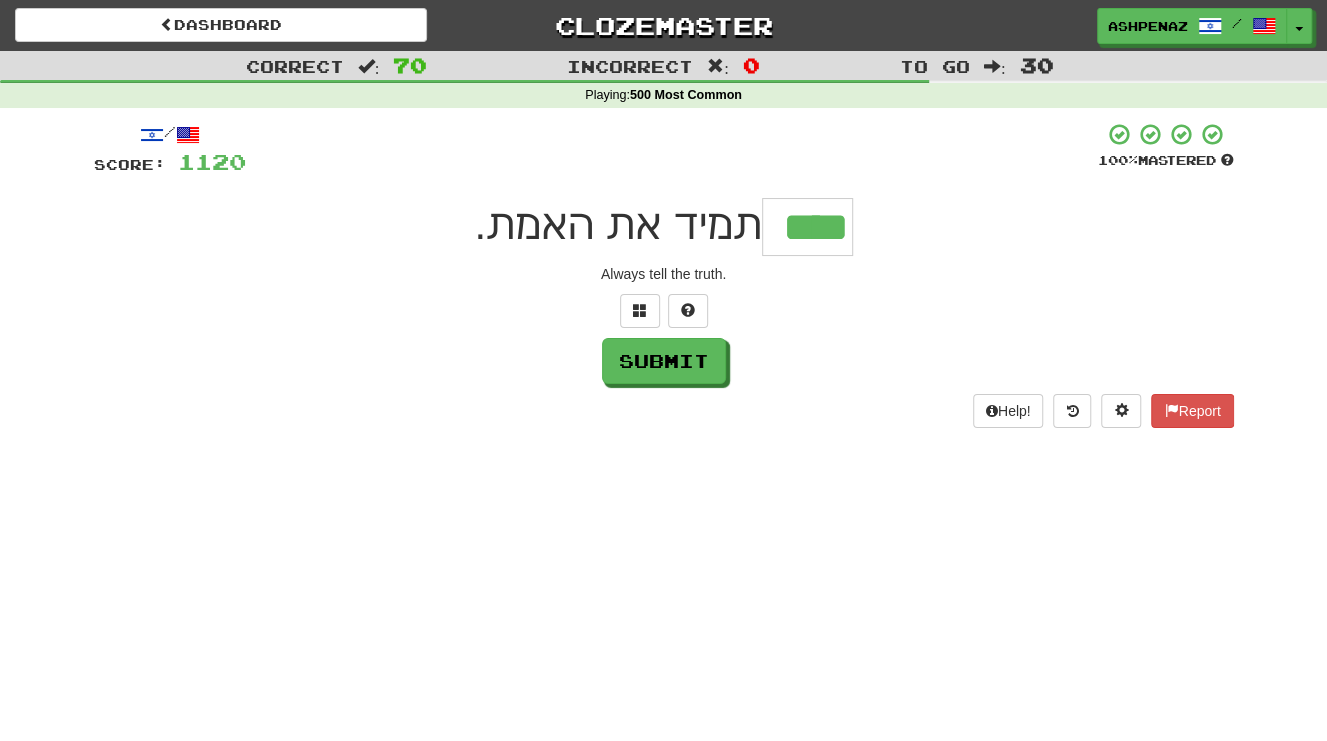 type on "****" 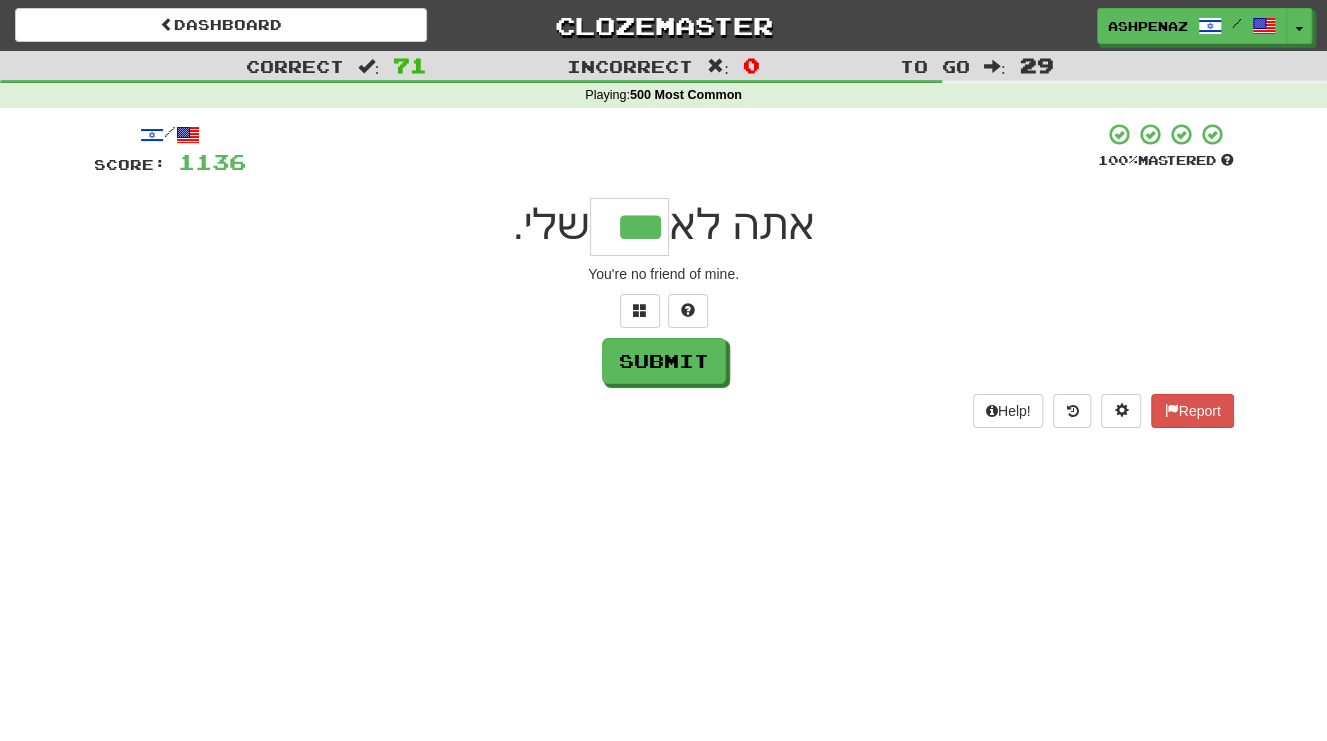 type on "***" 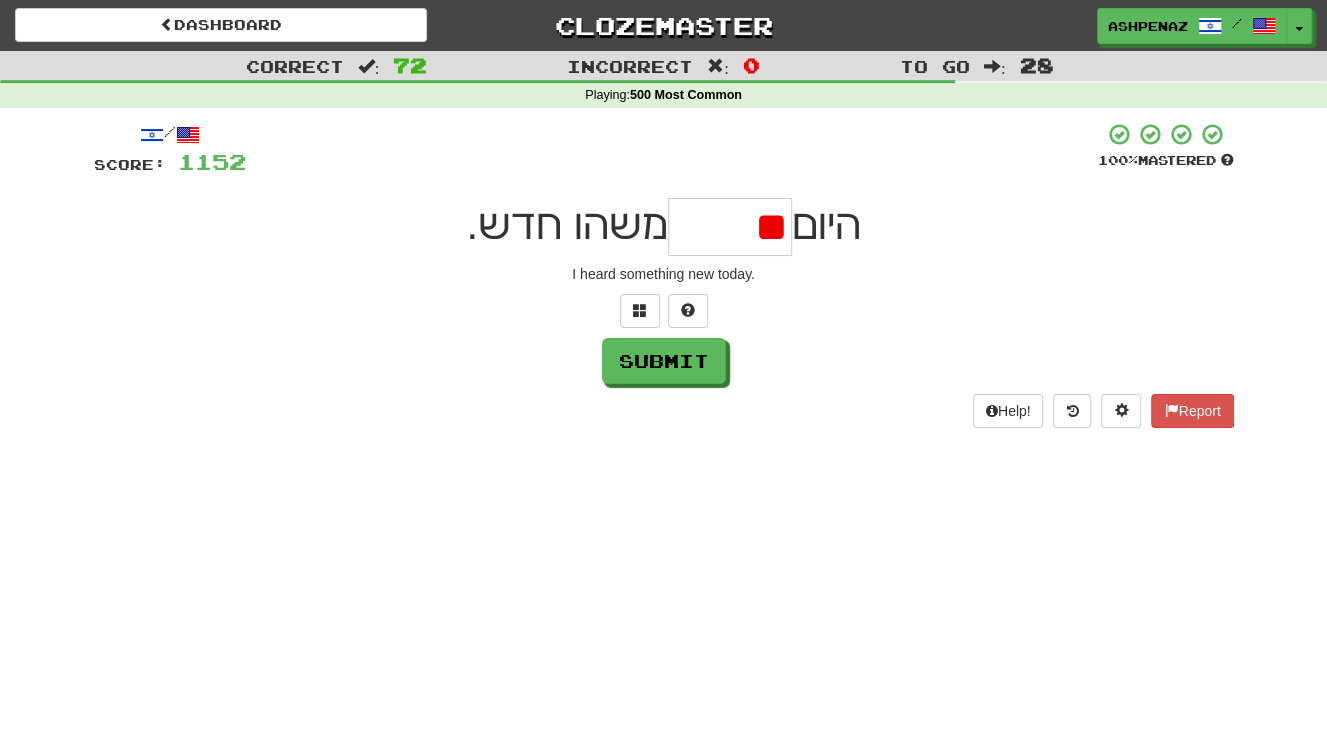 type on "*" 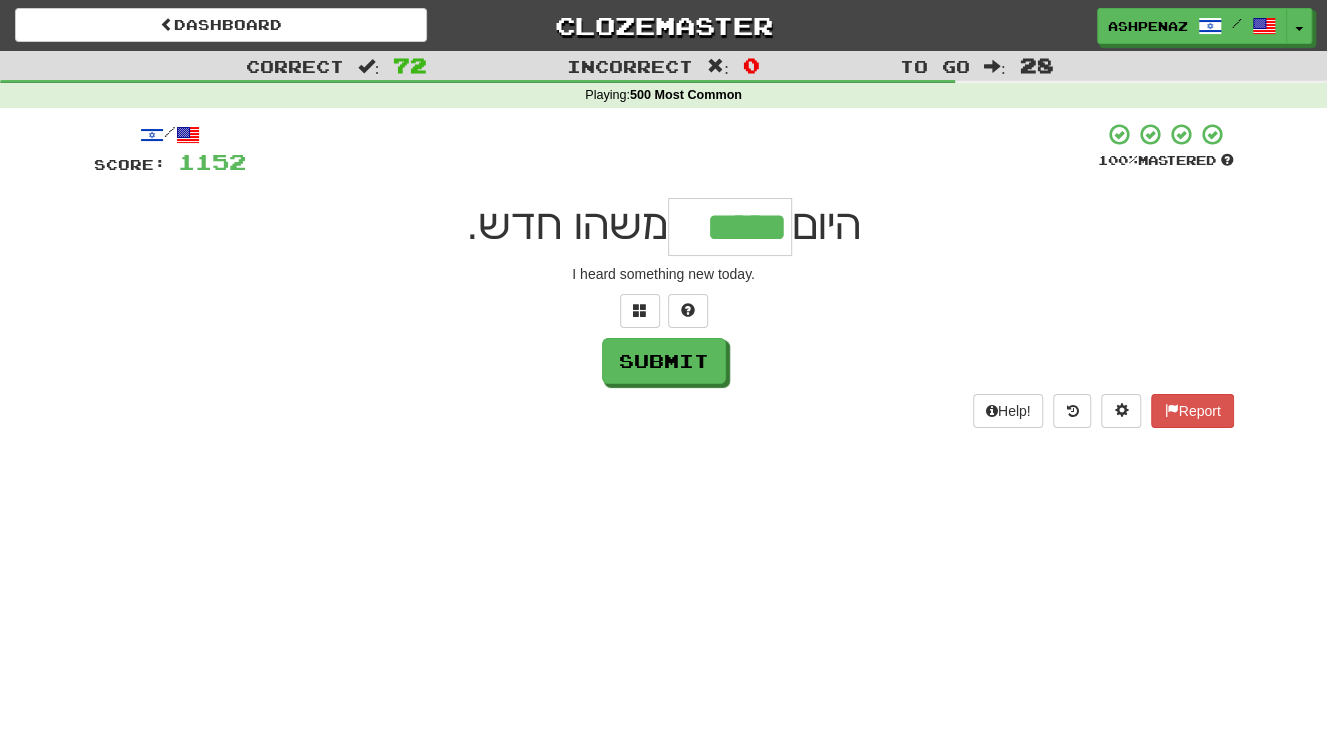 type on "*****" 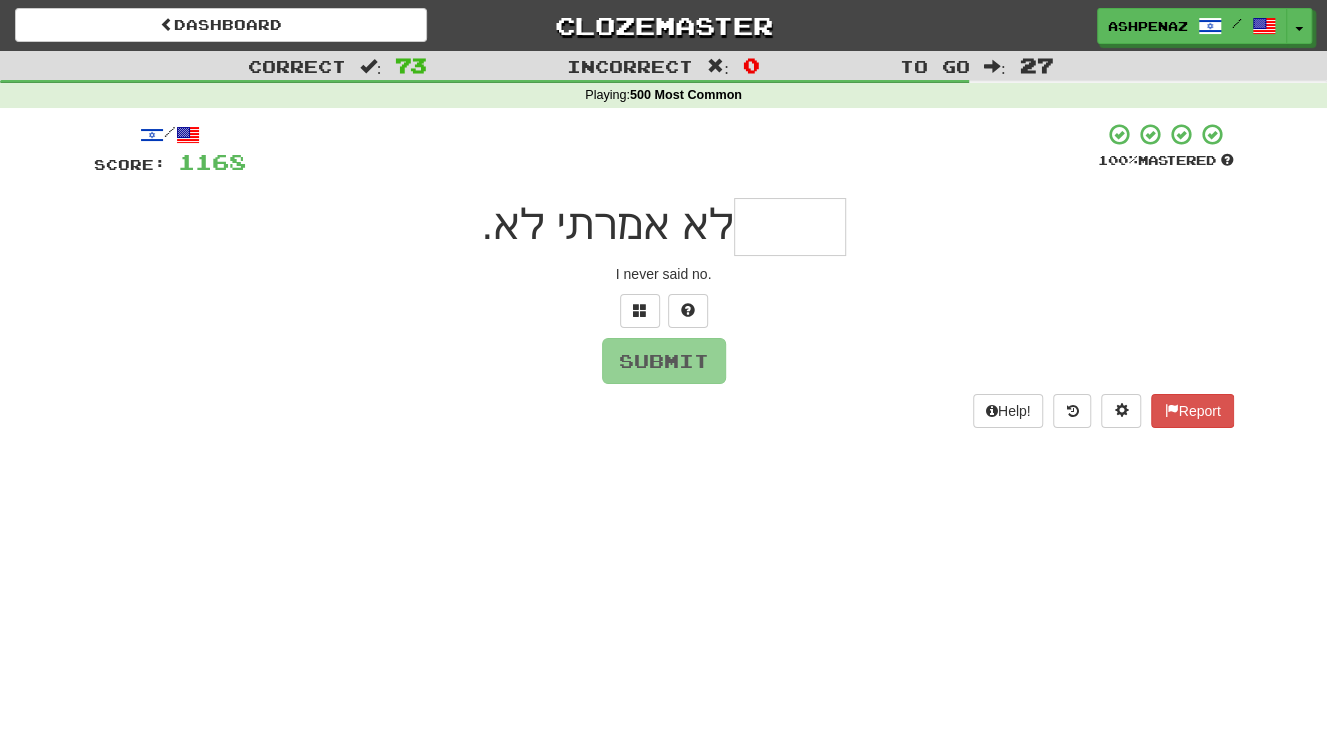 type on "*" 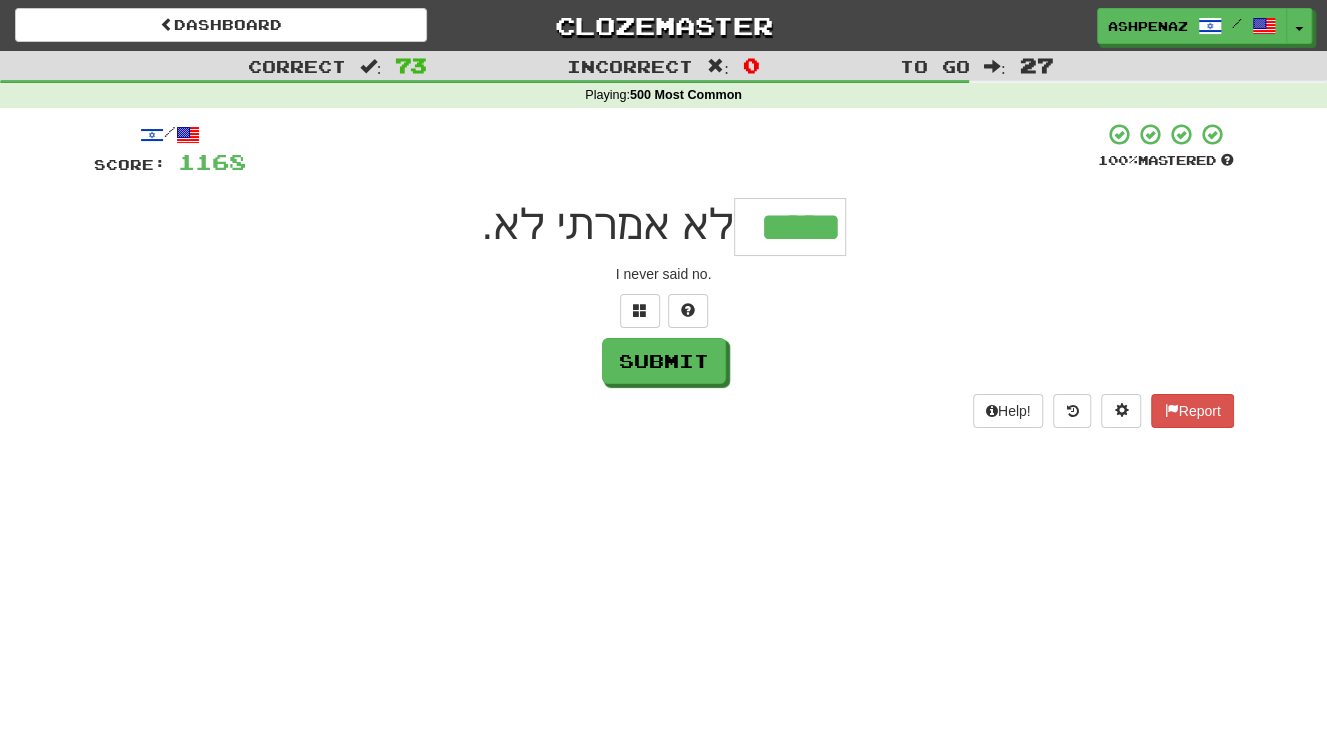 type on "*****" 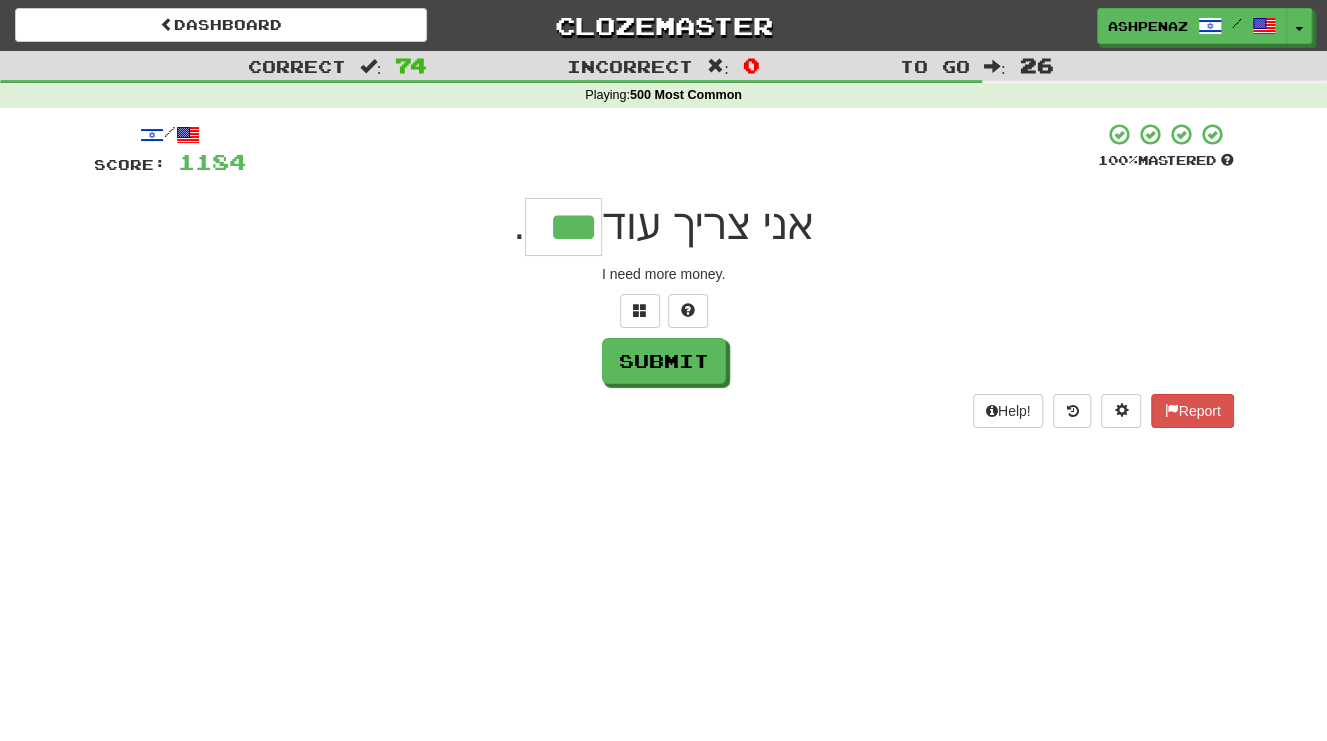 type on "***" 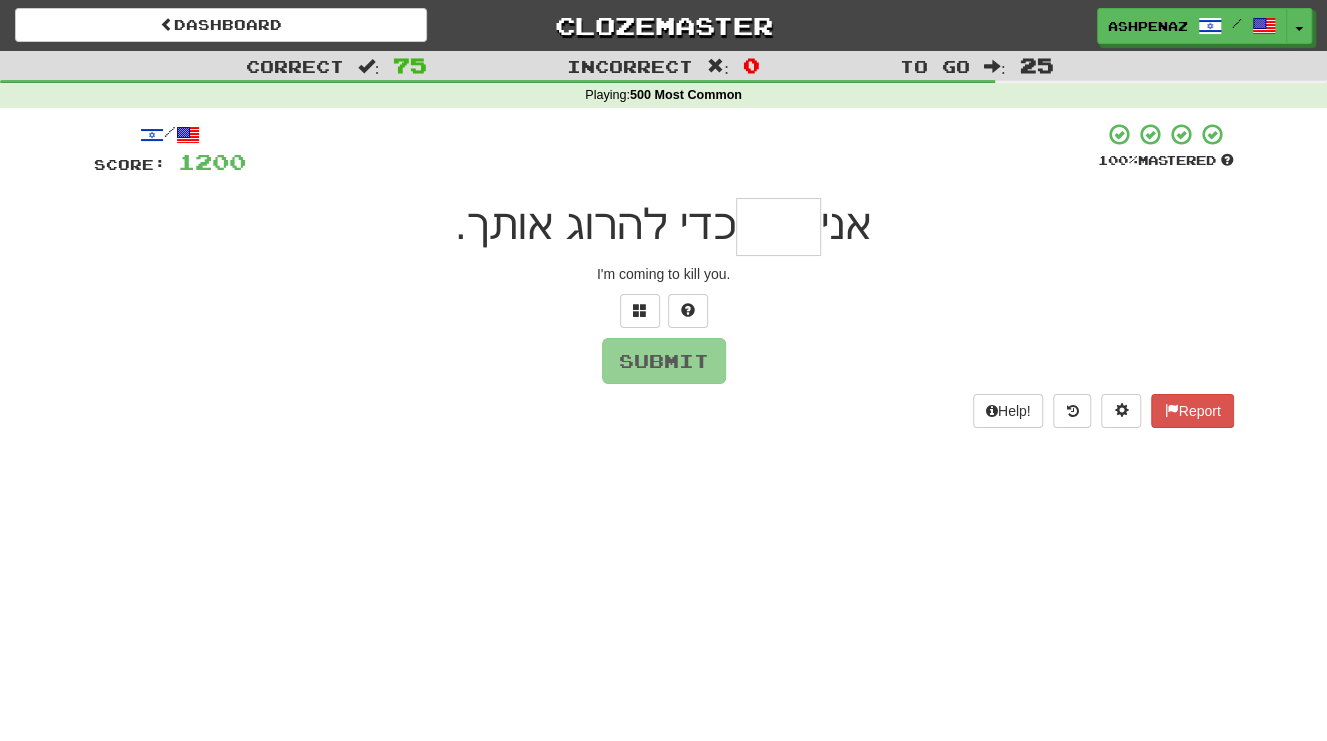 type on "*" 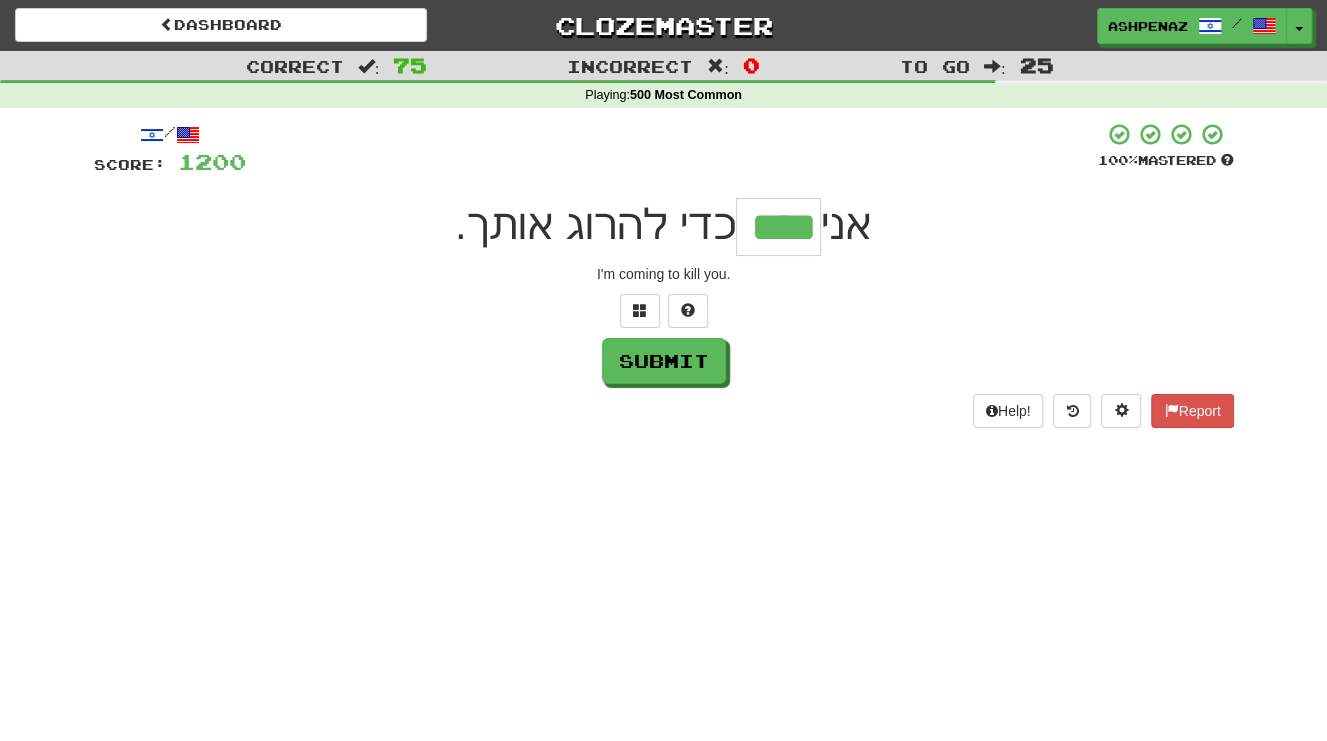 type on "****" 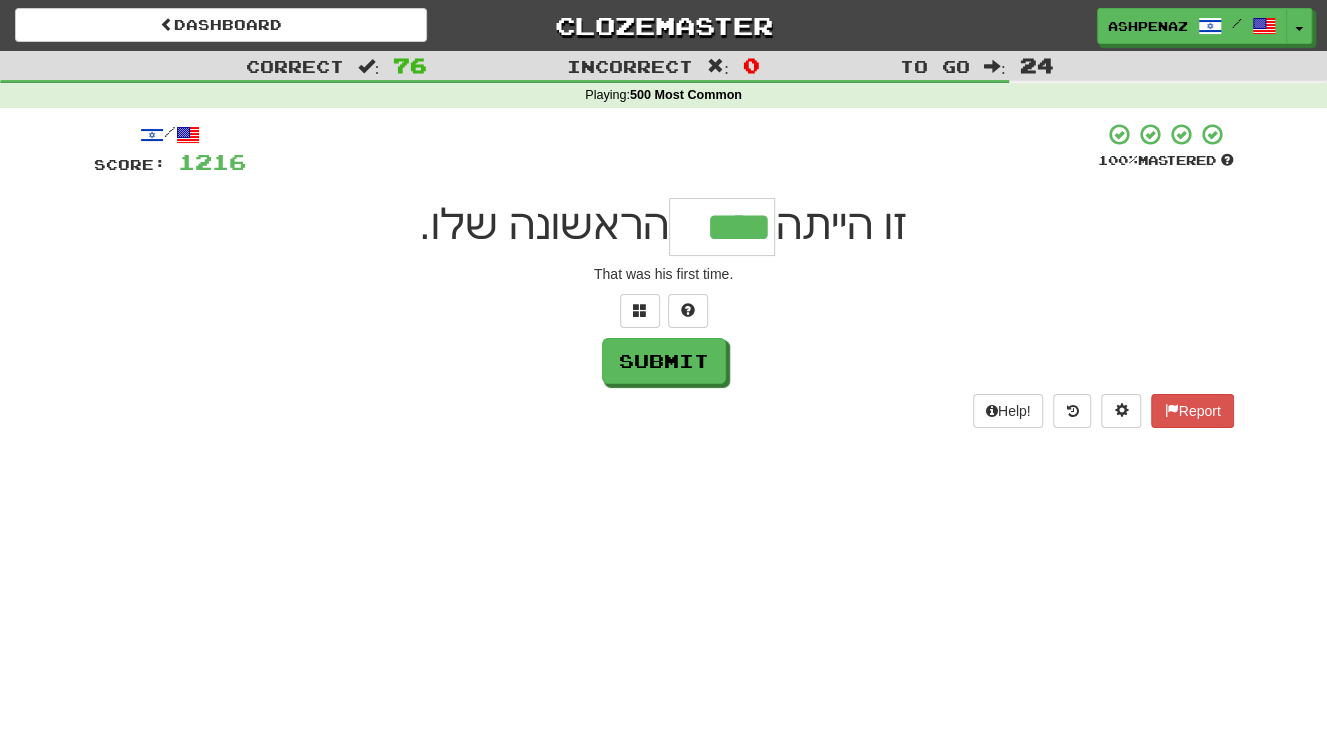 type on "****" 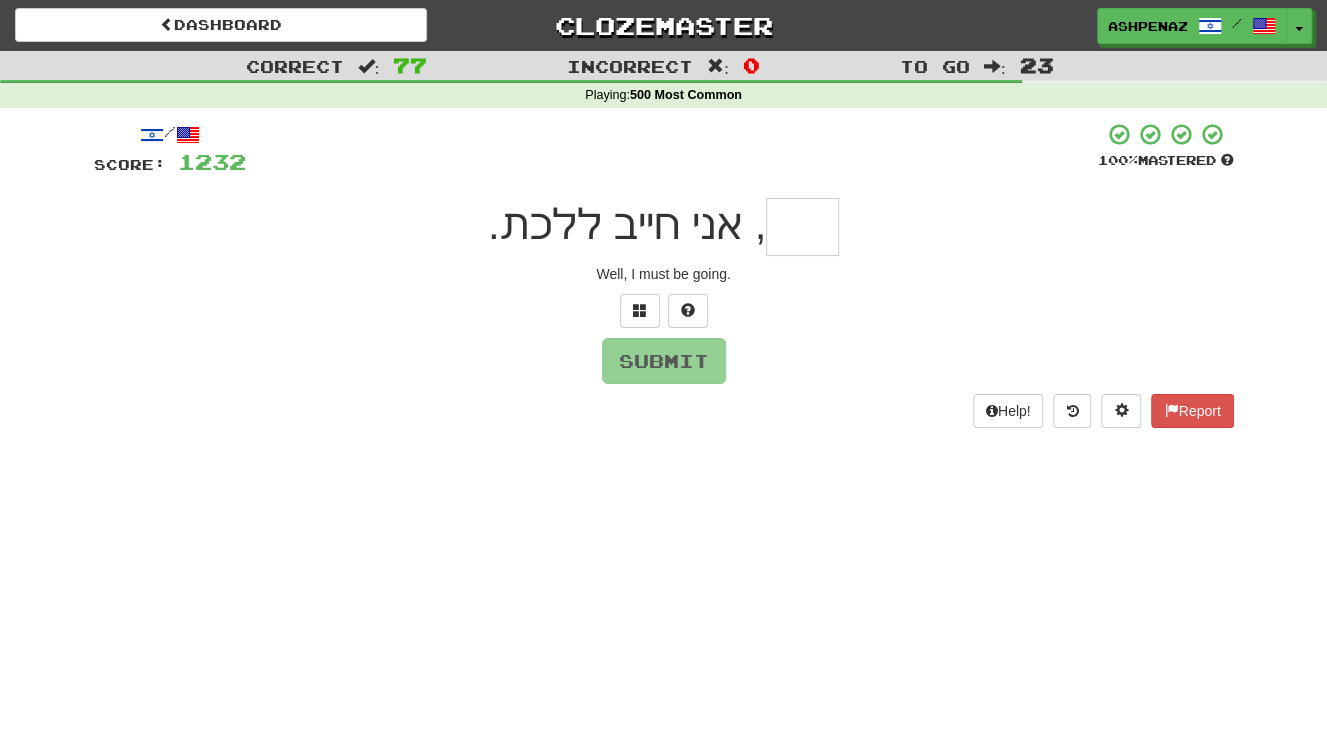 type on "*" 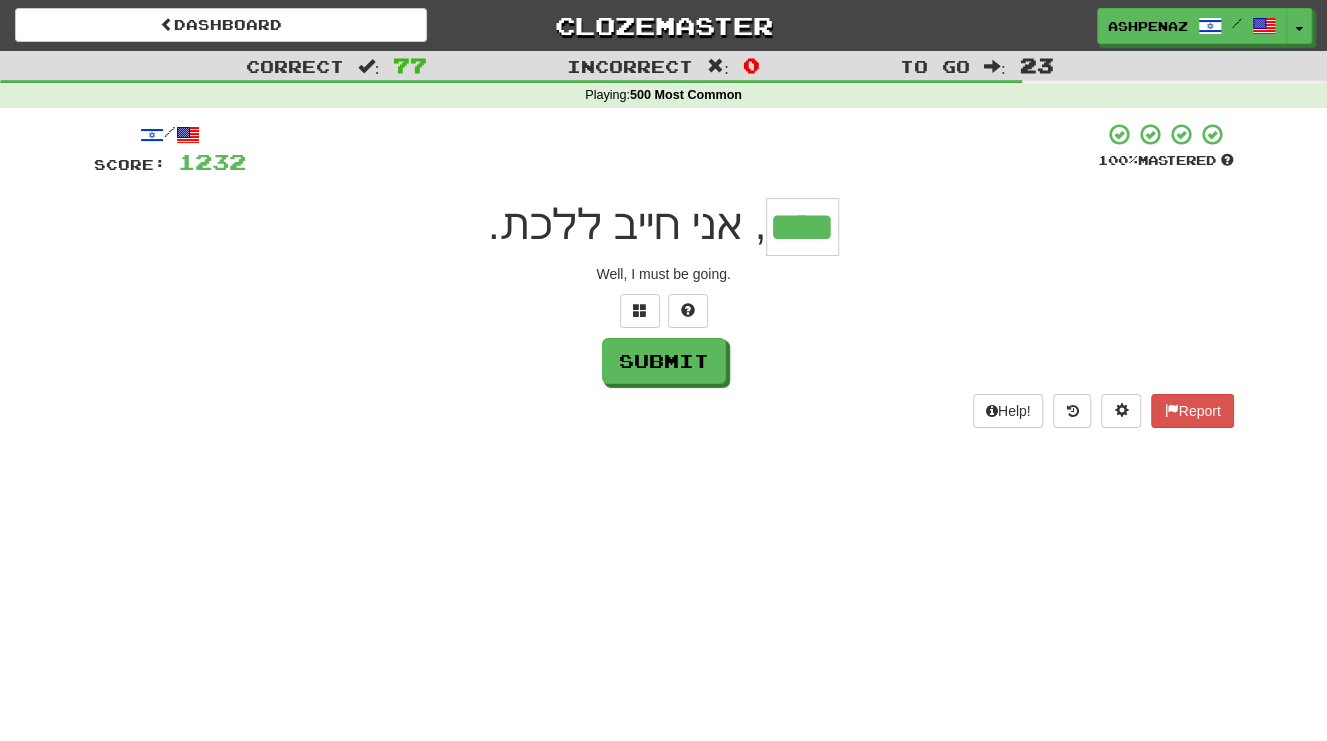type on "****" 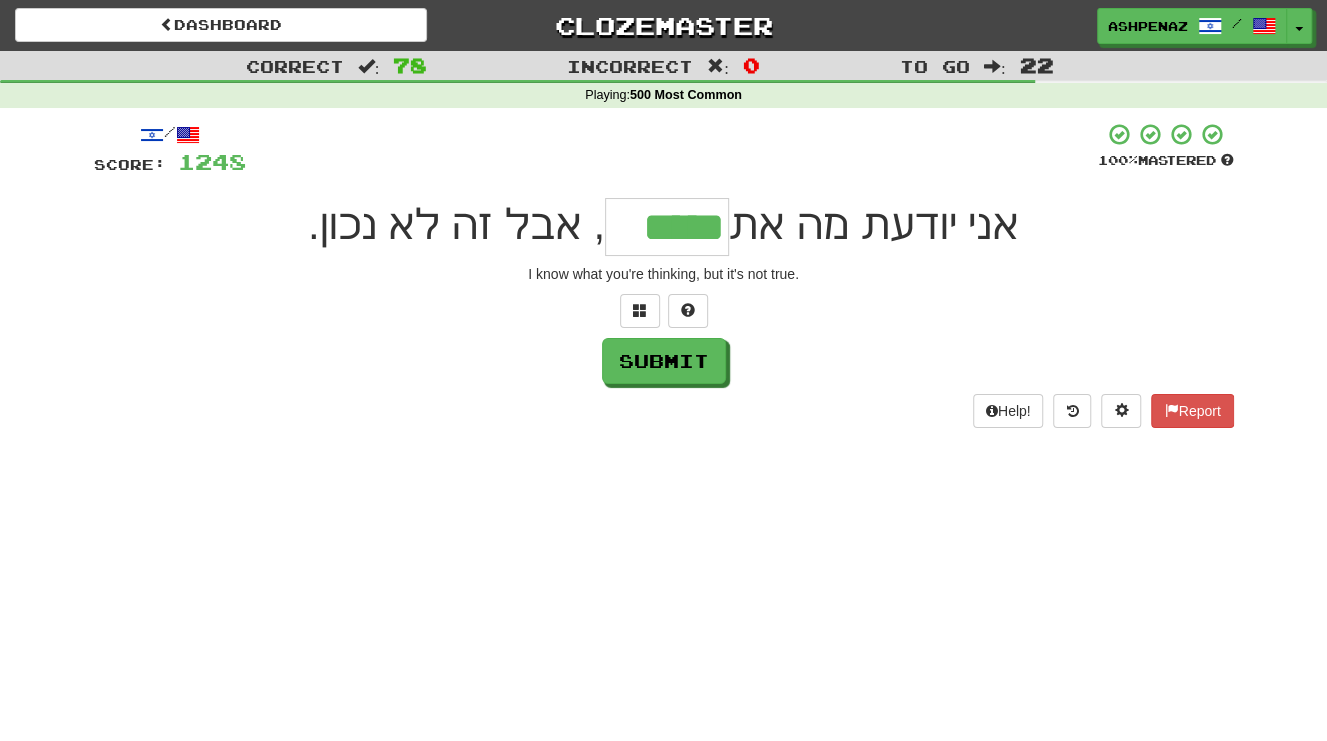 type on "*****" 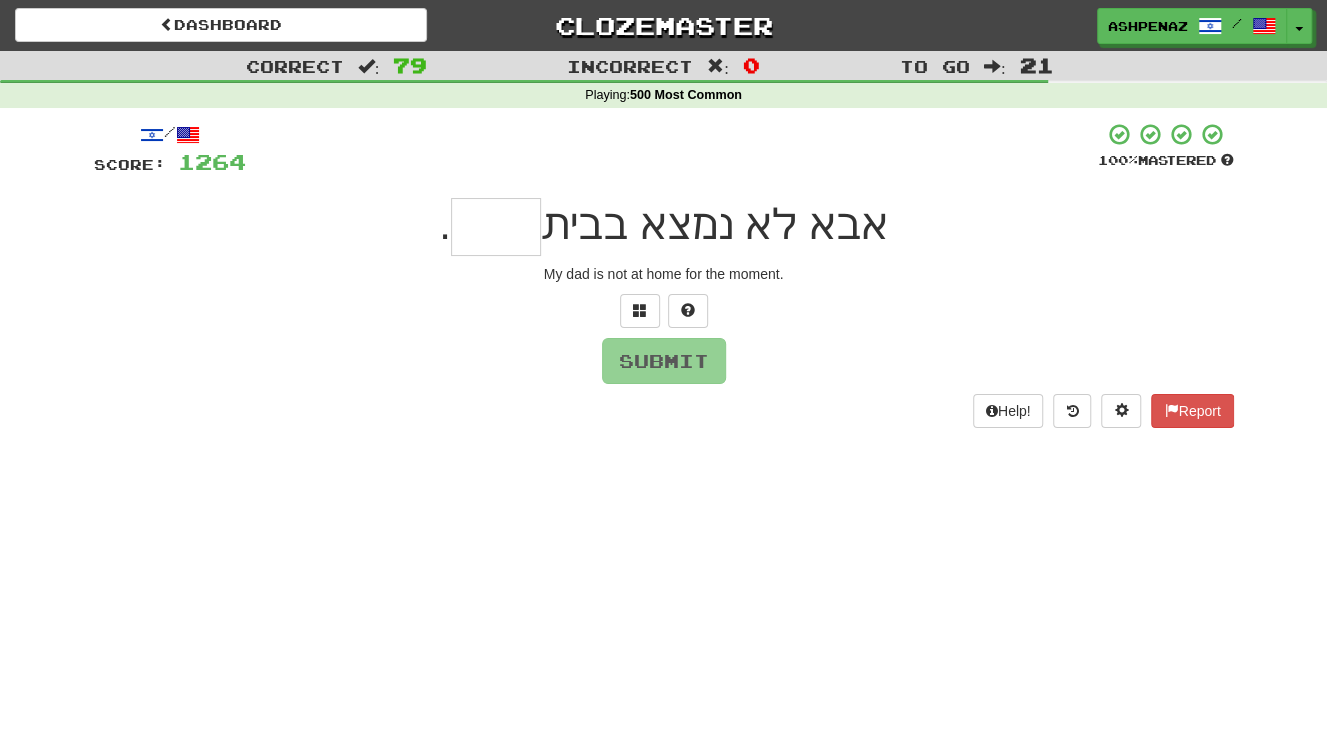 type on "*" 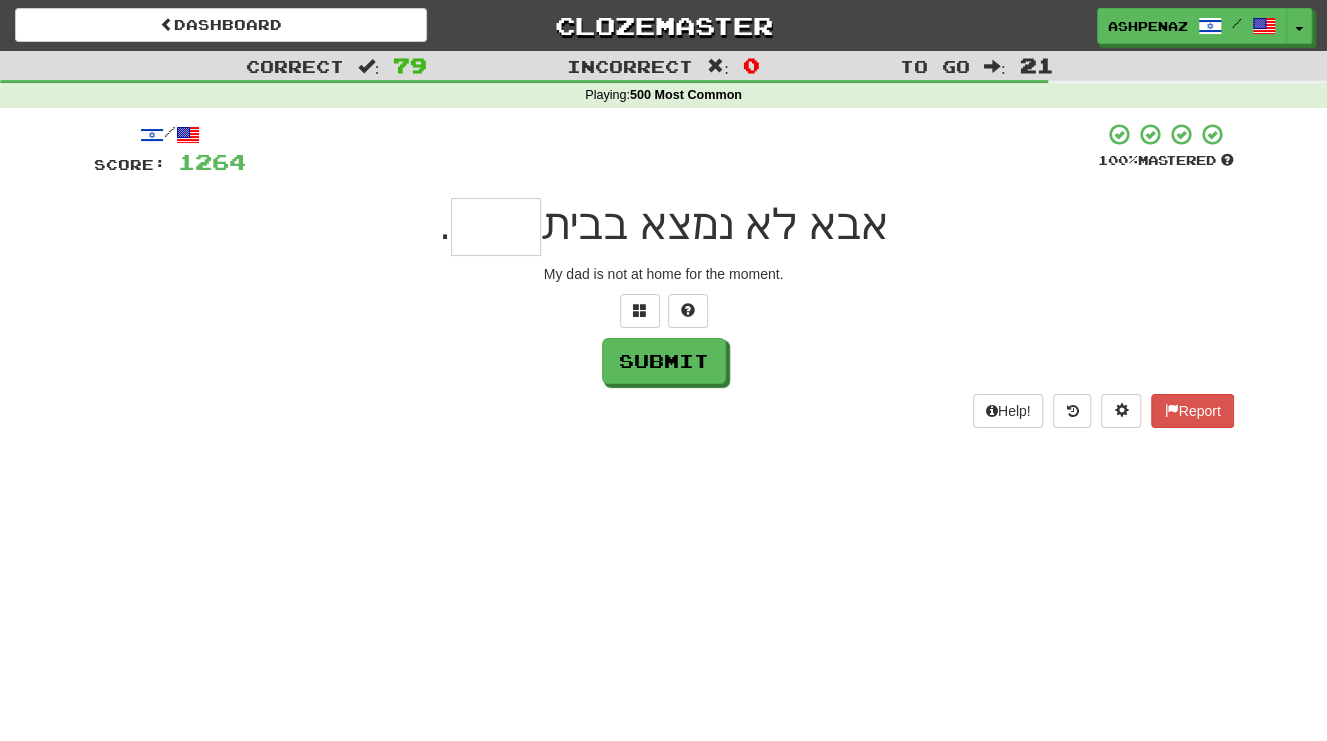type on "*" 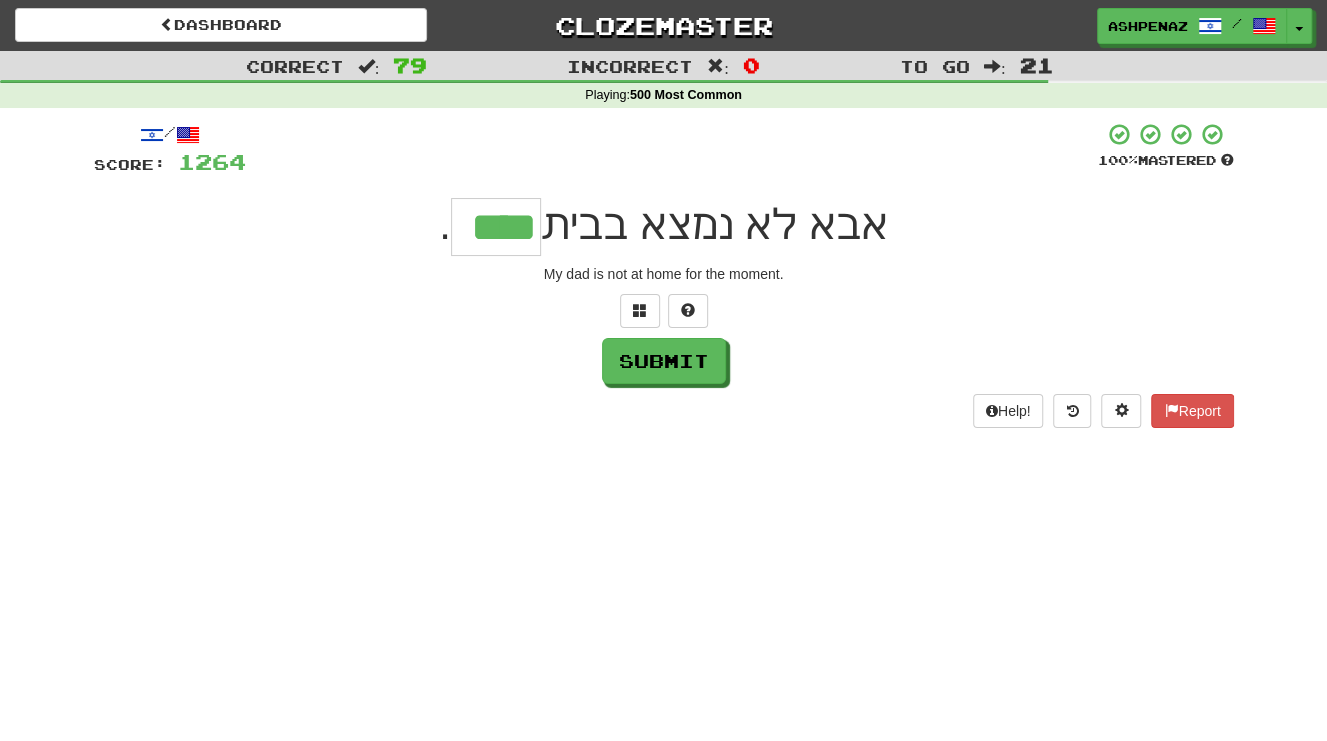 type on "****" 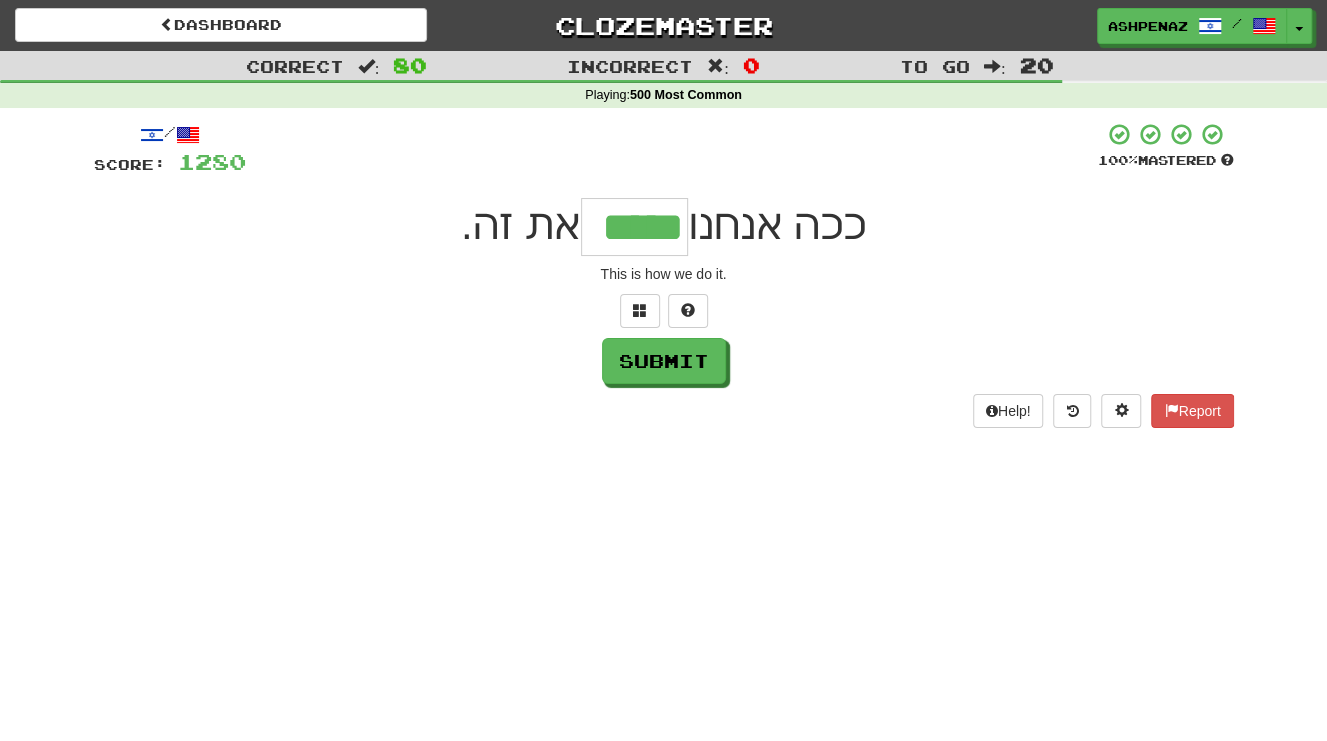 type on "*****" 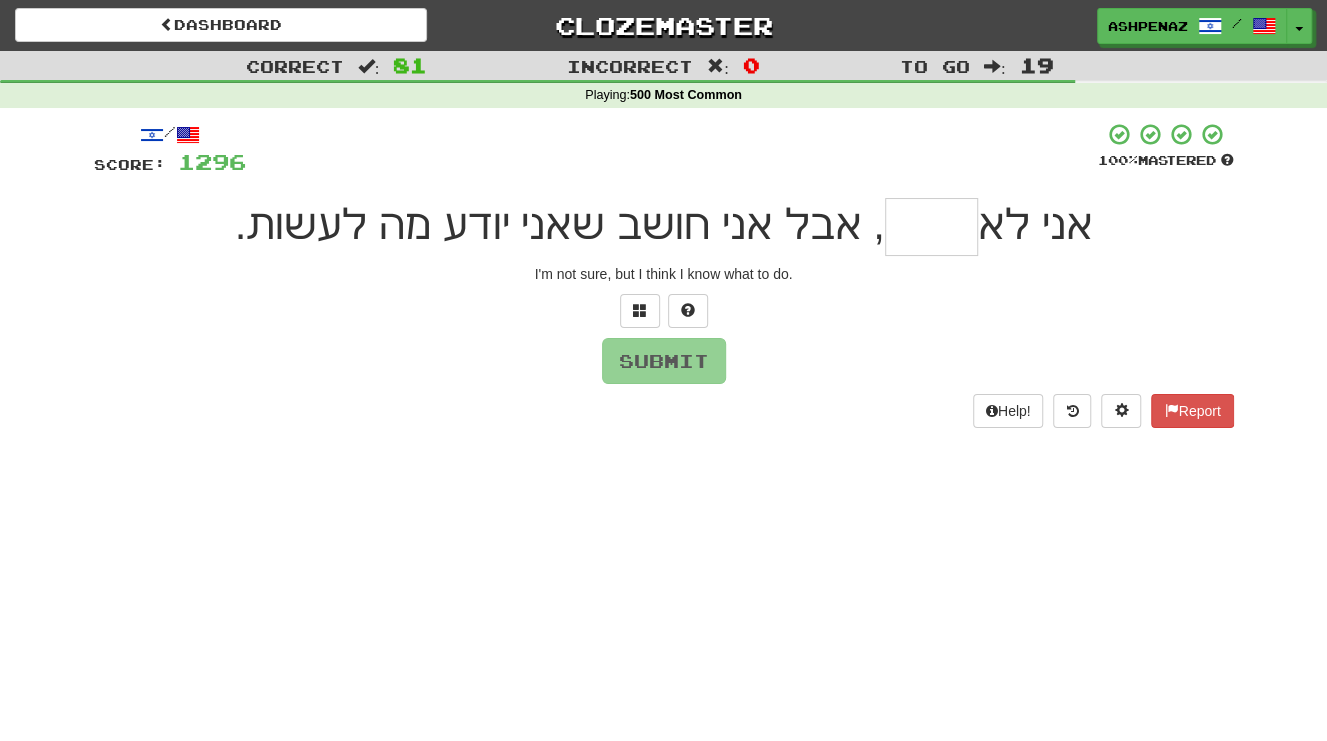 type on "*" 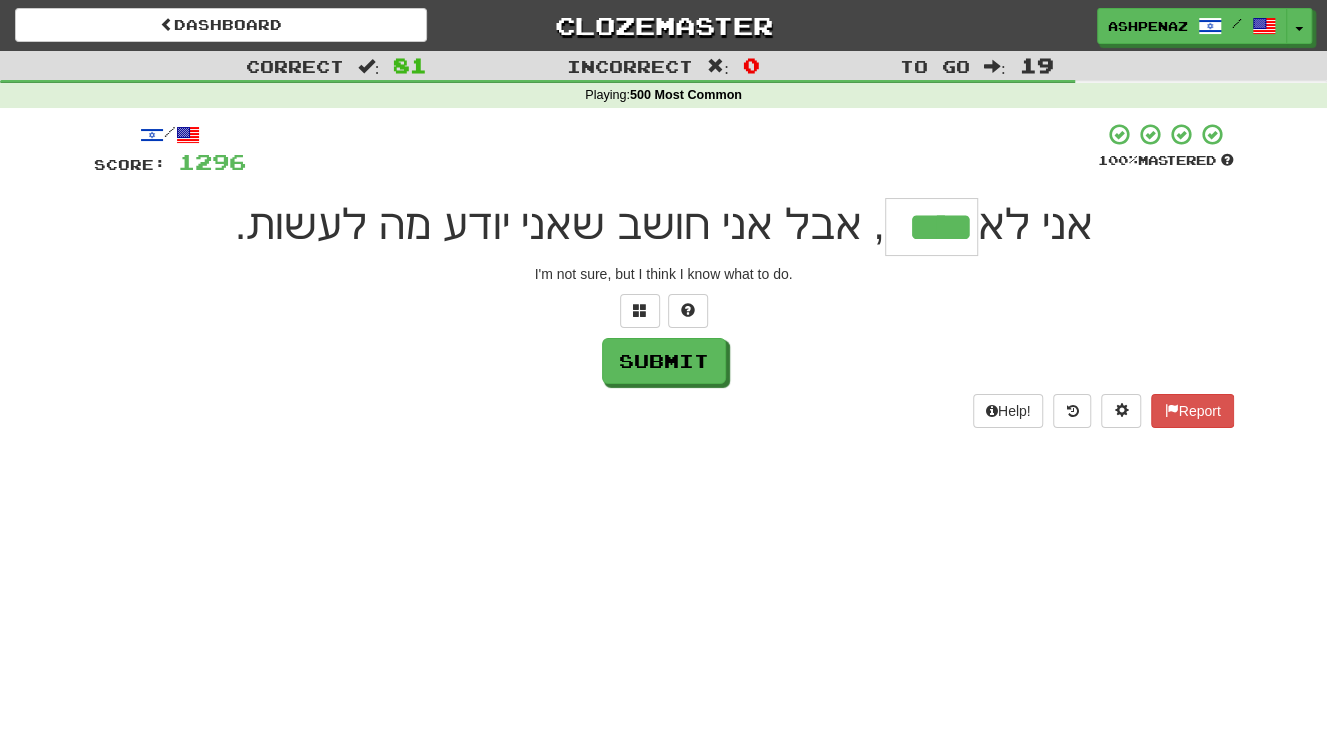type on "****" 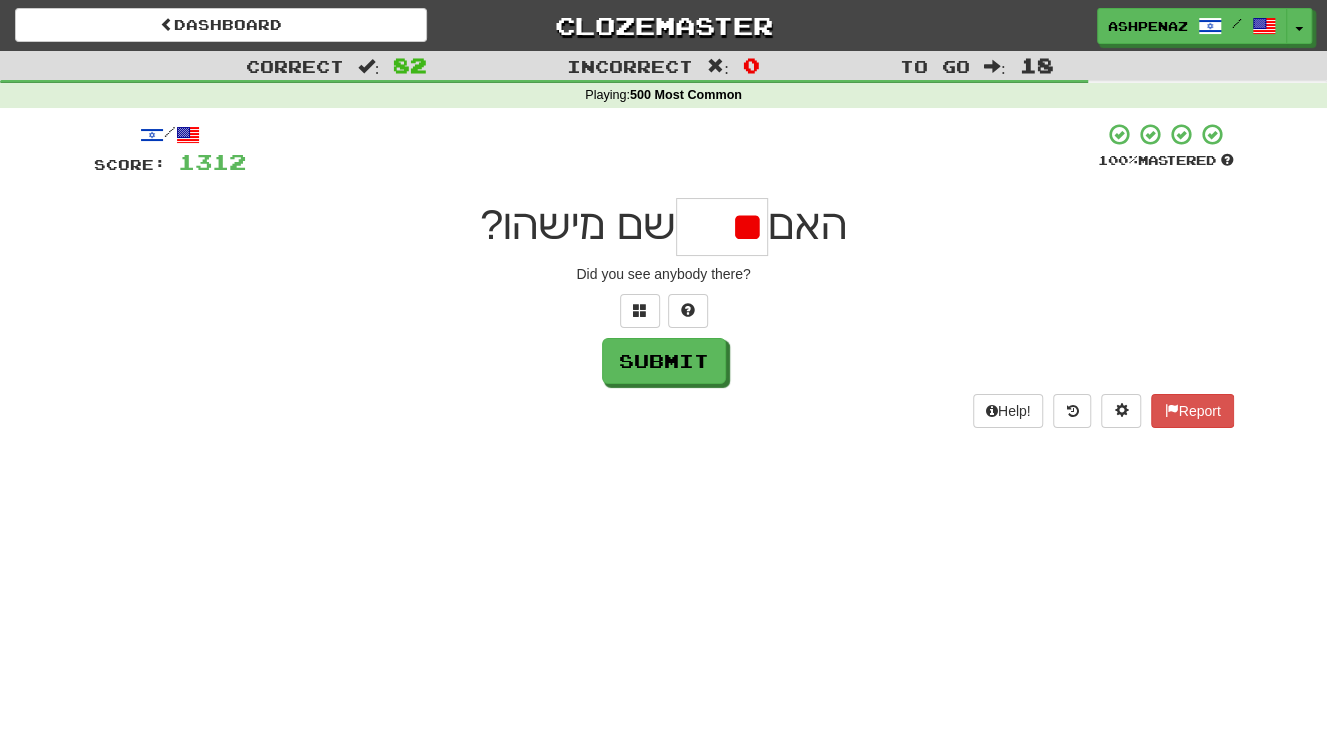 type on "*" 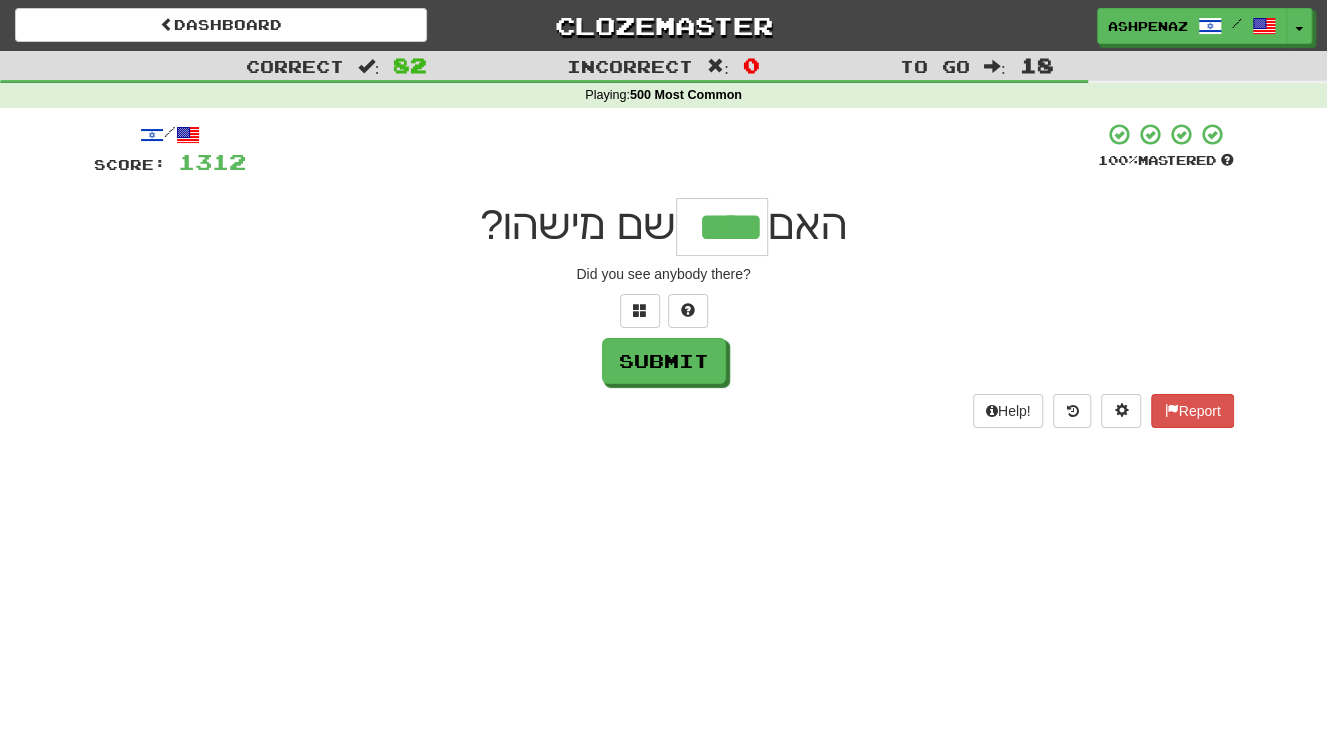 type on "****" 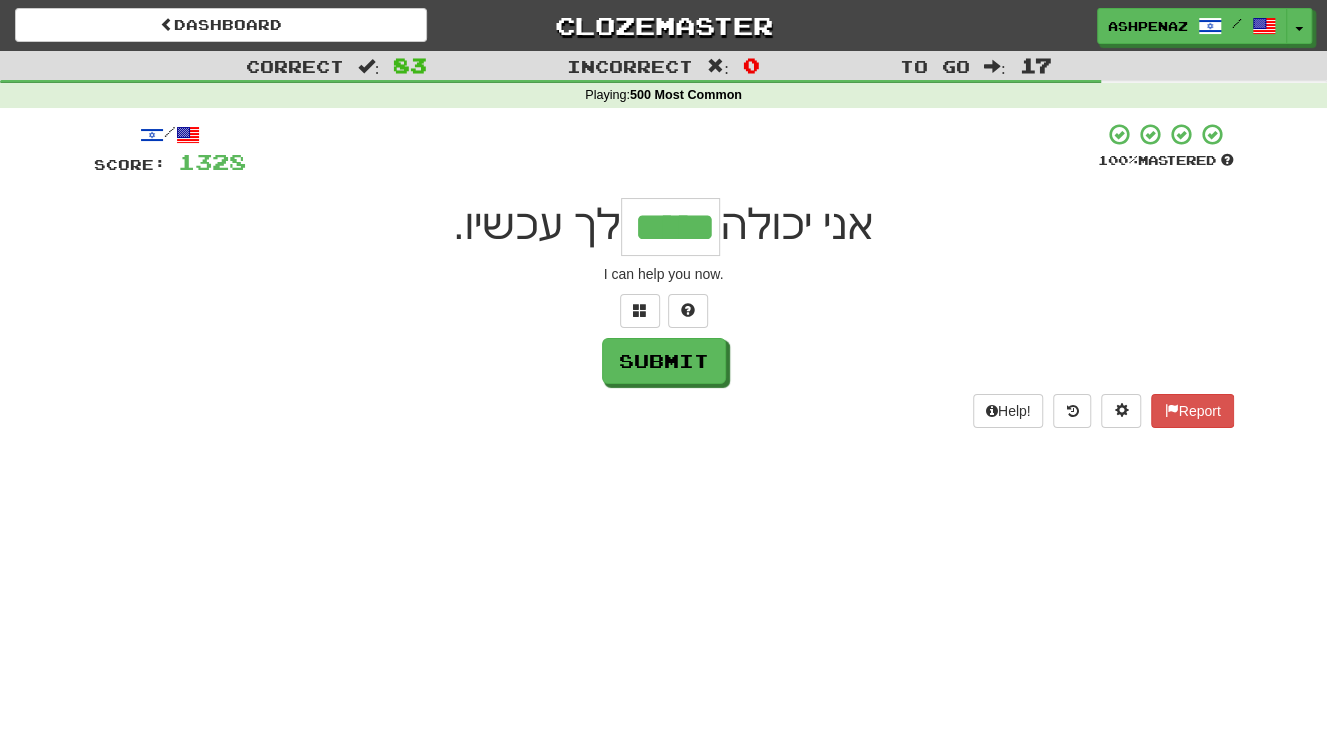 type on "*****" 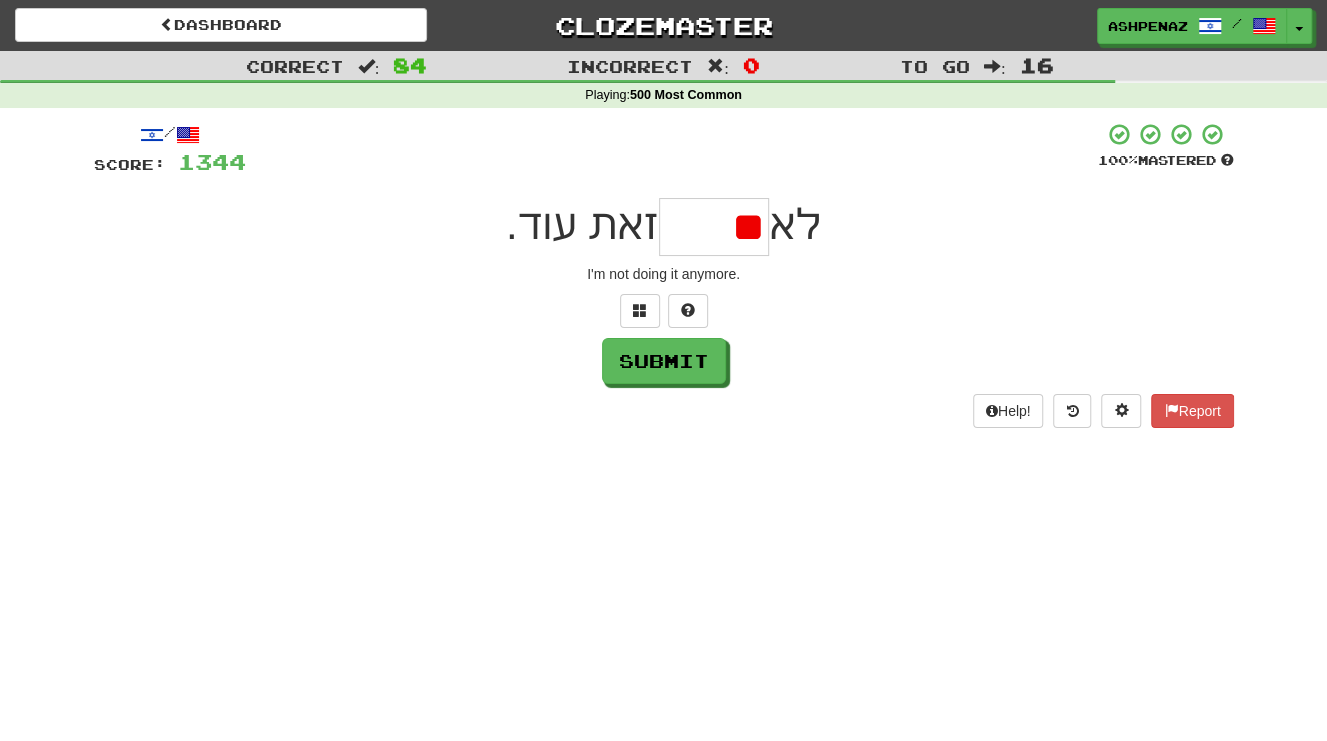 type on "*" 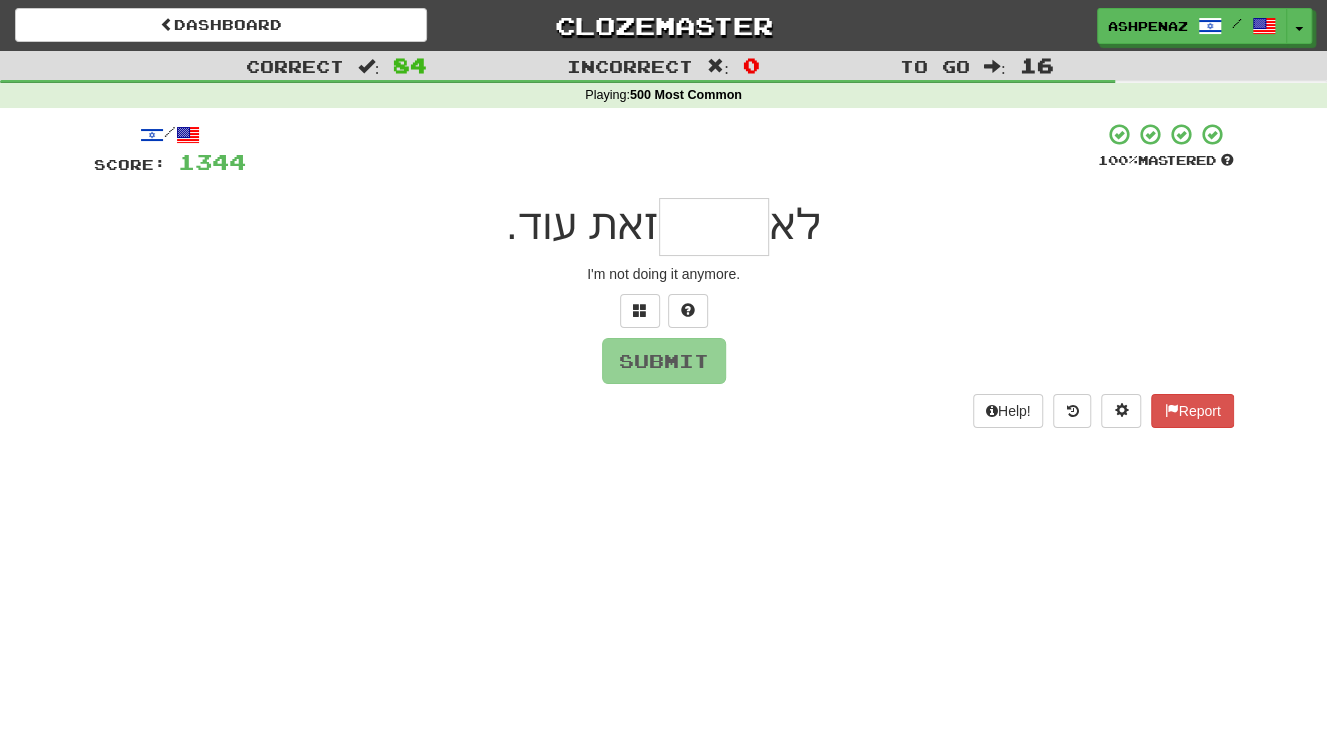 type on "*" 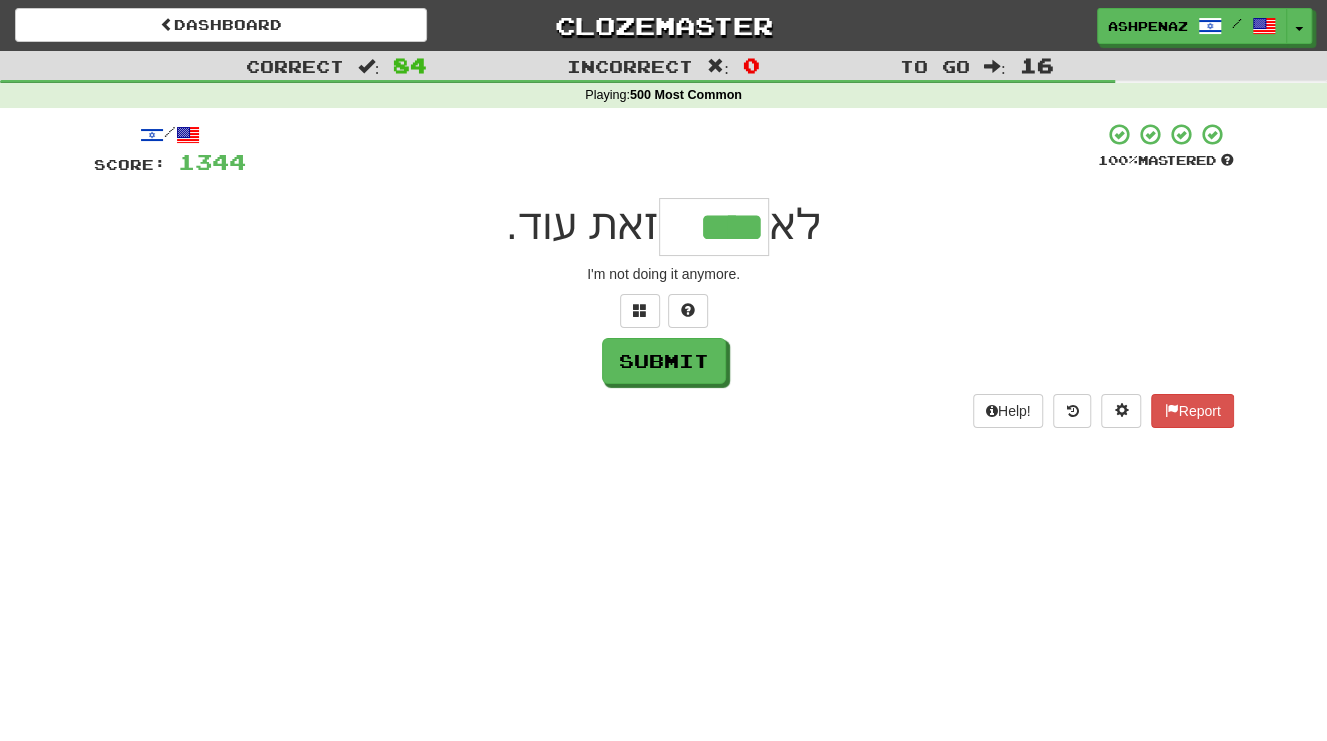 type on "****" 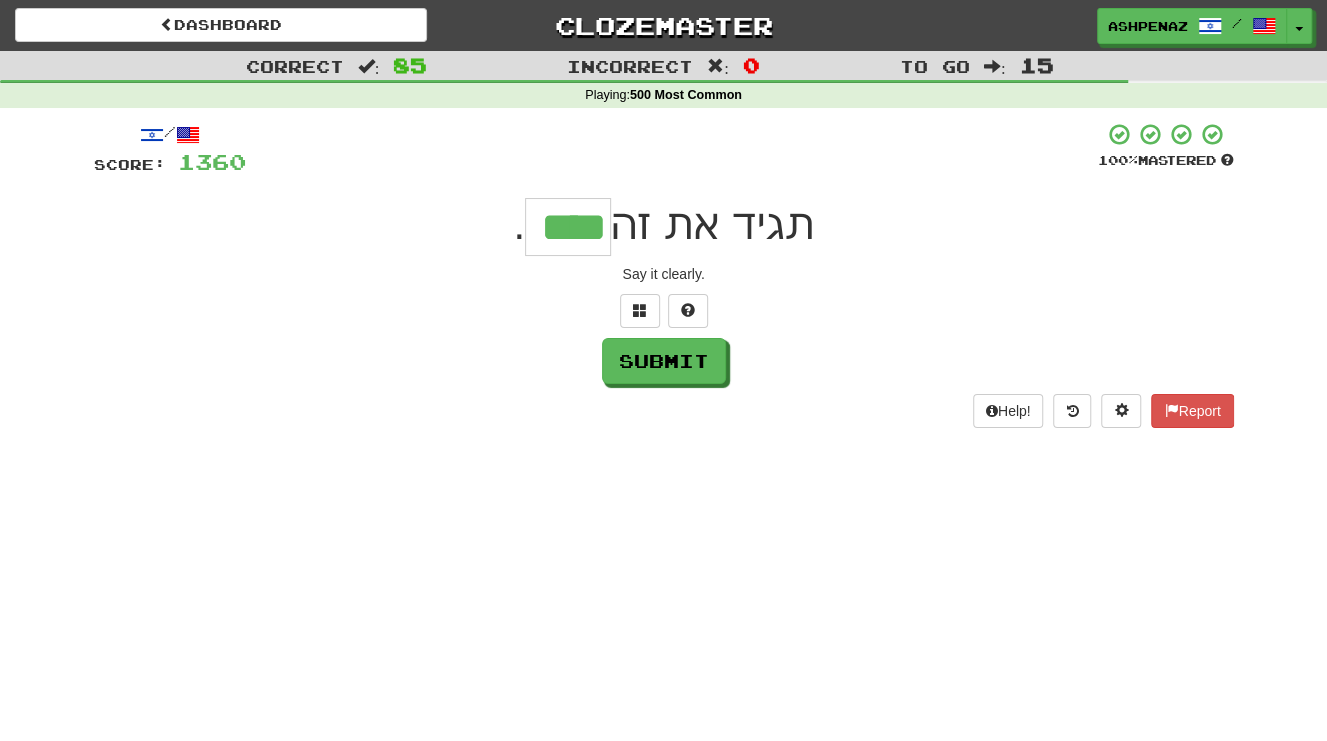 type on "****" 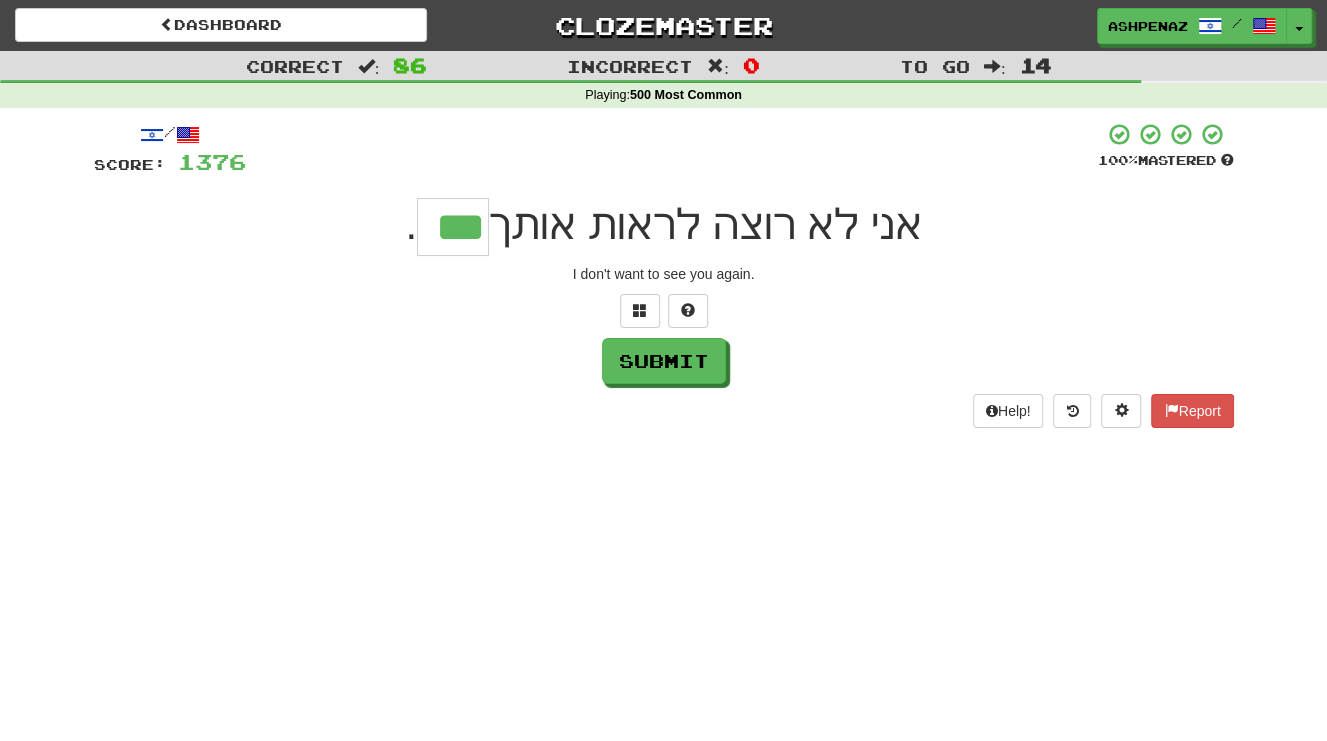 type on "***" 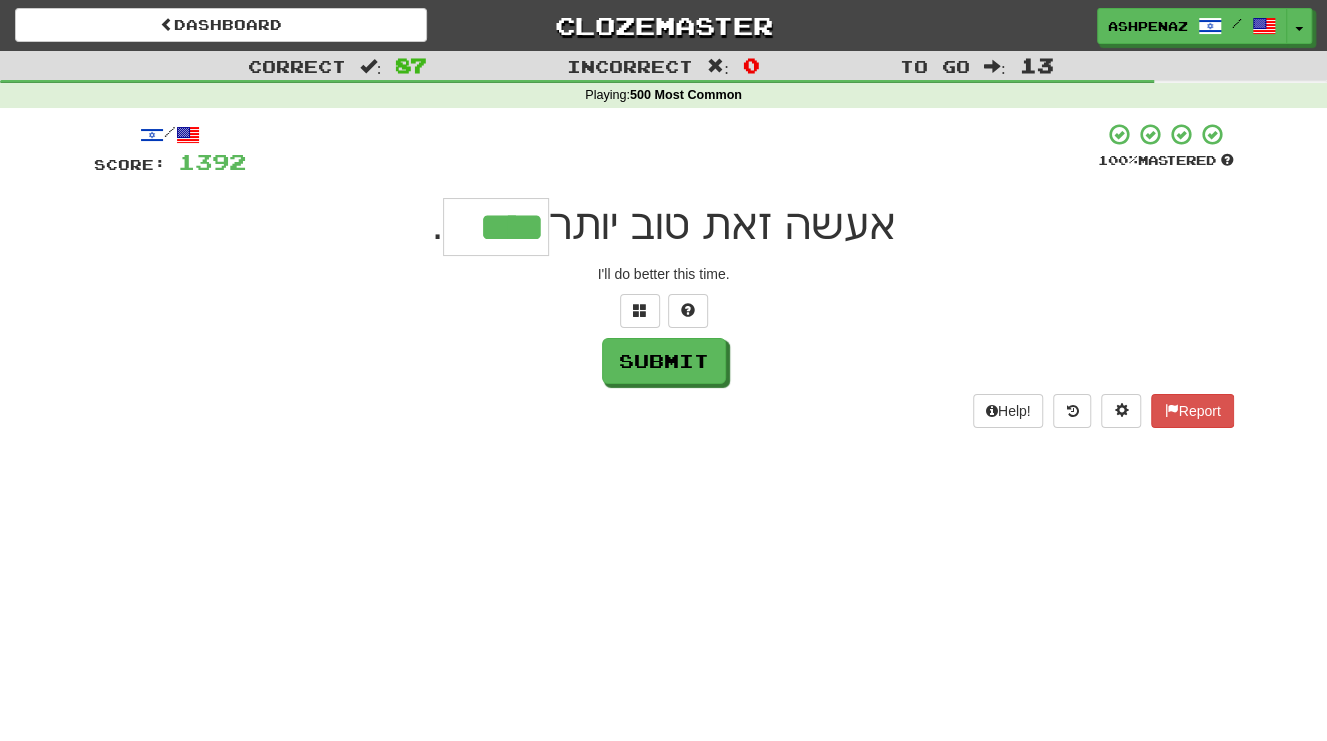 type on "****" 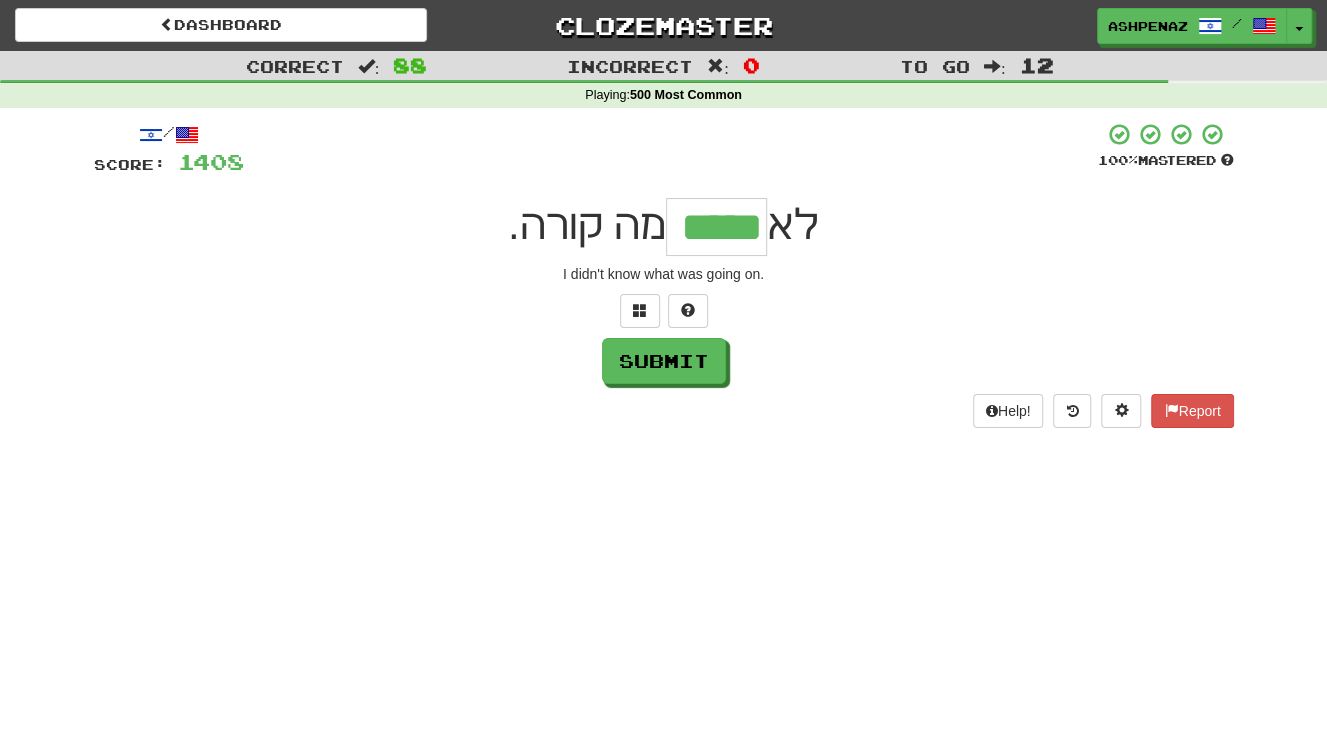 type 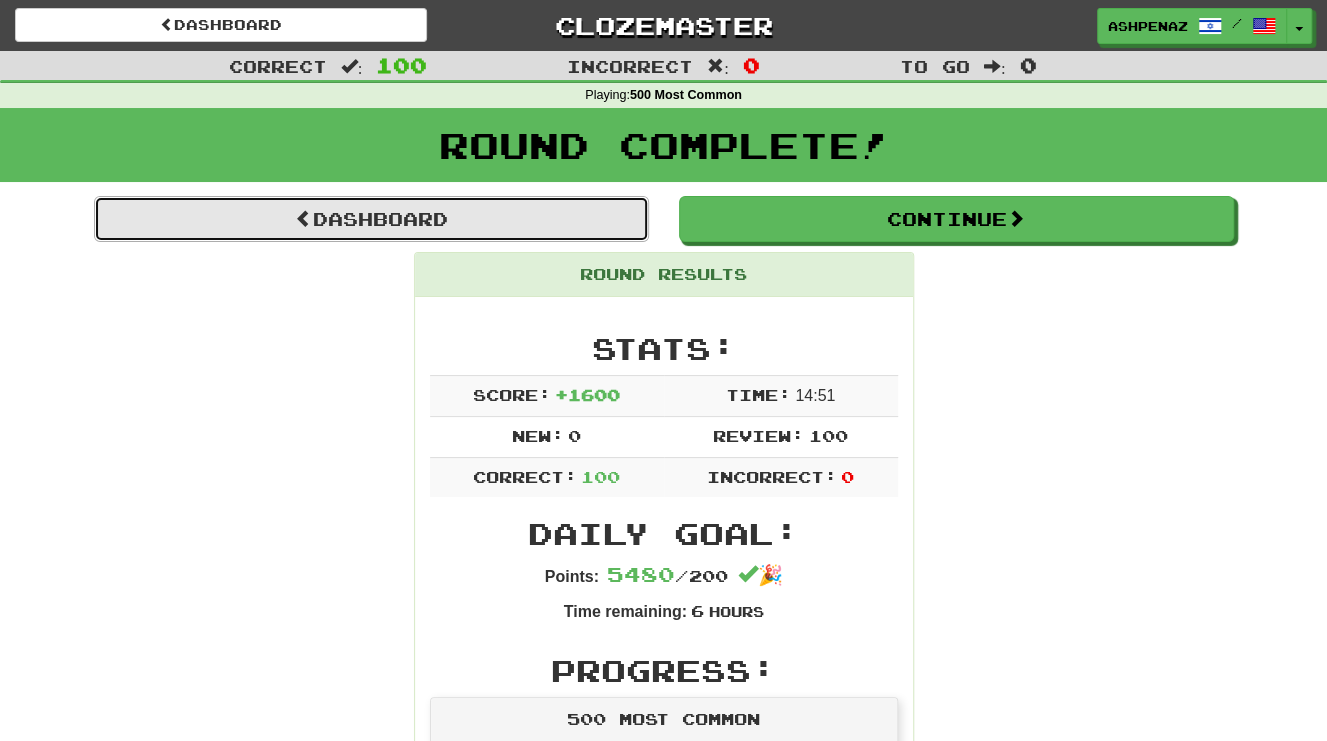click on "Dashboard" at bounding box center (371, 219) 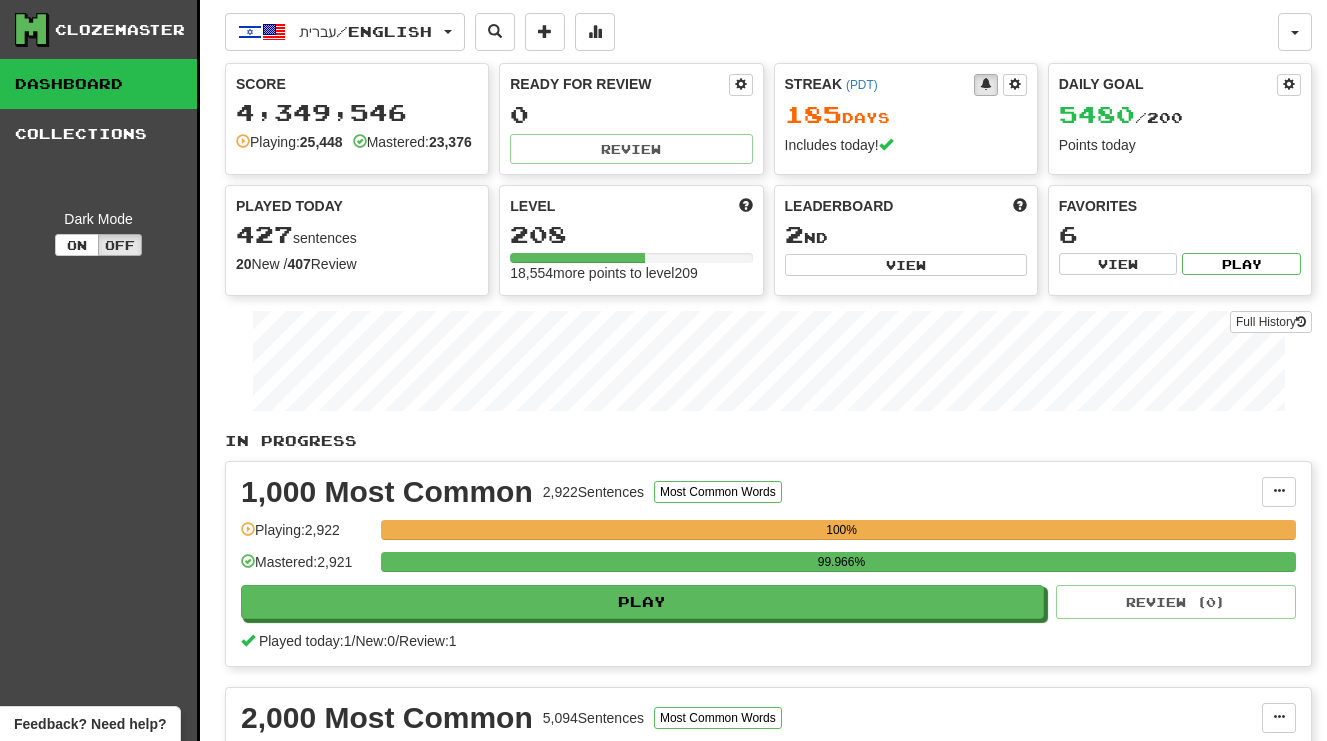 scroll, scrollTop: 0, scrollLeft: 0, axis: both 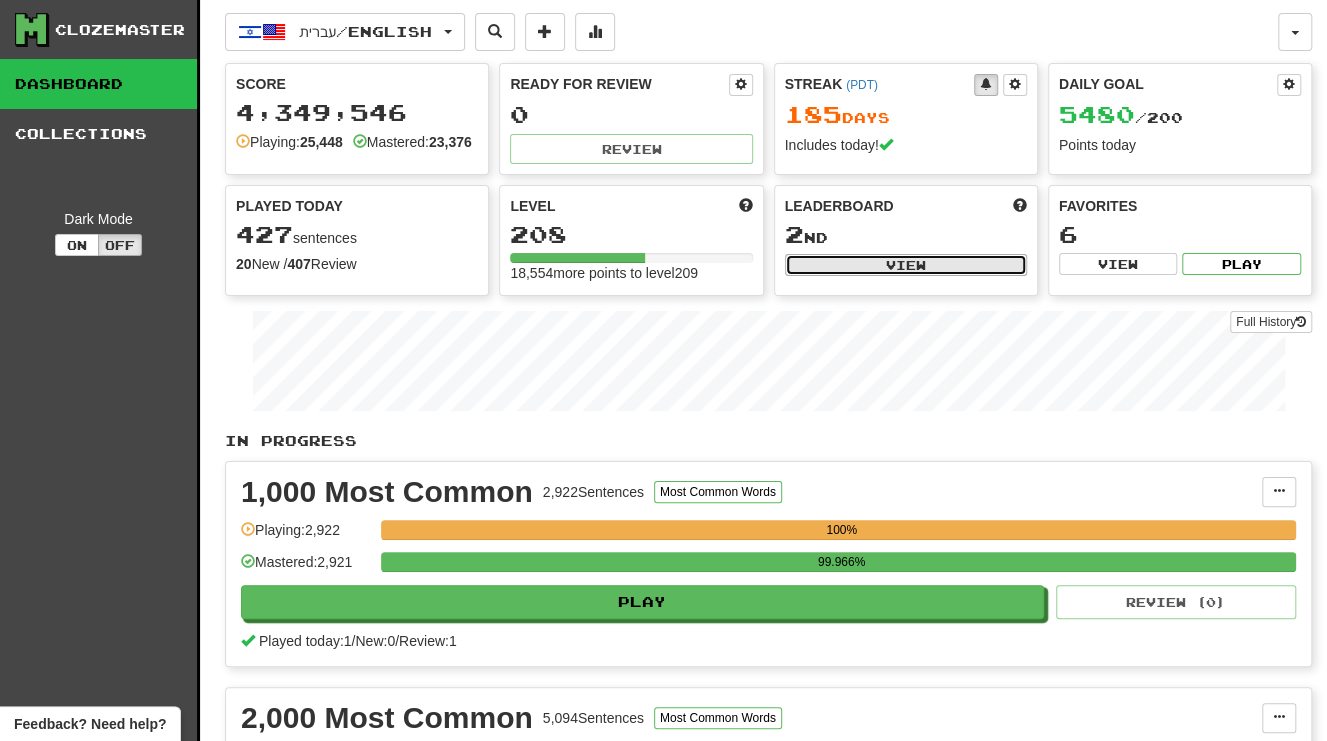 click on "View" at bounding box center [906, 265] 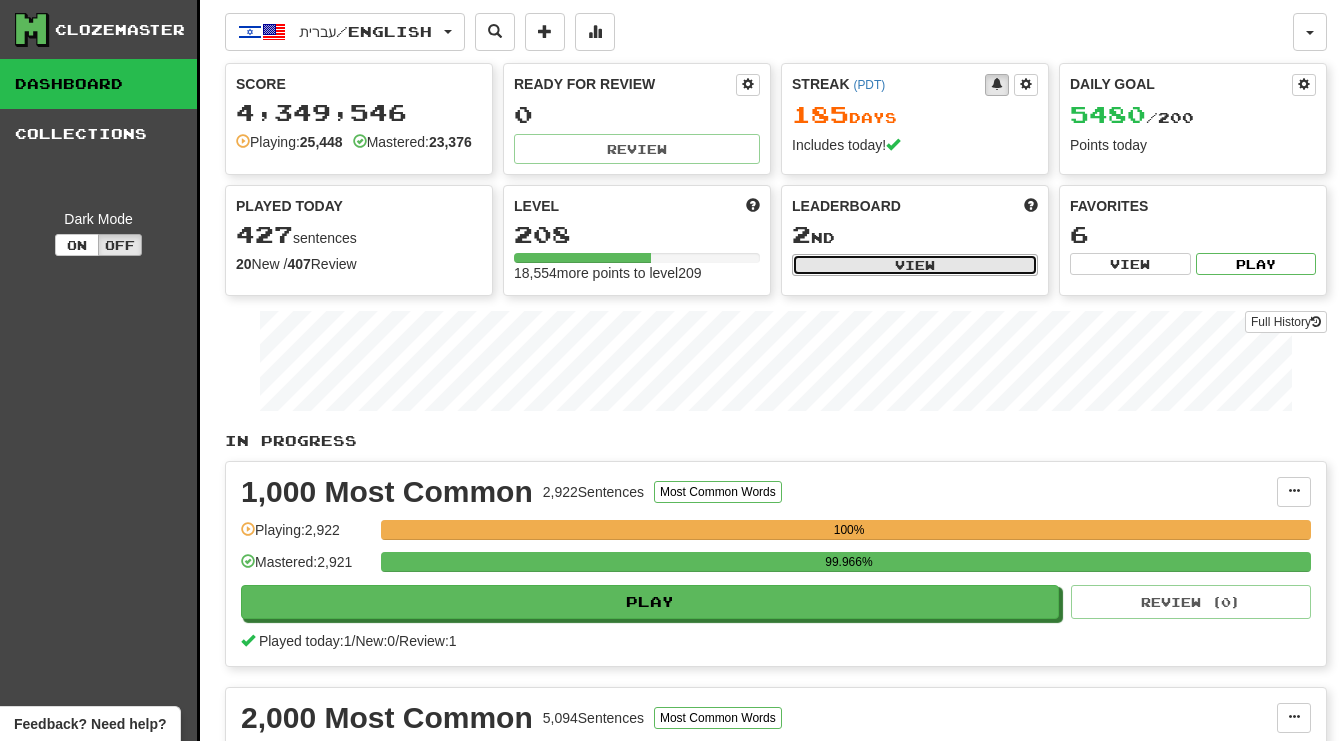 select on "**********" 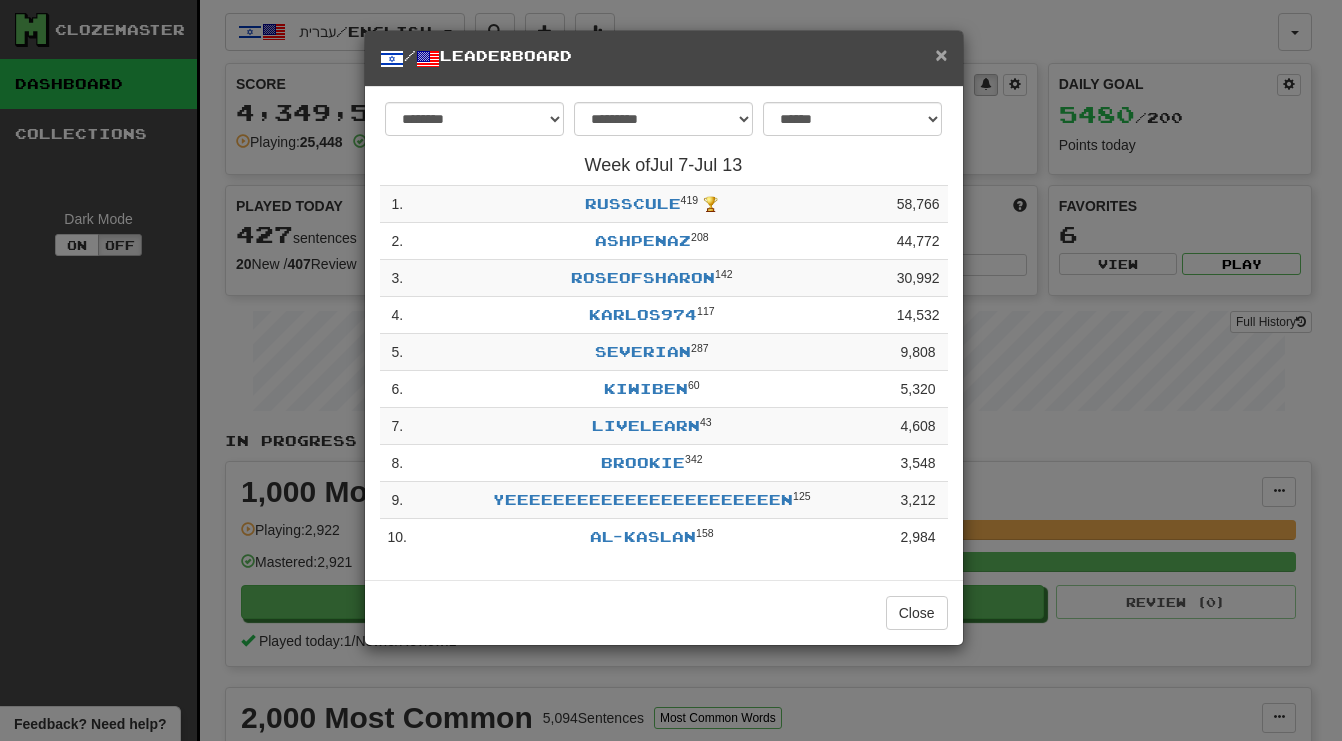 click on "×" at bounding box center (941, 54) 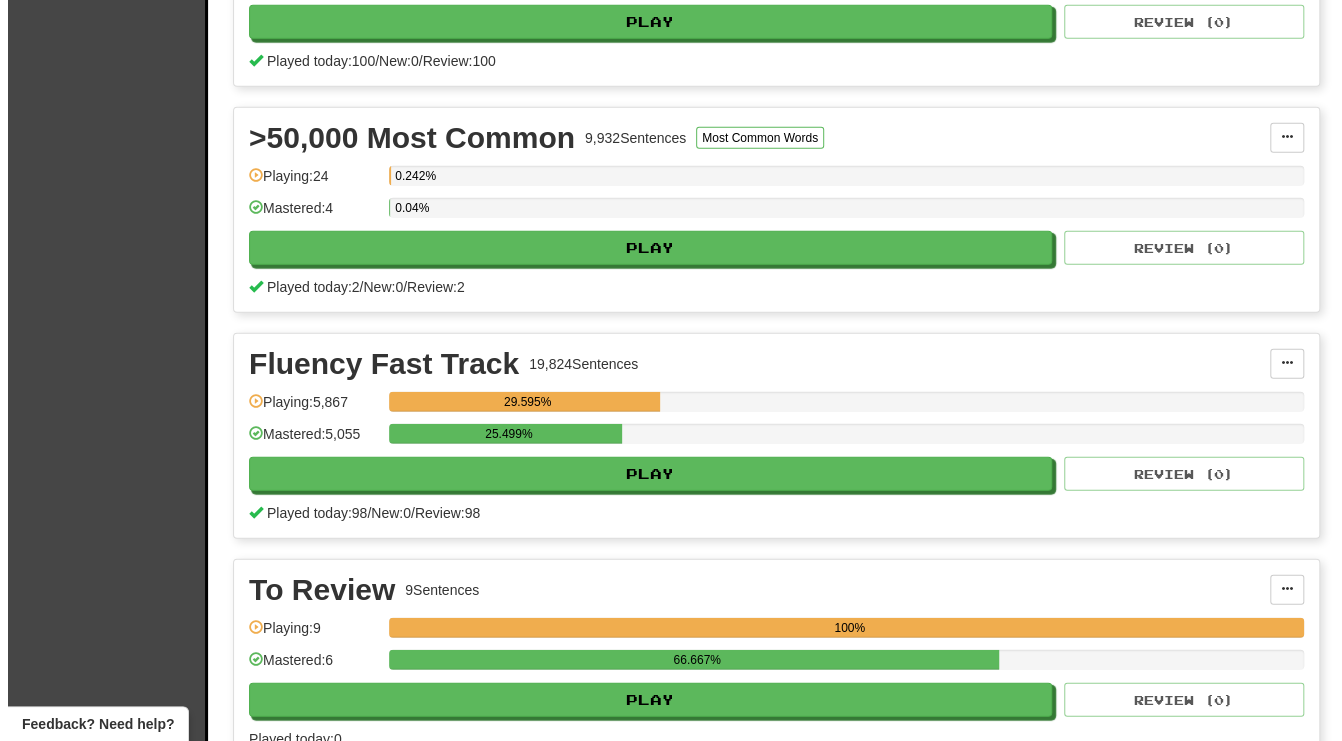 scroll, scrollTop: 2700, scrollLeft: 0, axis: vertical 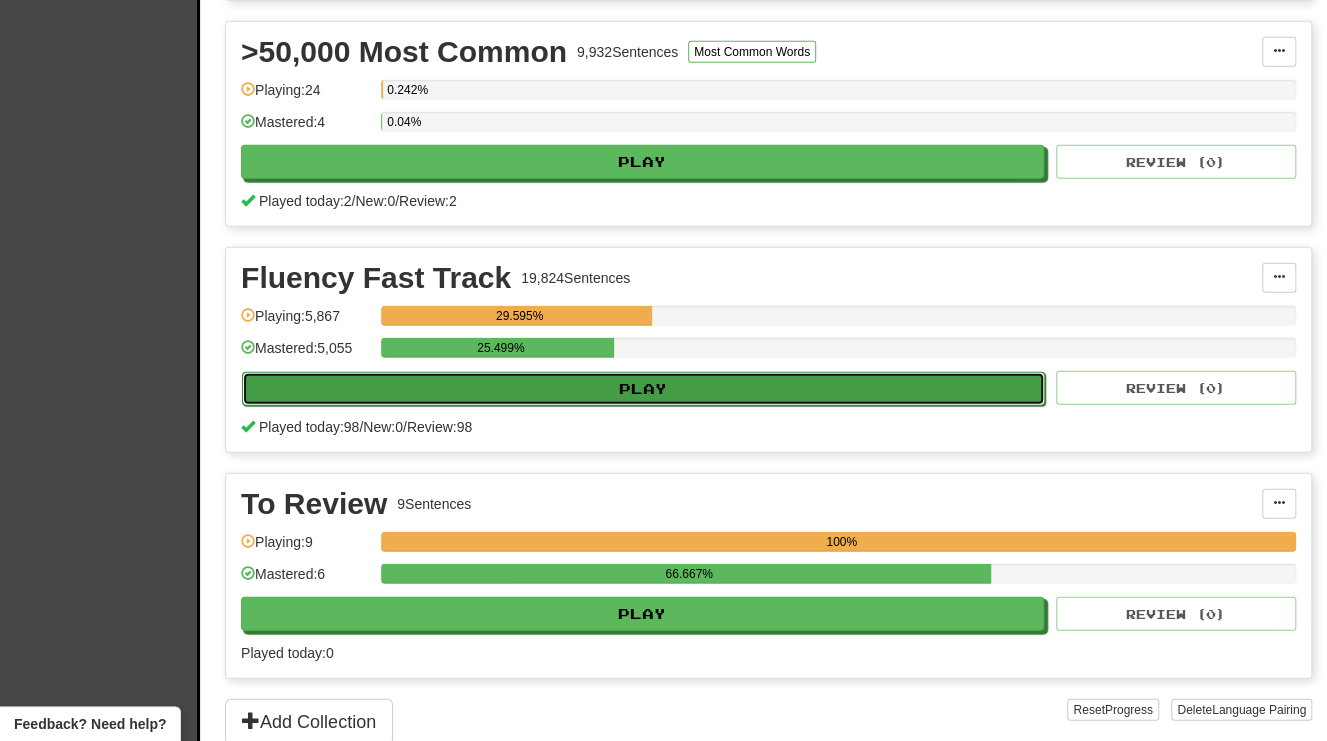 click on "Play" at bounding box center [643, 389] 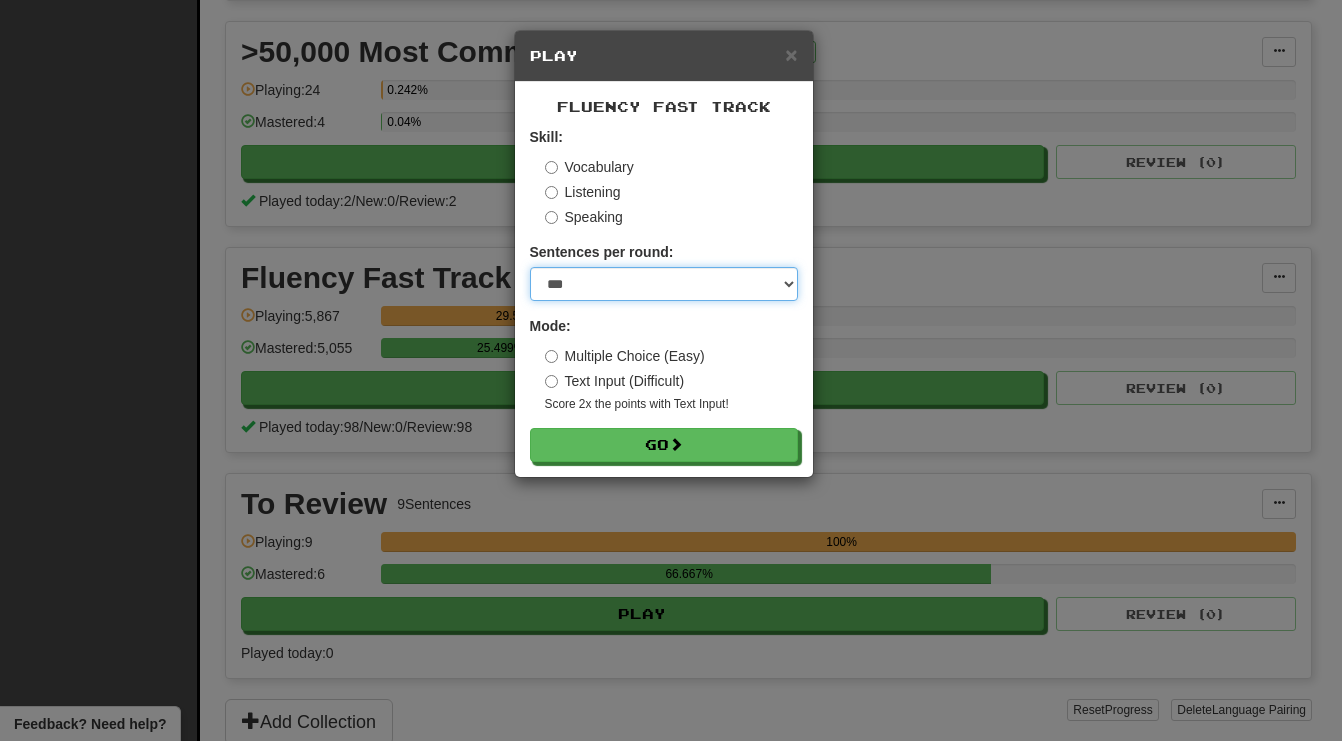 click on "* ** ** ** ** ** *** ********" at bounding box center (664, 284) 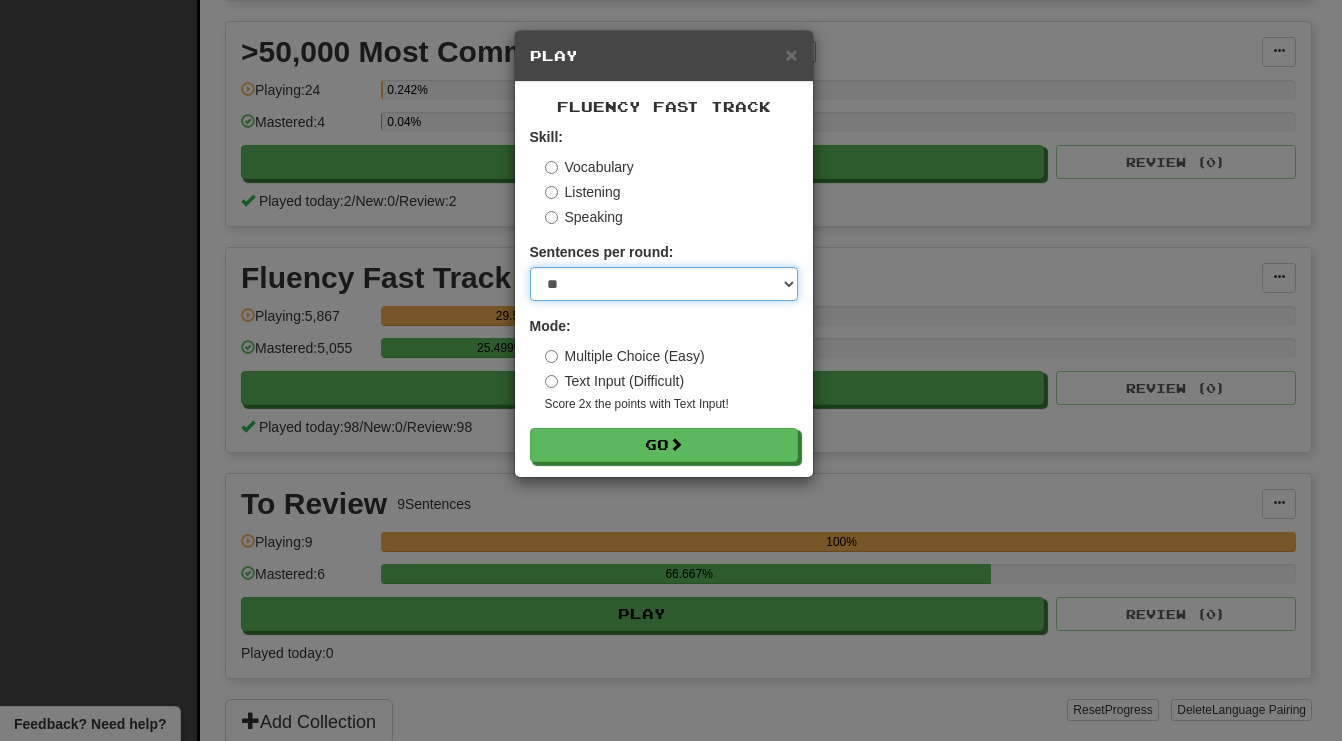 click on "* ** ** ** ** ** *** ********" at bounding box center (664, 284) 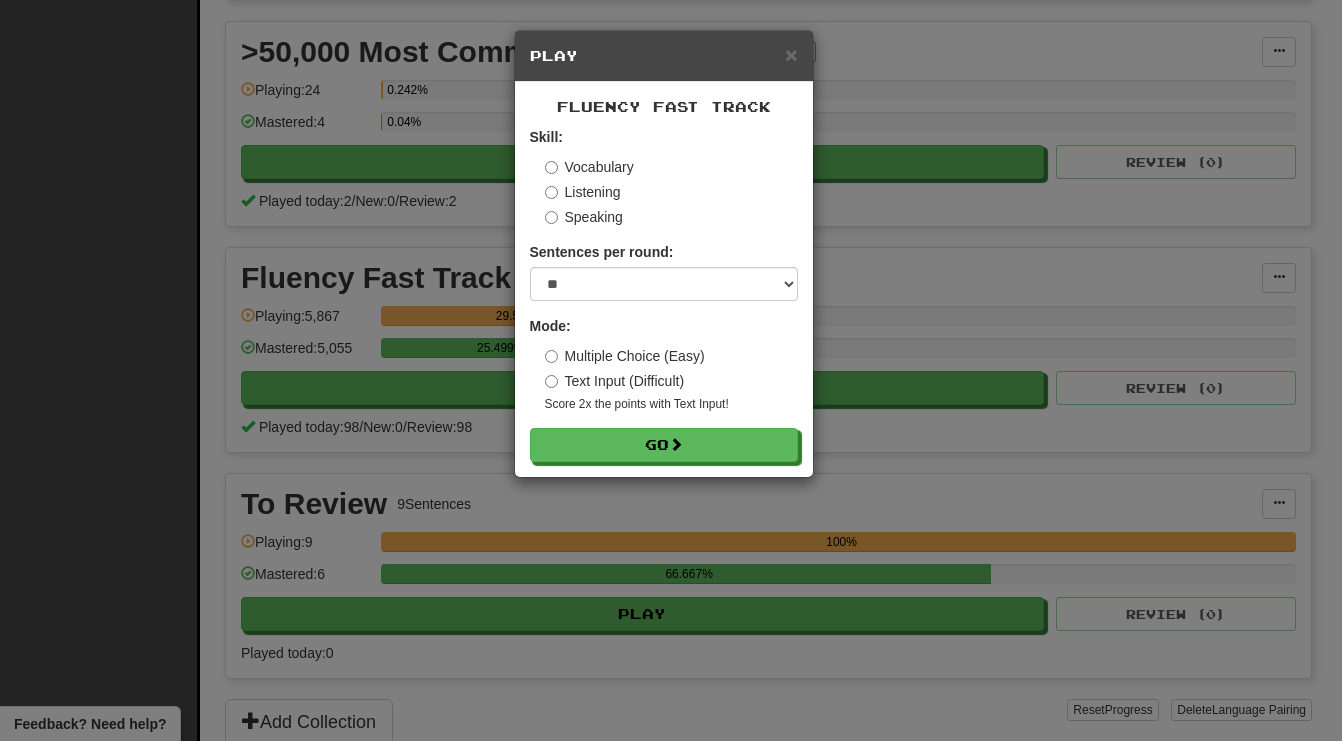 click on "Multiple Choice (Easy)" at bounding box center (625, 356) 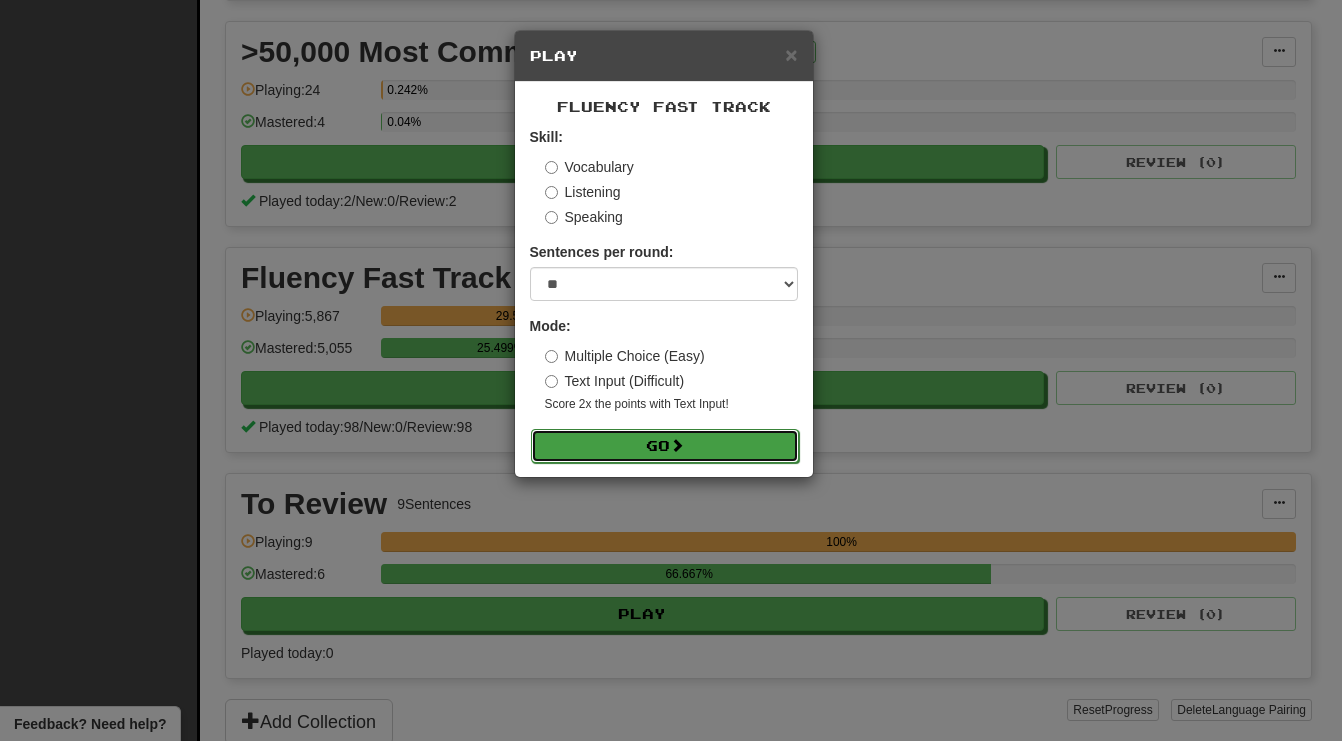 click on "Go" at bounding box center [665, 446] 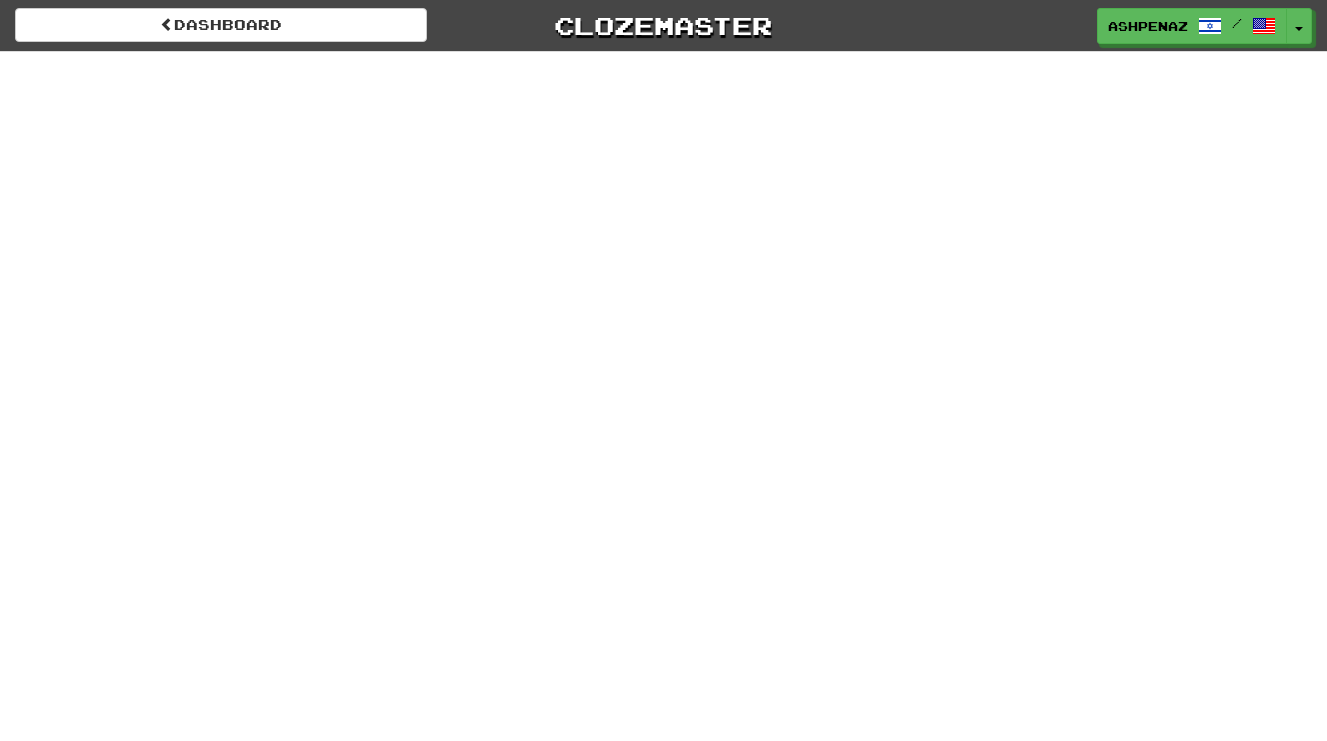 scroll, scrollTop: 0, scrollLeft: 0, axis: both 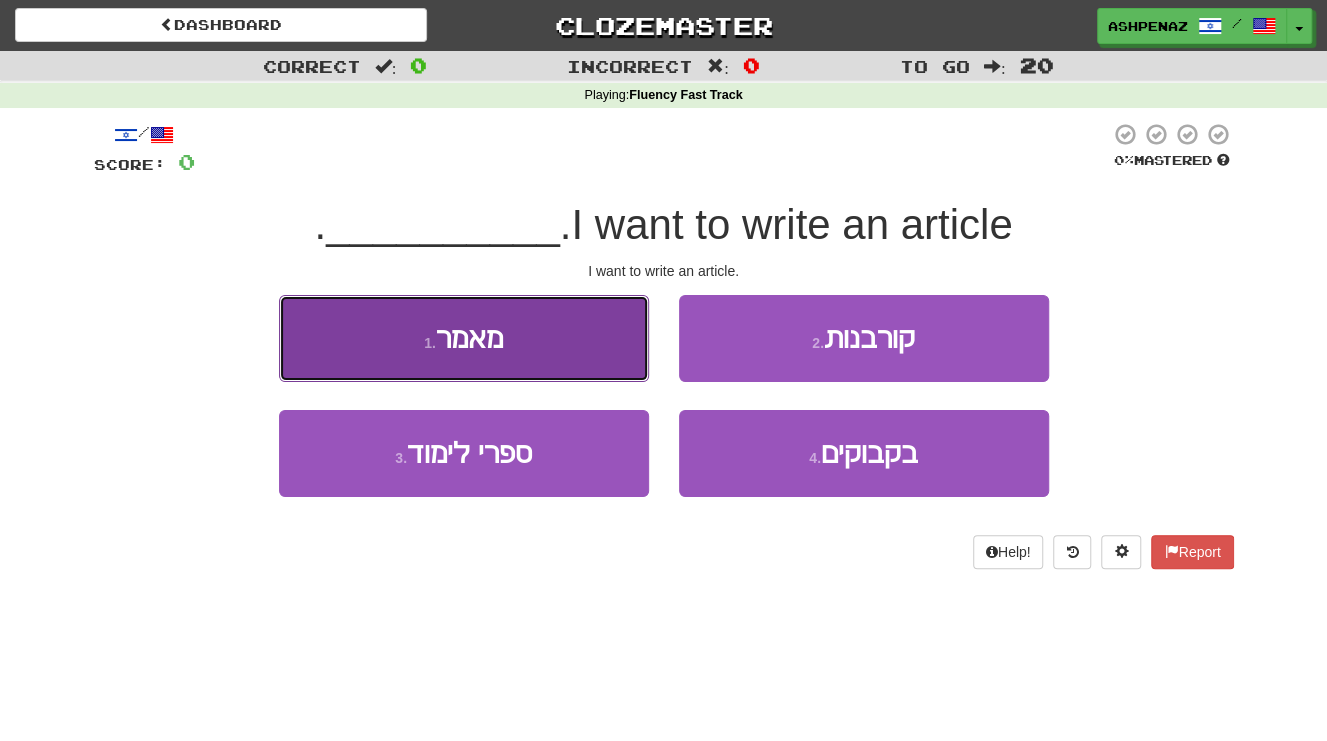 click on "1 .  מאמר" at bounding box center (464, 338) 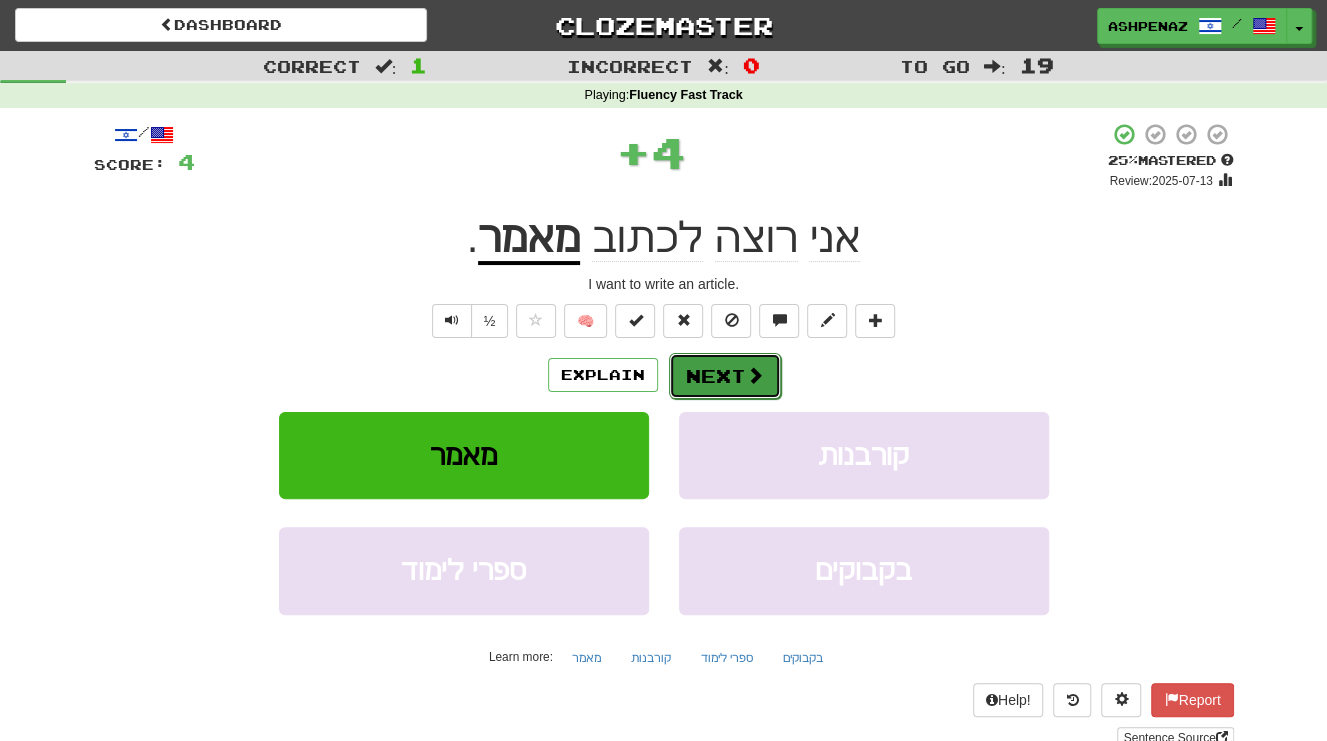 click on "Next" at bounding box center [725, 376] 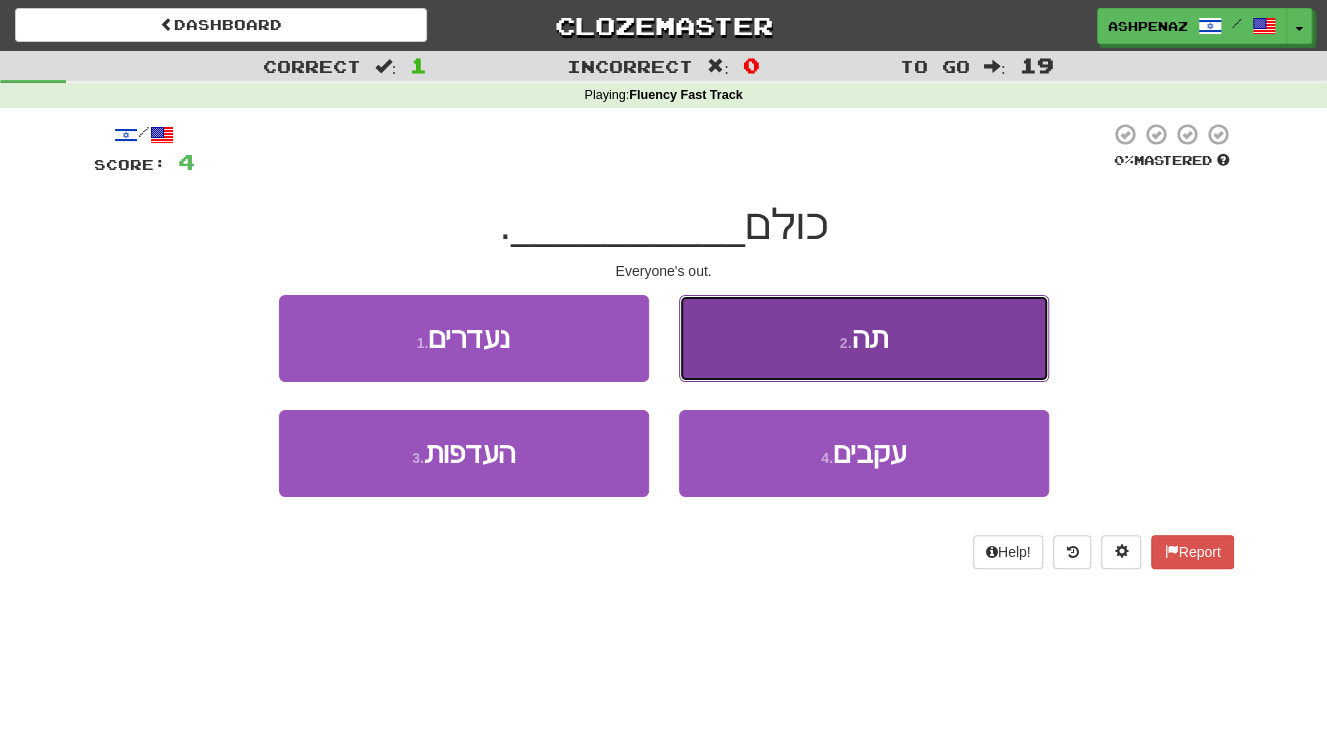 click on "2 .  תה" at bounding box center (864, 338) 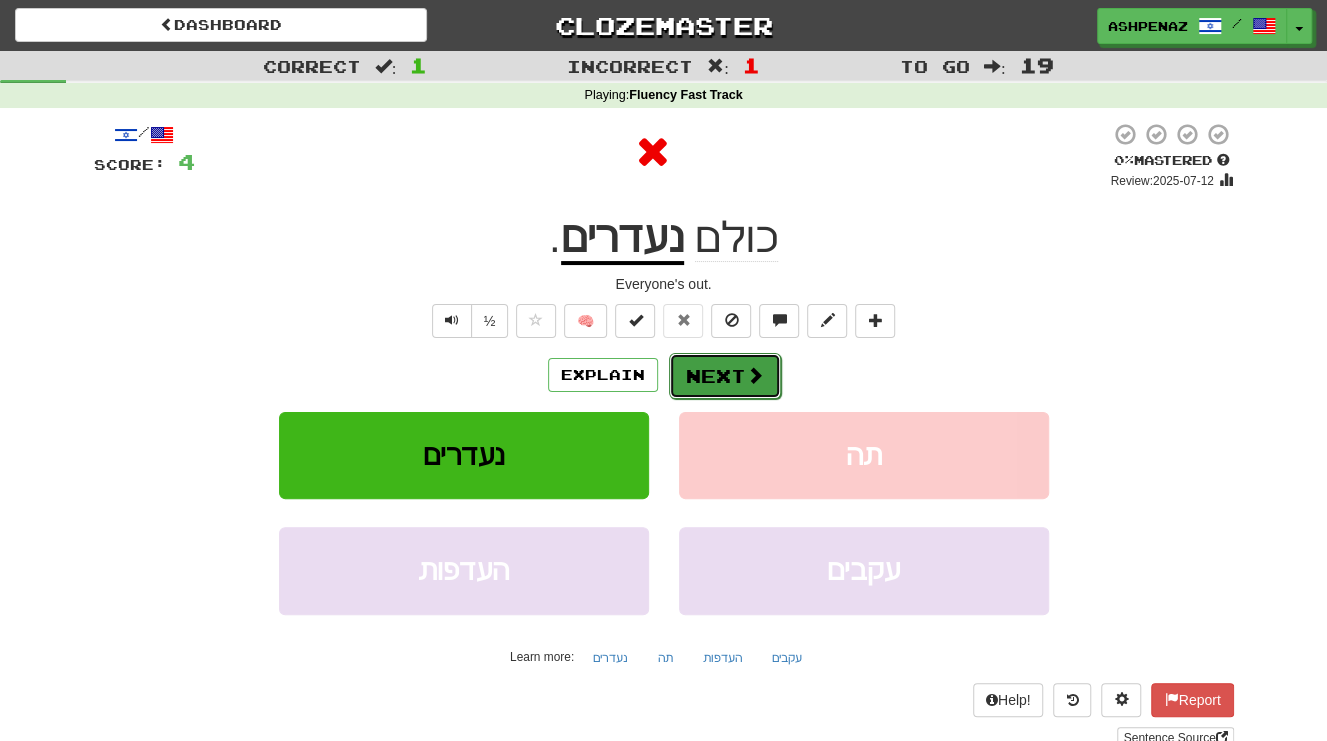 click on "Next" at bounding box center (725, 376) 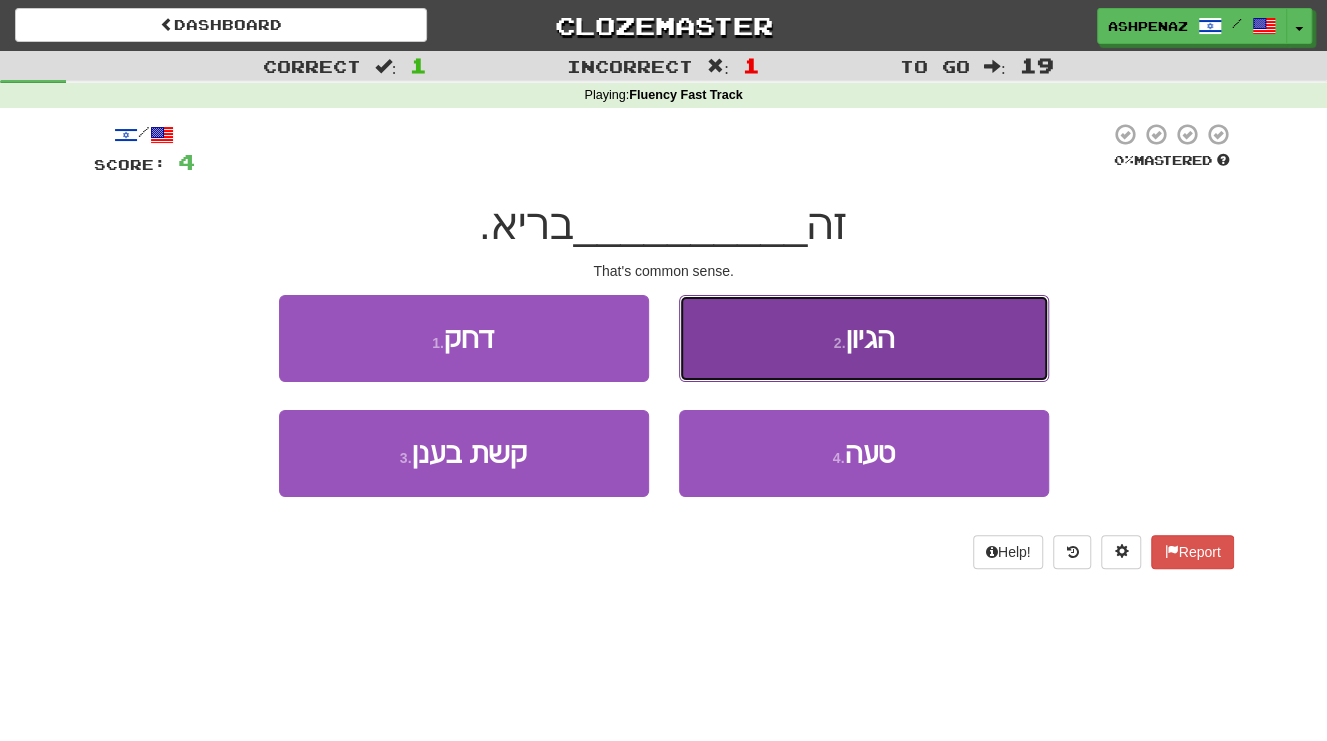 click on "2 .  הגיון" at bounding box center (864, 338) 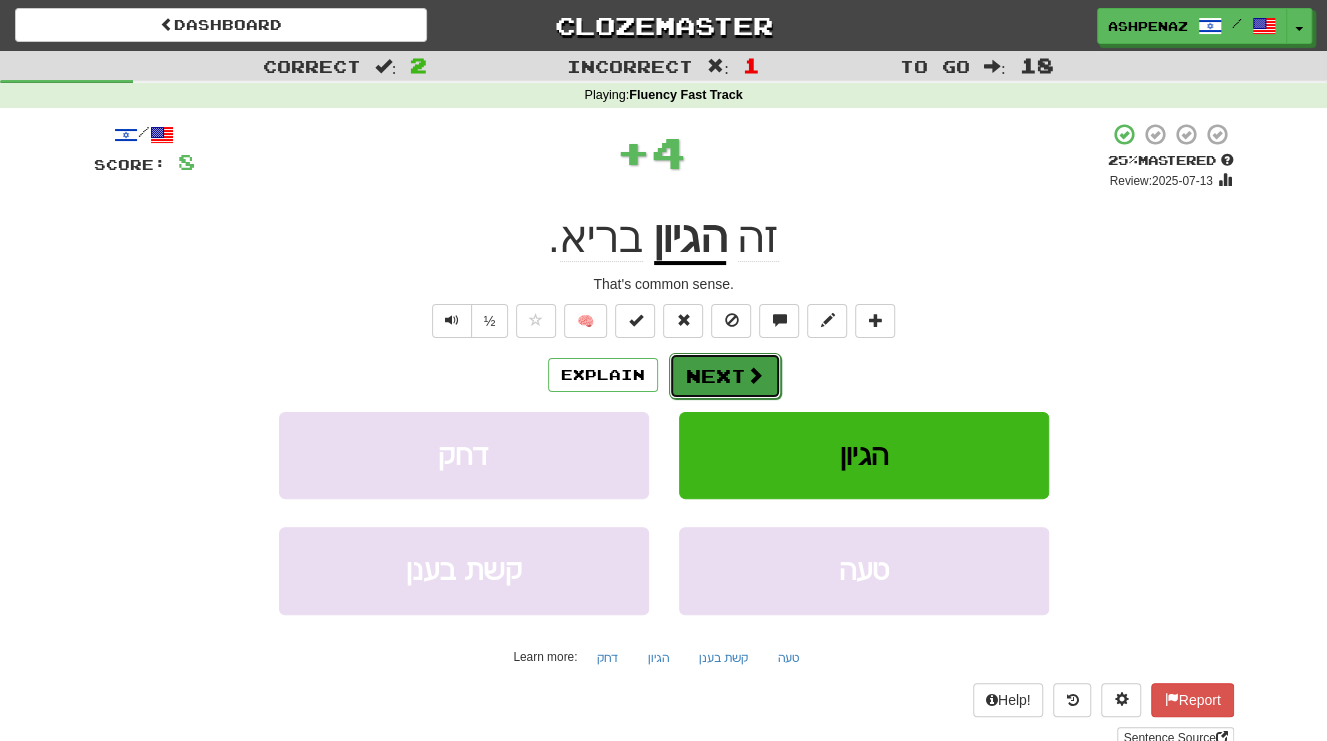 click on "Next" at bounding box center [725, 376] 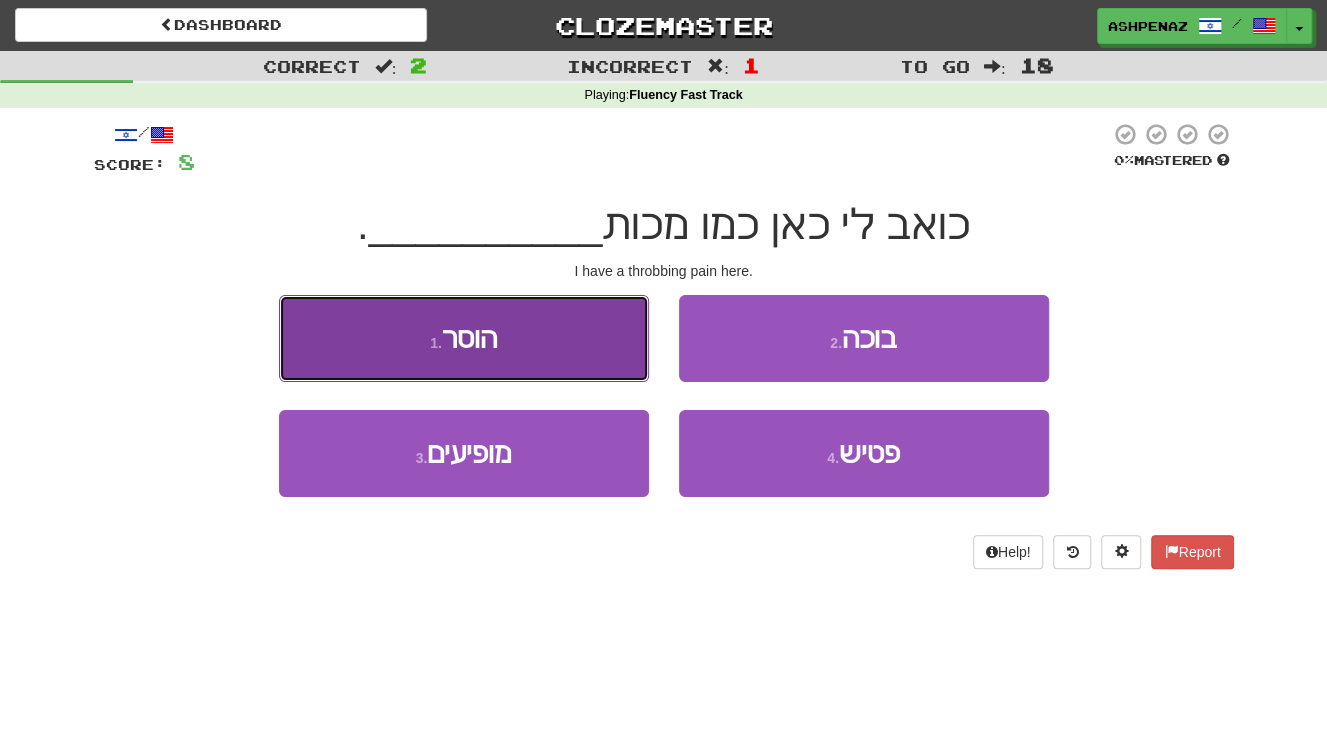 click on "1 .  הוסר" at bounding box center (464, 338) 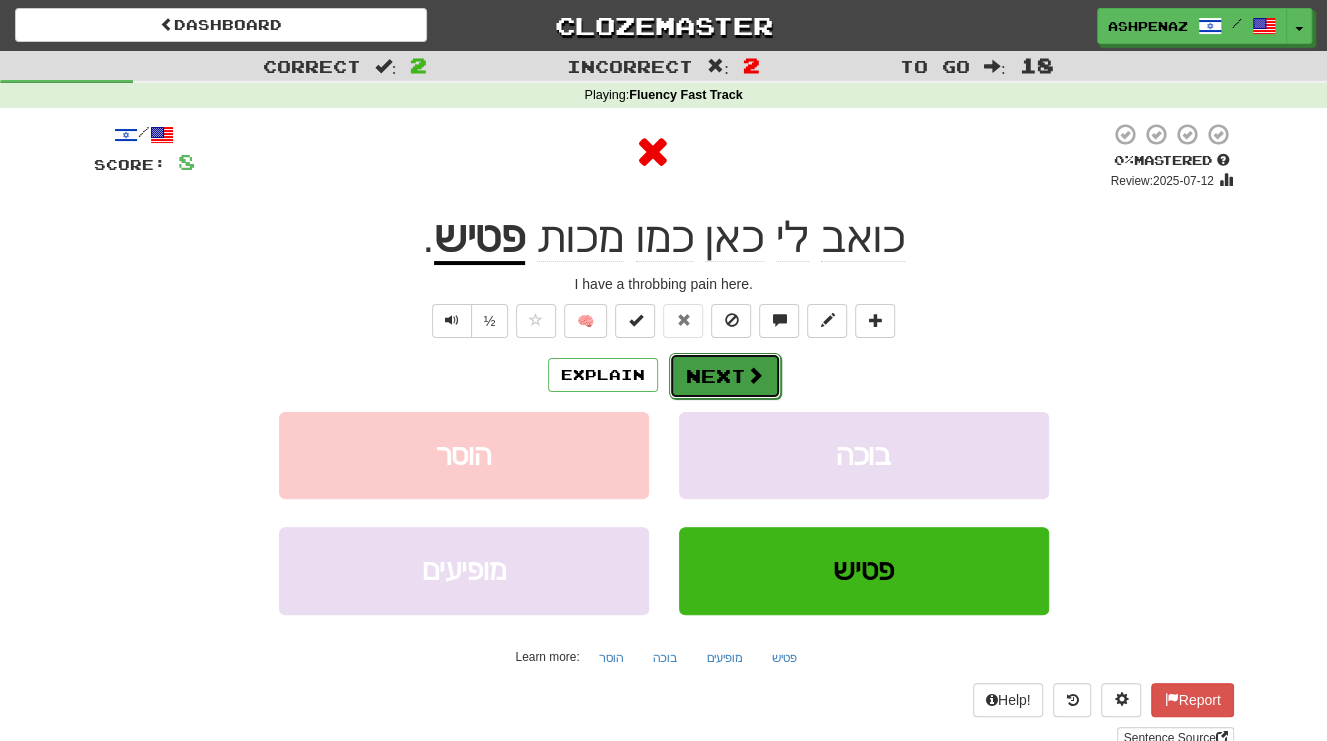 click at bounding box center [755, 375] 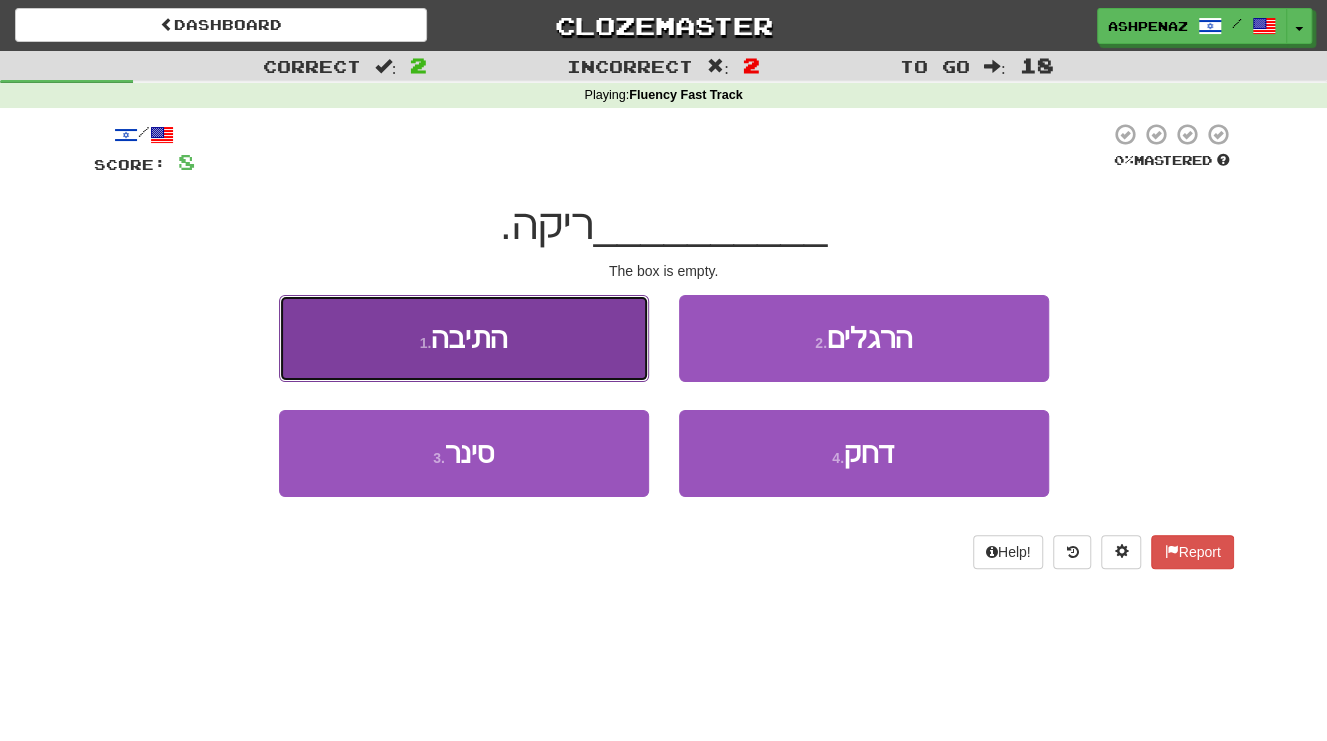click on "1 .  התיבה" at bounding box center [464, 338] 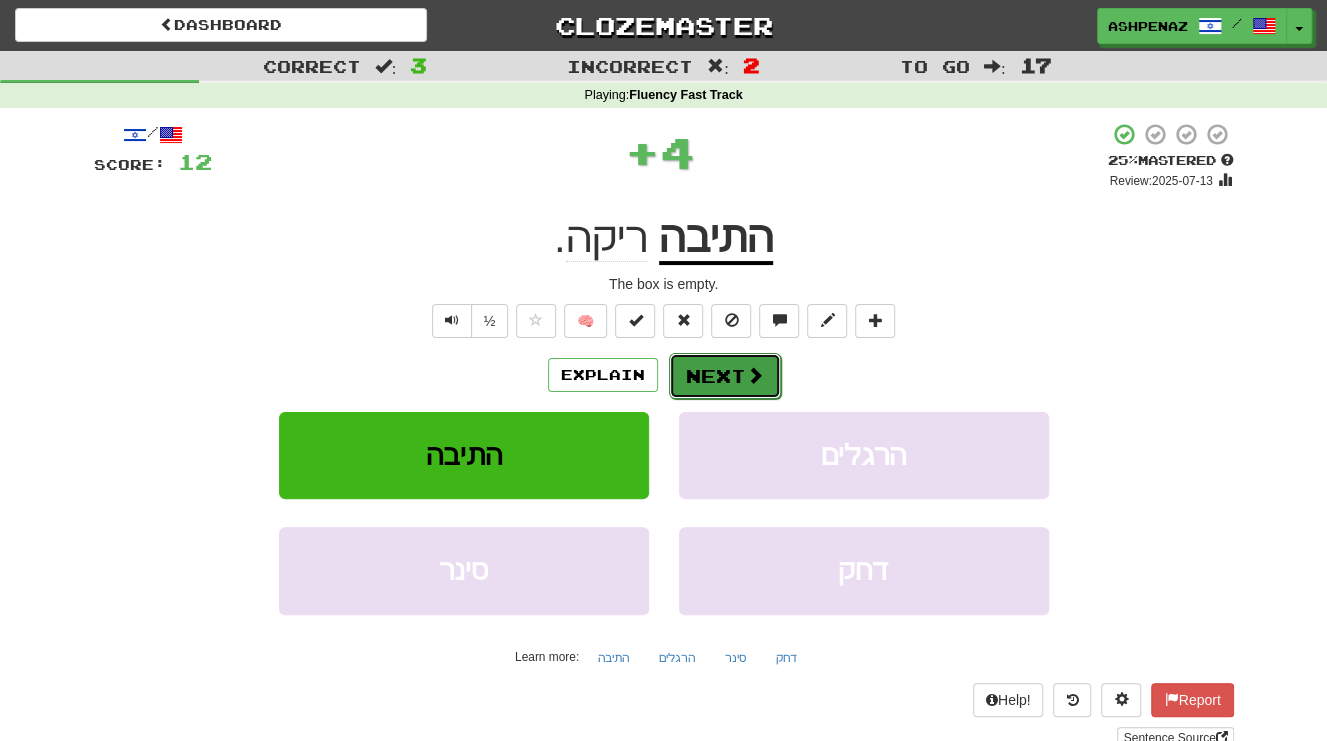 click on "Next" at bounding box center (725, 376) 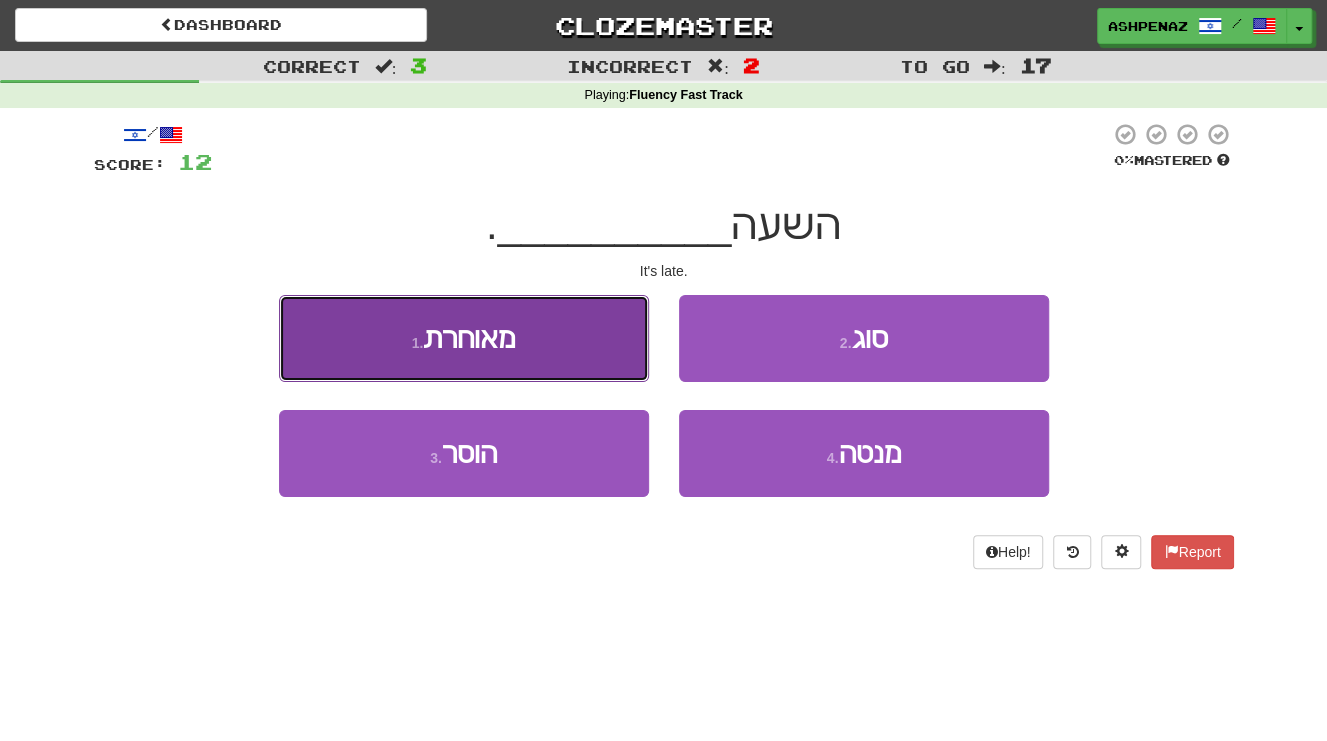 click on "1 .  מאוחרת" at bounding box center [464, 338] 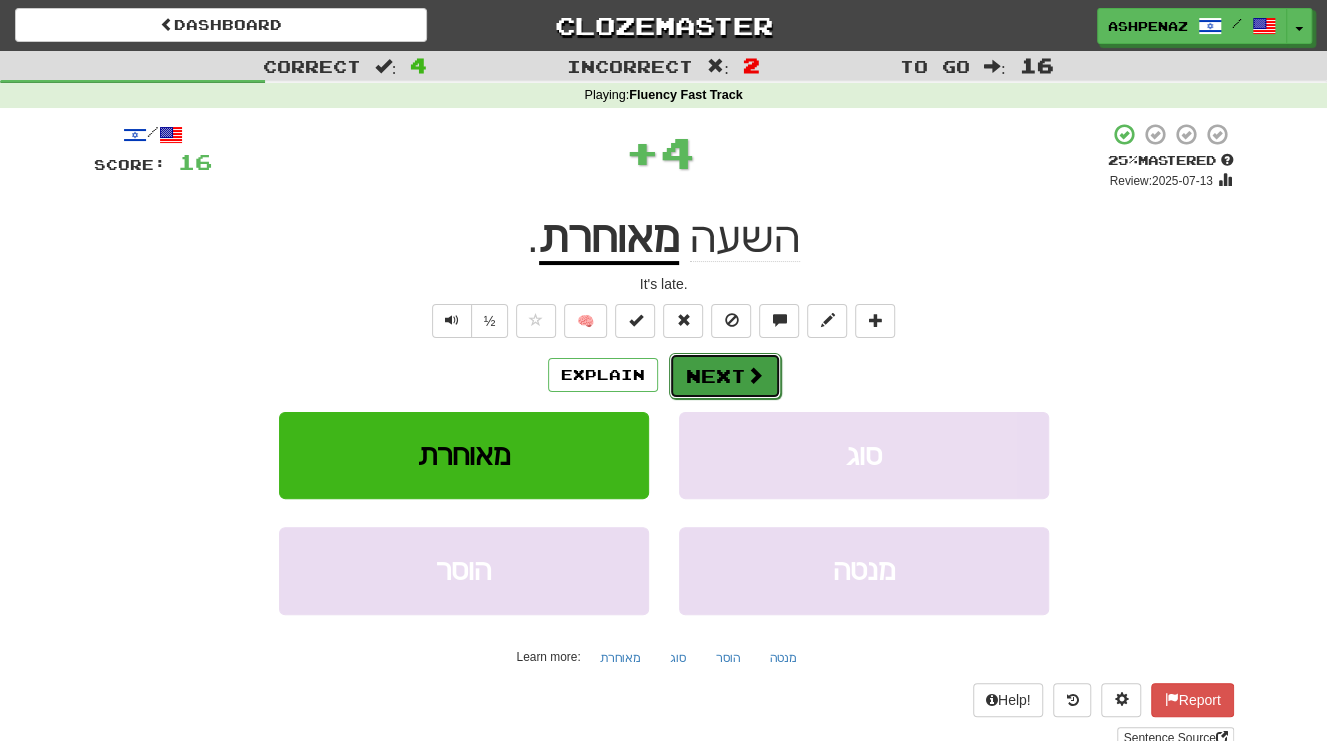 click on "Next" at bounding box center (725, 376) 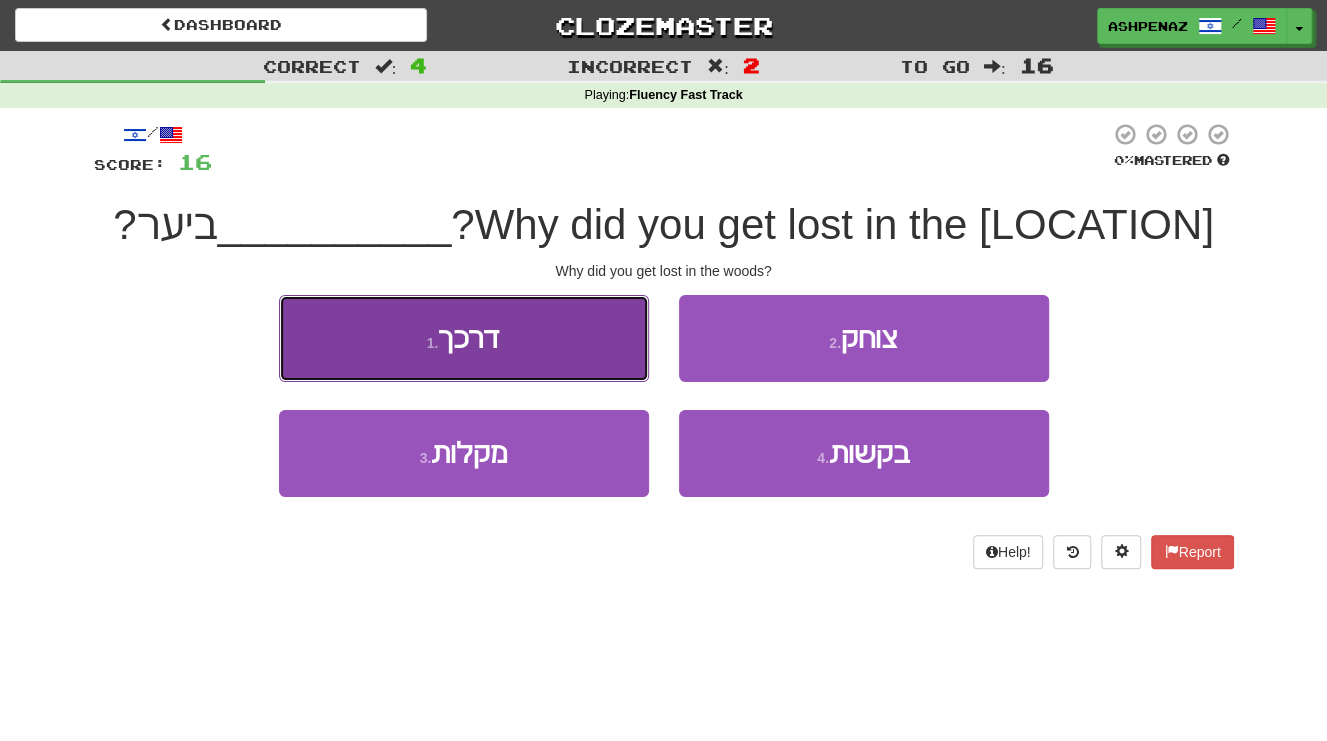 click on "1 .  דרכך" at bounding box center (464, 338) 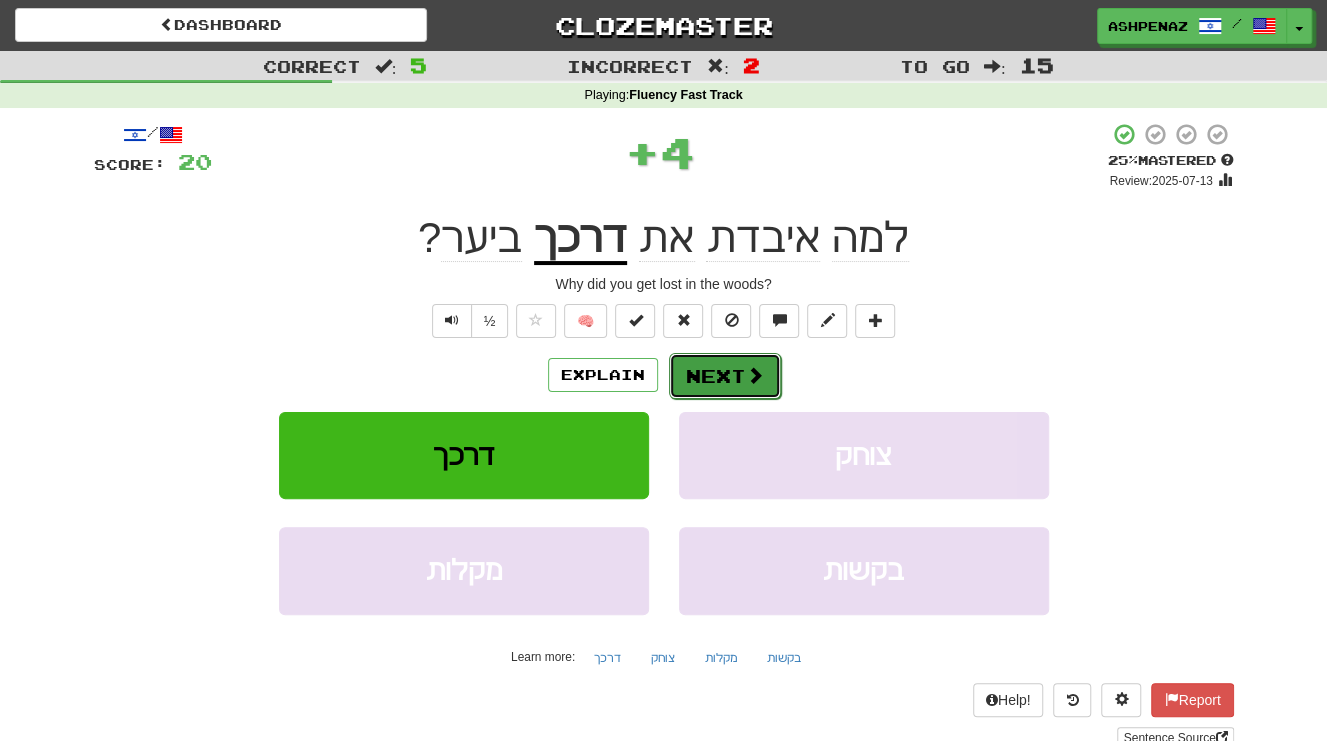 click on "Next" at bounding box center (725, 376) 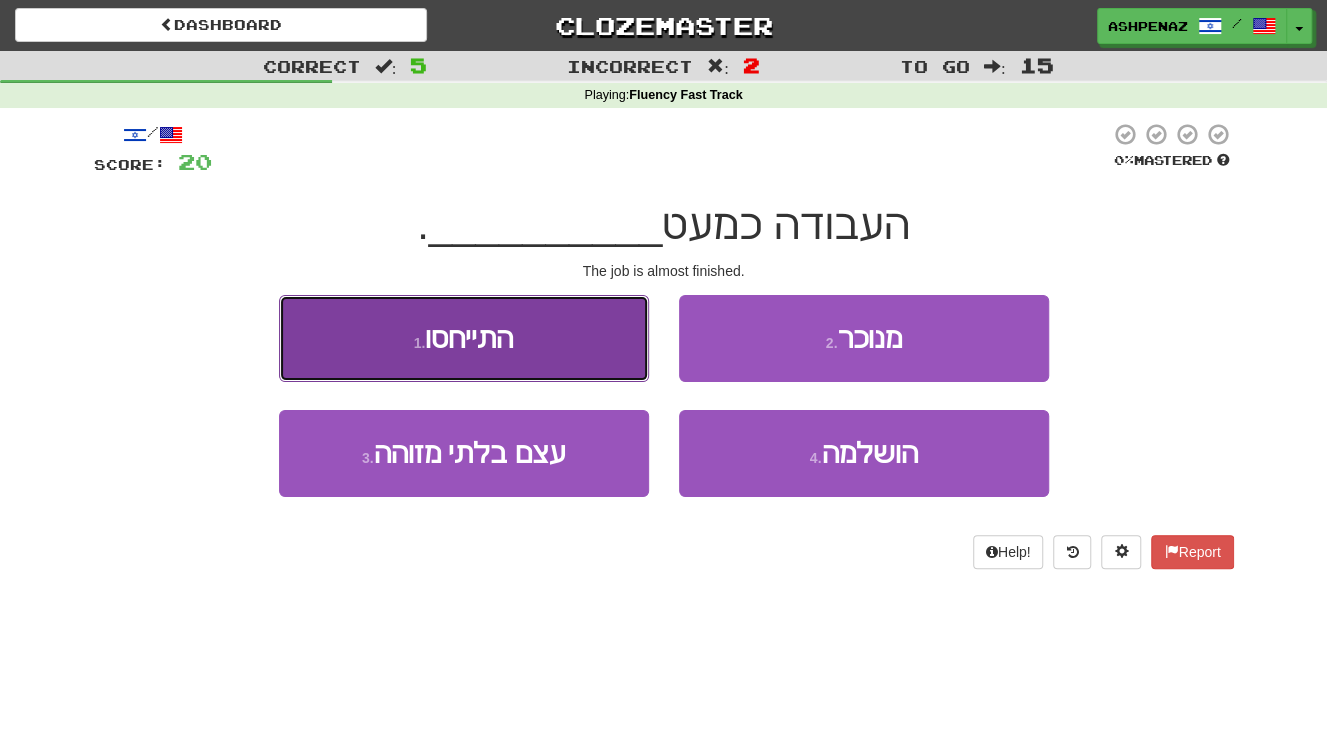 click on "1 .  התייחסו" at bounding box center (464, 338) 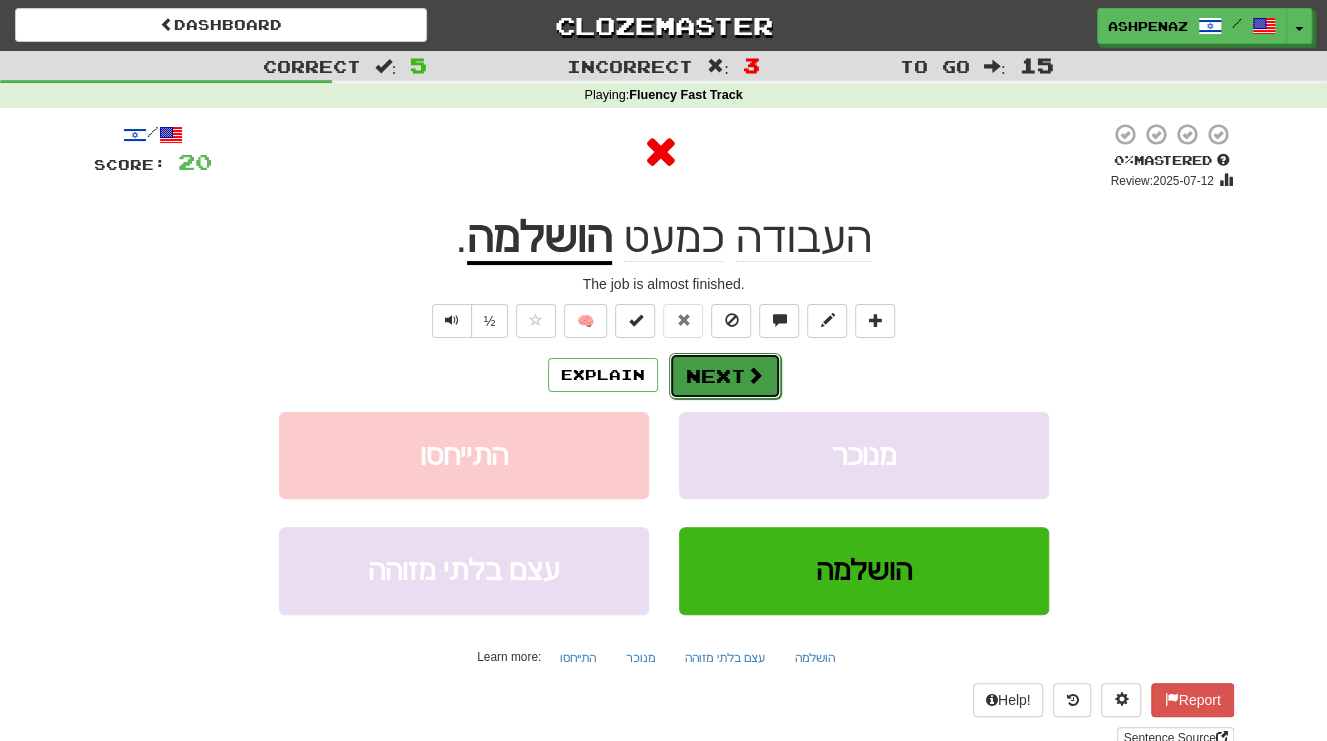 click at bounding box center [755, 375] 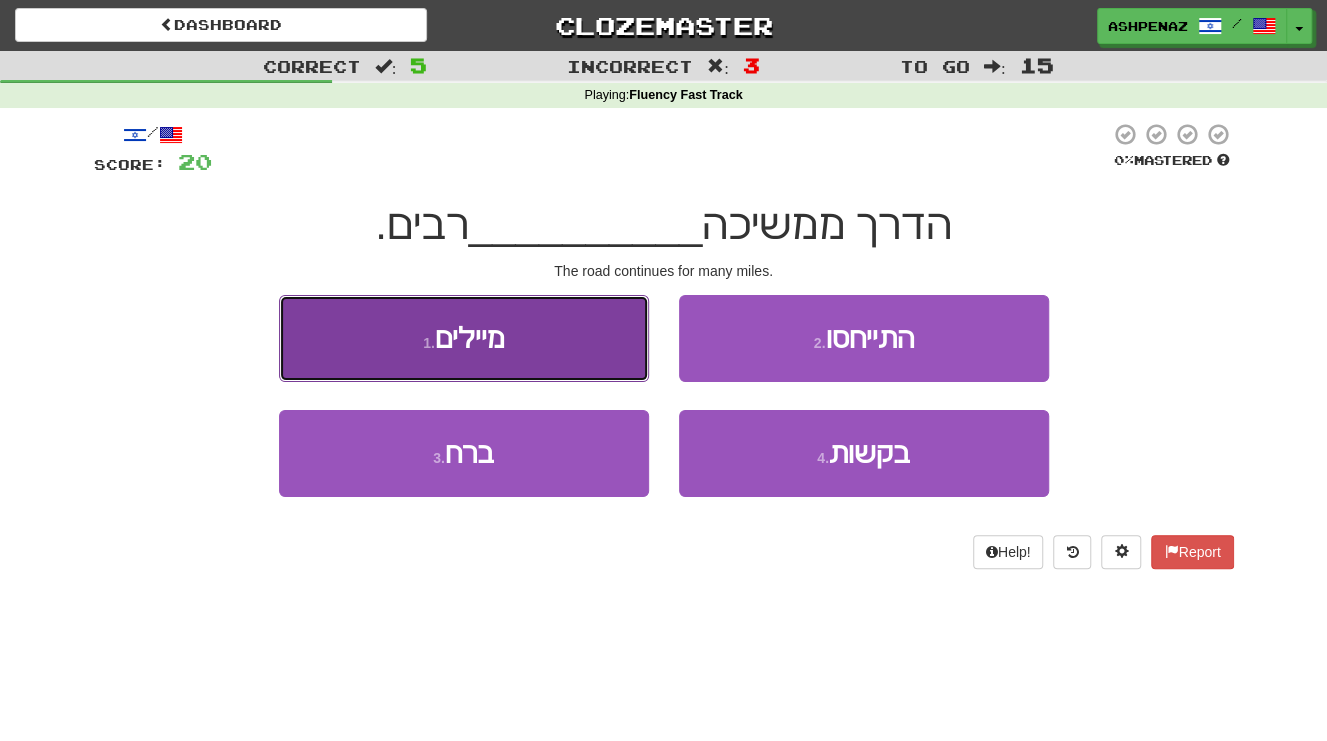 click on "1 .  מיילים" at bounding box center (464, 338) 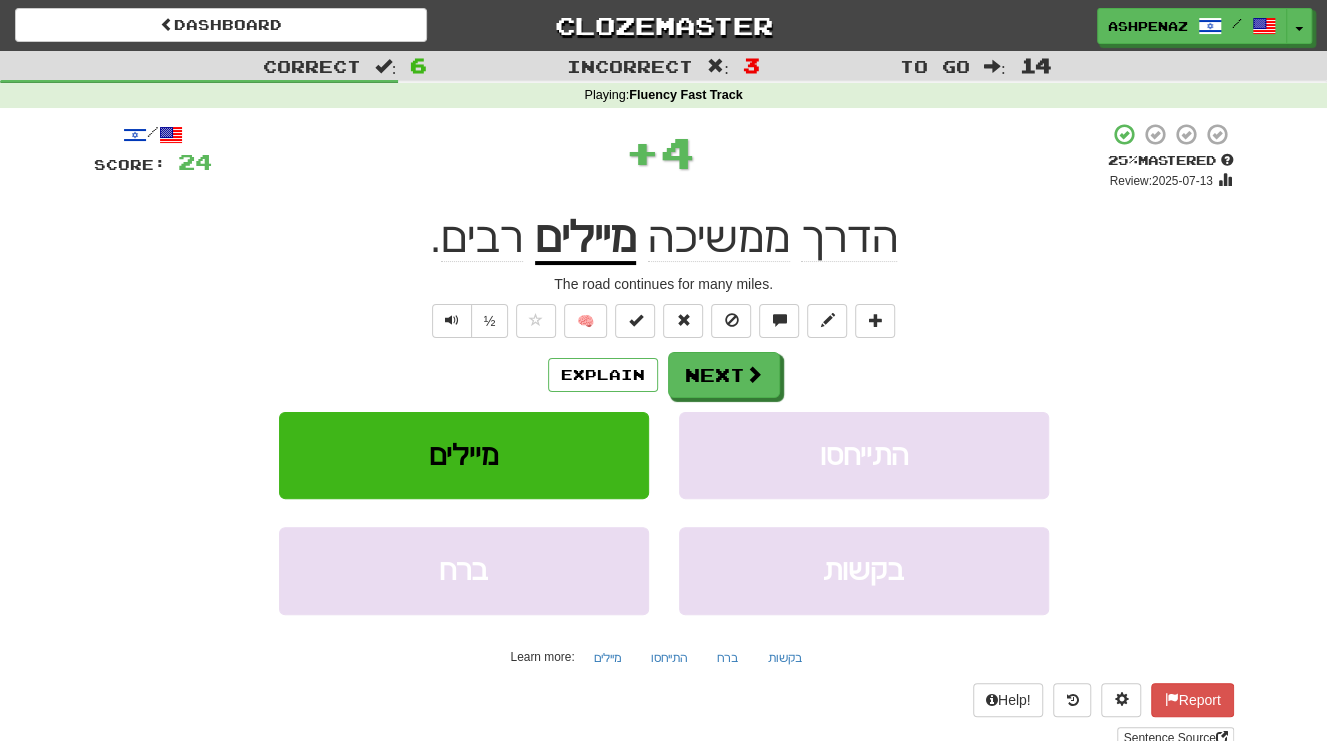 click on "/  Score:   24 + 4 25 %  Mastered Review:  2025-07-13 הדרך   ממשיכה   מיילים   רבים . The road continues for many miles. ½ 🧠 Explain Next מיילים התייחסו ברח בקשות Learn more: מיילים התייחסו ברח בקשות  Help!  Report Sentence Source" at bounding box center (664, 435) 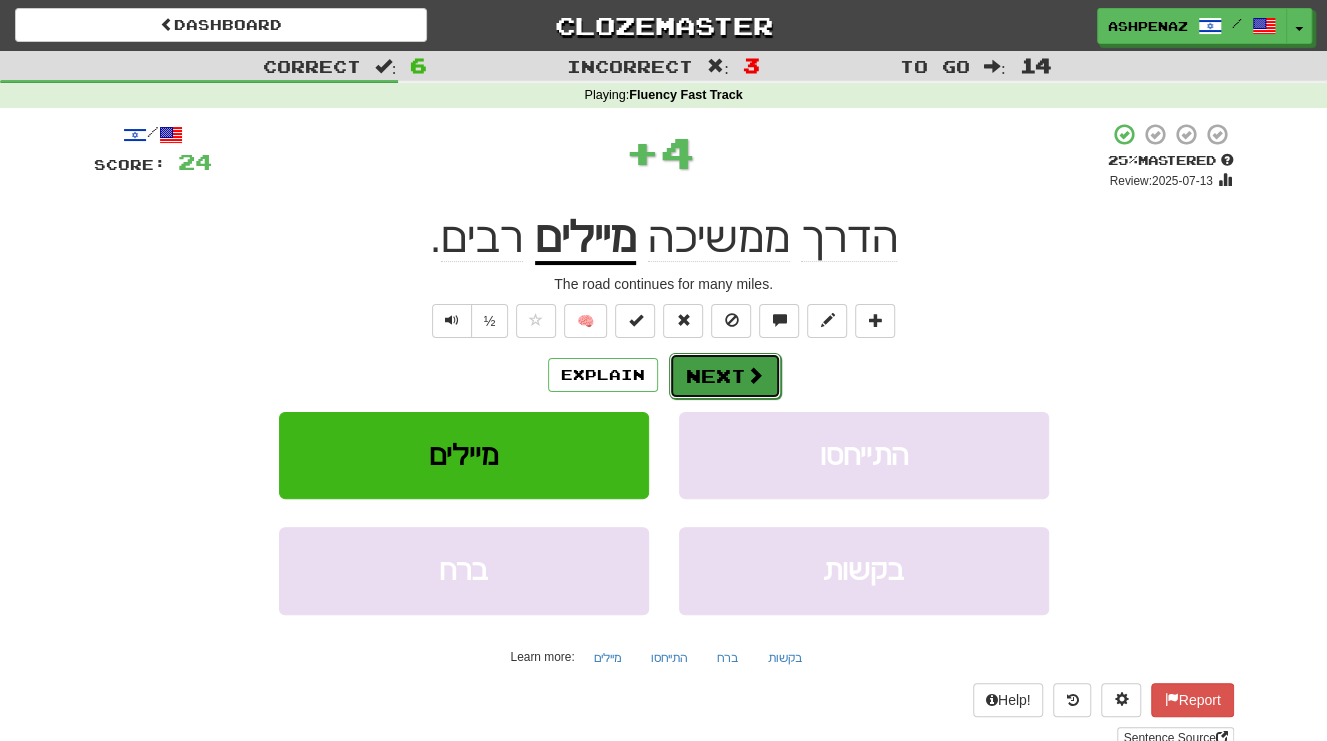 click on "Next" at bounding box center [725, 376] 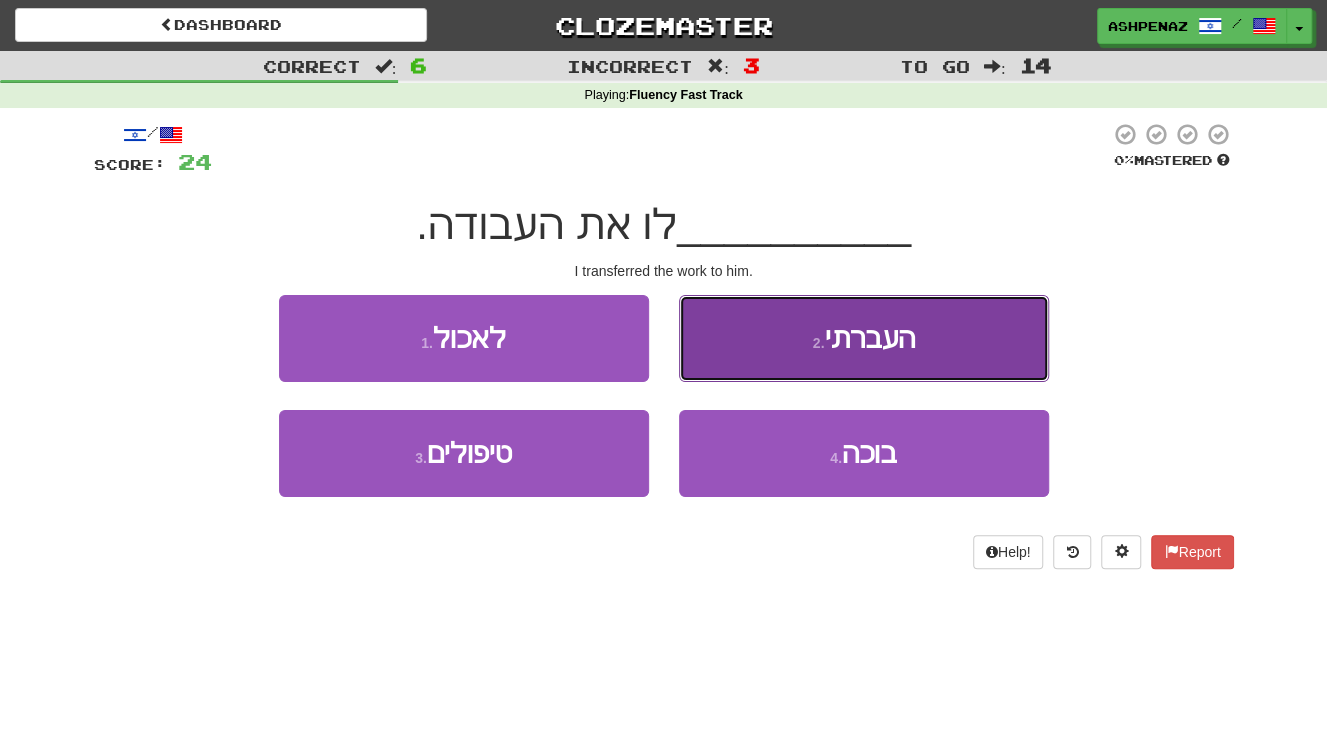 click on "2 .  העברתי" at bounding box center (864, 338) 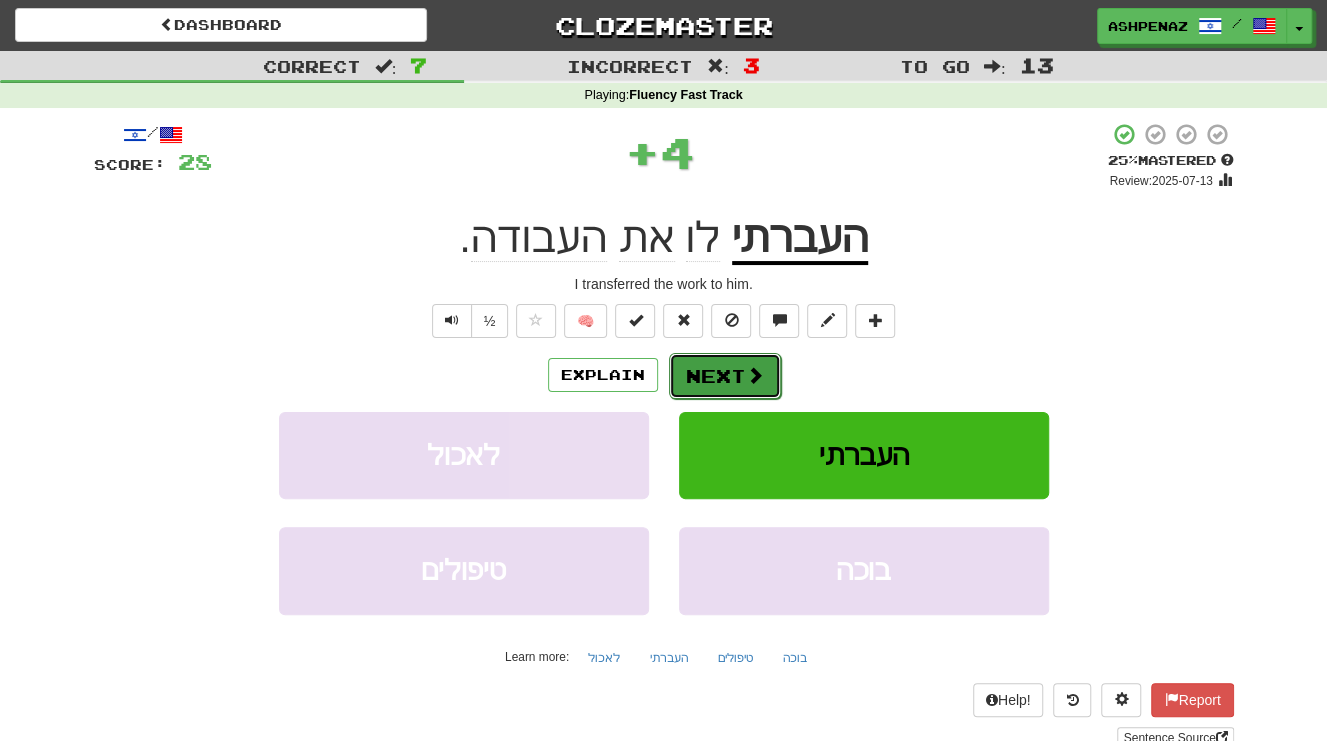 click on "Next" at bounding box center [725, 376] 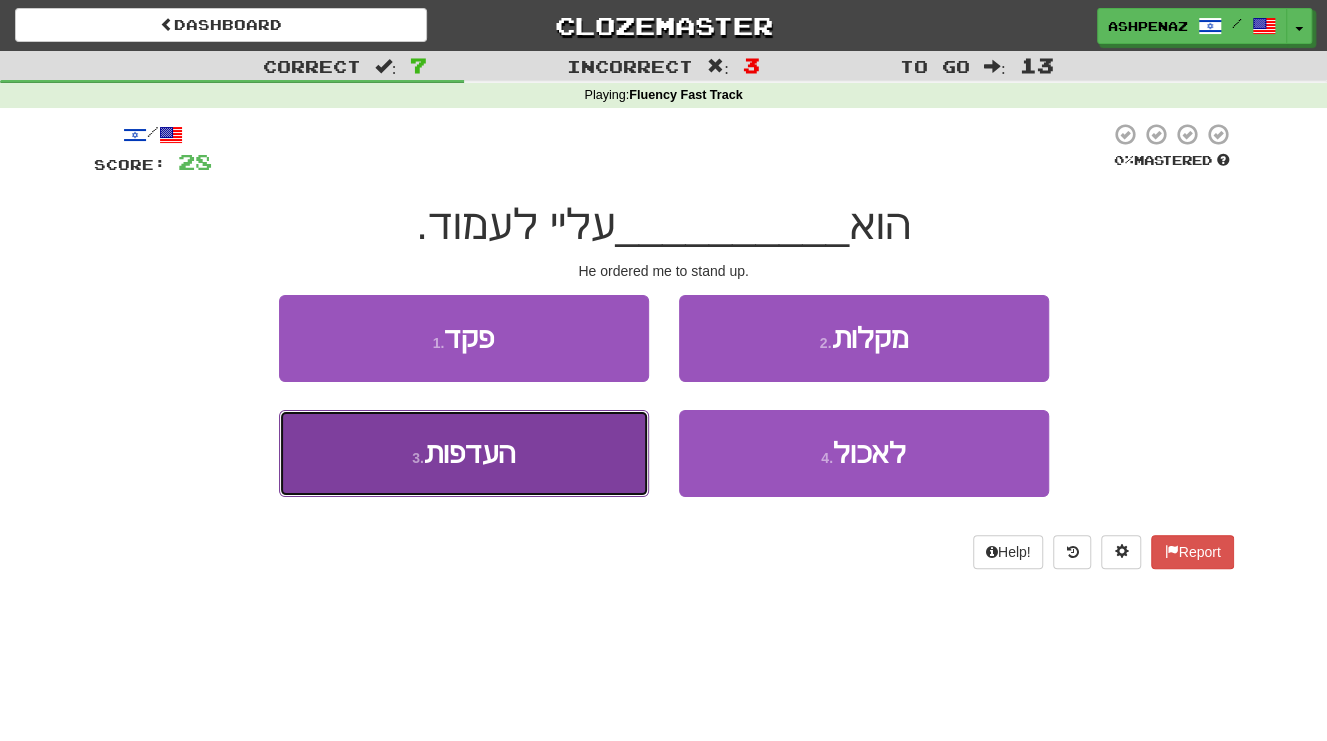 click on "3 .  העדפות" at bounding box center (464, 453) 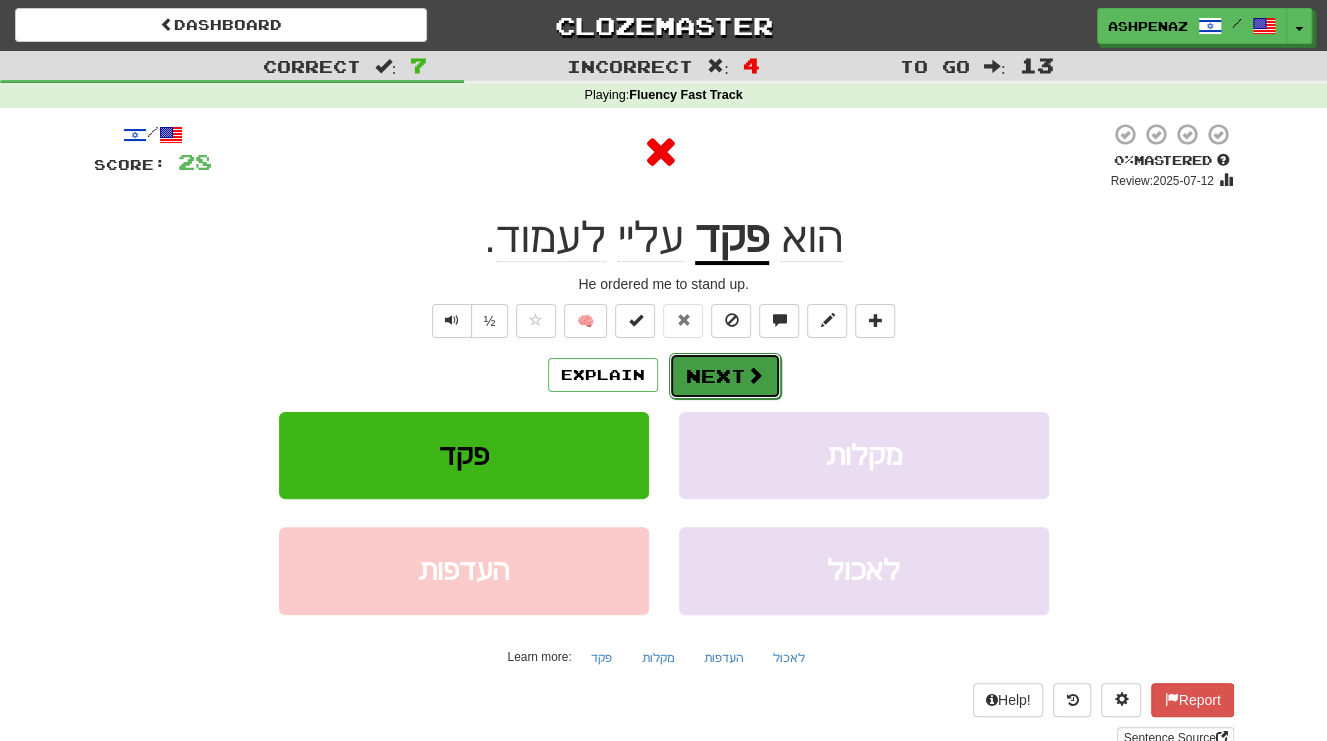 click at bounding box center [755, 375] 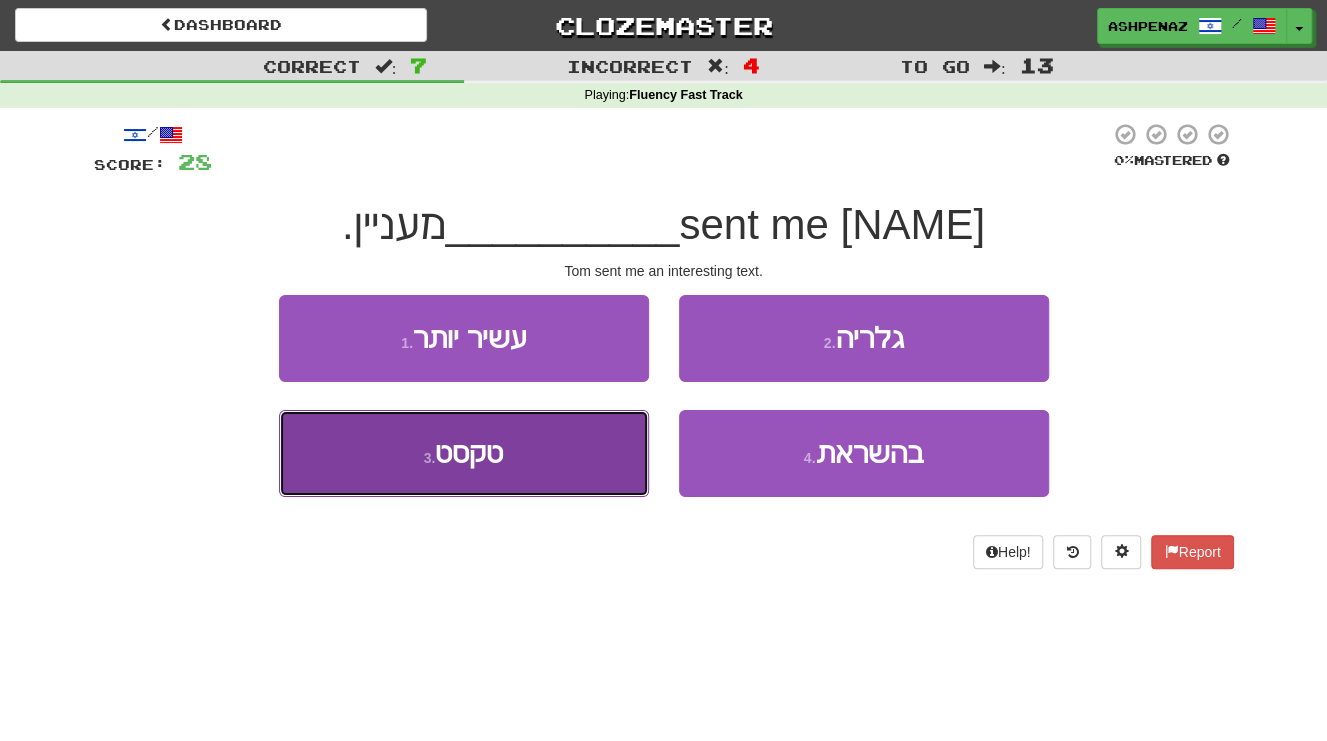 click on "3 .  טקסט" at bounding box center [464, 453] 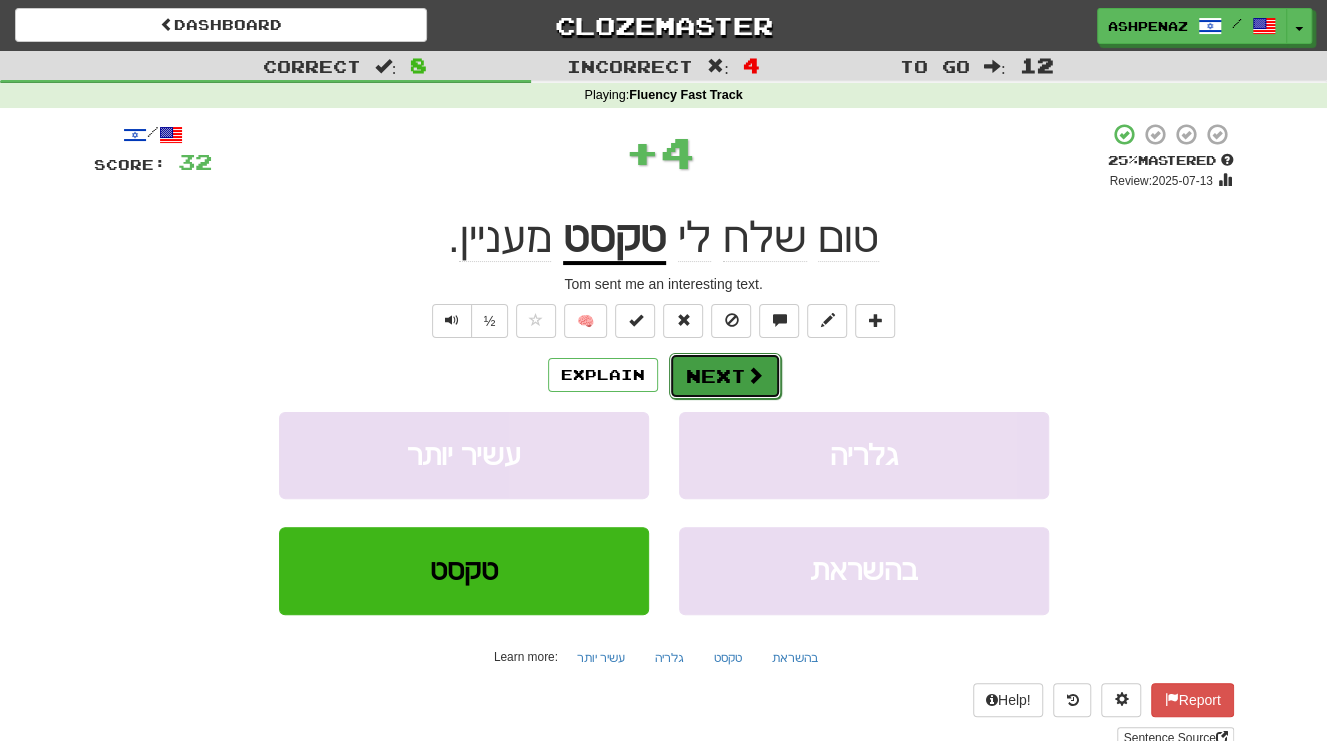 click on "Next" at bounding box center (725, 376) 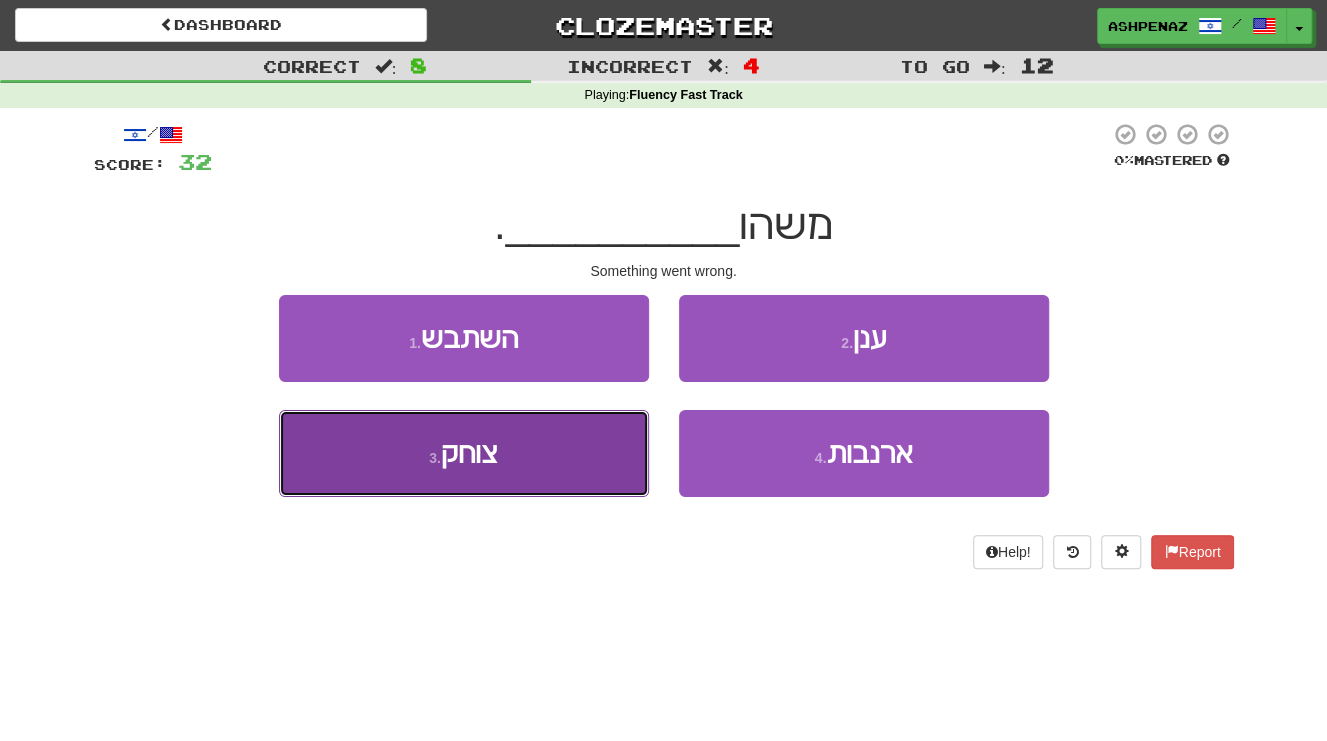 click on "3 .  צוחק" at bounding box center (464, 453) 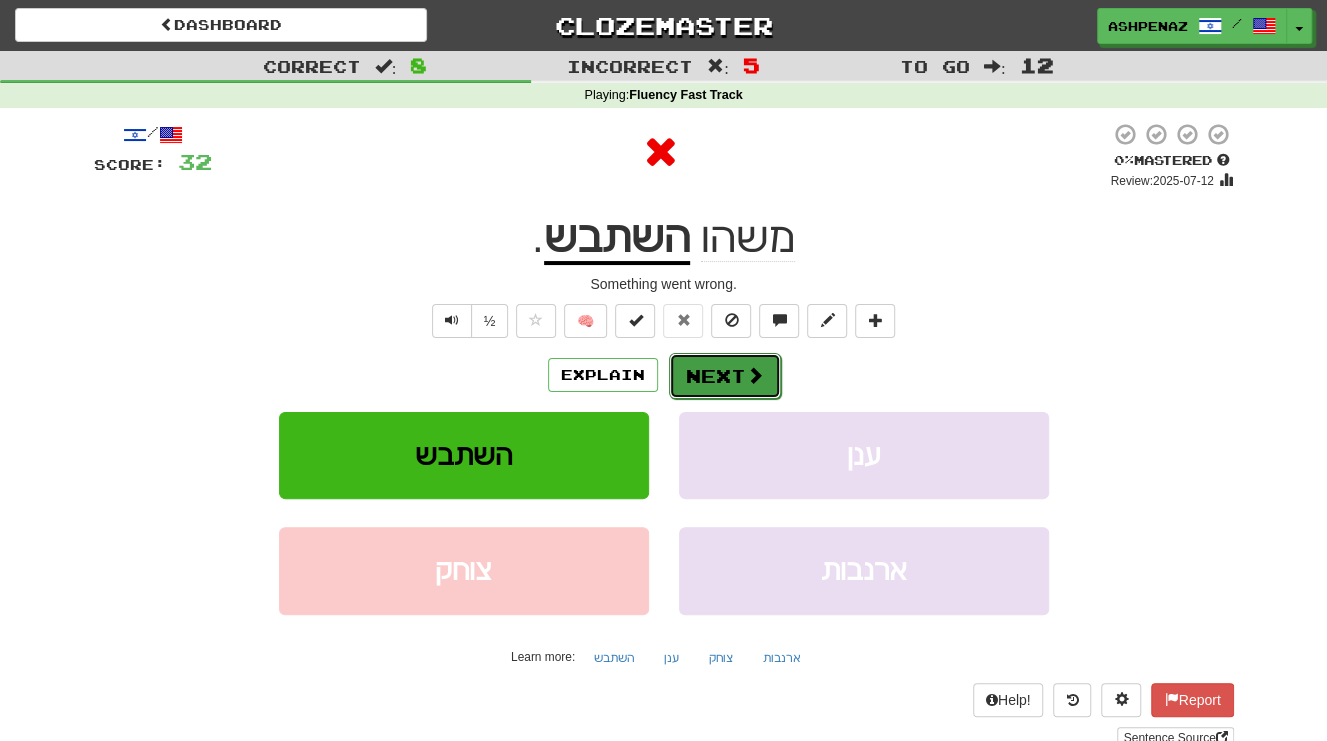 click on "Next" at bounding box center [725, 376] 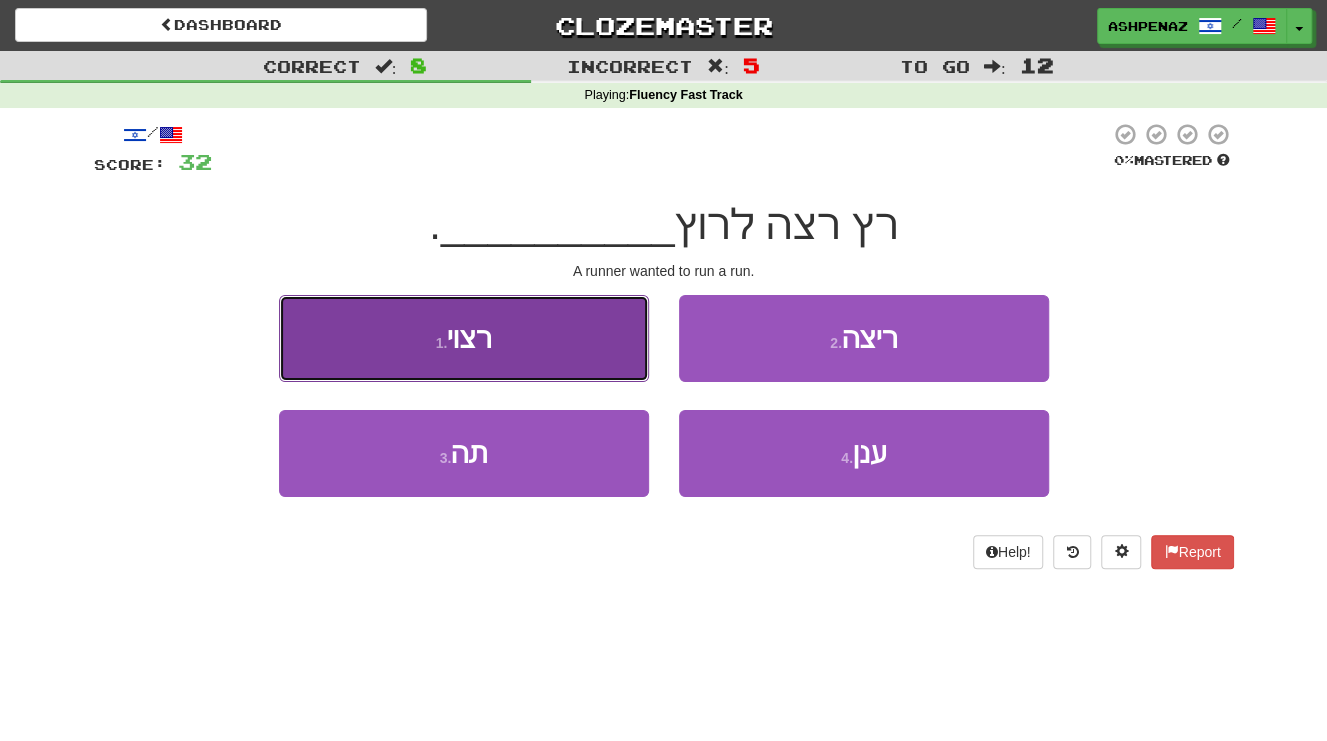 click on "1 .  רצוי" at bounding box center (464, 338) 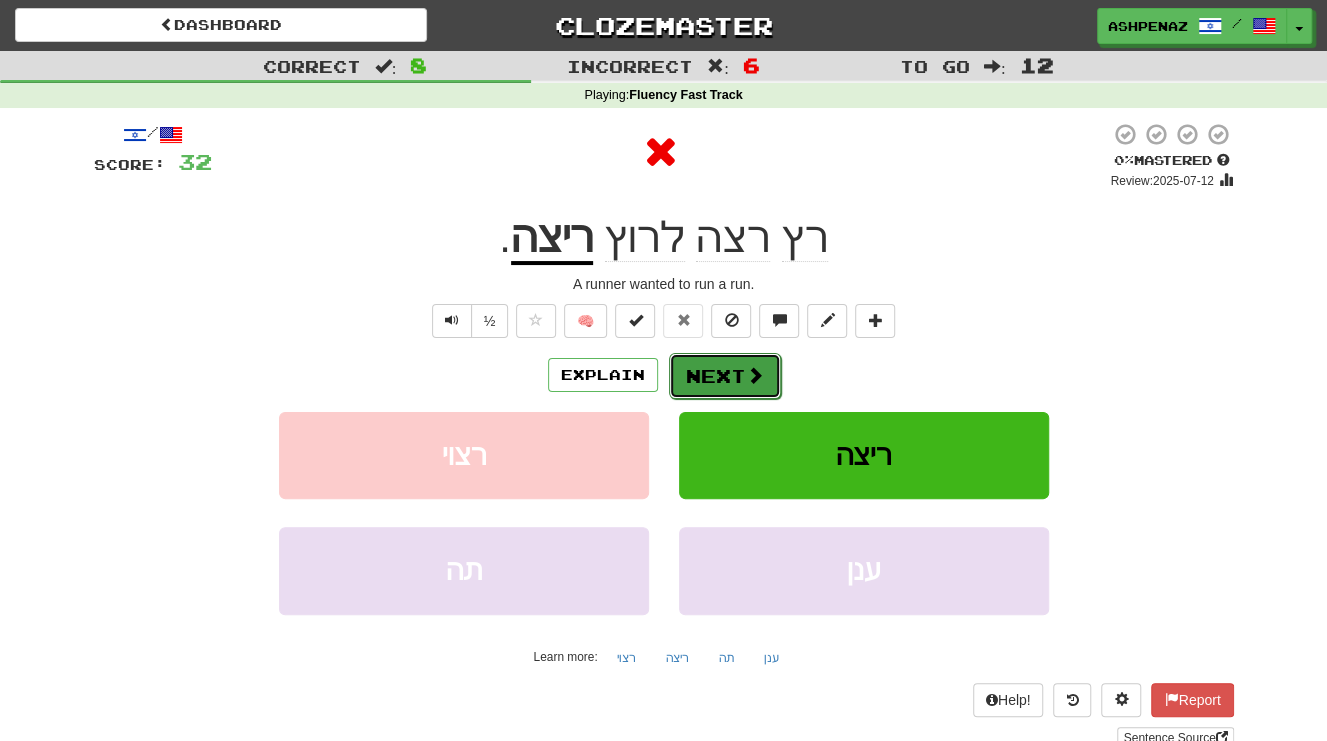 click on "Next" at bounding box center [725, 376] 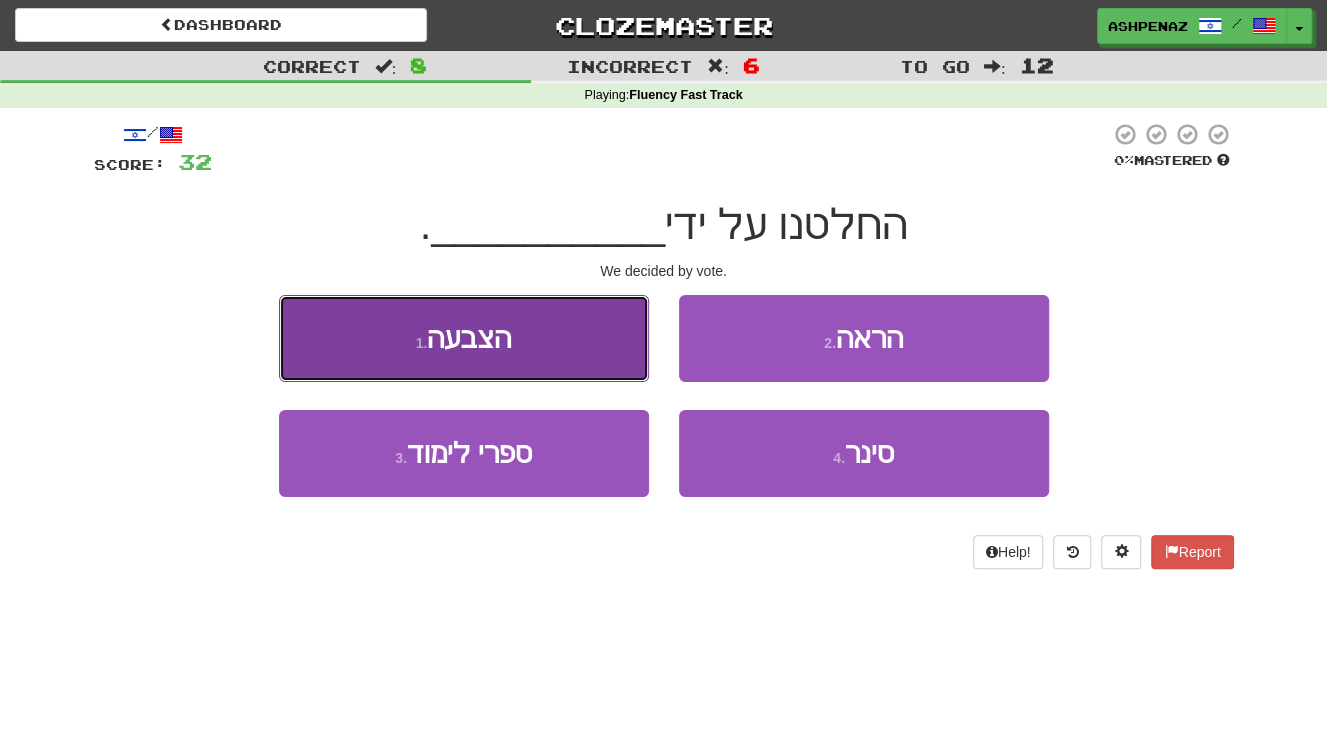 click on "1 .  הצבעה" at bounding box center (464, 338) 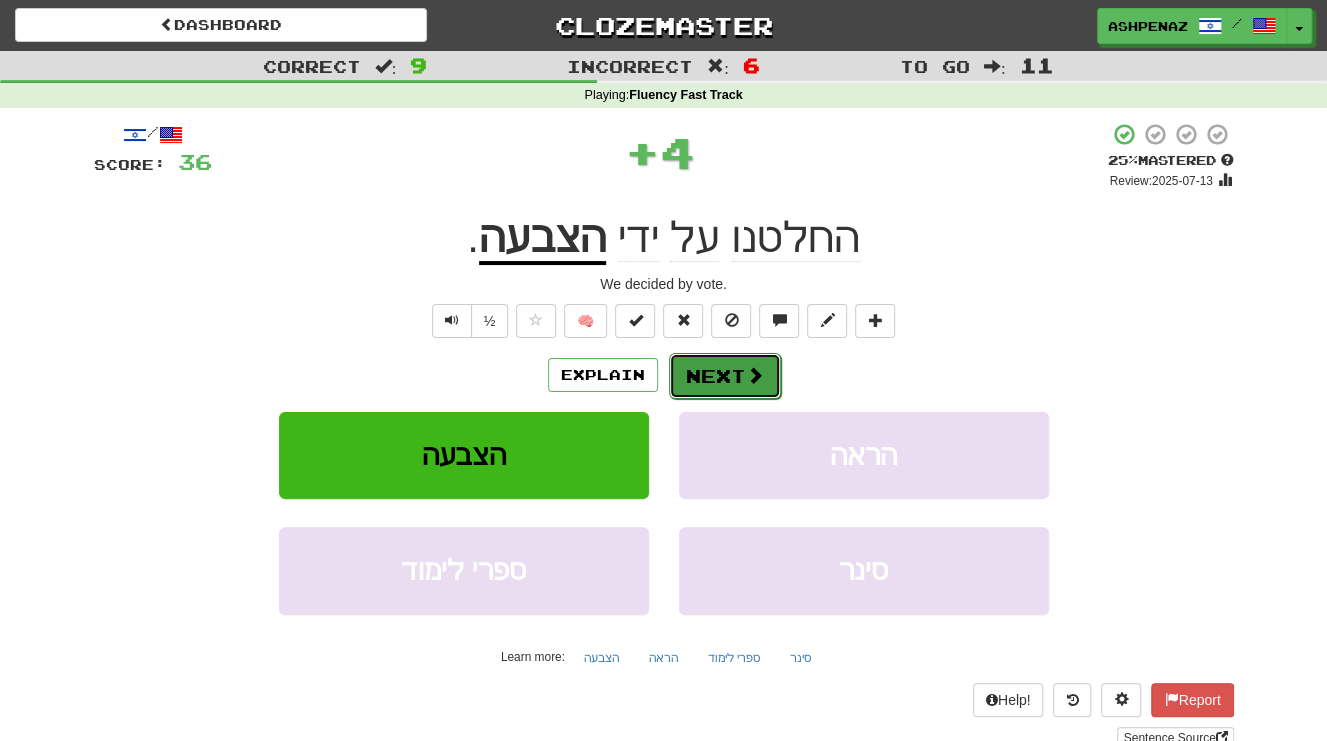 click on "Next" at bounding box center (725, 376) 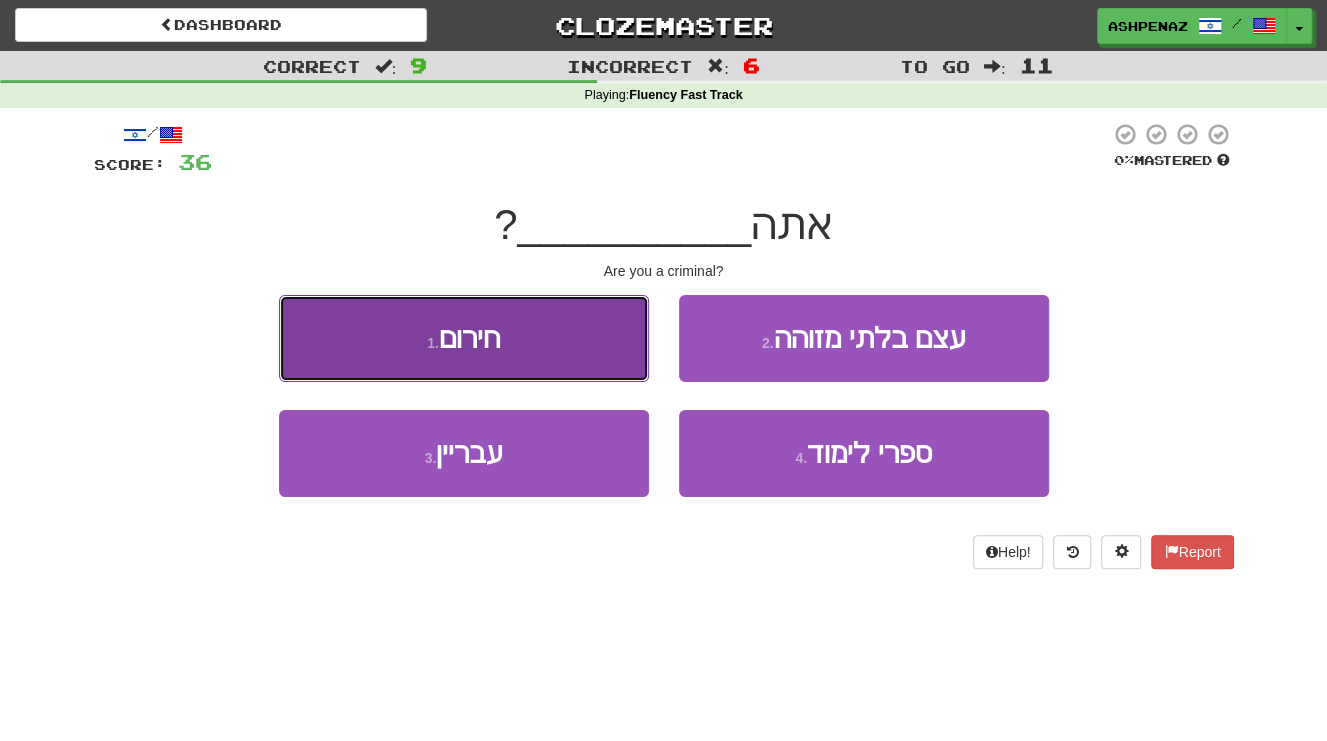 click on "1 .  חירום" at bounding box center (464, 338) 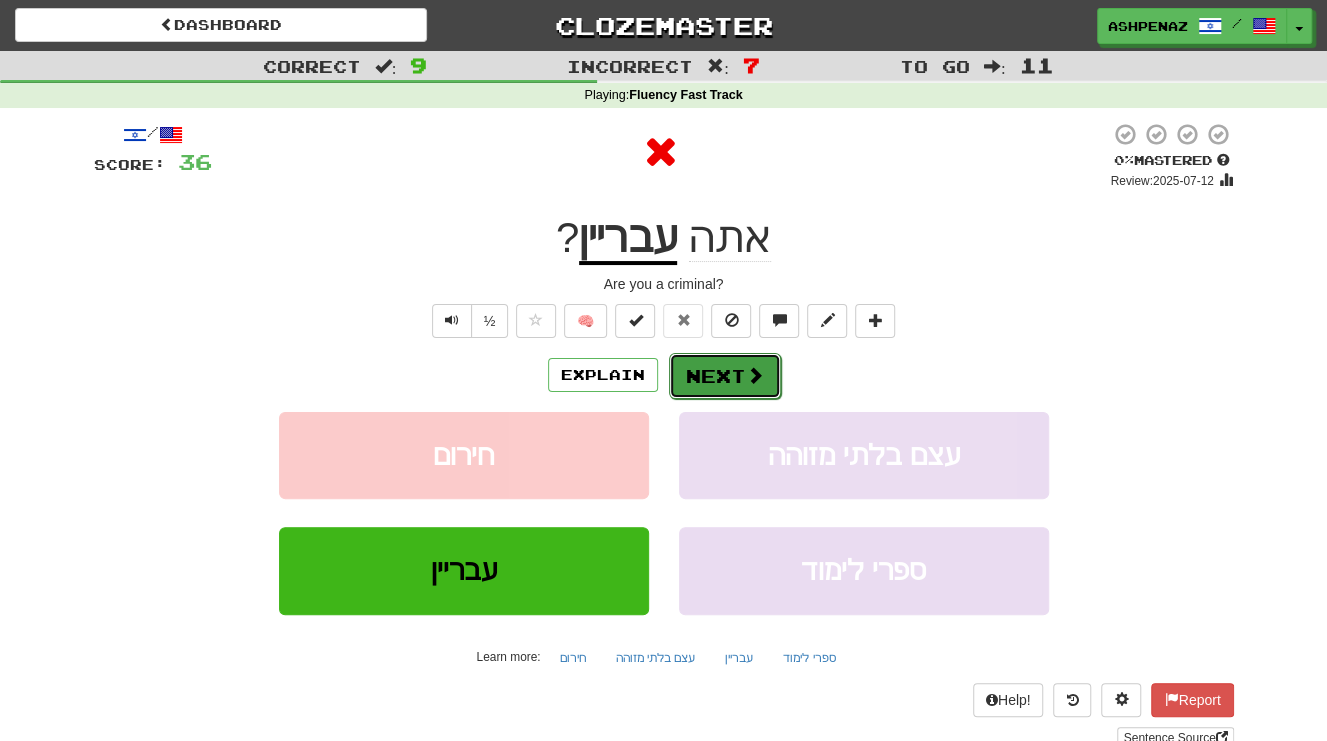 click on "Next" at bounding box center [725, 376] 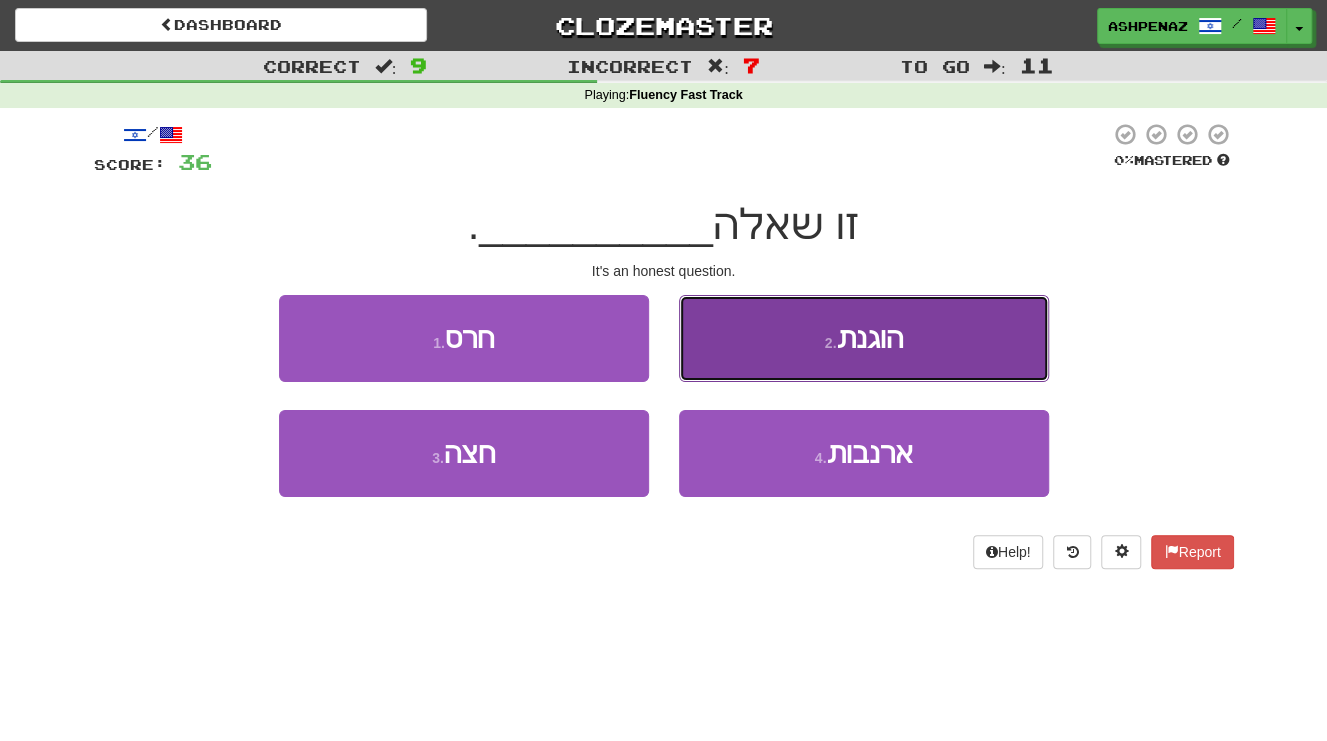 click on "2 .  הוגנת" at bounding box center [864, 338] 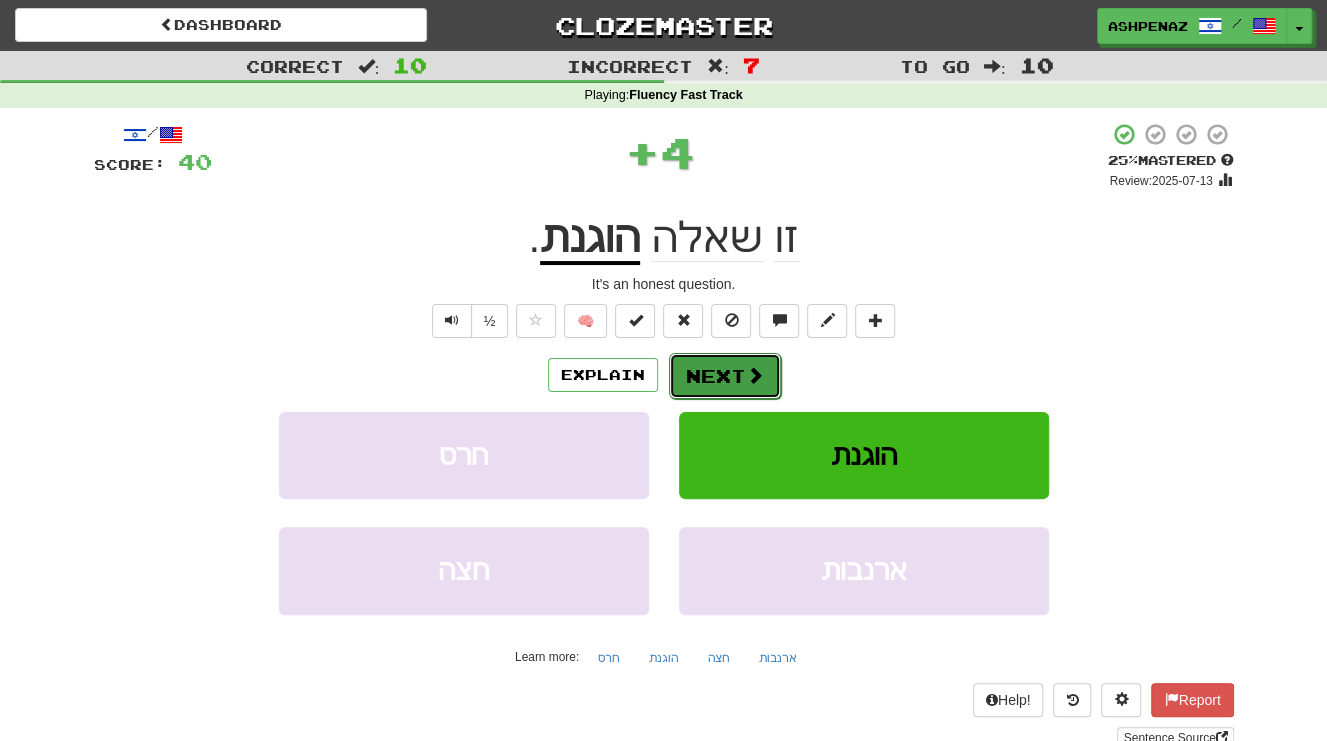 click on "Next" at bounding box center (725, 376) 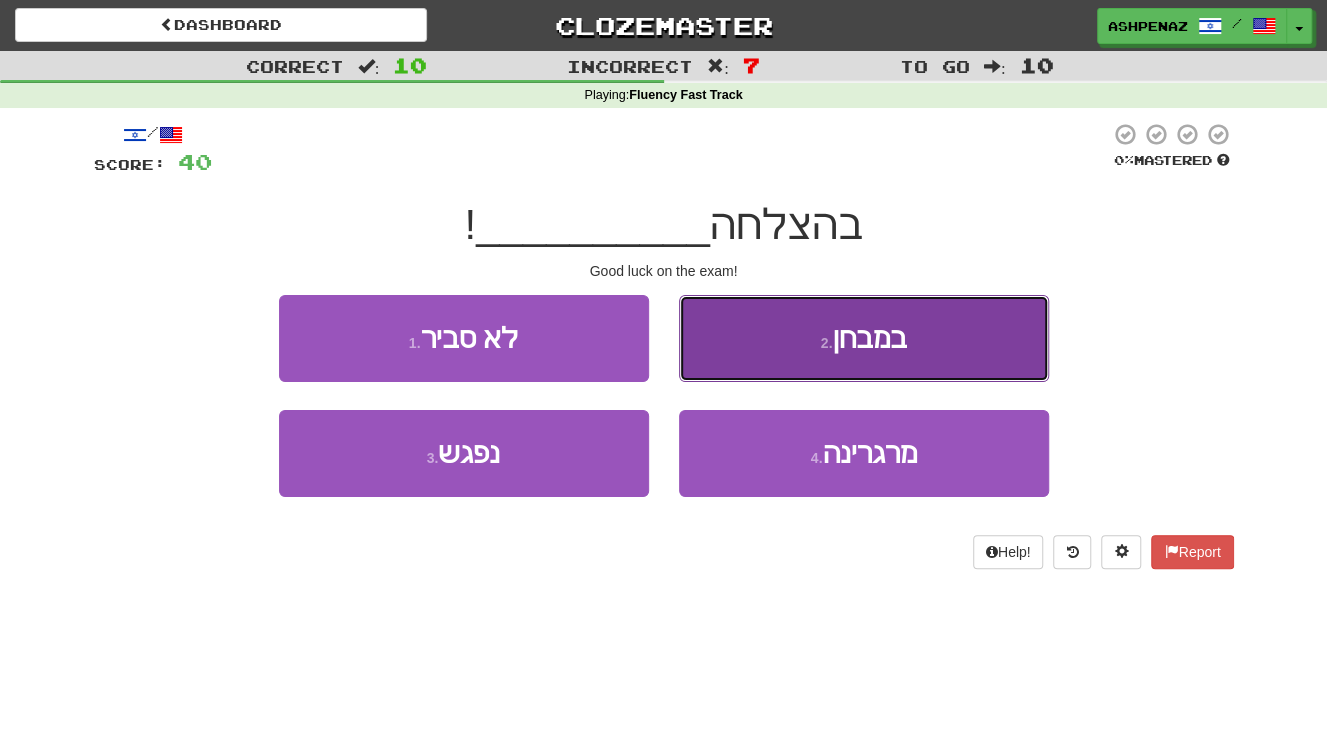 click on "2 .  במבחן" at bounding box center [864, 338] 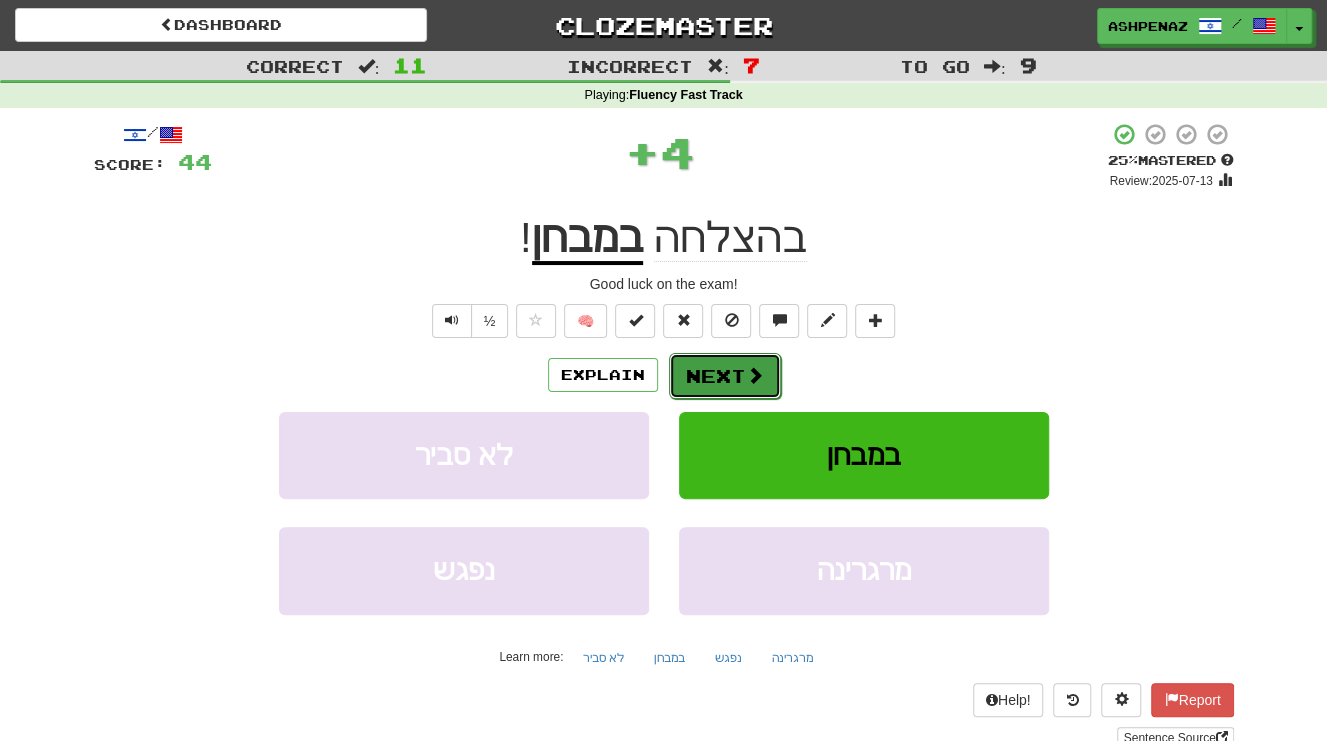 click at bounding box center [755, 375] 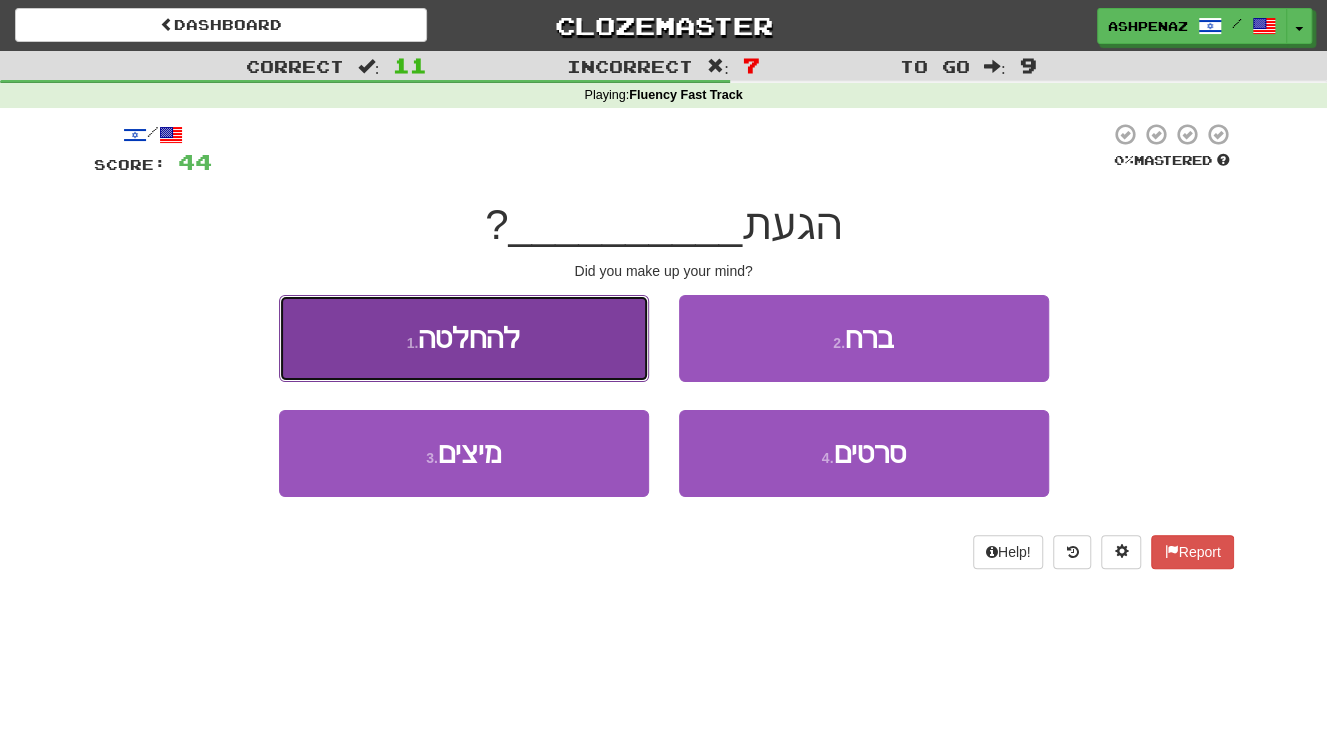 click on "1 .  להחלטה" at bounding box center [464, 338] 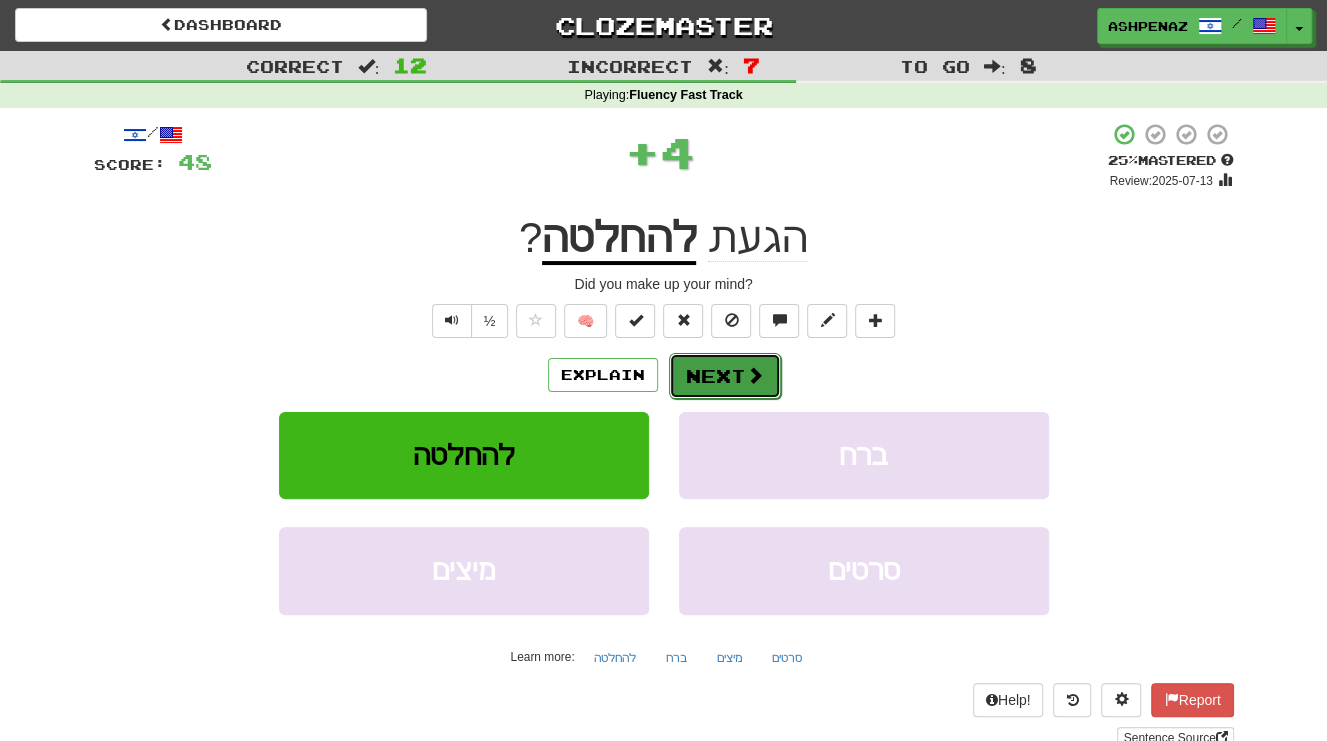 click on "Next" at bounding box center [725, 376] 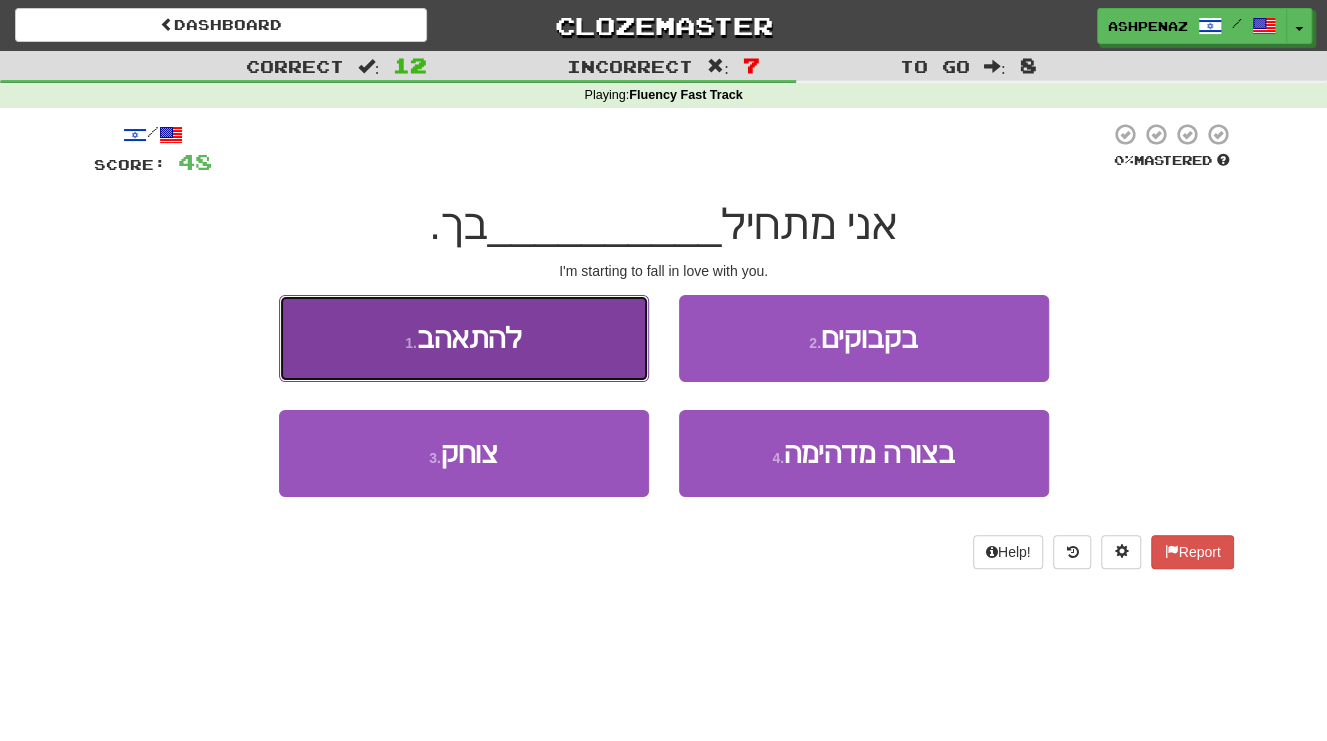 click on "1 .  להתאהב" at bounding box center [464, 338] 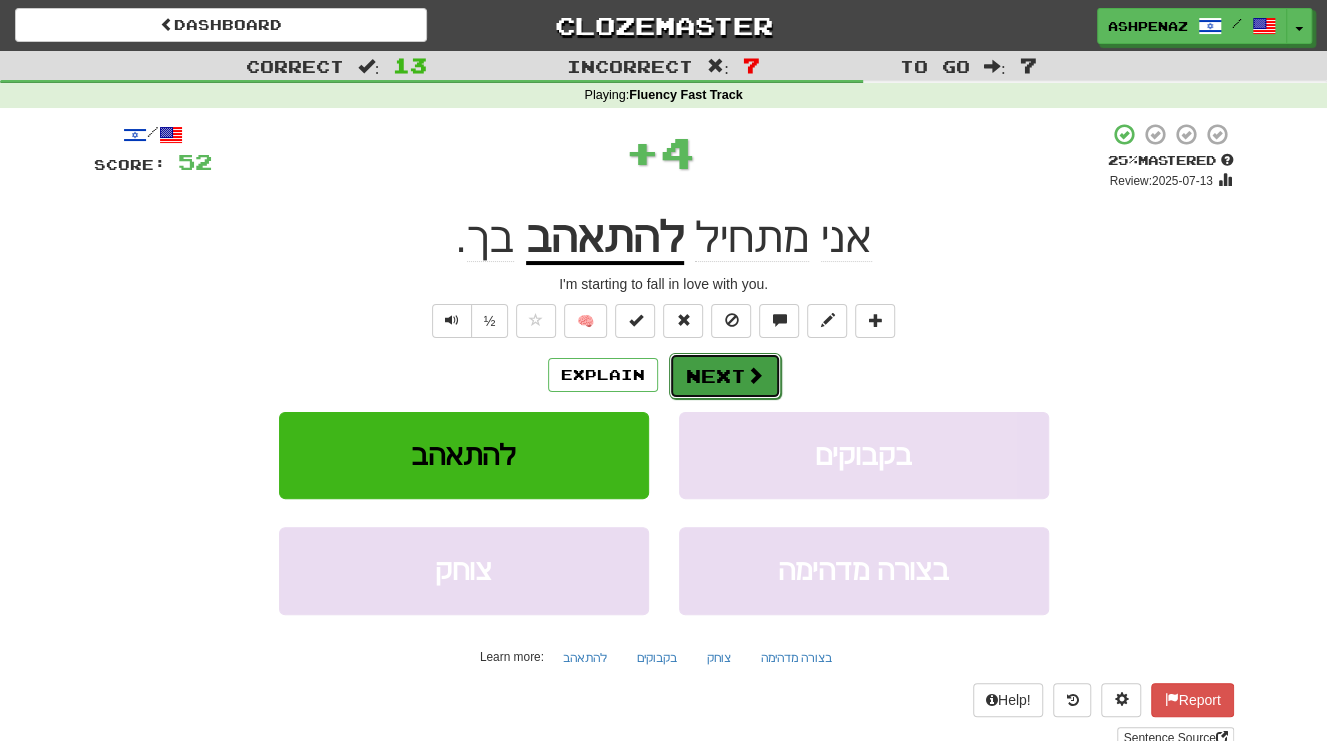 click on "Next" at bounding box center (725, 376) 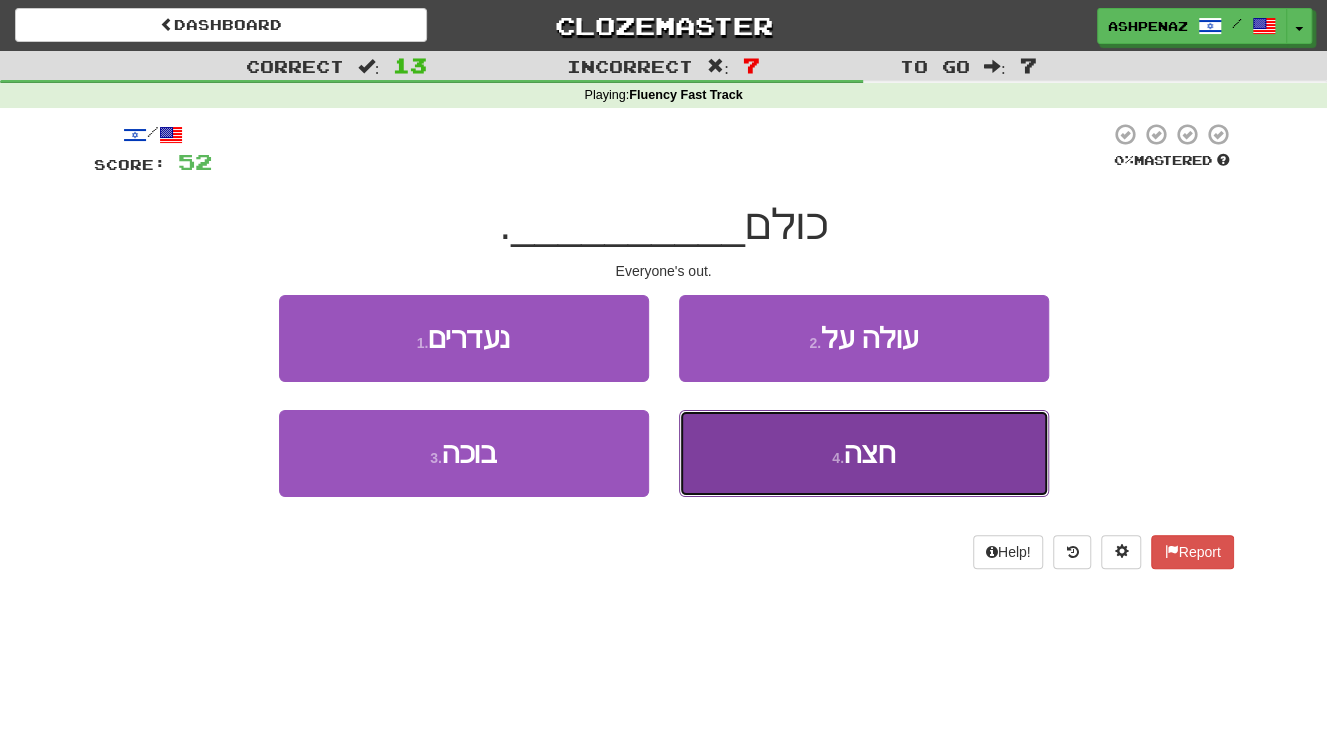 click on "4 .  חצה" at bounding box center [864, 453] 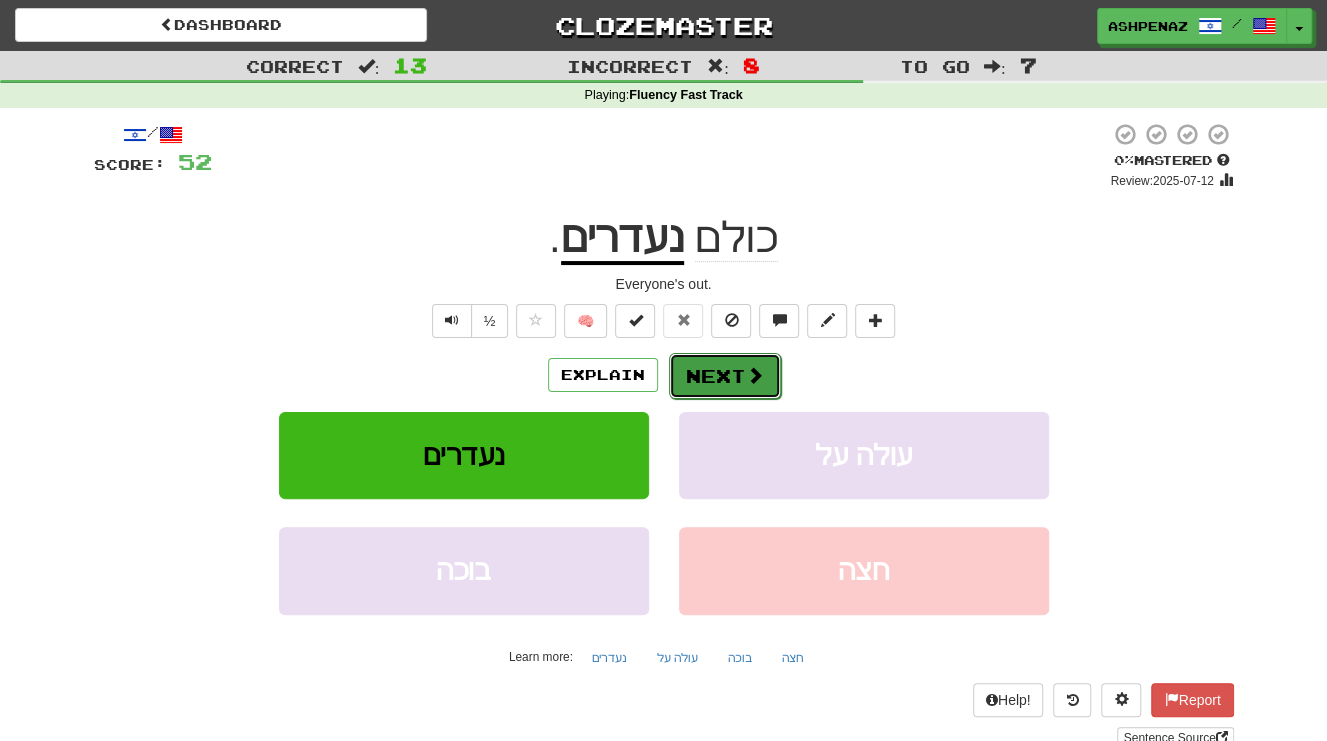 click on "Next" at bounding box center (725, 376) 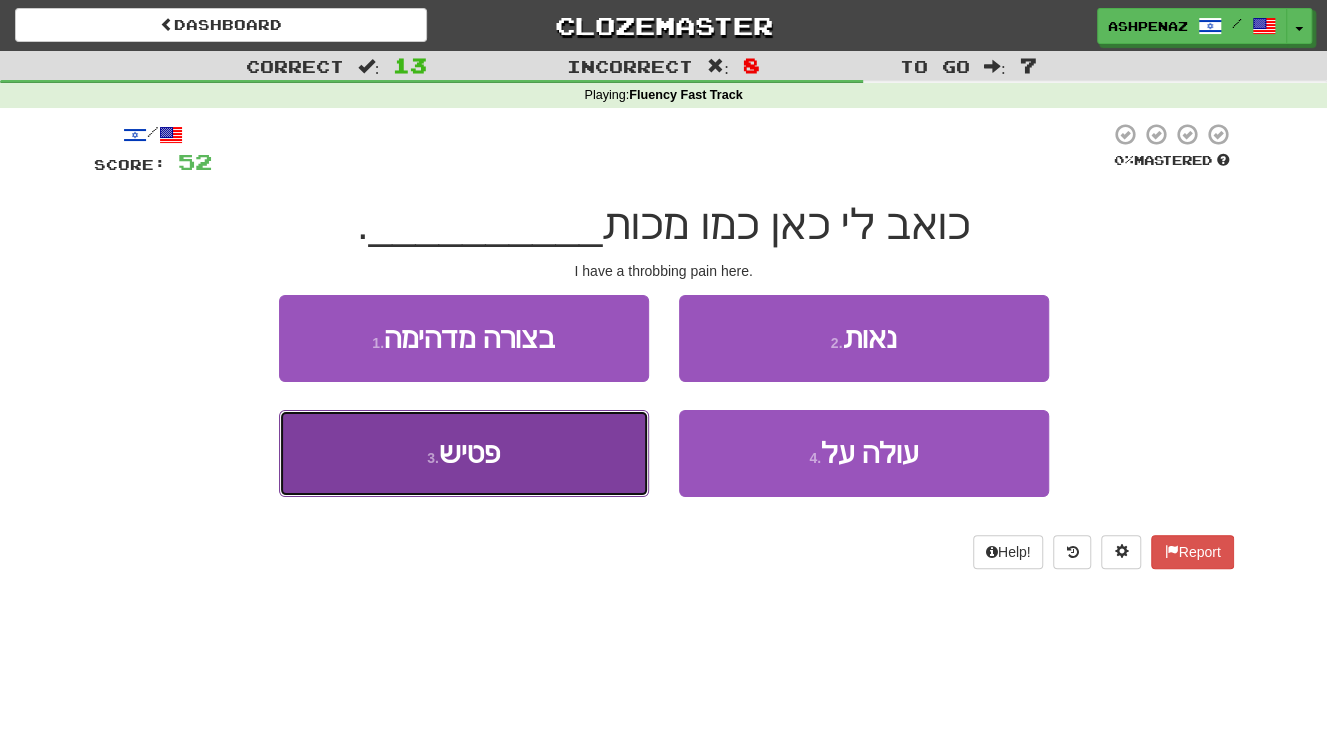 click on "3 .  פטיש" at bounding box center (464, 453) 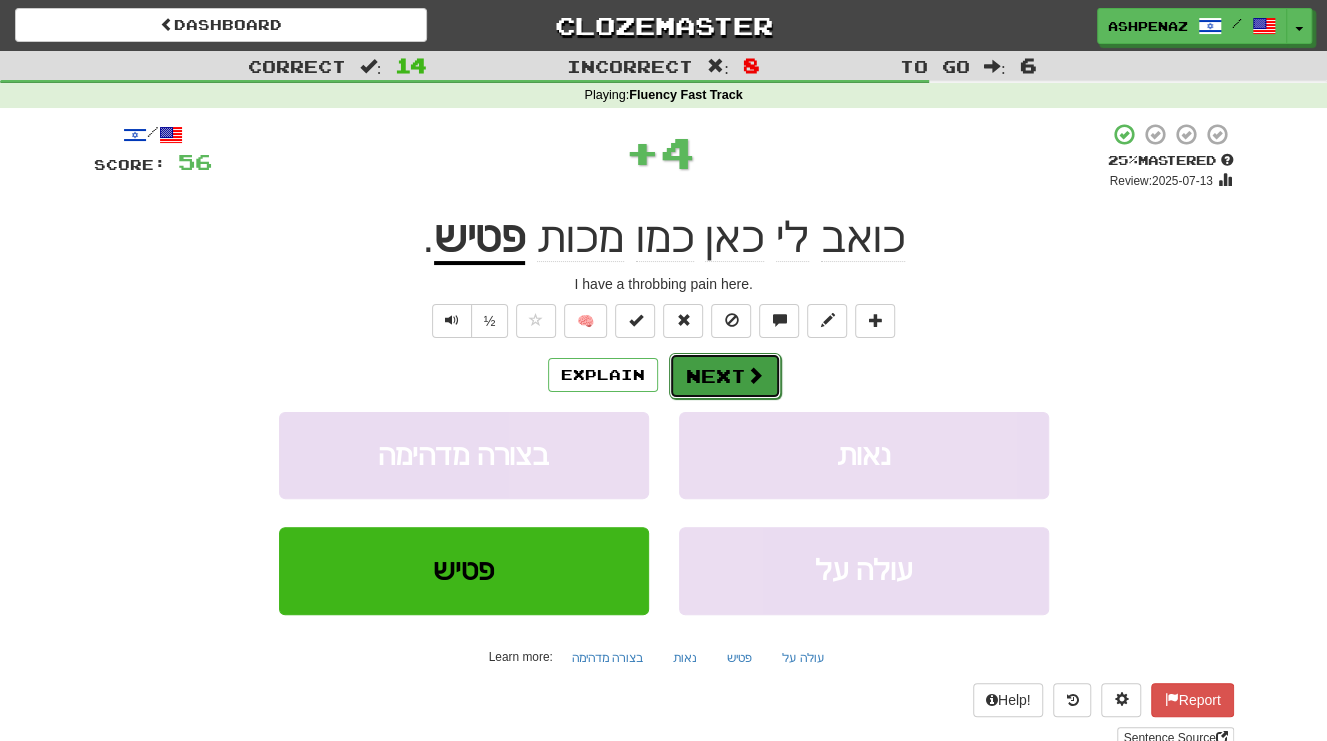 click on "Next" at bounding box center [725, 376] 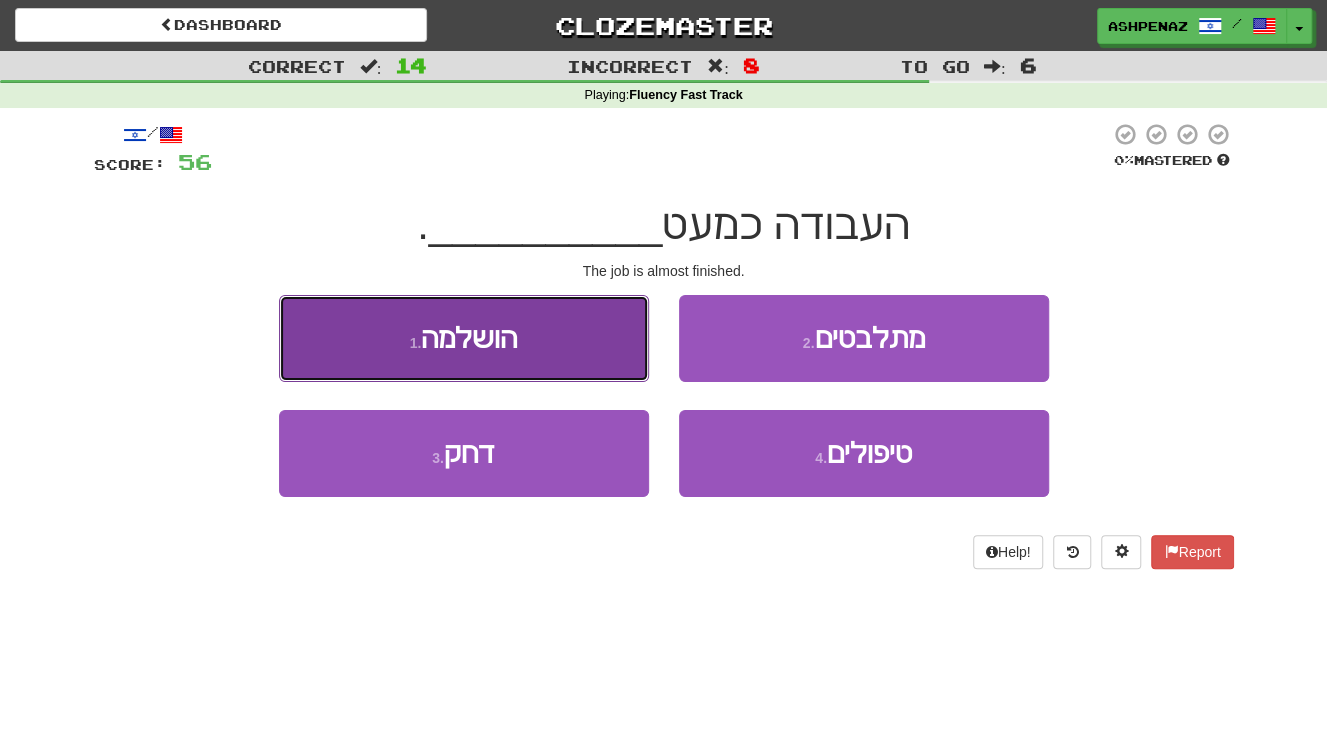 click on "1 .  הושלמה" at bounding box center (464, 338) 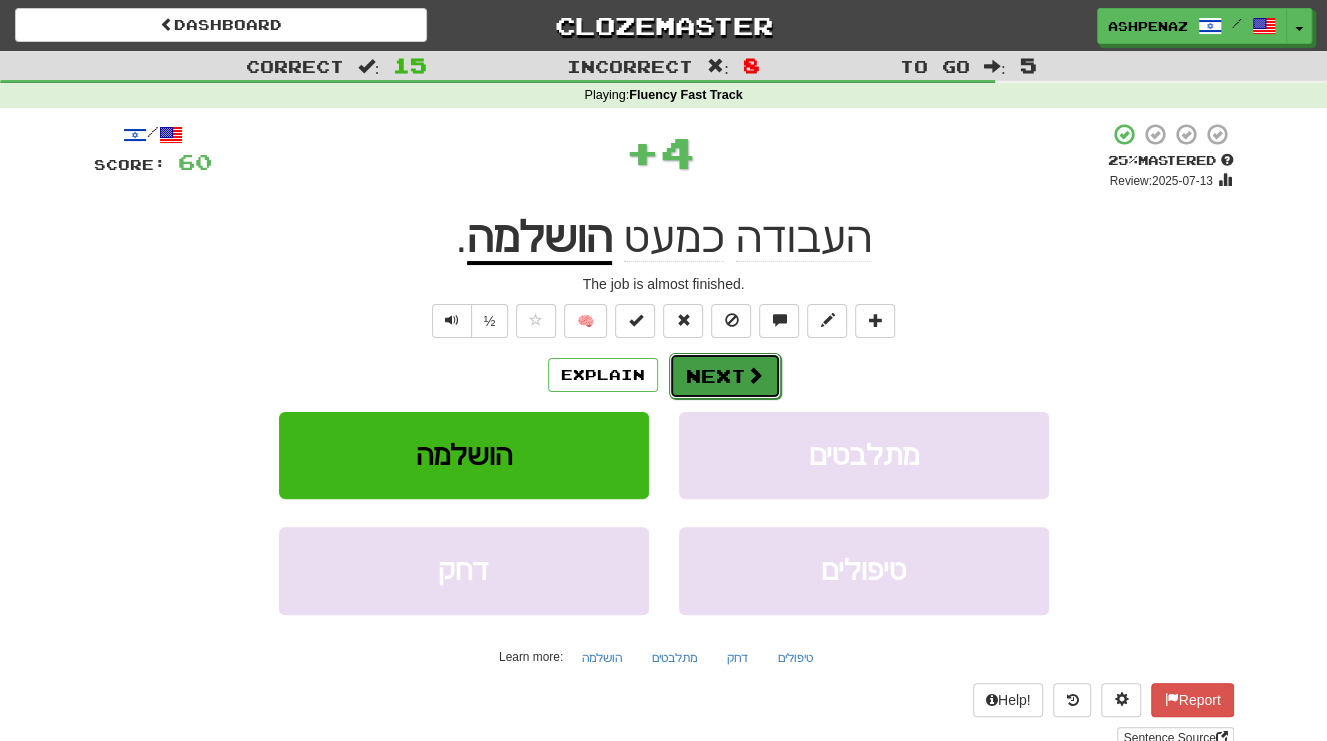 click on "Next" at bounding box center [725, 376] 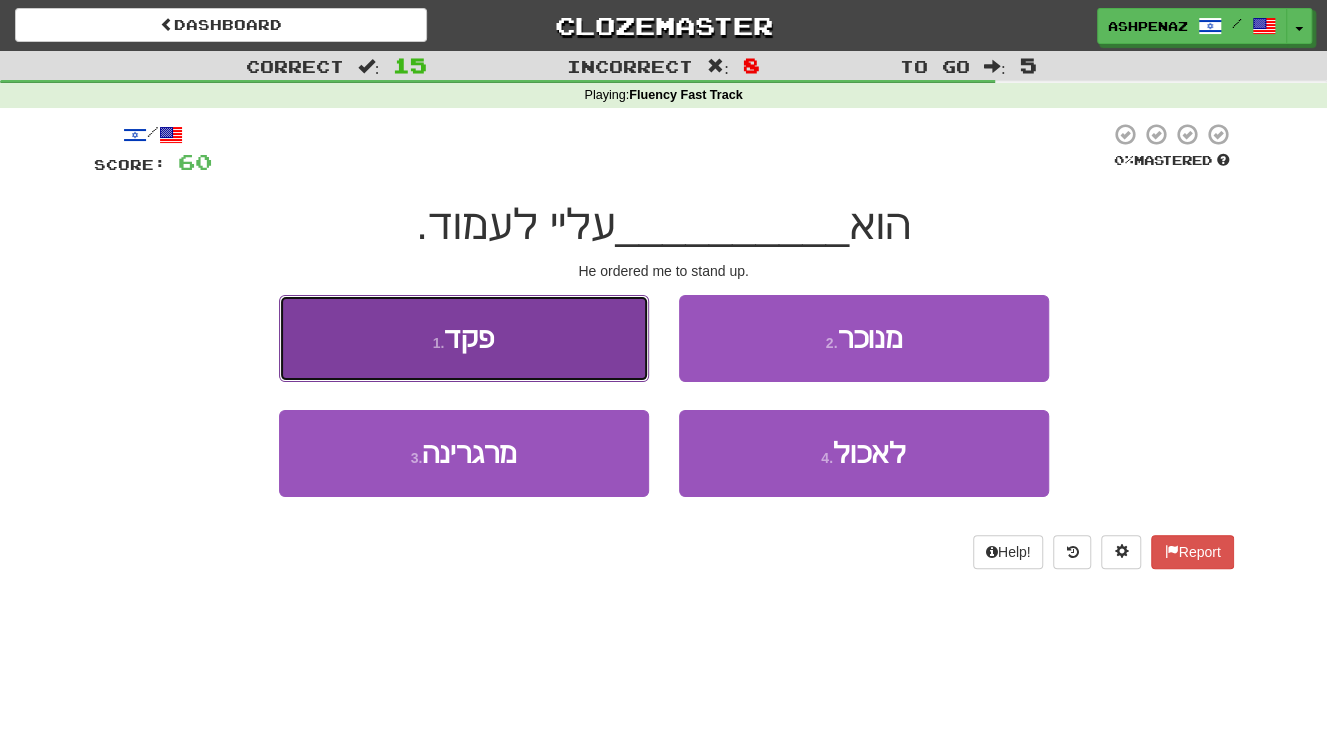 click on "1 .  פקד" at bounding box center (464, 338) 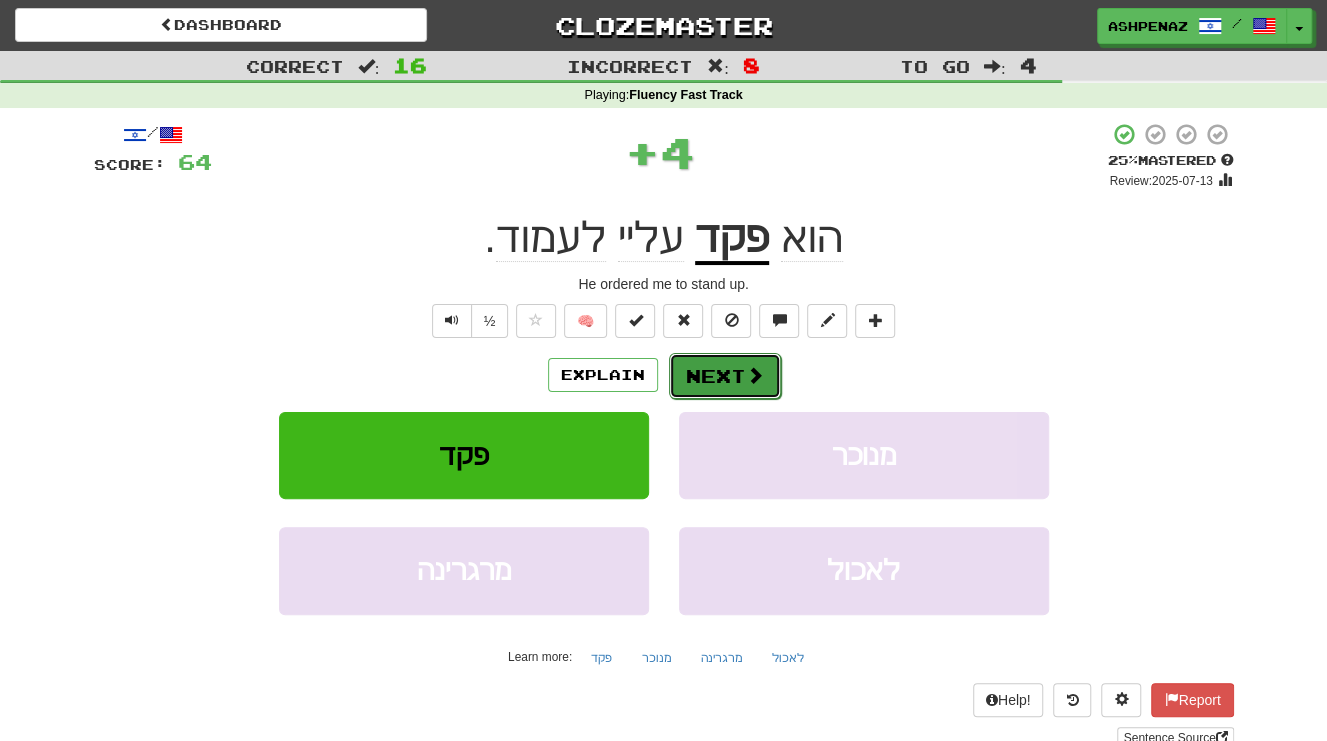 click on "Next" at bounding box center [725, 376] 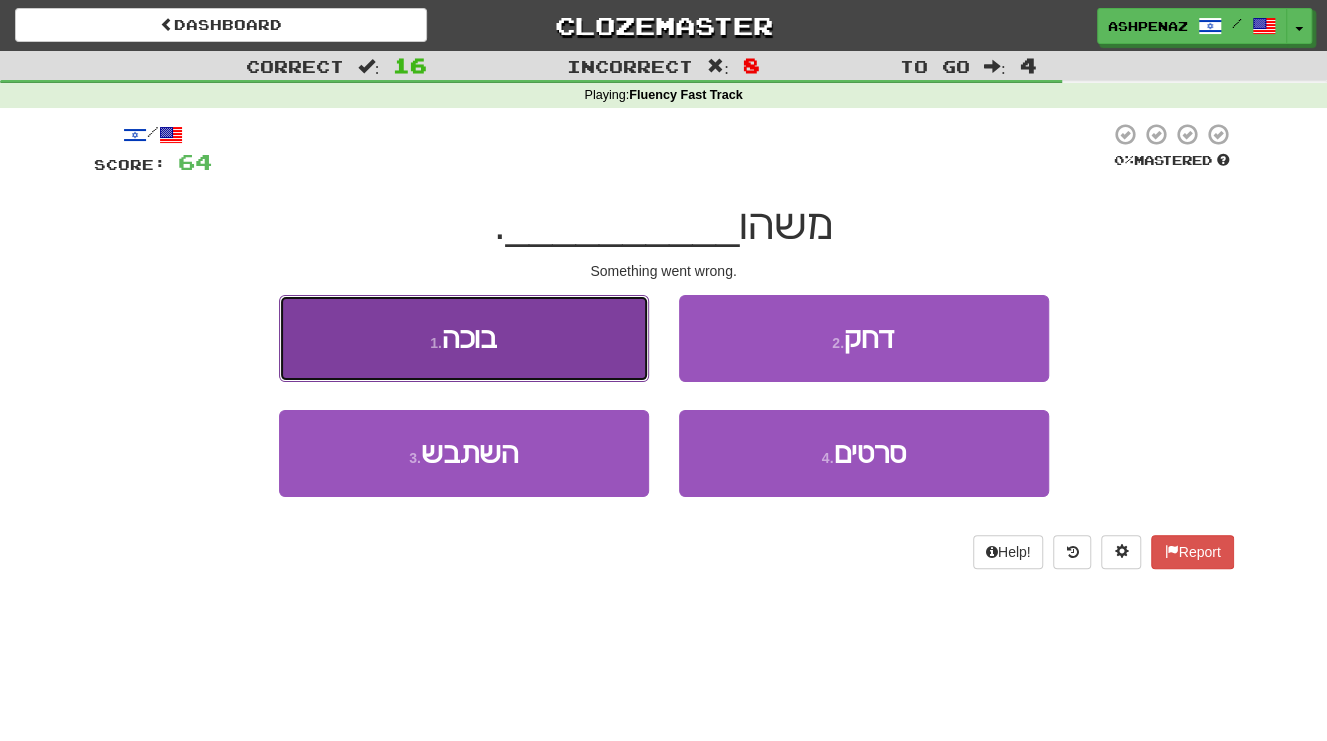 click on "1 .  בוכה" at bounding box center [464, 338] 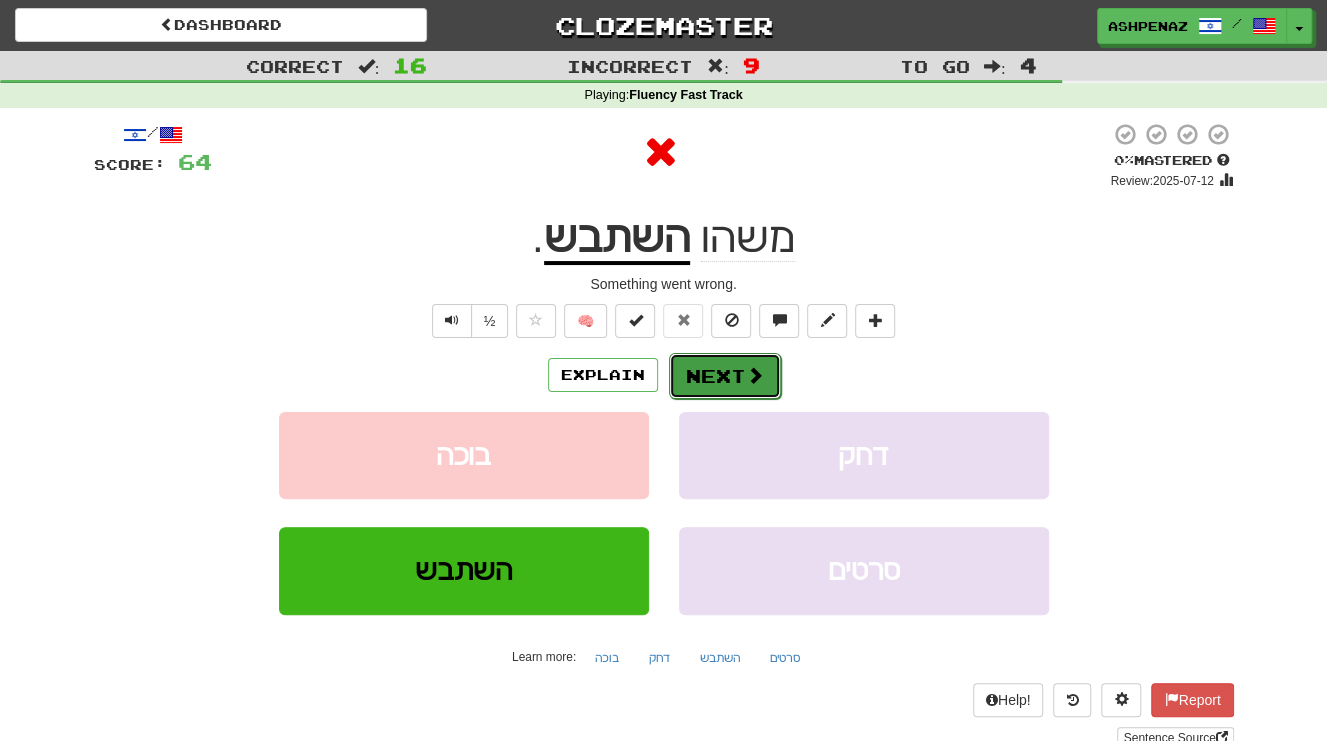 click on "Next" at bounding box center (725, 376) 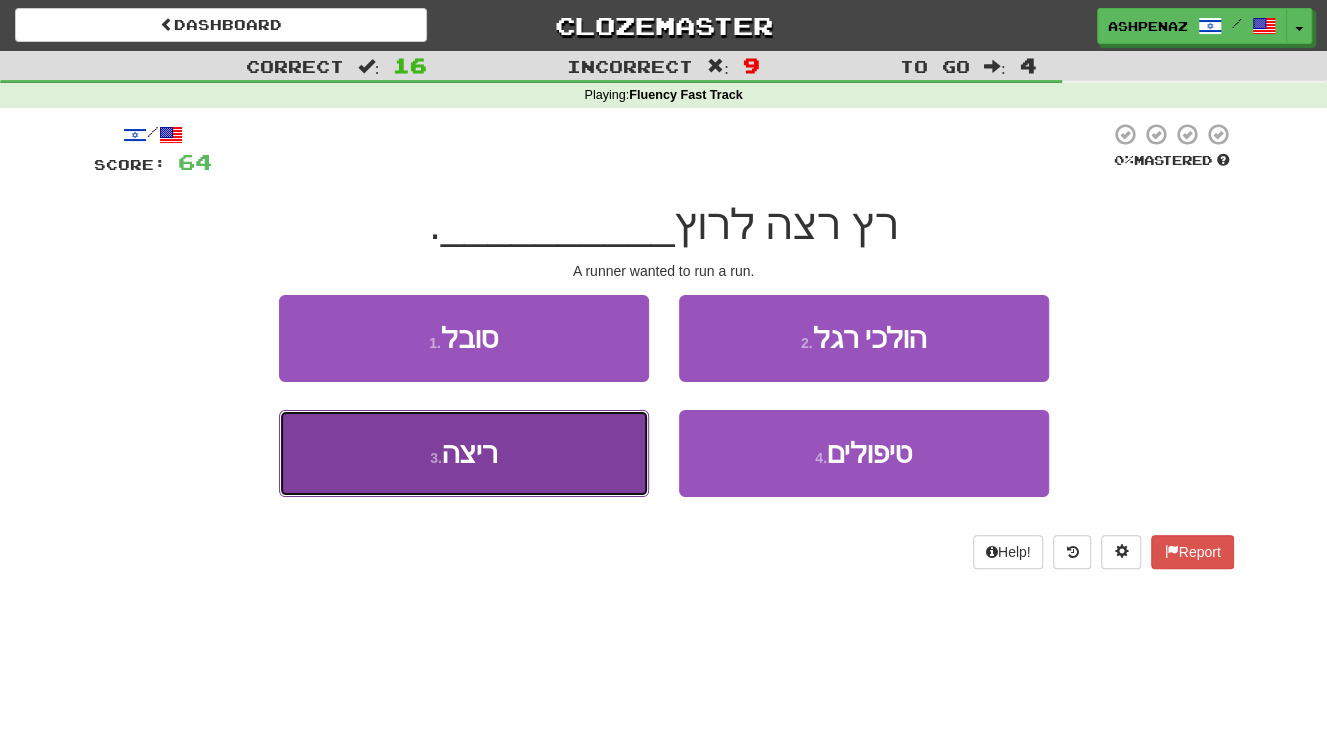 click on "3 .  ריצה" at bounding box center (464, 453) 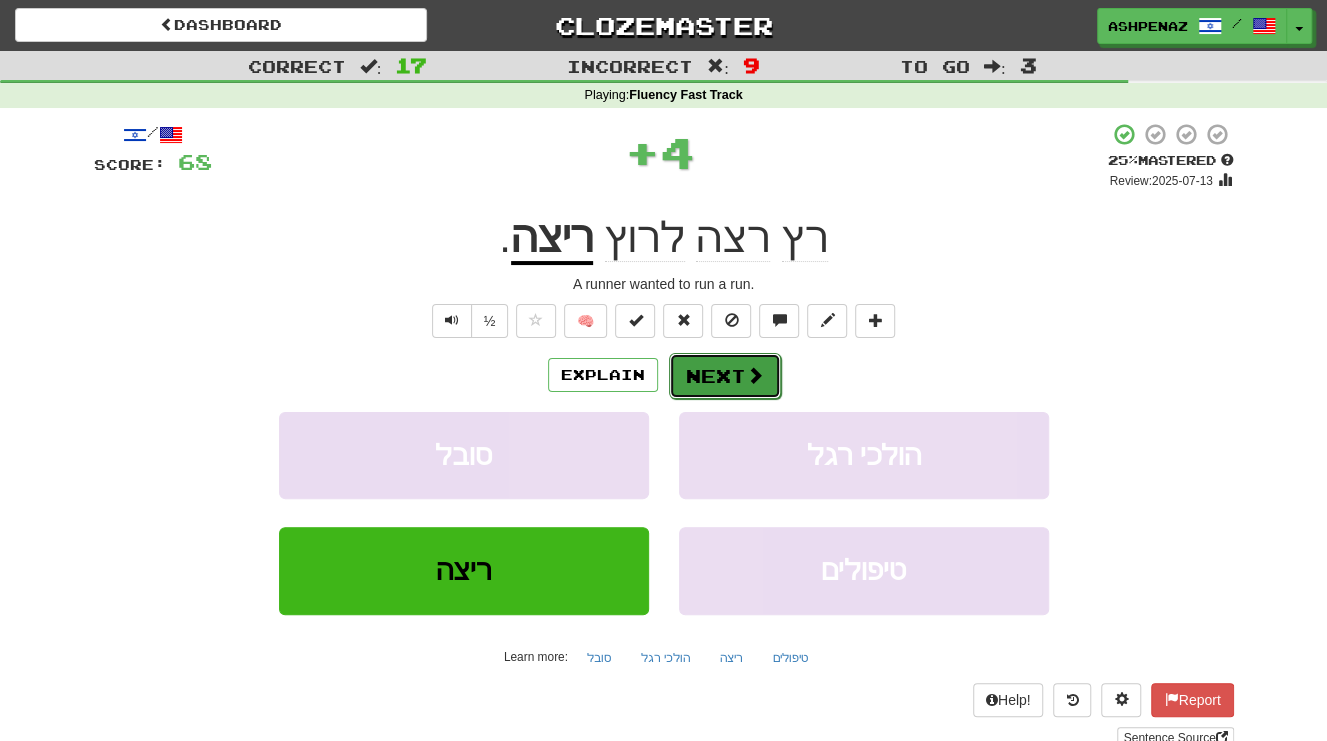 click on "Next" at bounding box center [725, 376] 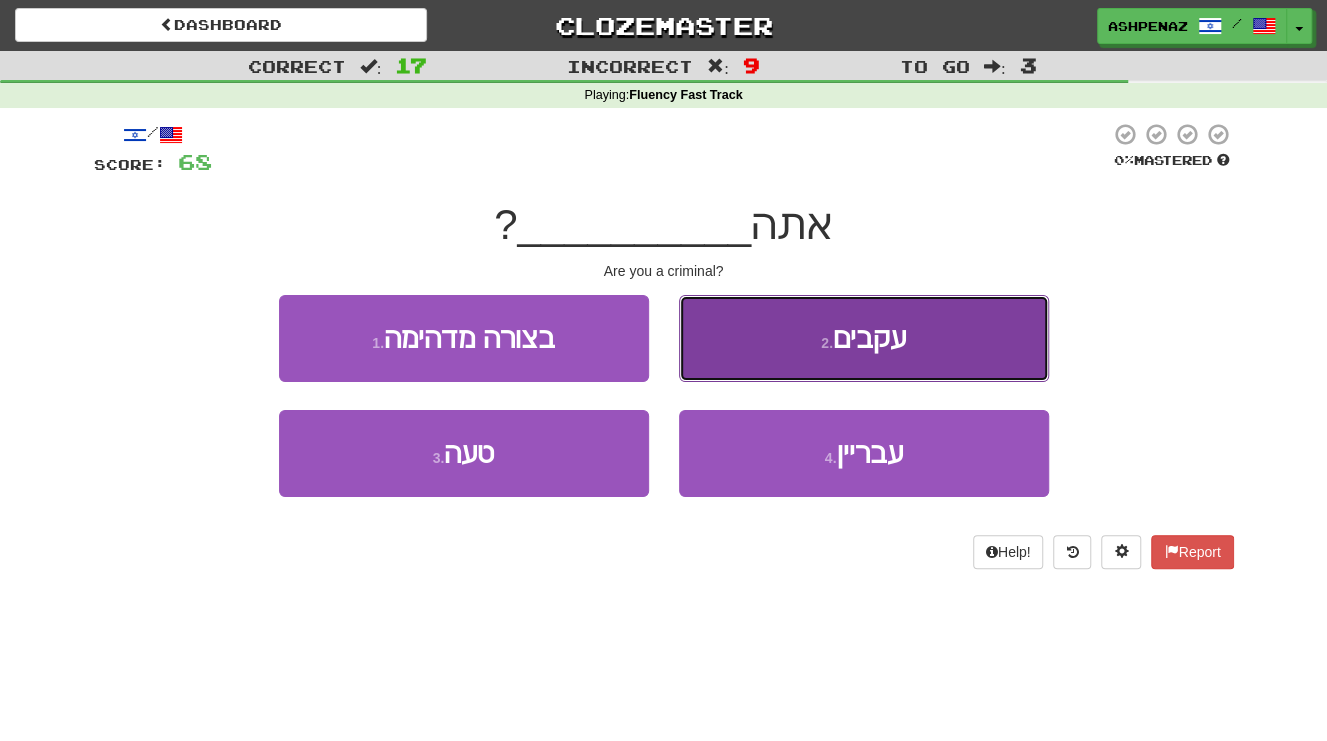 click on "2 .  עקבים" at bounding box center [864, 338] 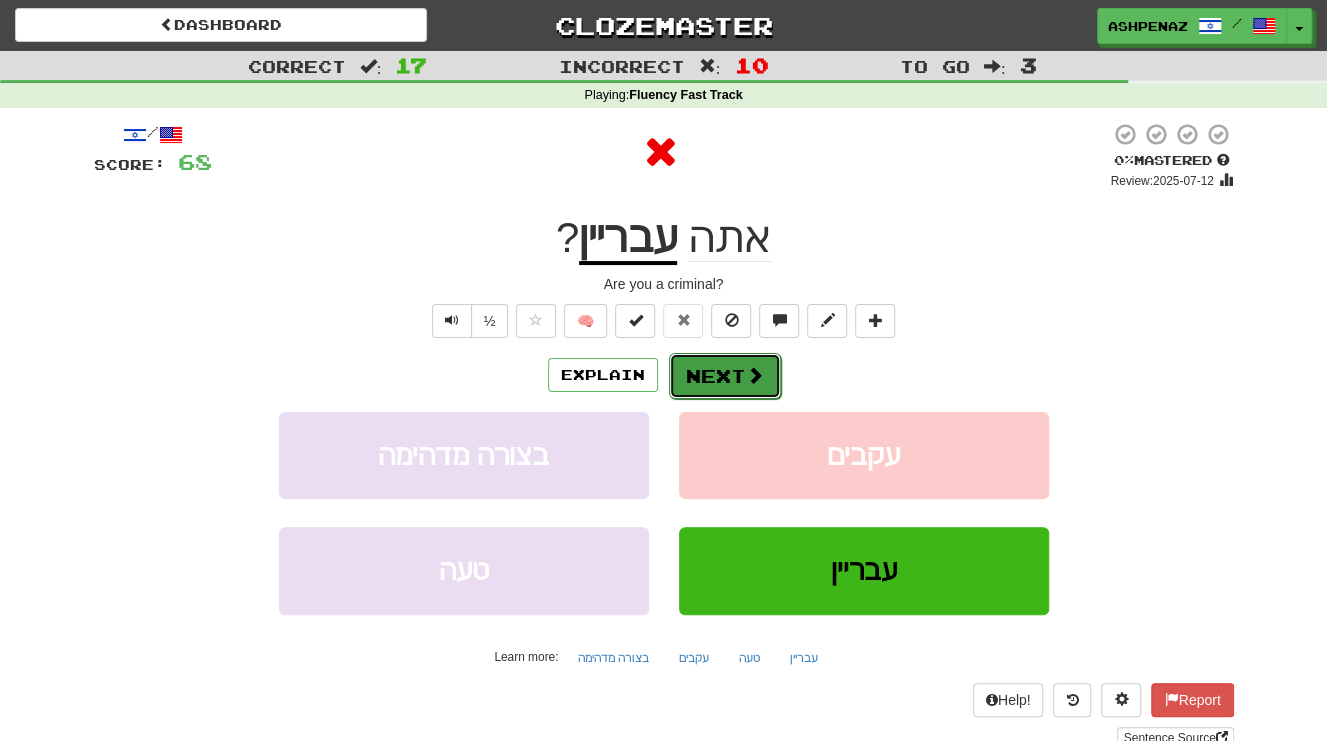 click on "Next" at bounding box center [725, 376] 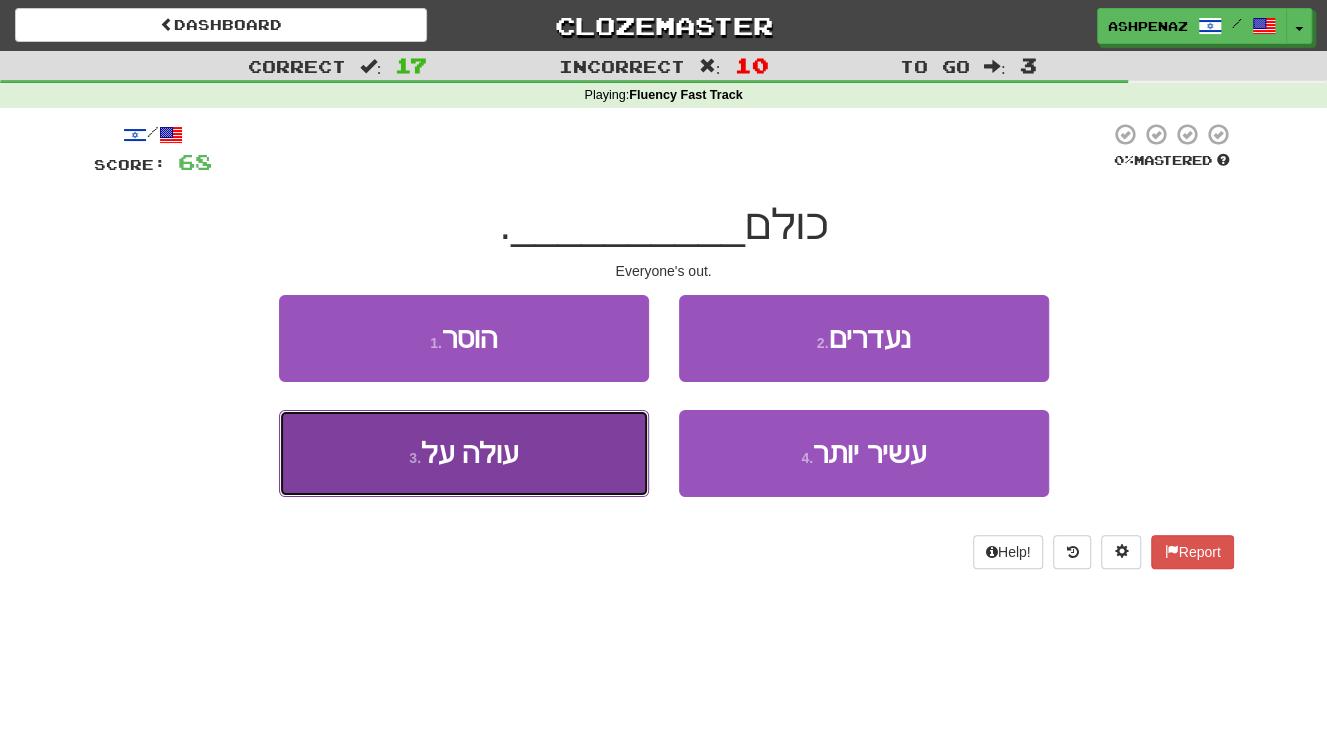 click on "3 .  עולה על" at bounding box center [464, 453] 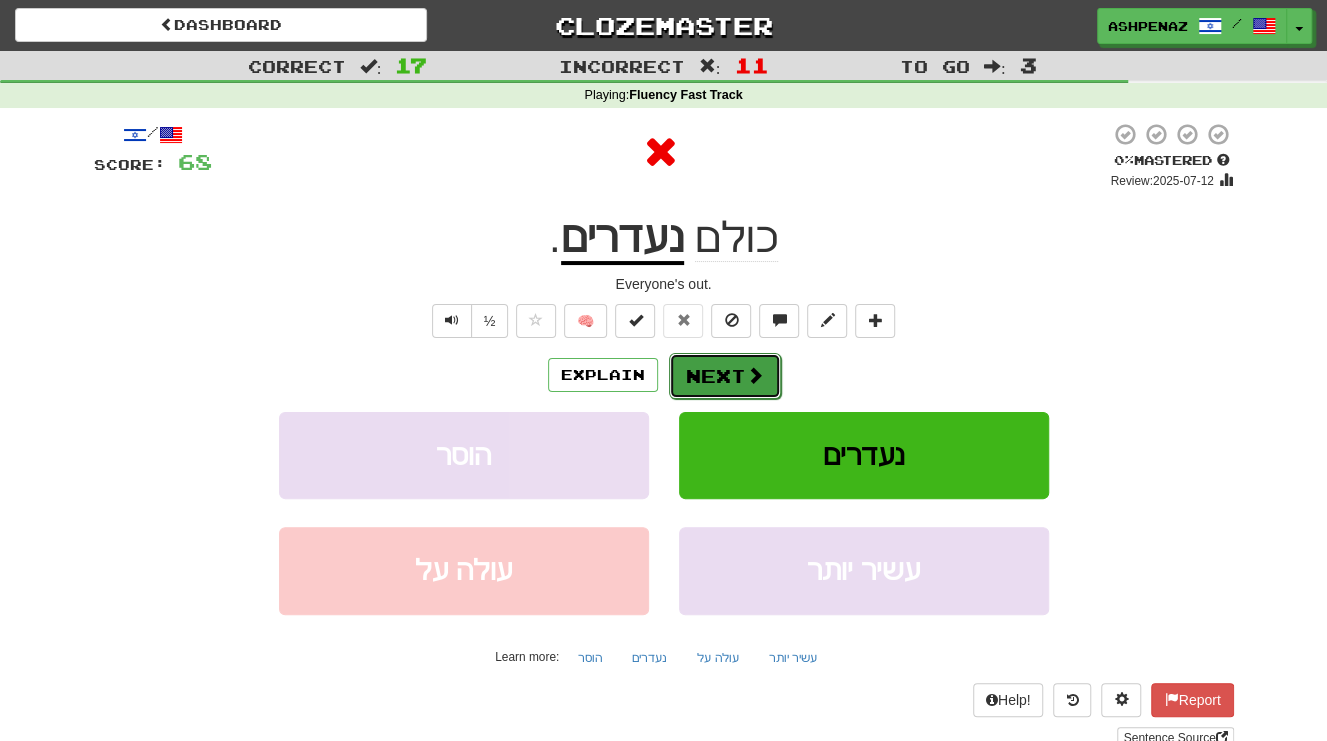 click on "Next" at bounding box center (725, 376) 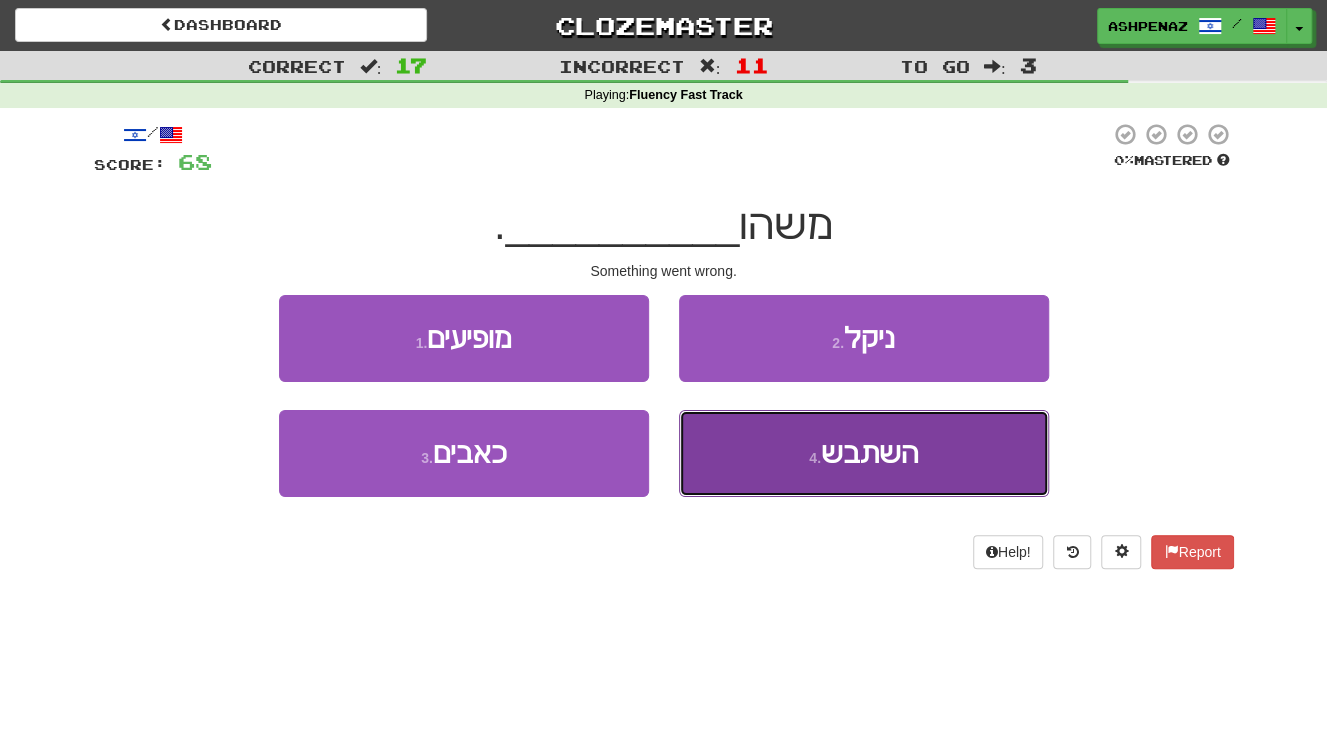click on "4 .  השתבש" at bounding box center [864, 453] 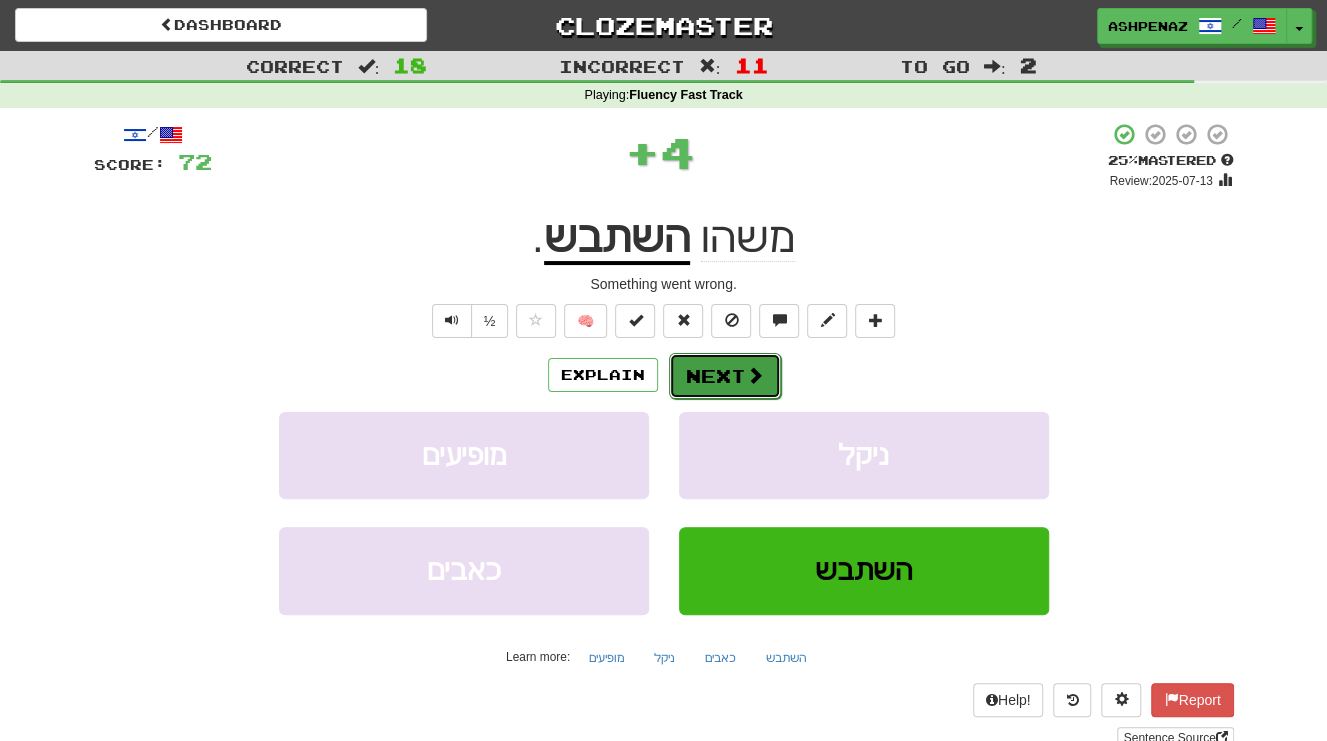 click at bounding box center (755, 375) 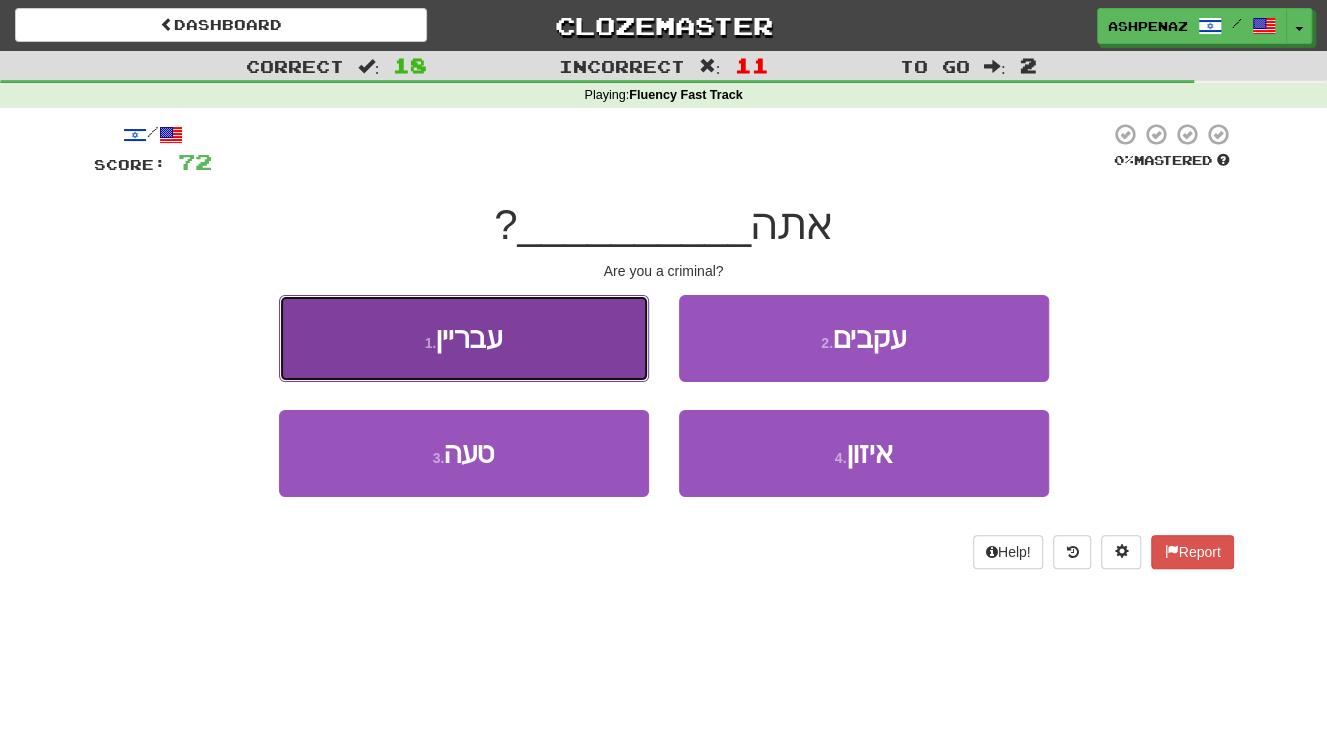 click on "1 .  עבריין" at bounding box center (464, 338) 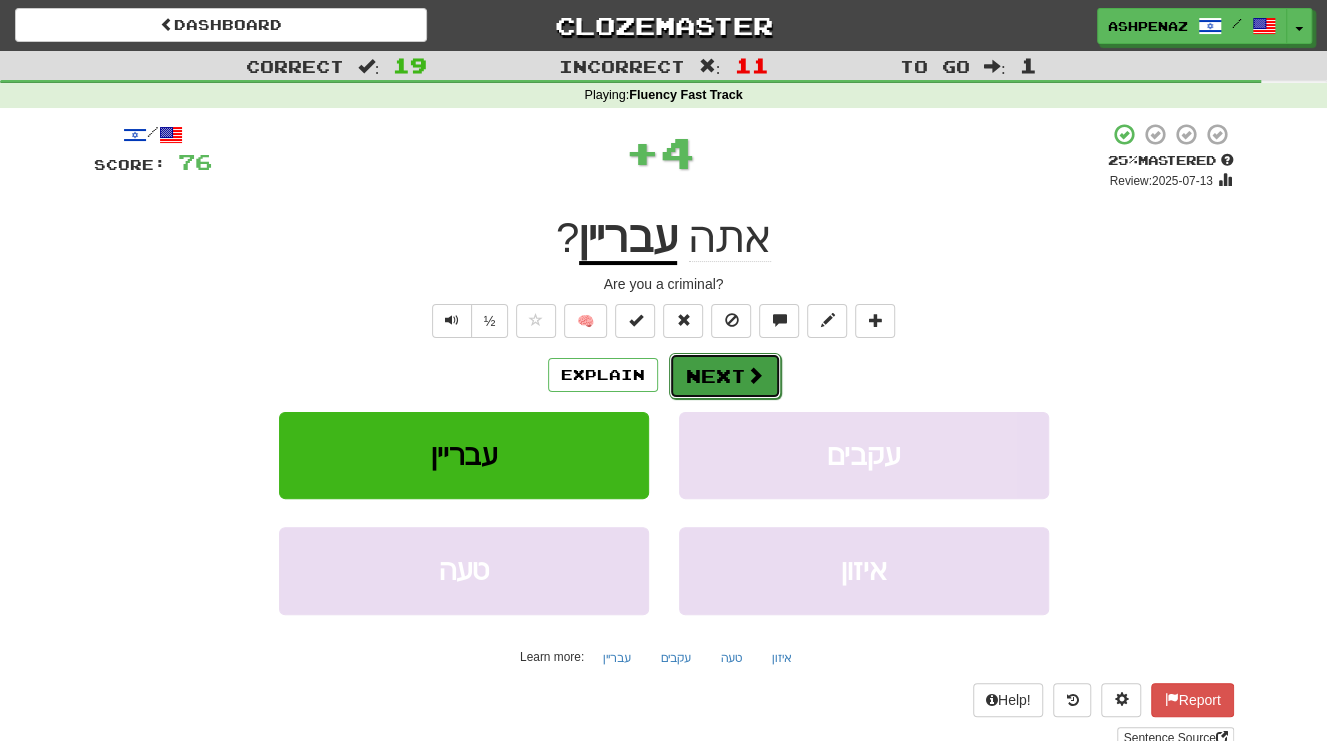 click on "Next" at bounding box center [725, 376] 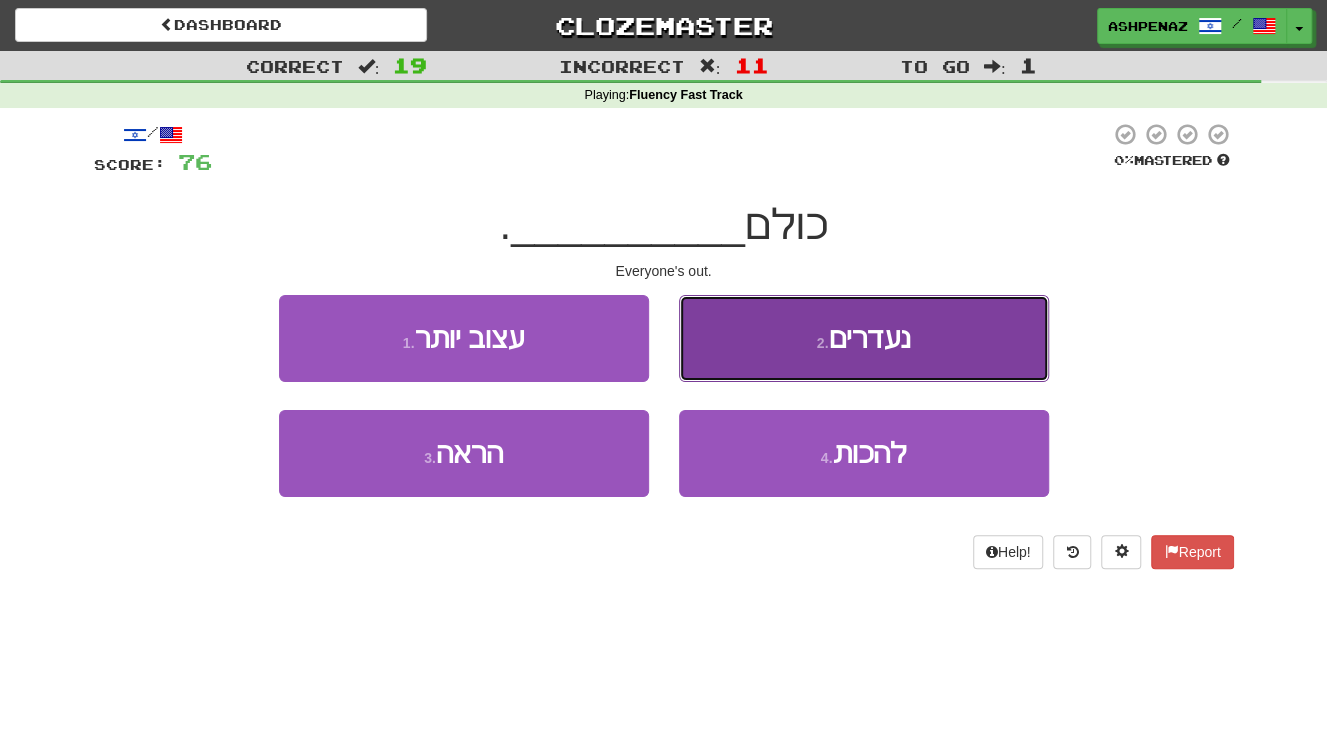 click on "2 .  נעדרים" at bounding box center (864, 338) 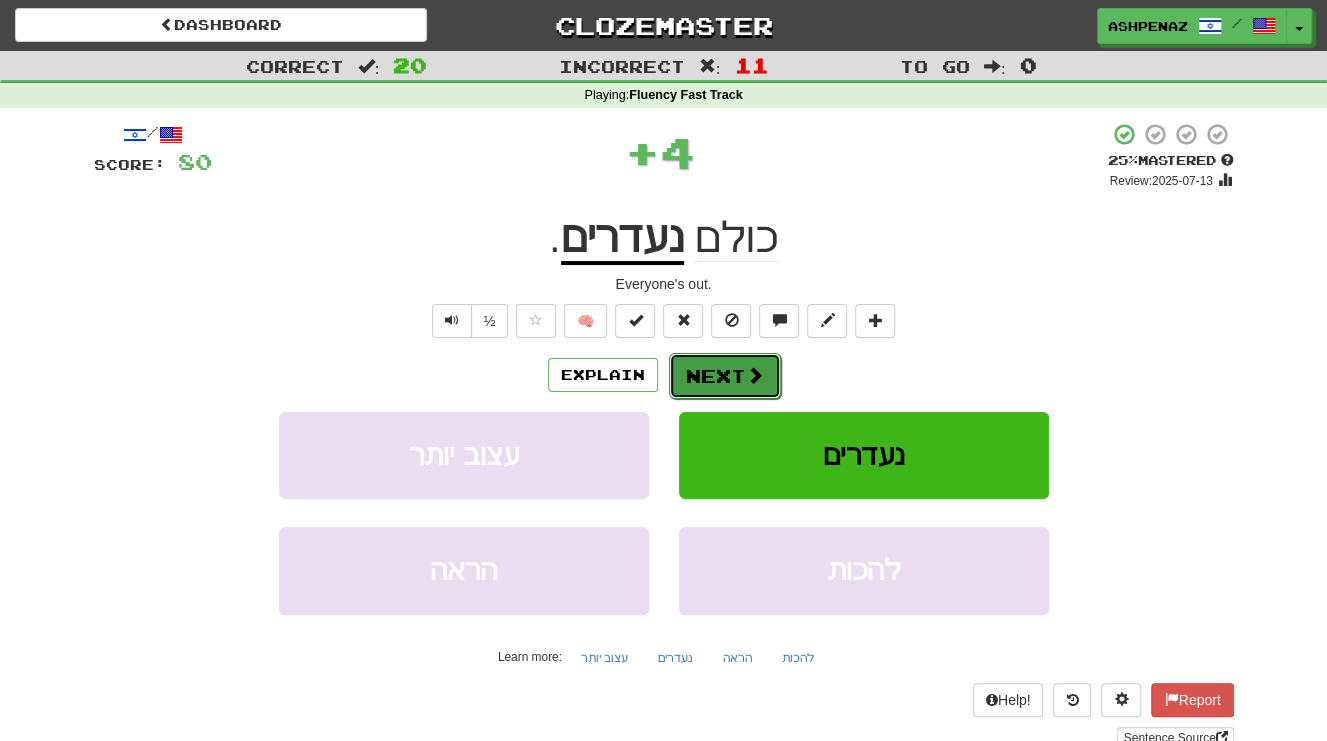 click on "Next" at bounding box center [725, 376] 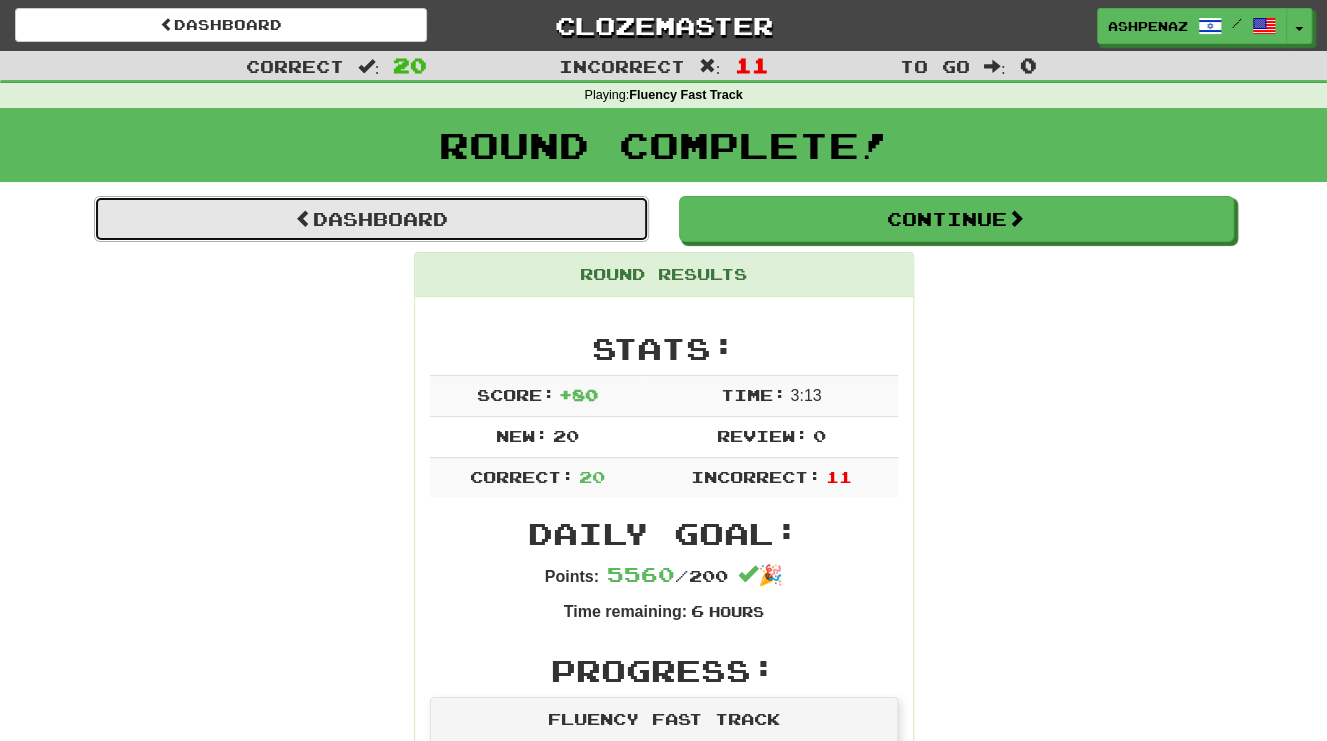click on "Dashboard" at bounding box center [371, 219] 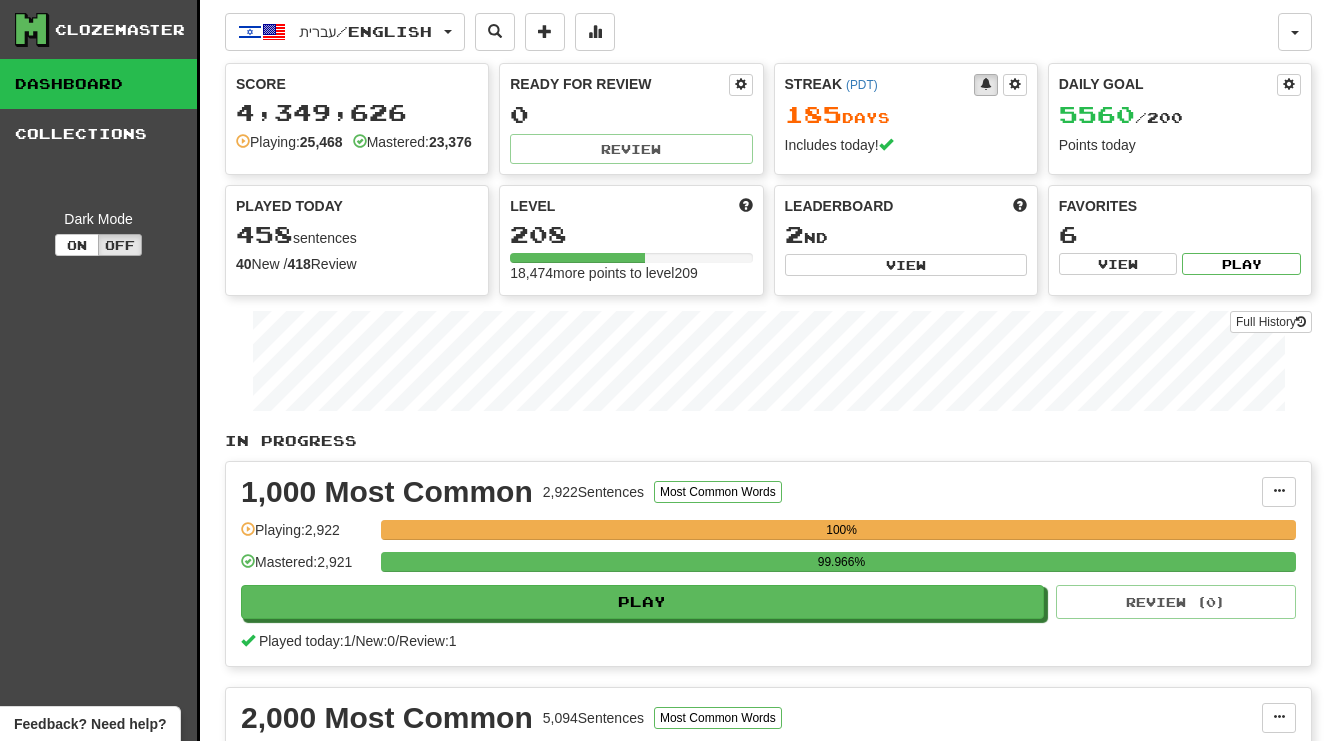 scroll, scrollTop: 0, scrollLeft: 0, axis: both 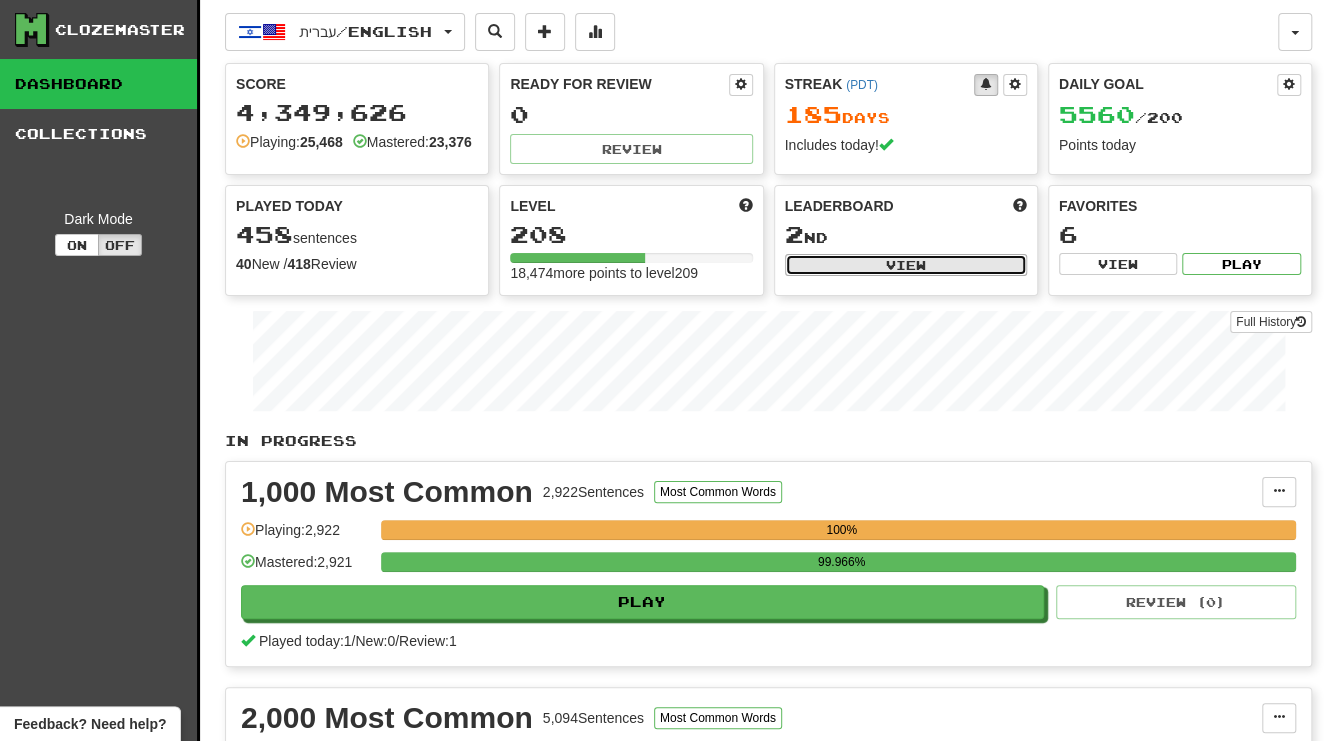 click on "View" at bounding box center (906, 265) 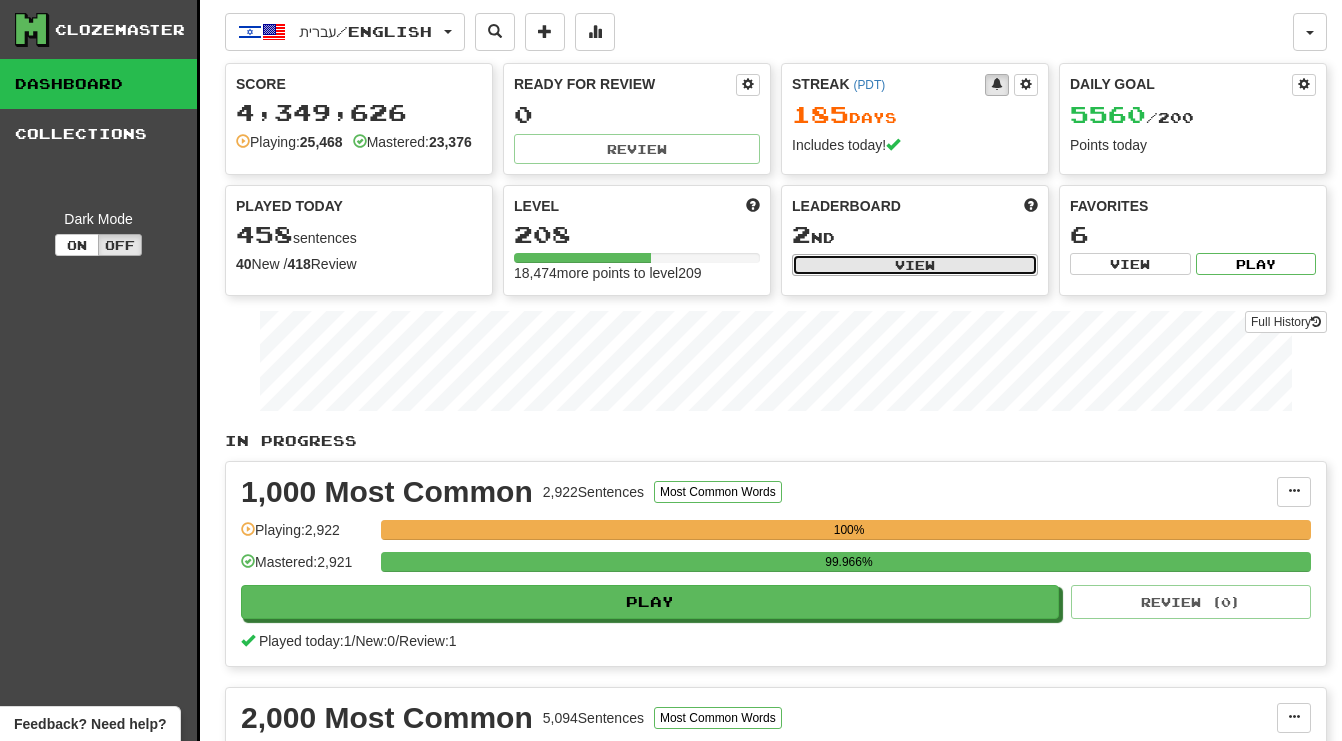 select on "**********" 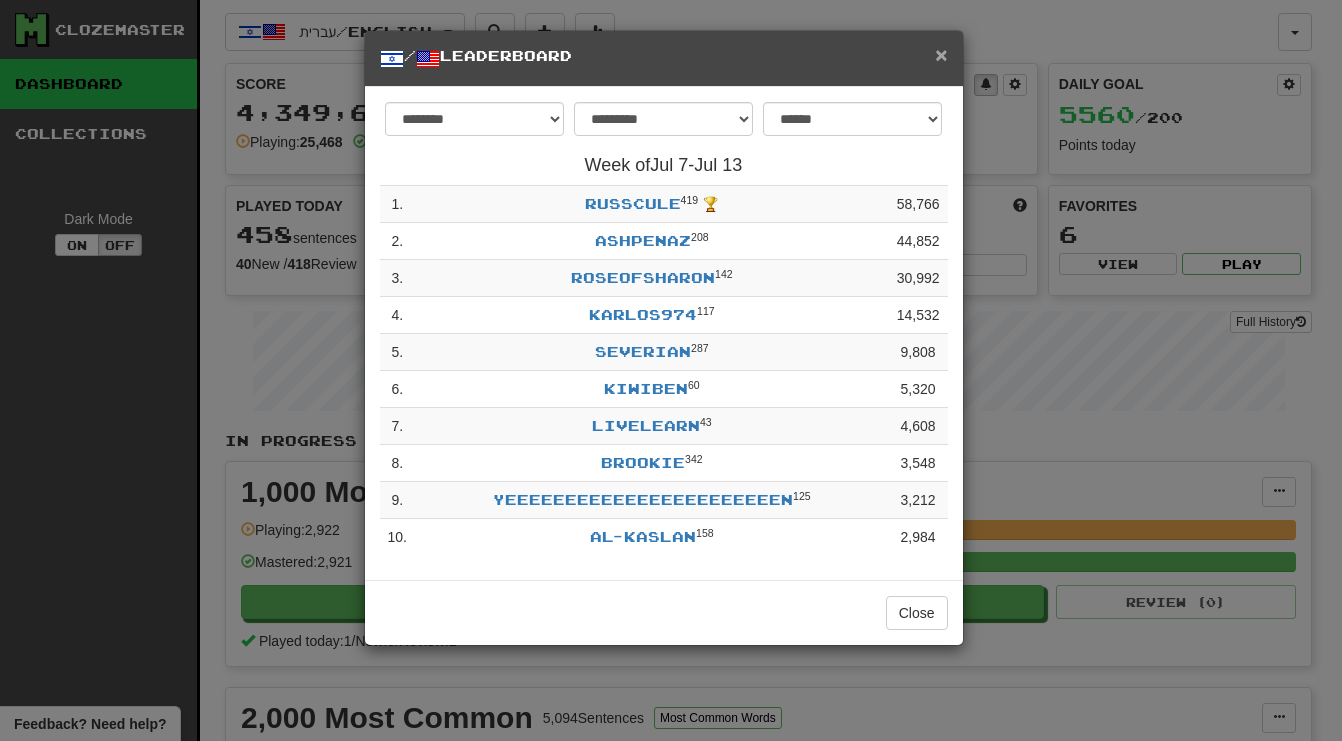 click on "×" at bounding box center (941, 54) 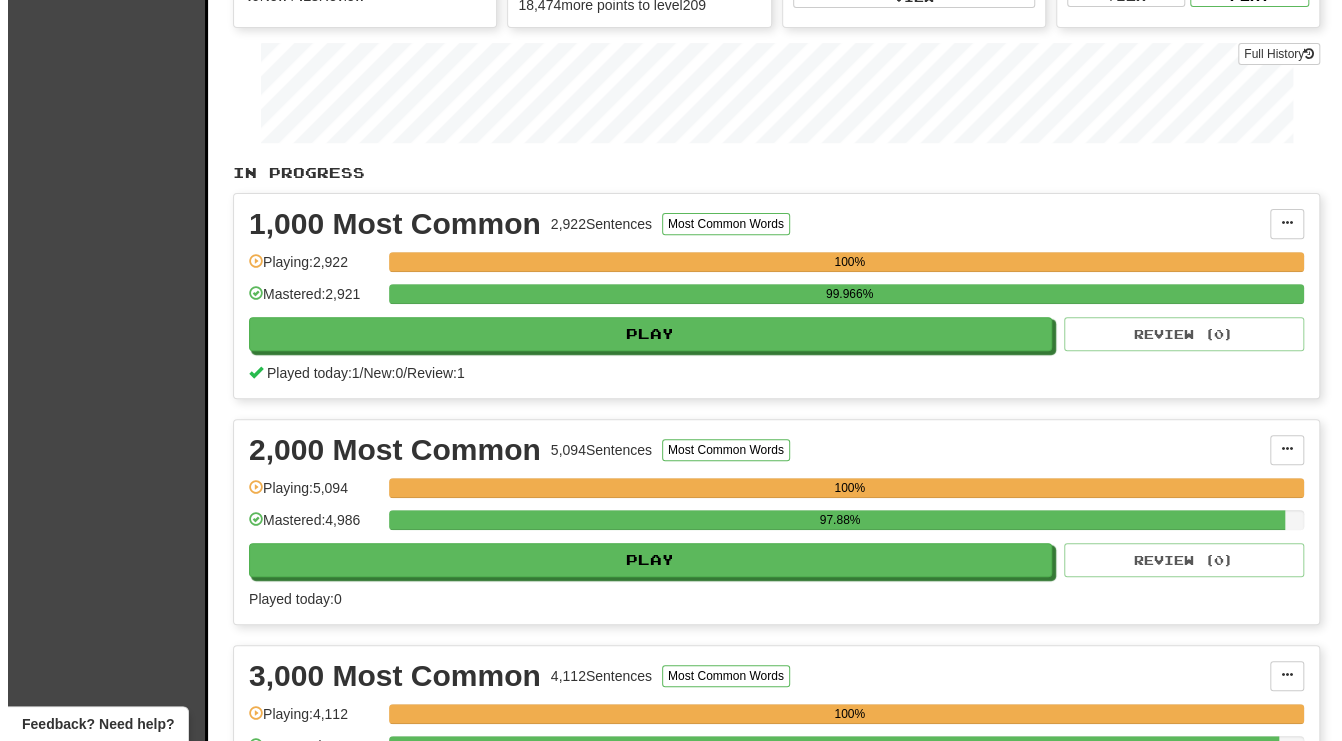 scroll, scrollTop: 300, scrollLeft: 0, axis: vertical 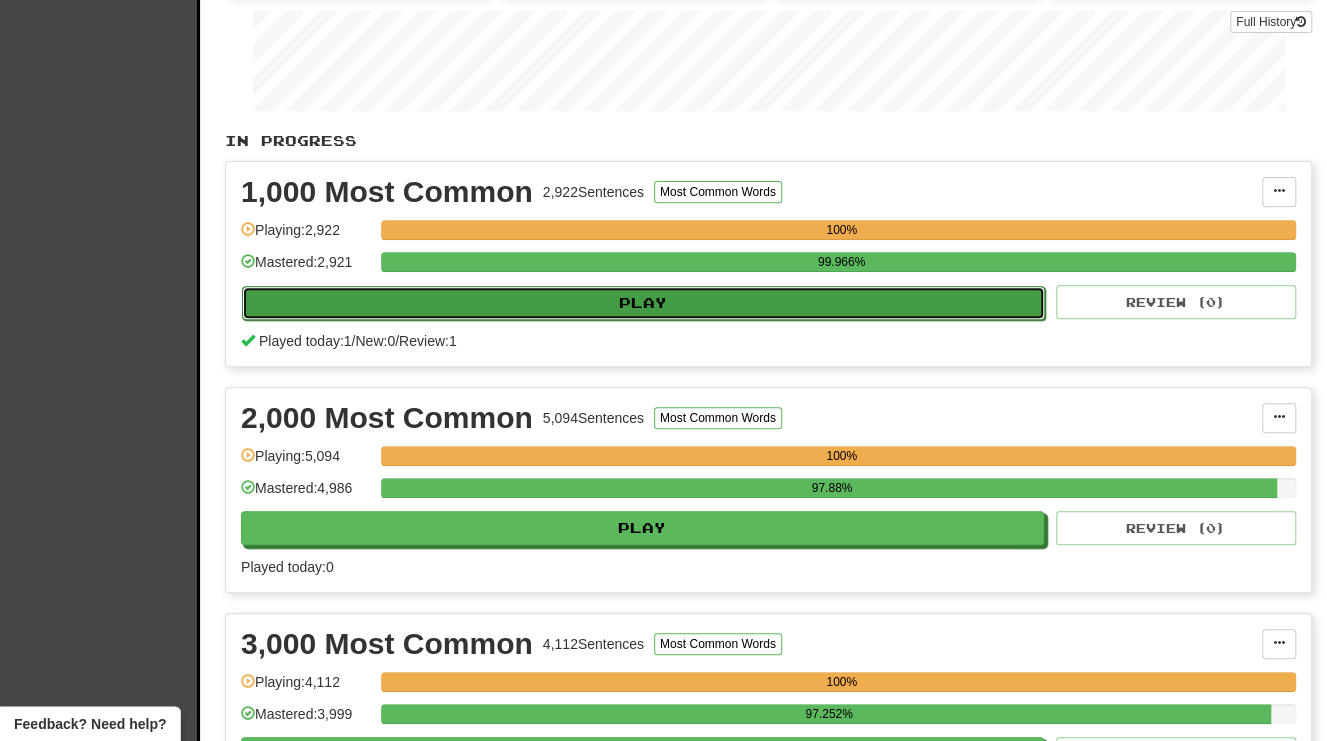 click on "Play" at bounding box center (643, 303) 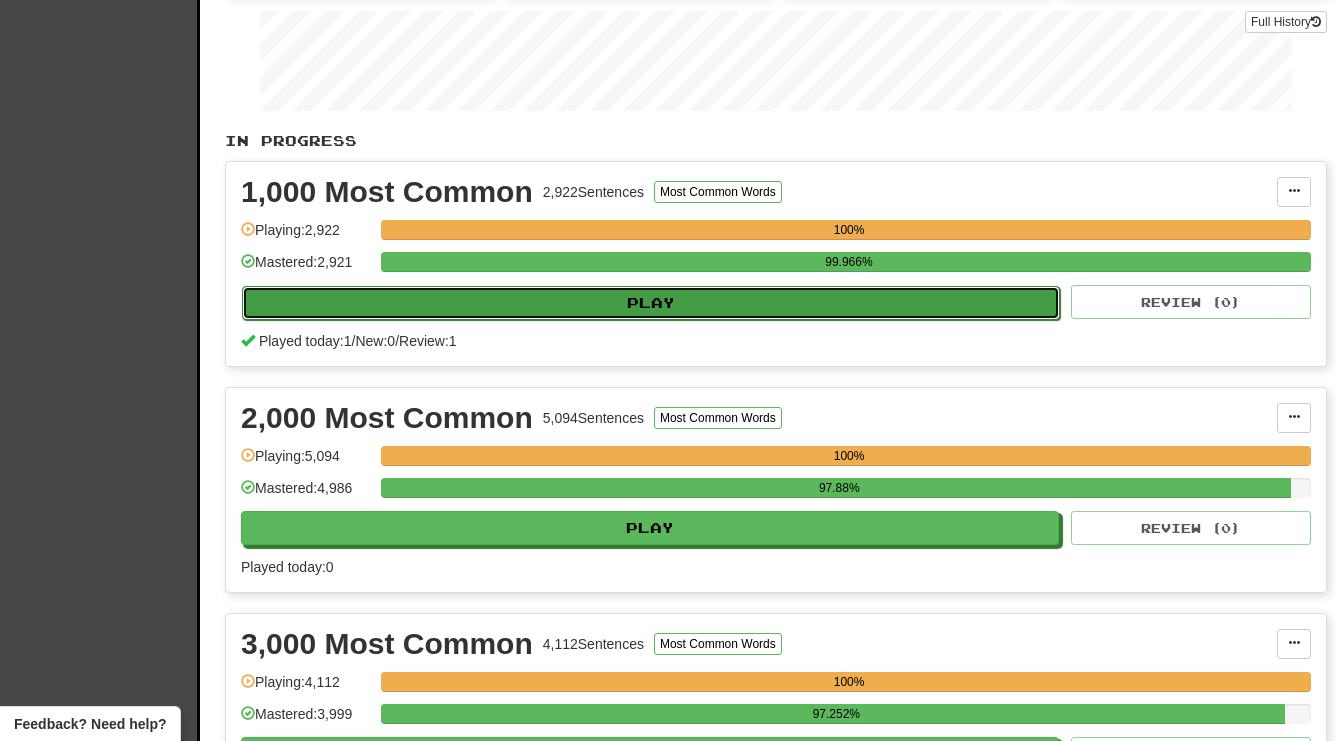 select on "**" 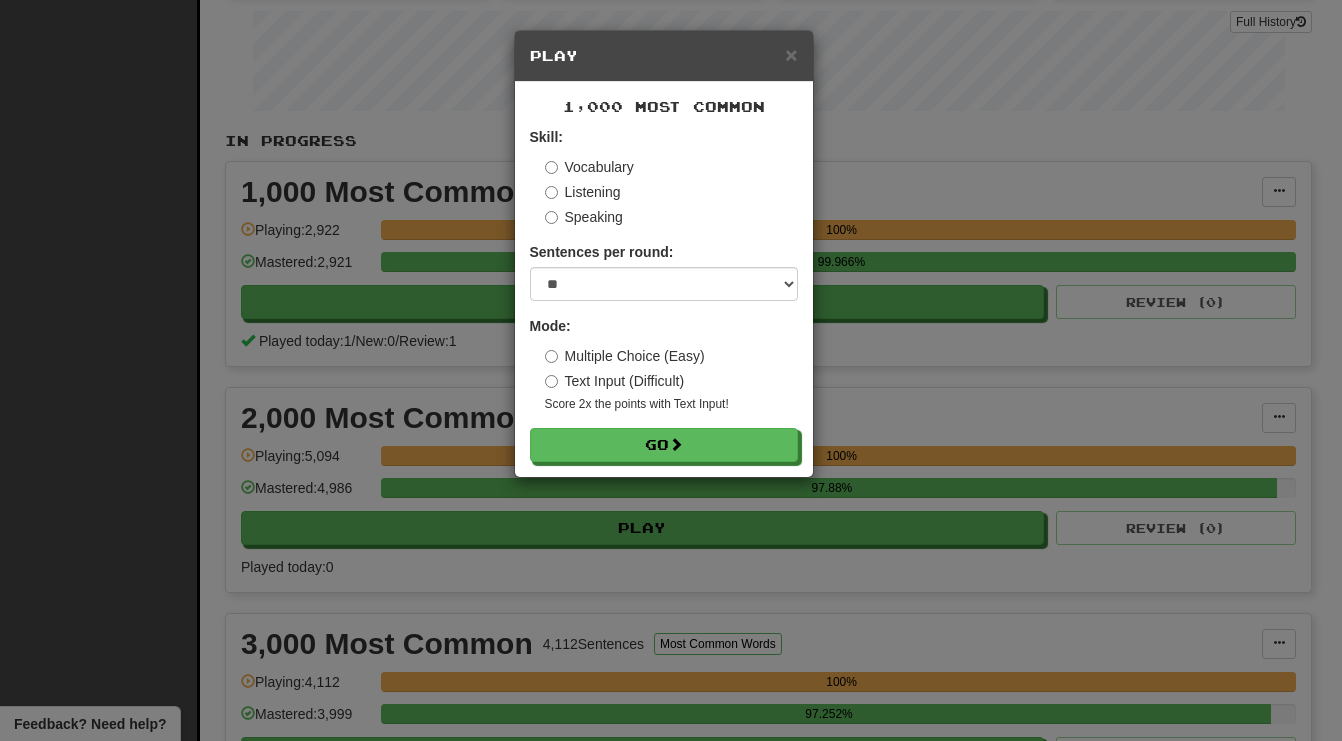 click on "Text Input (Difficult)" at bounding box center (615, 381) 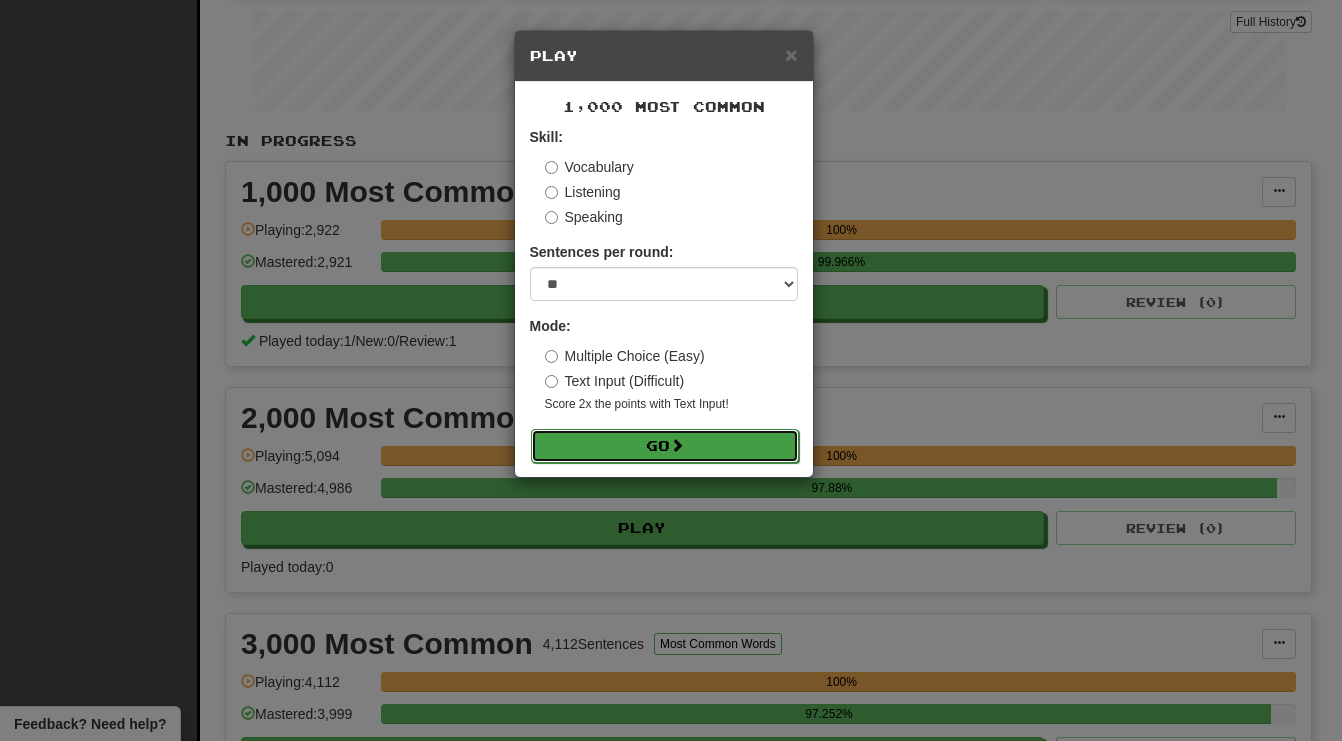click on "Go" at bounding box center [665, 446] 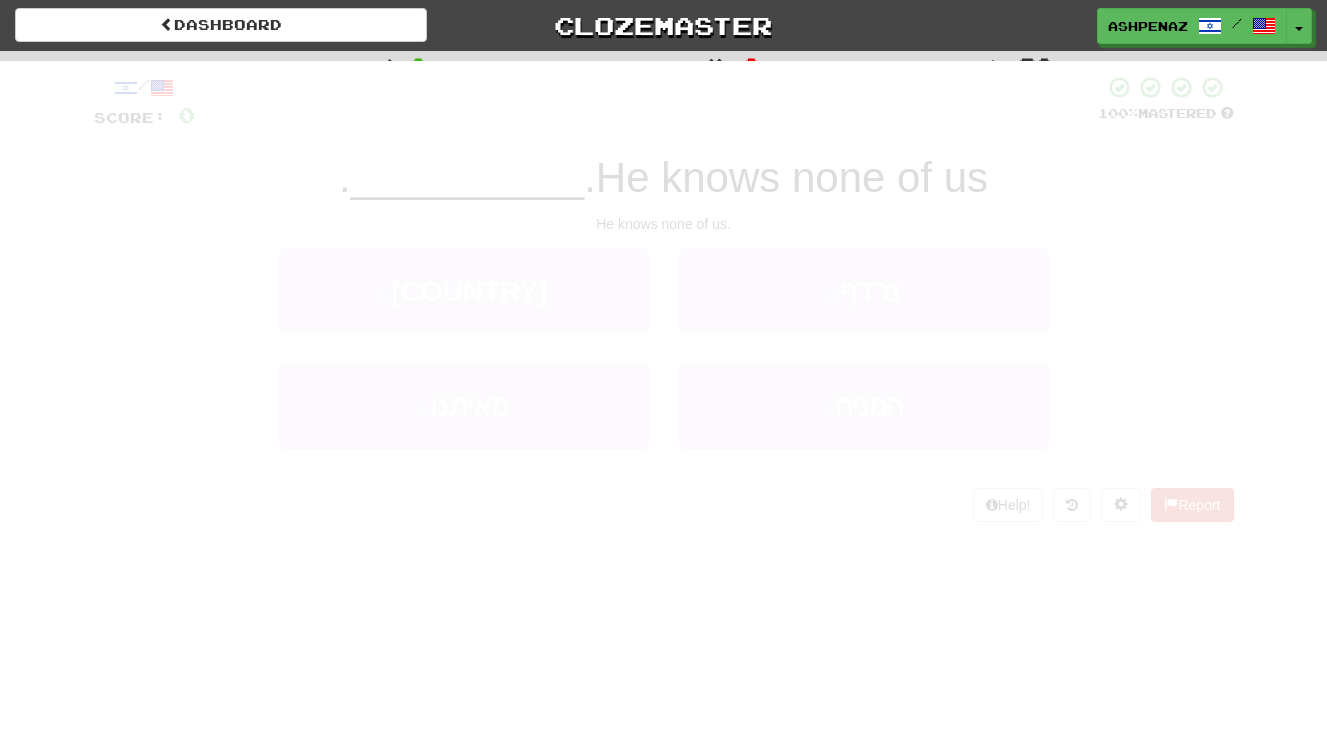 scroll, scrollTop: 0, scrollLeft: 0, axis: both 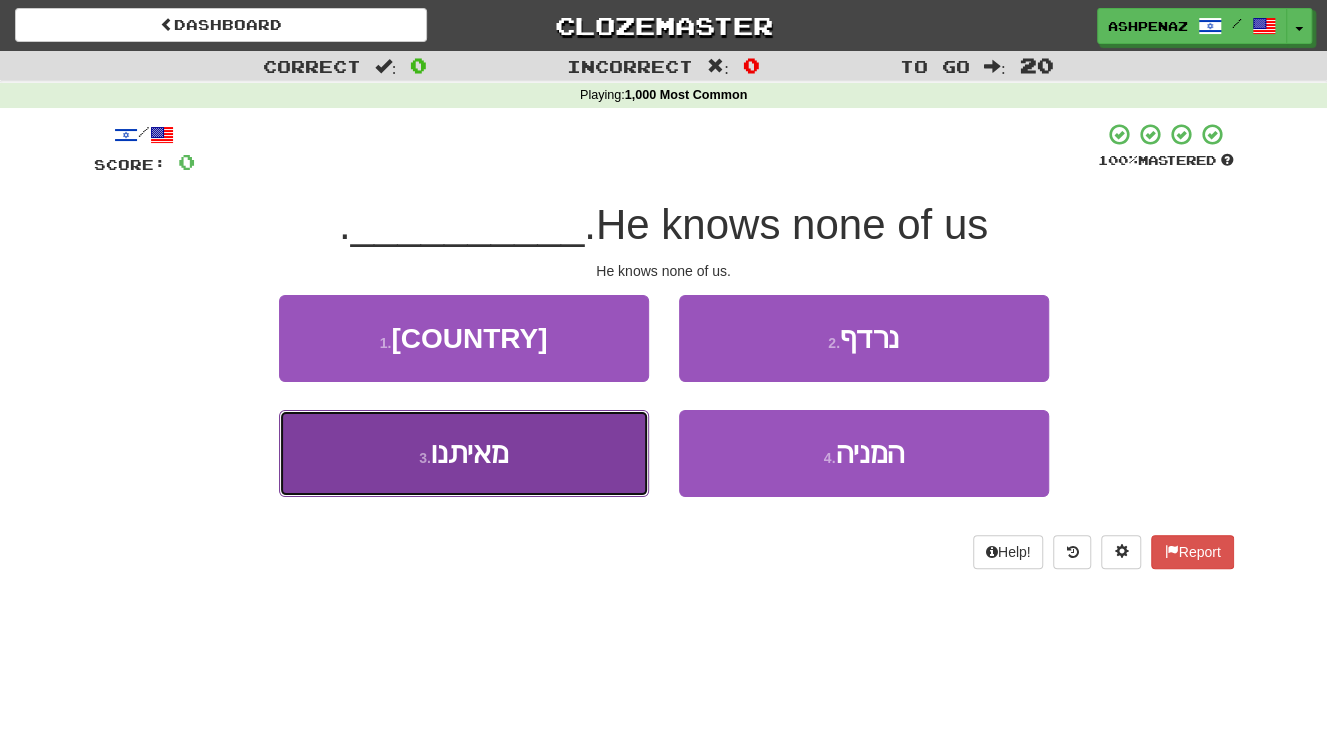 click on "3 .  מאיתנו" at bounding box center (464, 453) 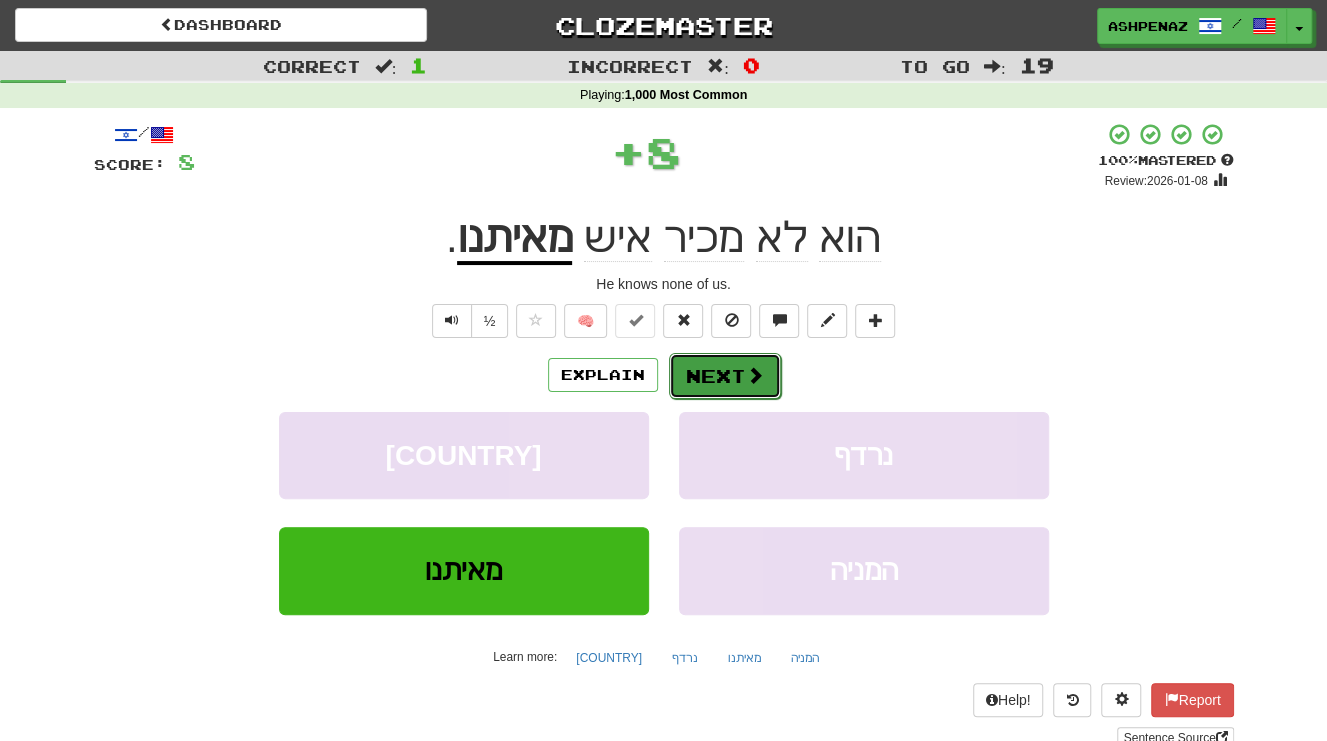 click on "Next" at bounding box center (725, 376) 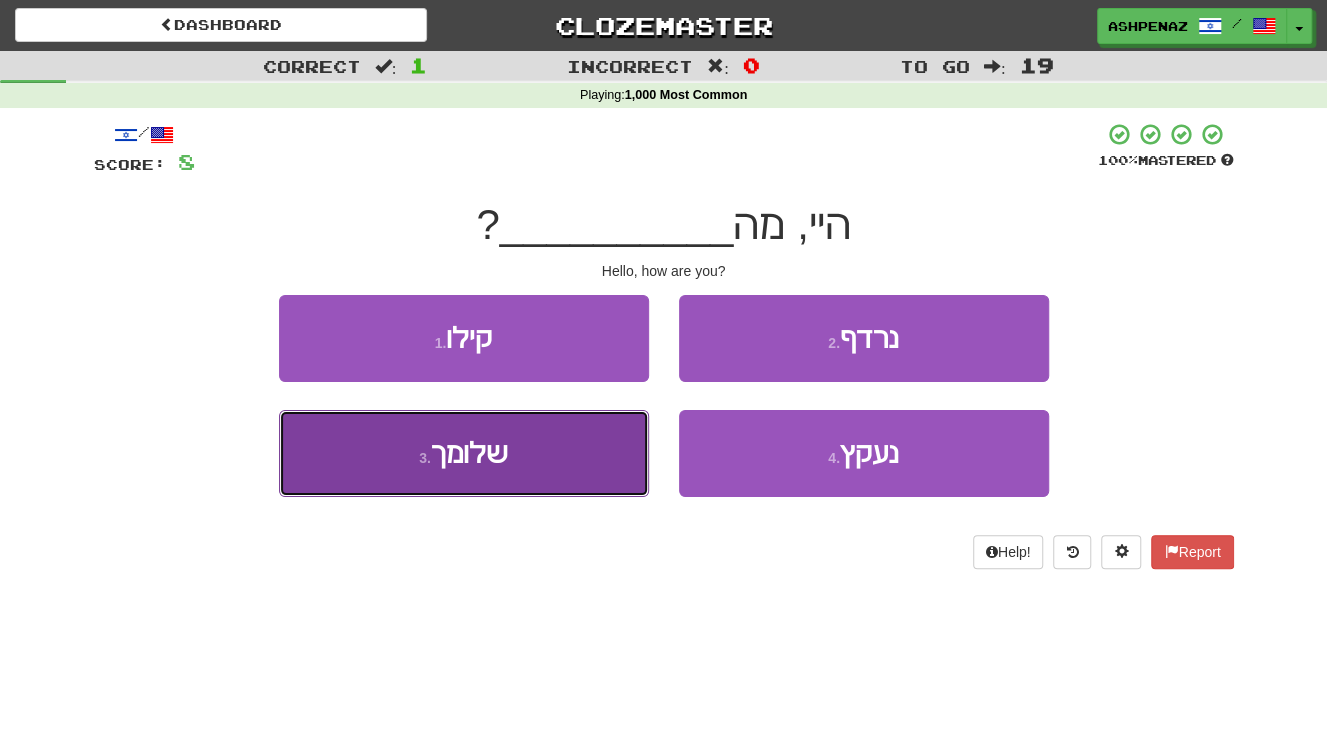 click on "3 .  שלומך" at bounding box center (464, 453) 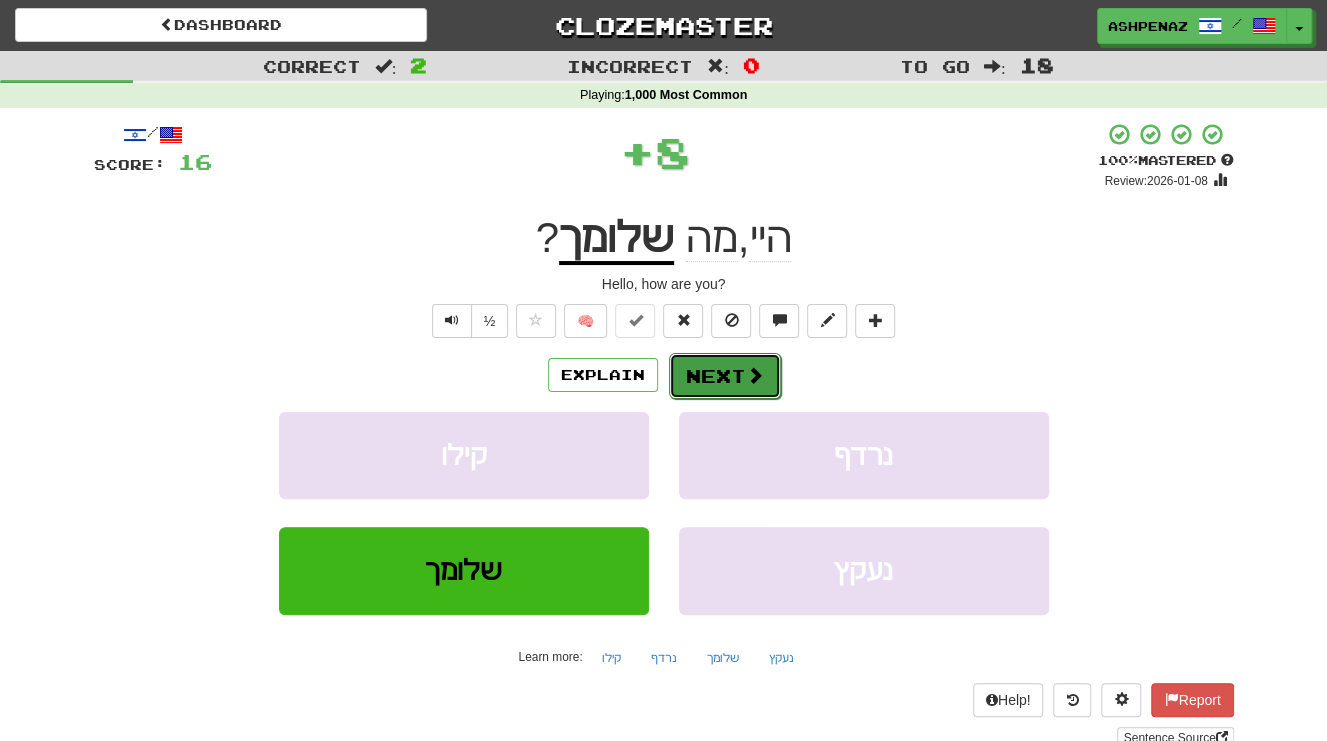 click on "Next" at bounding box center (725, 376) 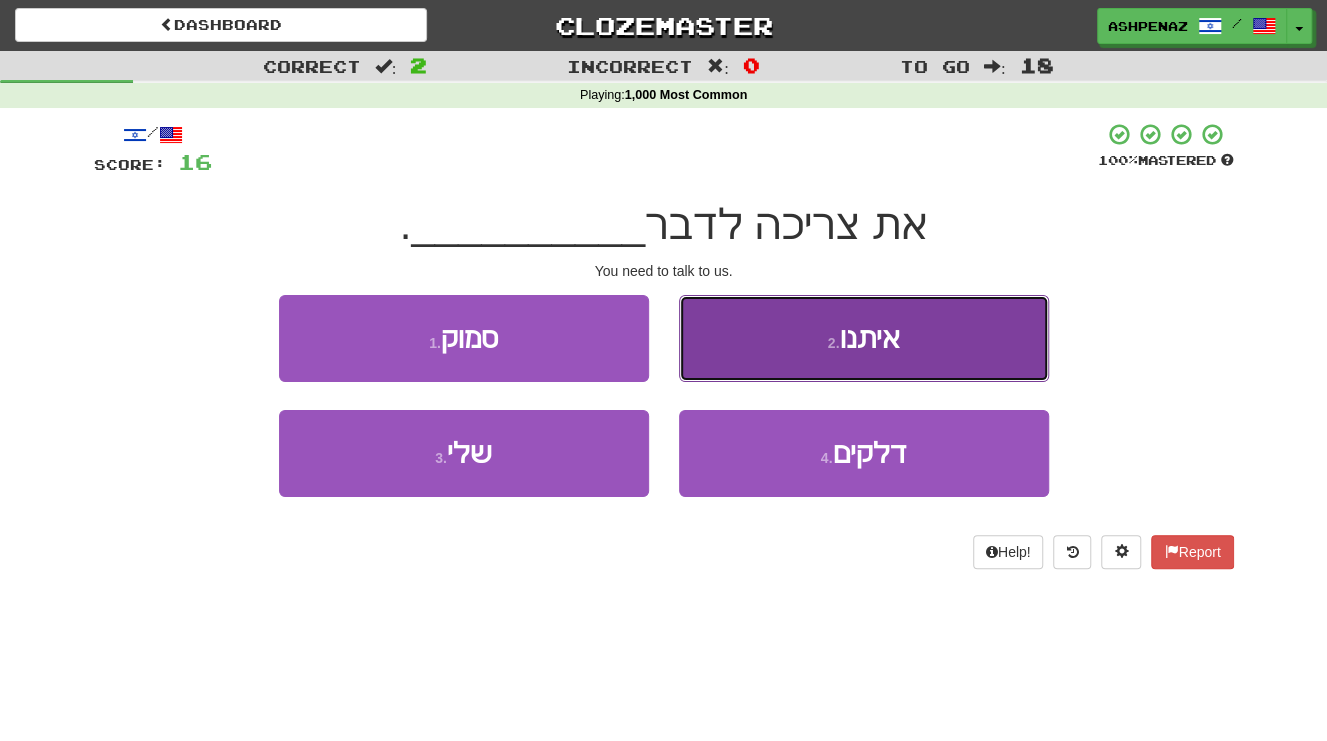 click on "2 .  איתנו" at bounding box center (864, 338) 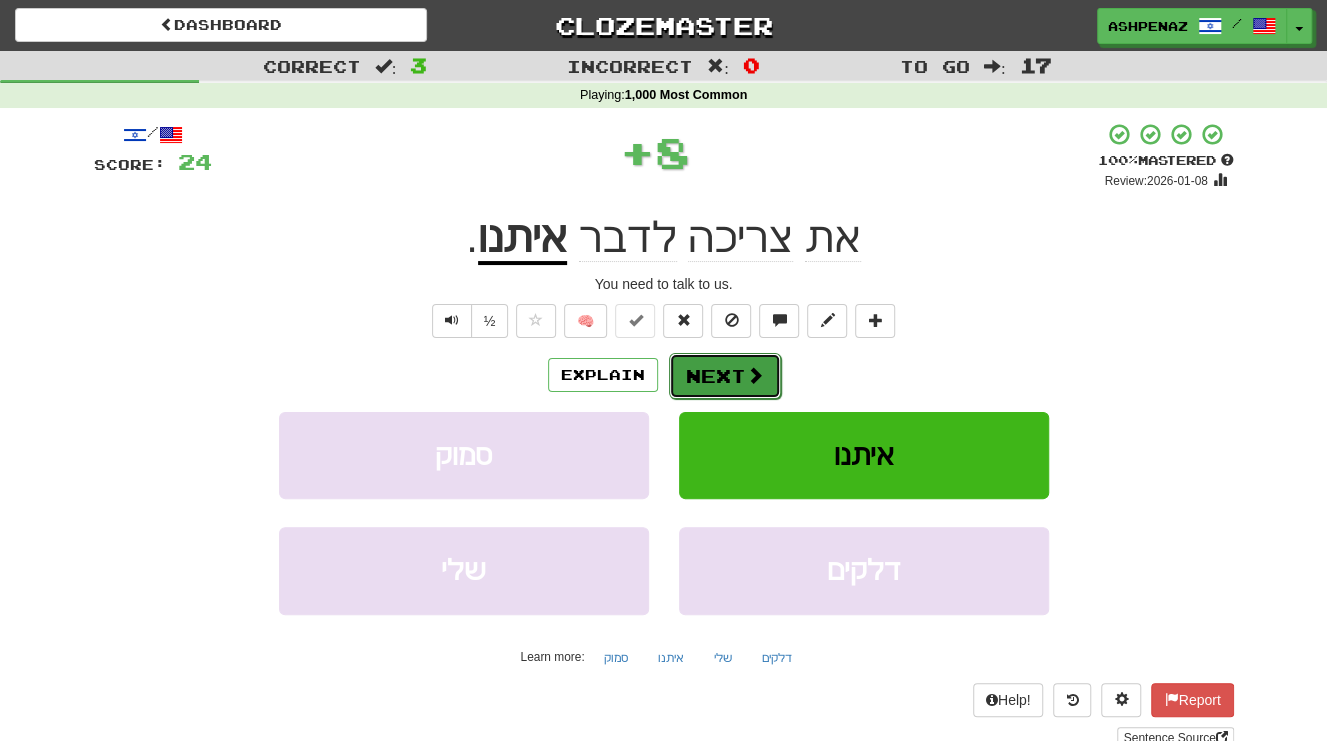 click on "Next" at bounding box center [725, 376] 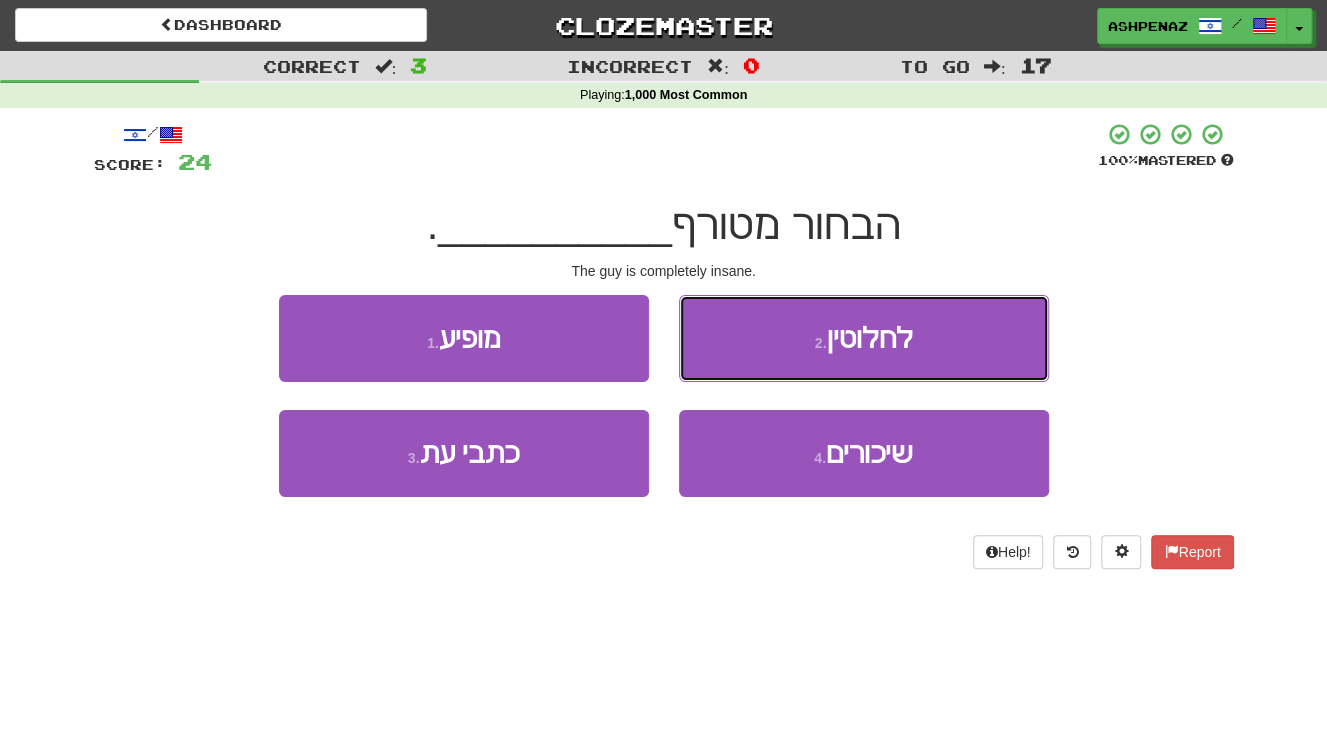 click on "2 .  לחלוטין" at bounding box center (864, 338) 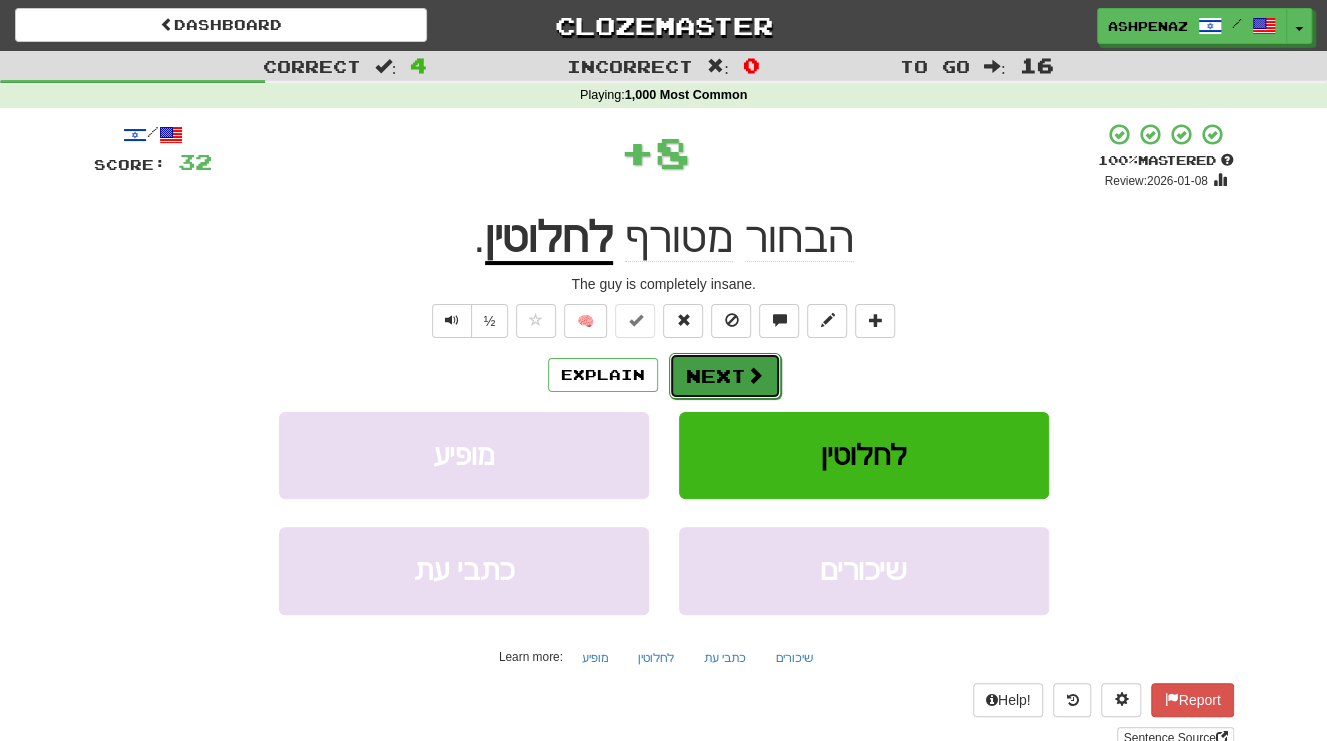 click on "Next" at bounding box center (725, 376) 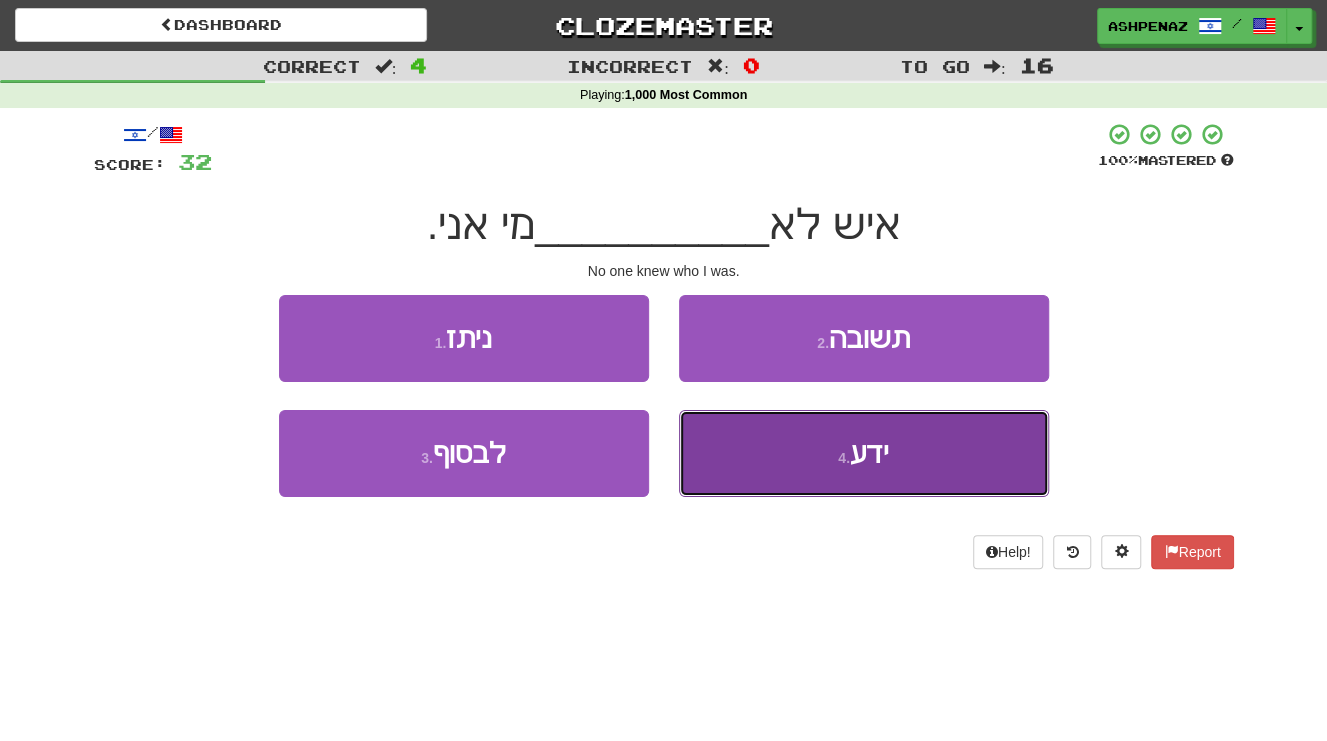 click on "4 .  ידע" at bounding box center (864, 453) 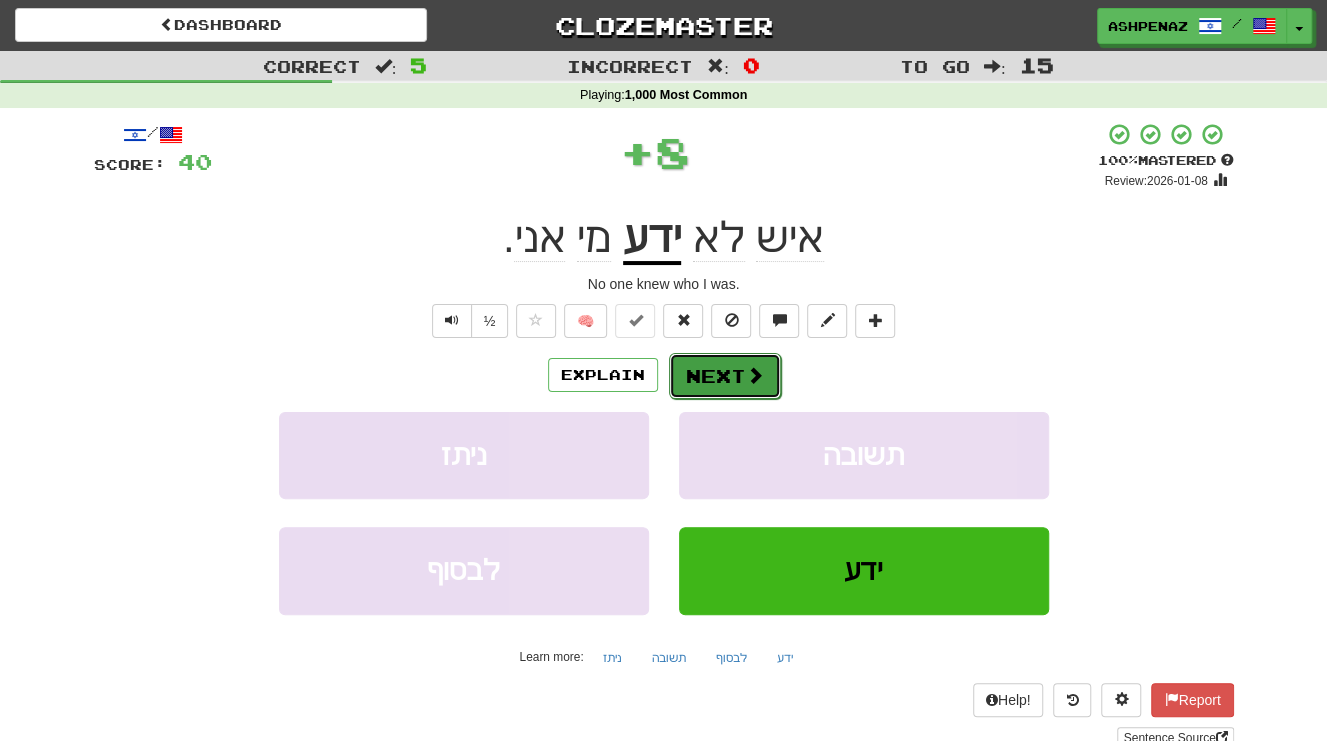 click at bounding box center [755, 375] 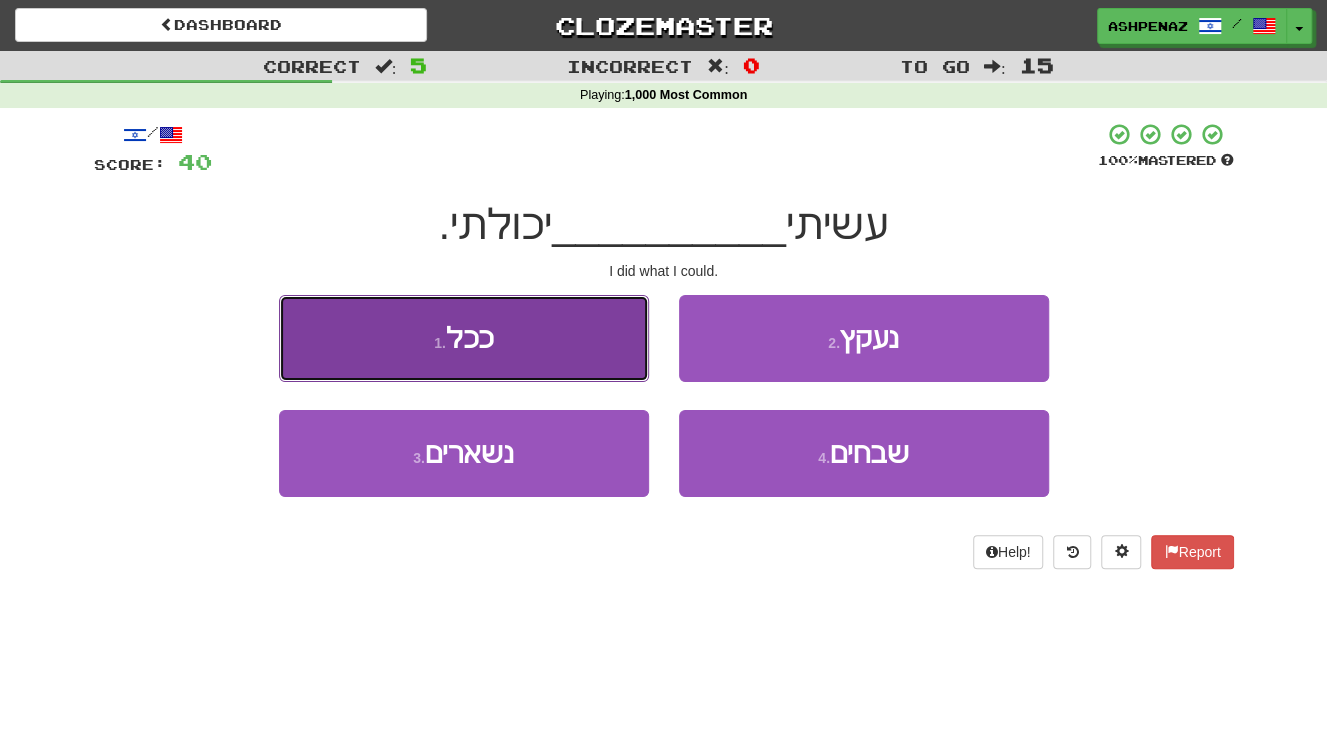 click on "1 .  ככל" at bounding box center (464, 338) 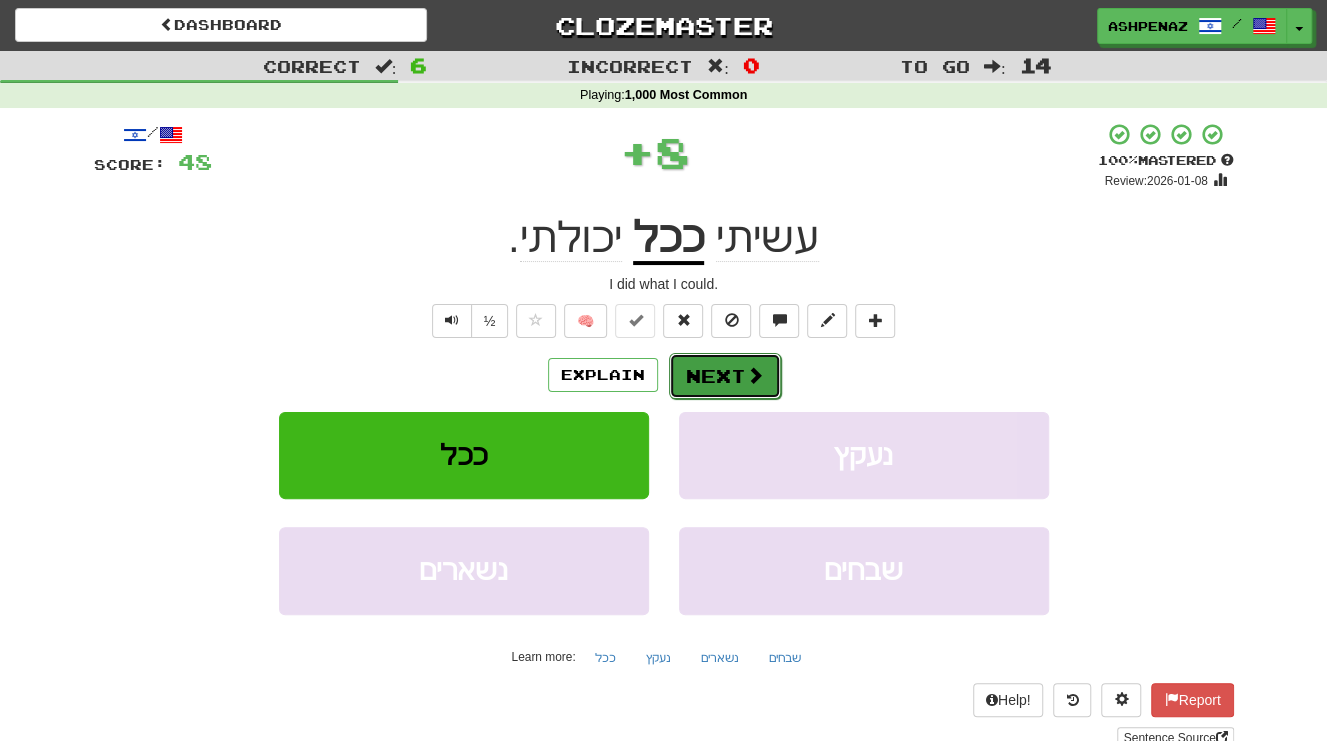 click on "Next" at bounding box center [725, 376] 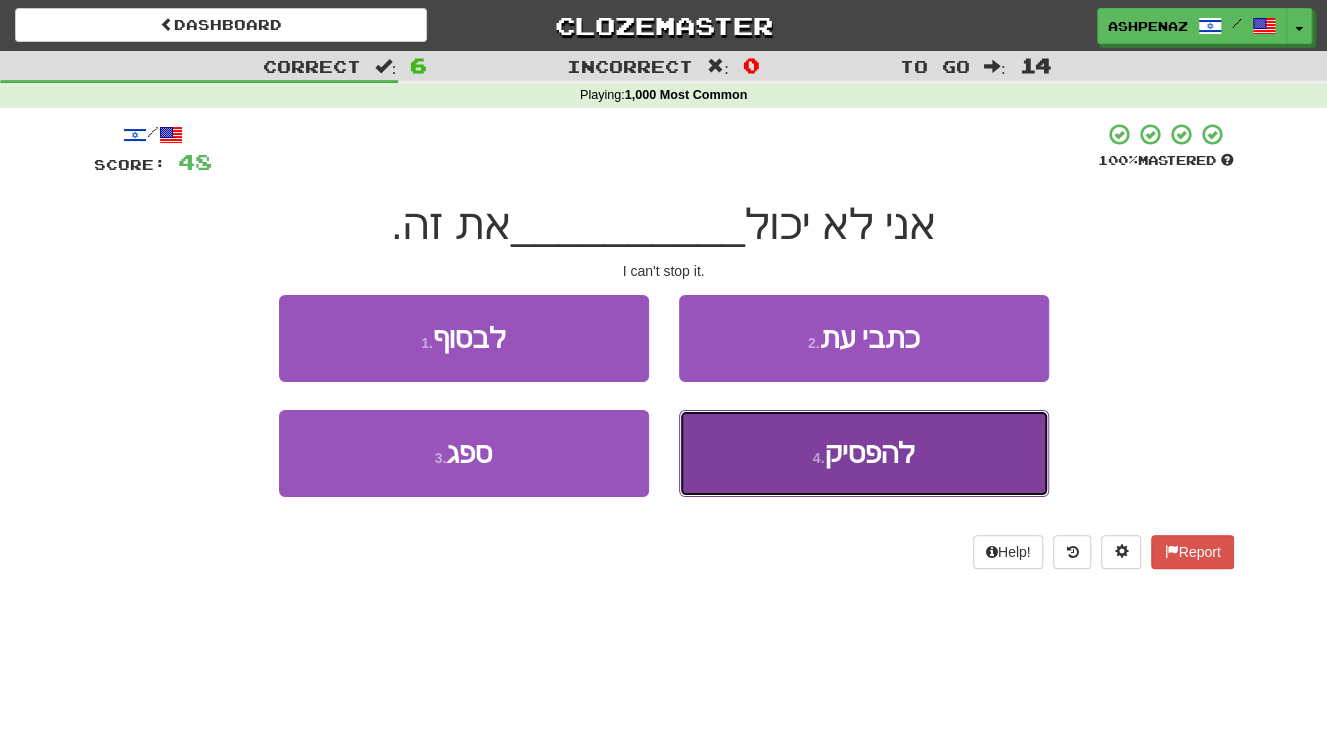 click on "4 .  להפסיק" at bounding box center [864, 453] 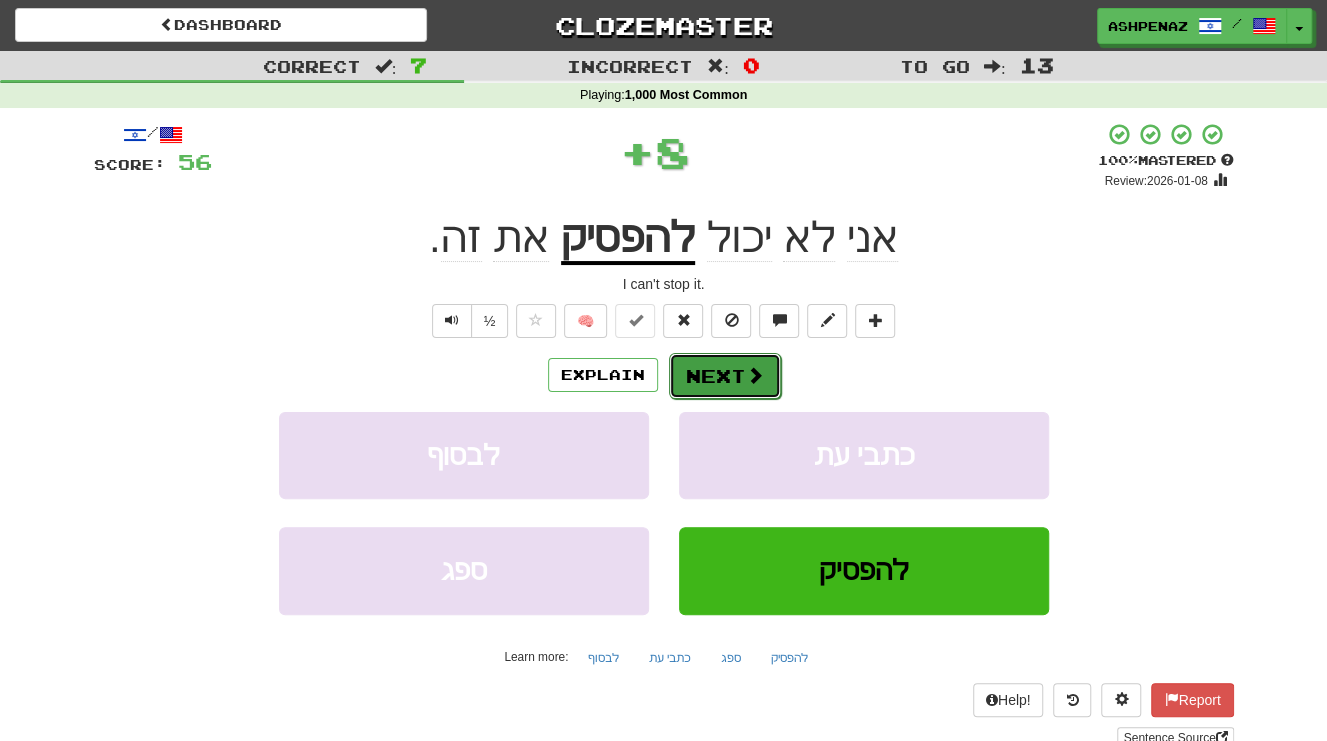 click on "Next" at bounding box center (725, 376) 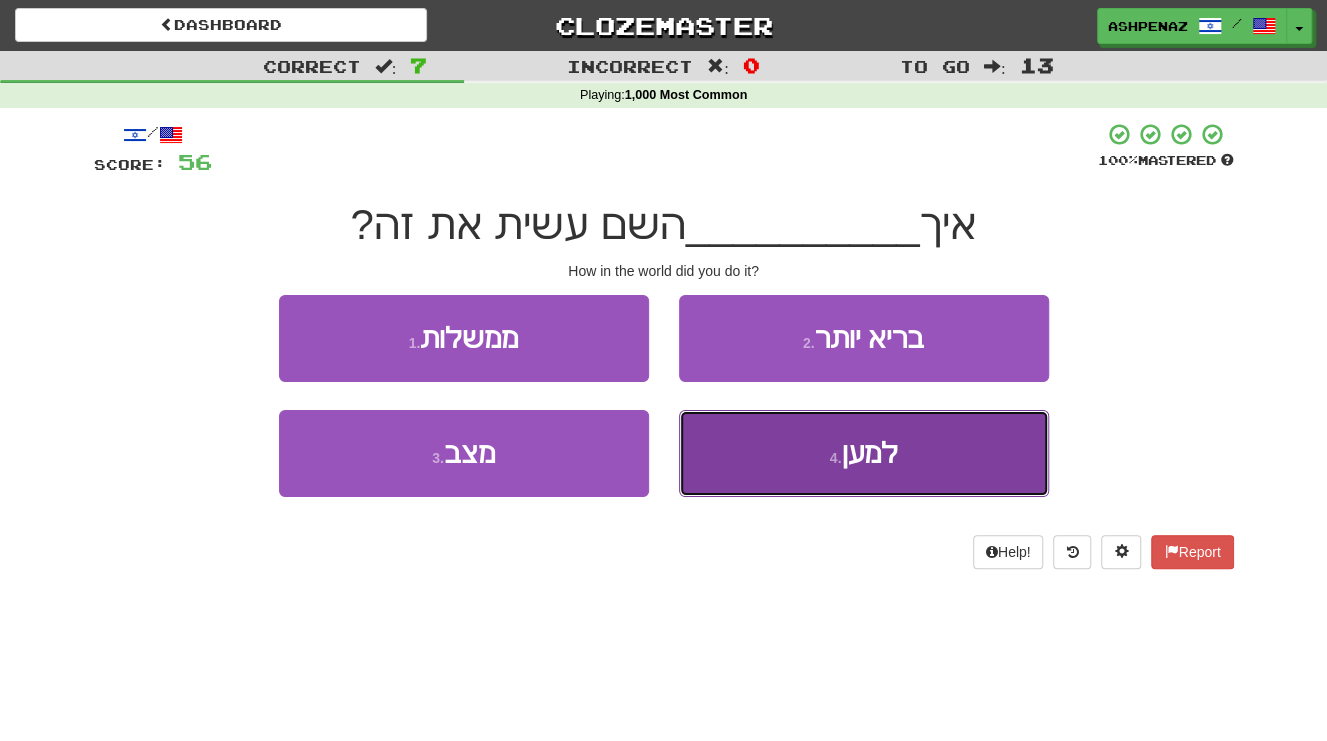 click on "4 .  למען" at bounding box center (864, 453) 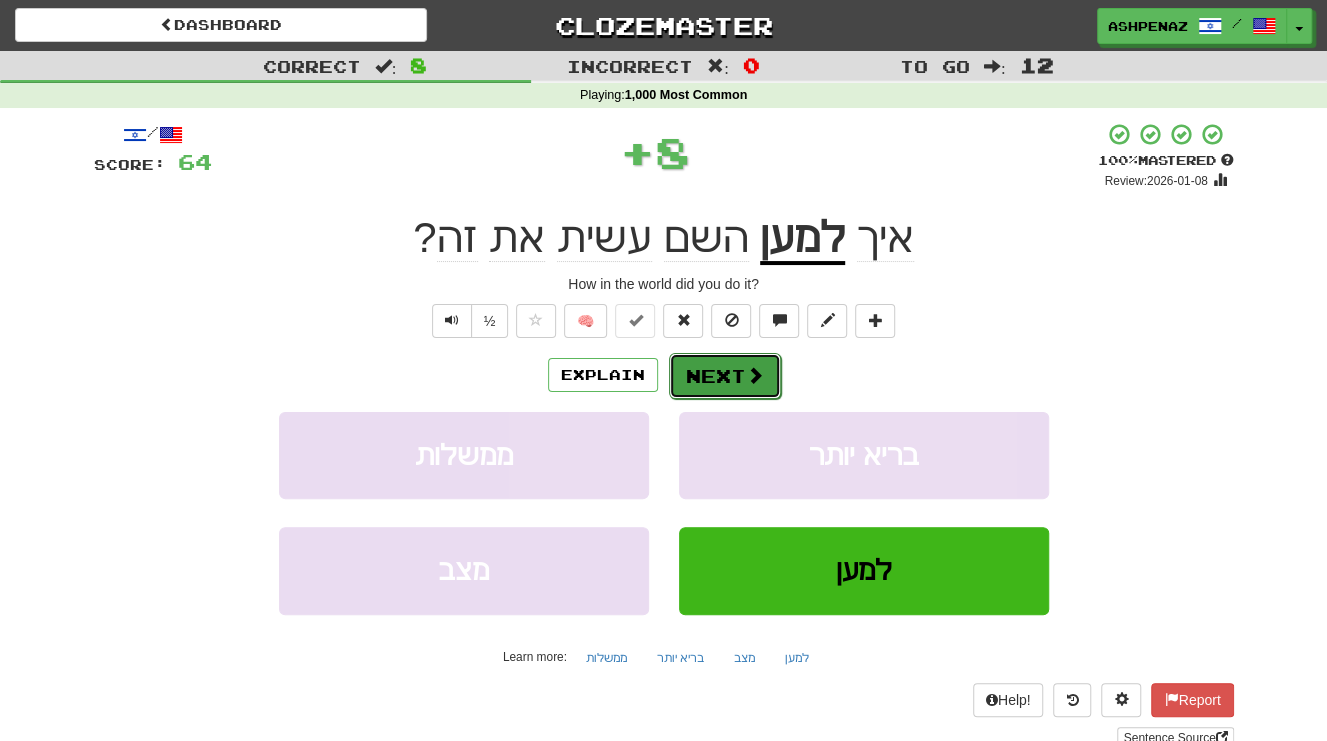 click at bounding box center (755, 375) 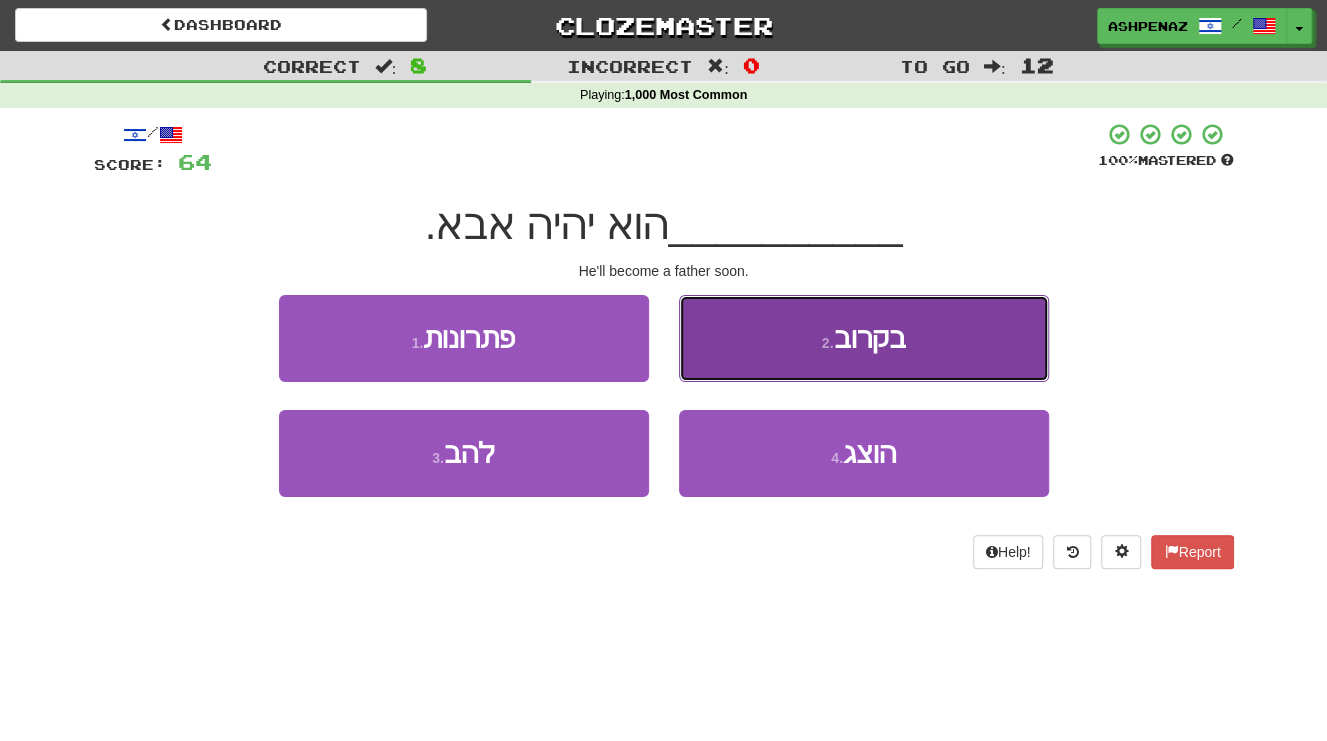 click on "2 .  בקרוב" at bounding box center [864, 338] 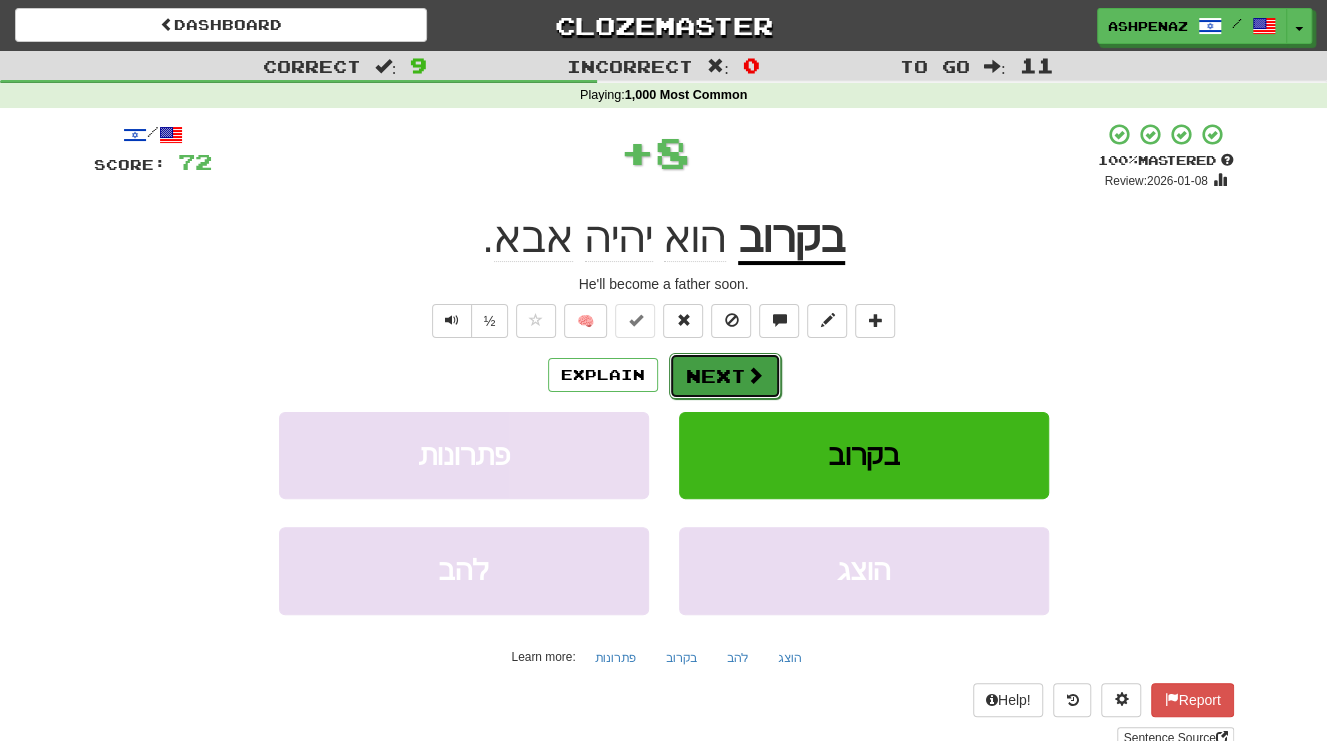 click on "Next" at bounding box center (725, 376) 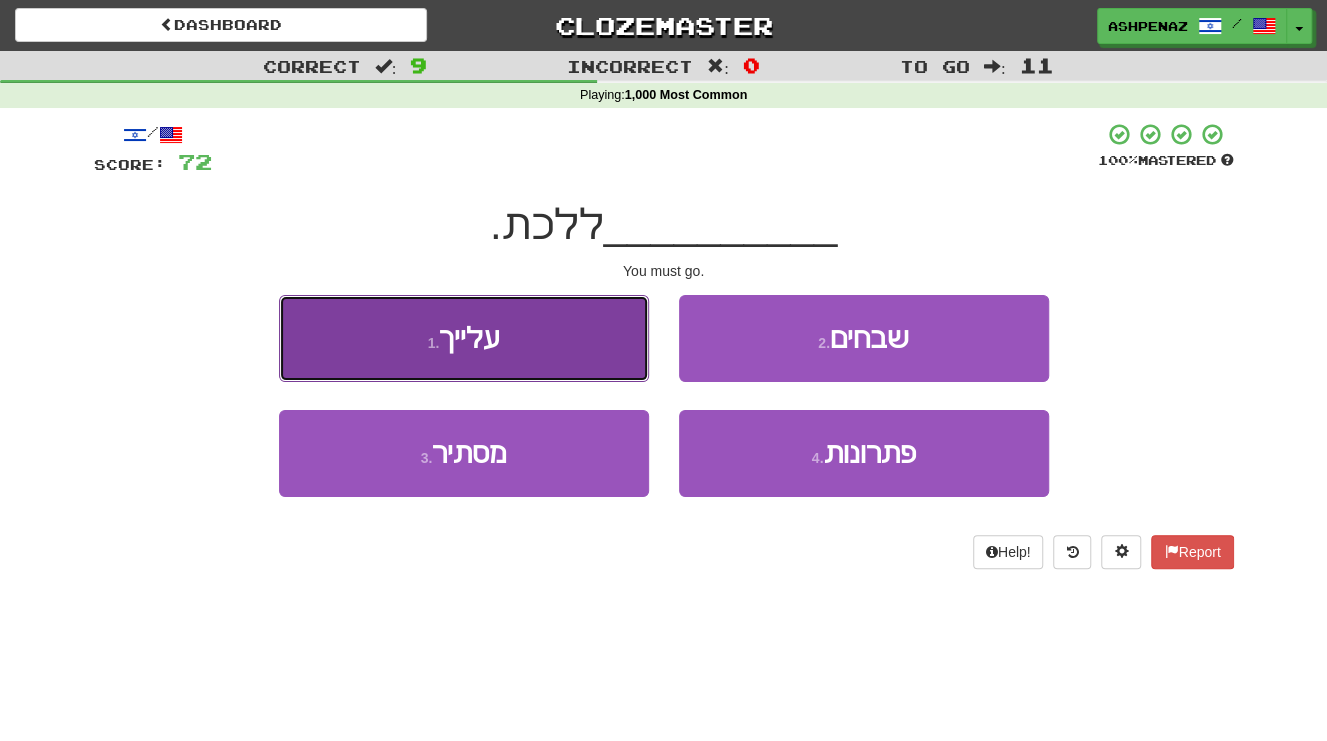 click on "1 .  עלייך" at bounding box center [464, 338] 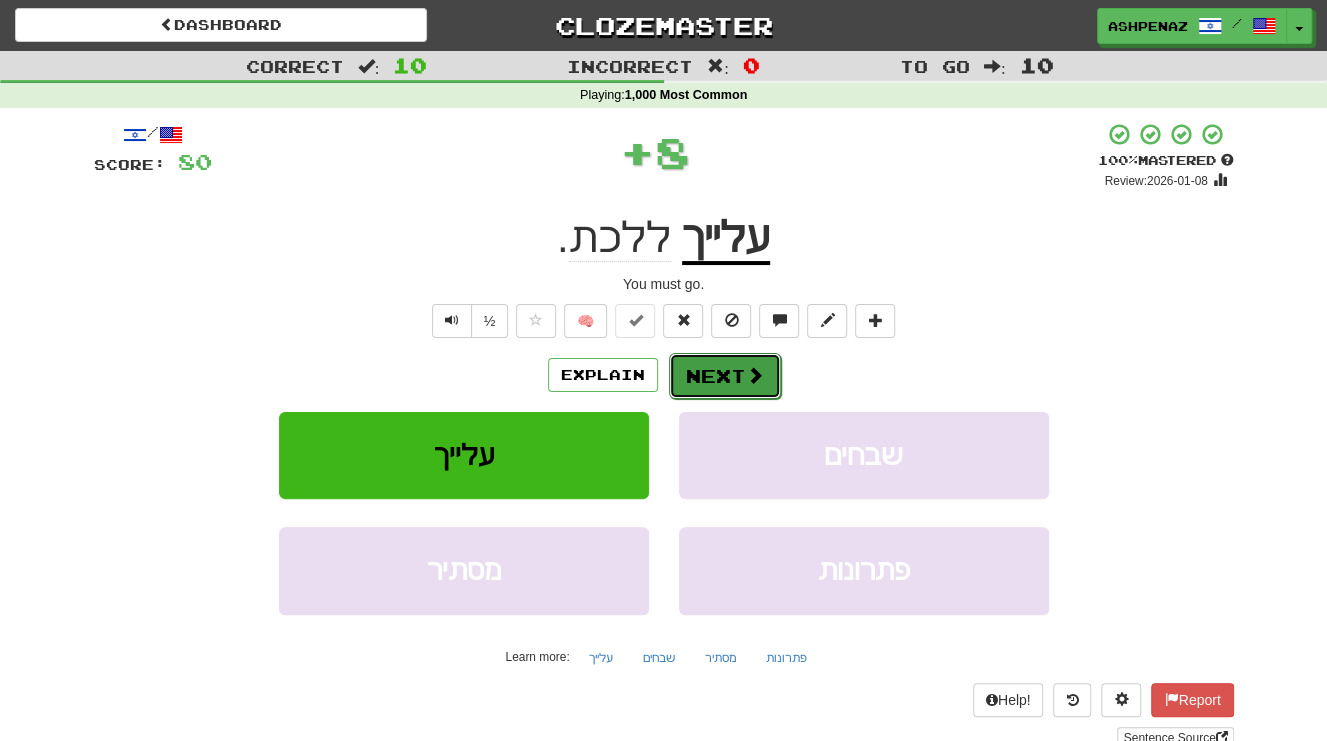 click on "Next" at bounding box center [725, 376] 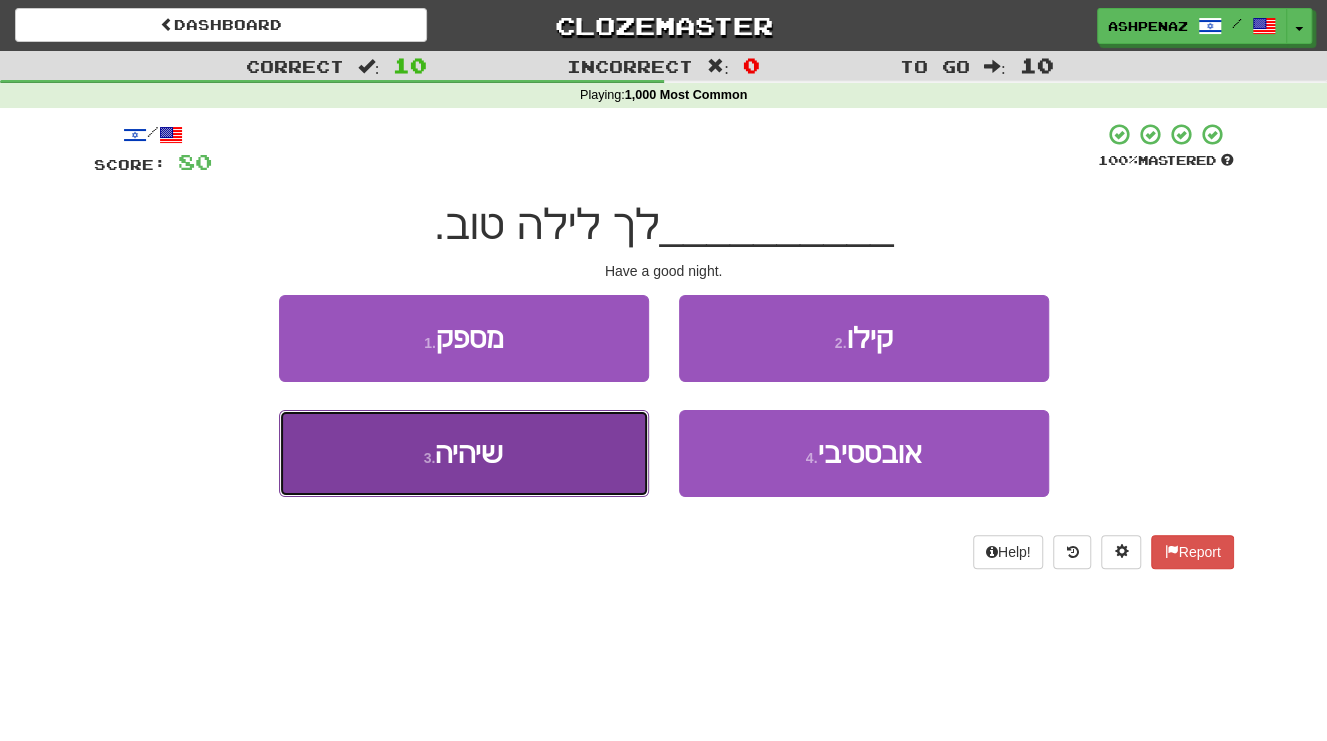 click on "3 .  שיהיה" at bounding box center [464, 453] 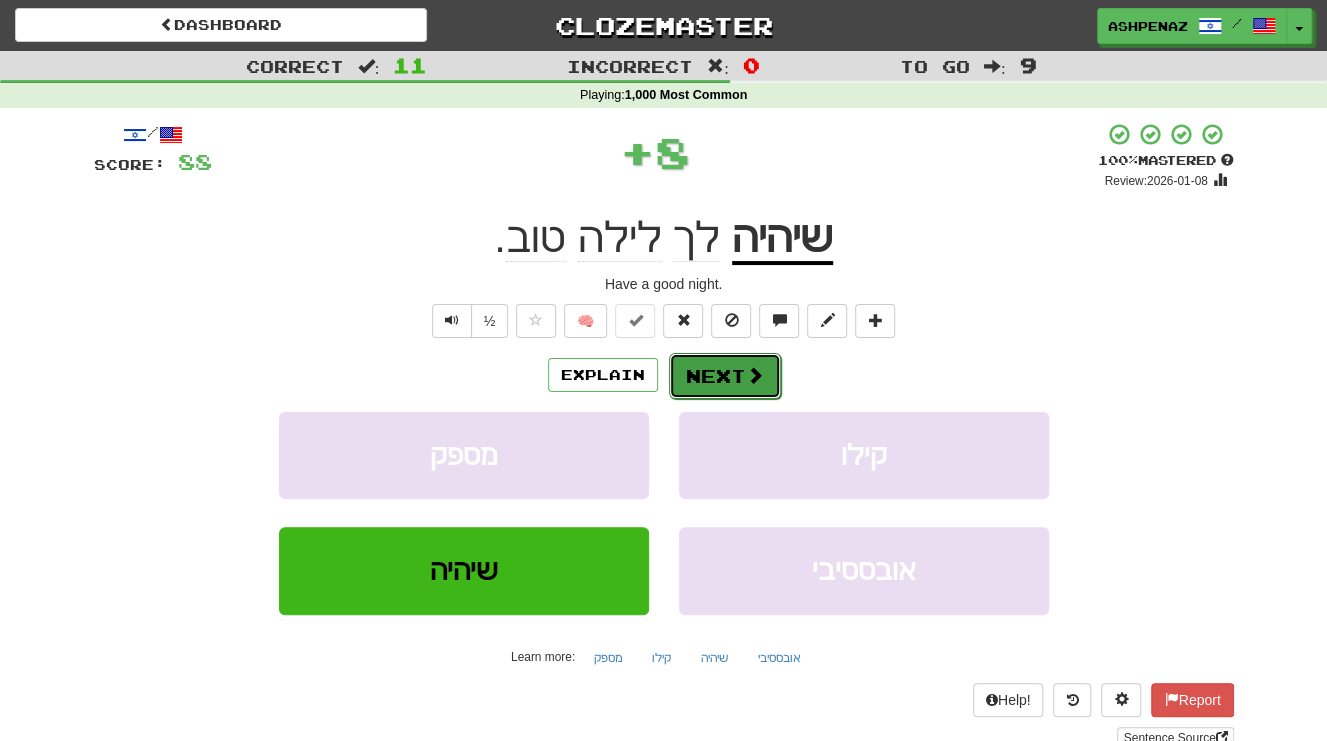 click on "Next" at bounding box center [725, 376] 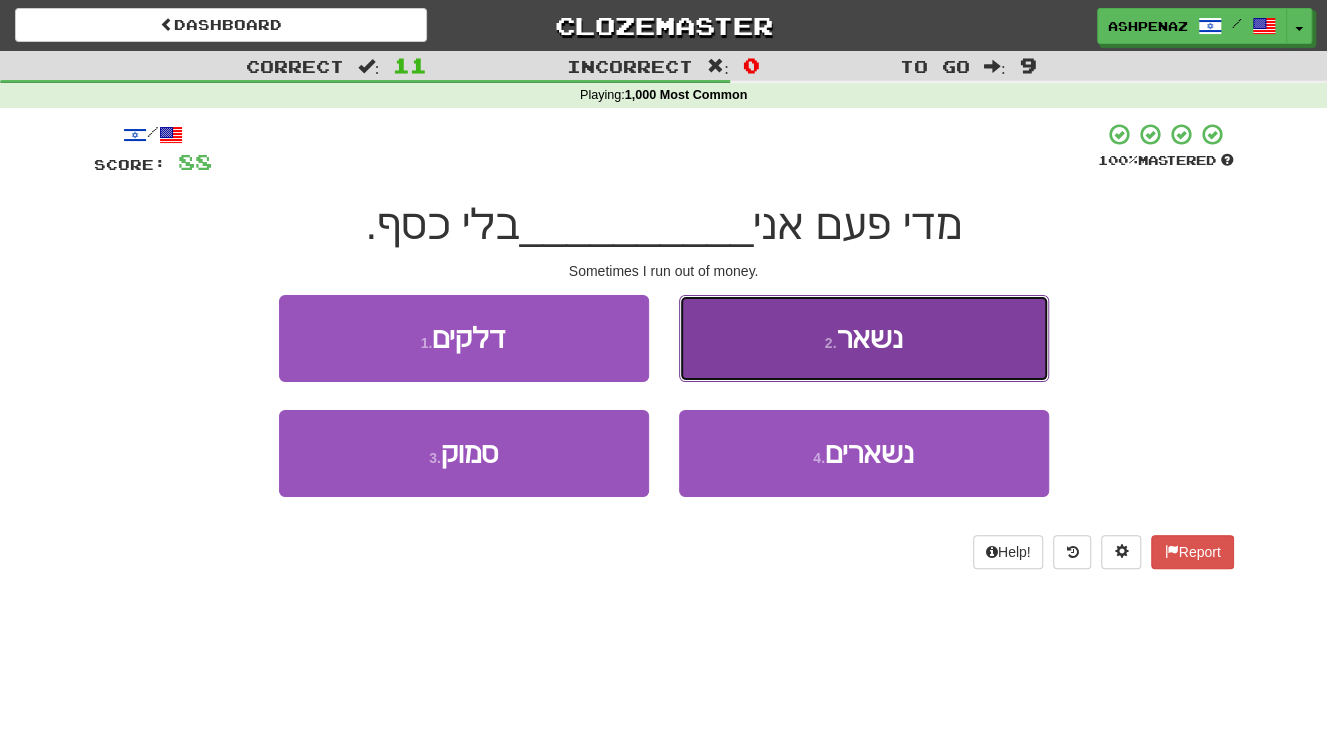 click on "2 .  נשאר" at bounding box center (864, 338) 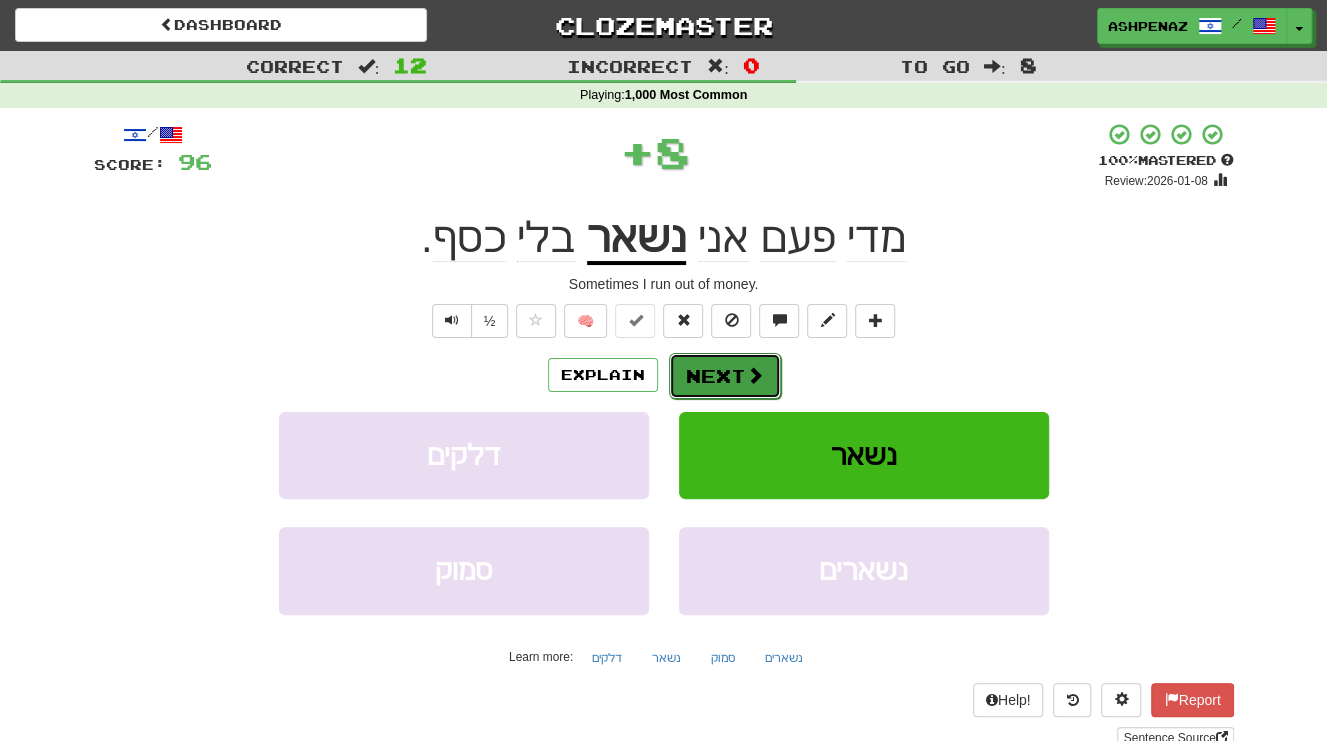 click at bounding box center (755, 375) 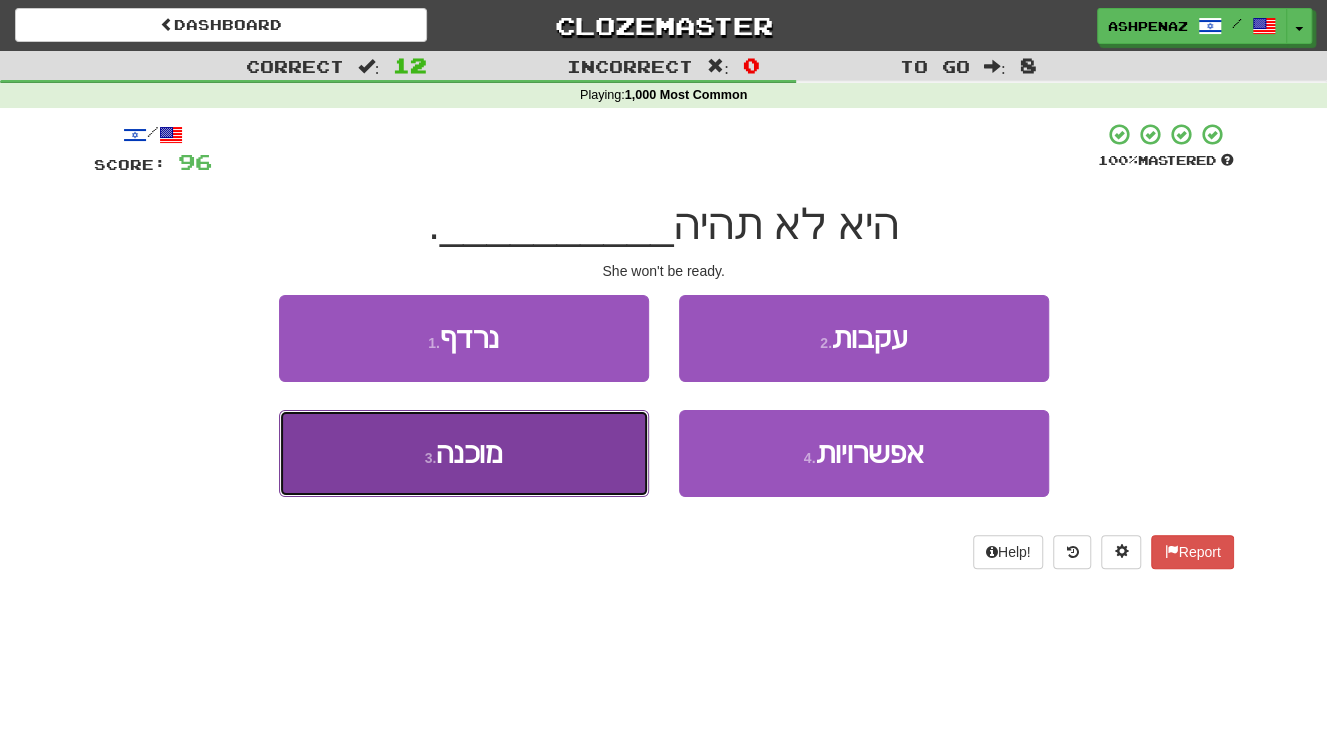 click on "3 .  מוכנה" at bounding box center (464, 453) 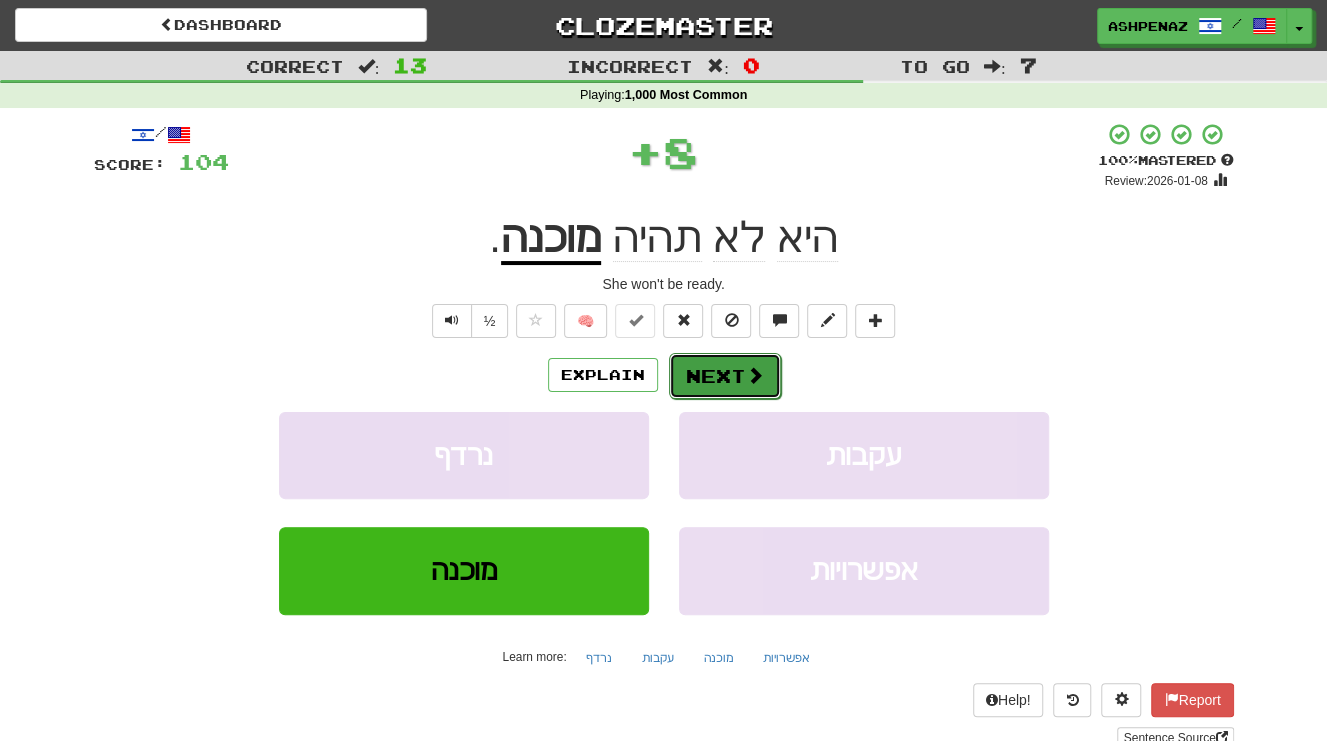 click on "Next" at bounding box center [725, 376] 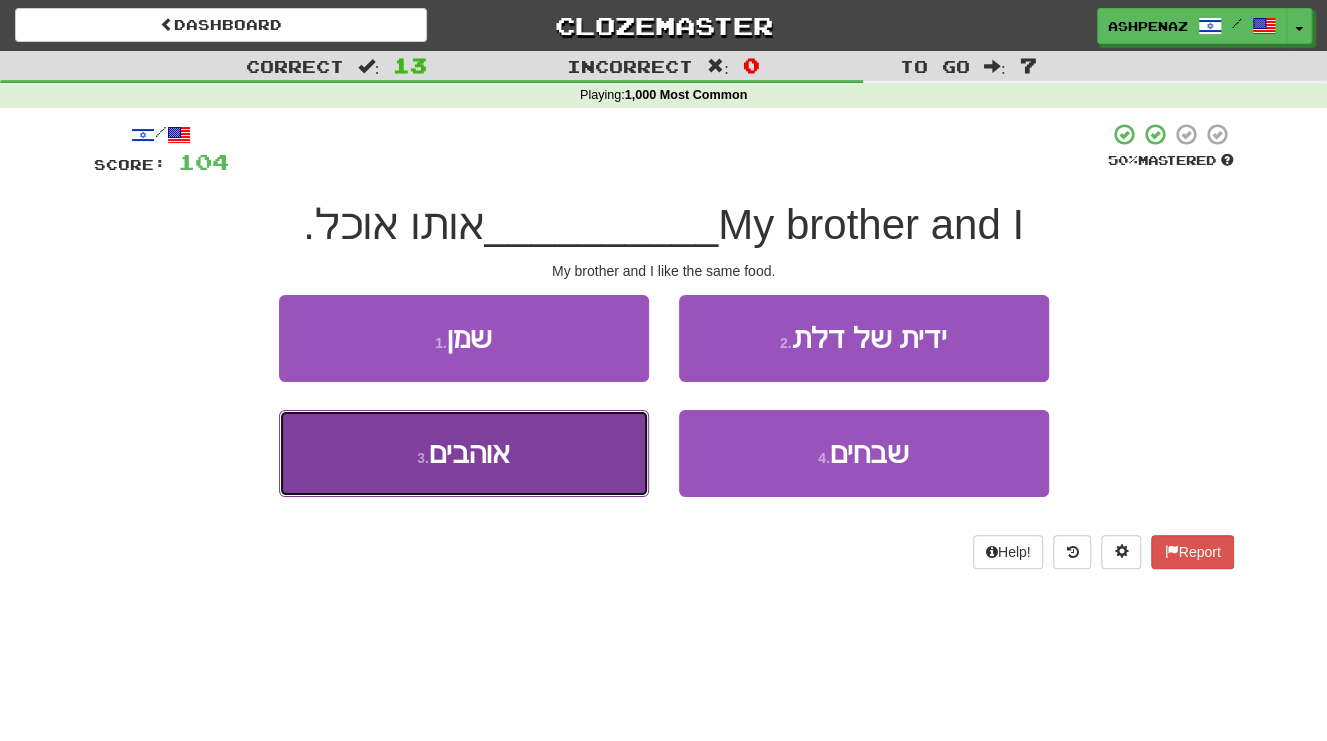 click on "3 .  אוהבים" at bounding box center [464, 453] 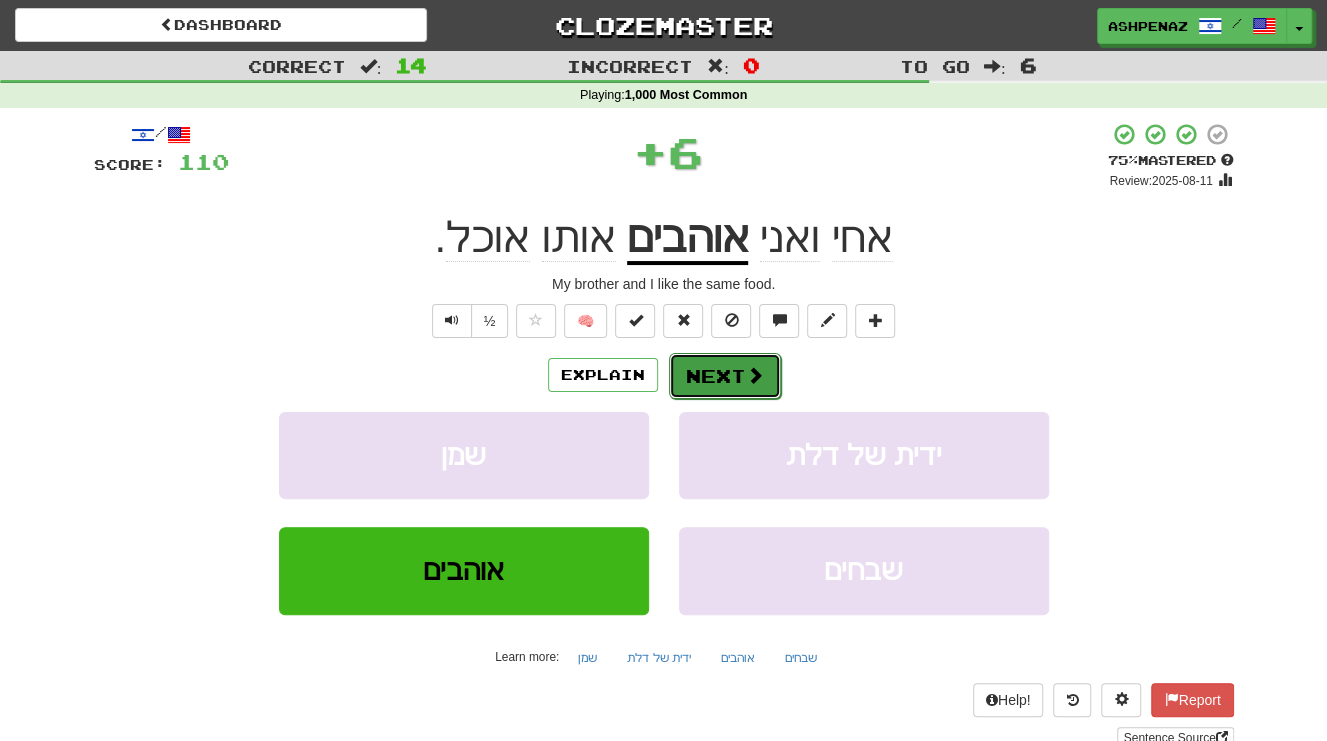 click on "Next" at bounding box center (725, 376) 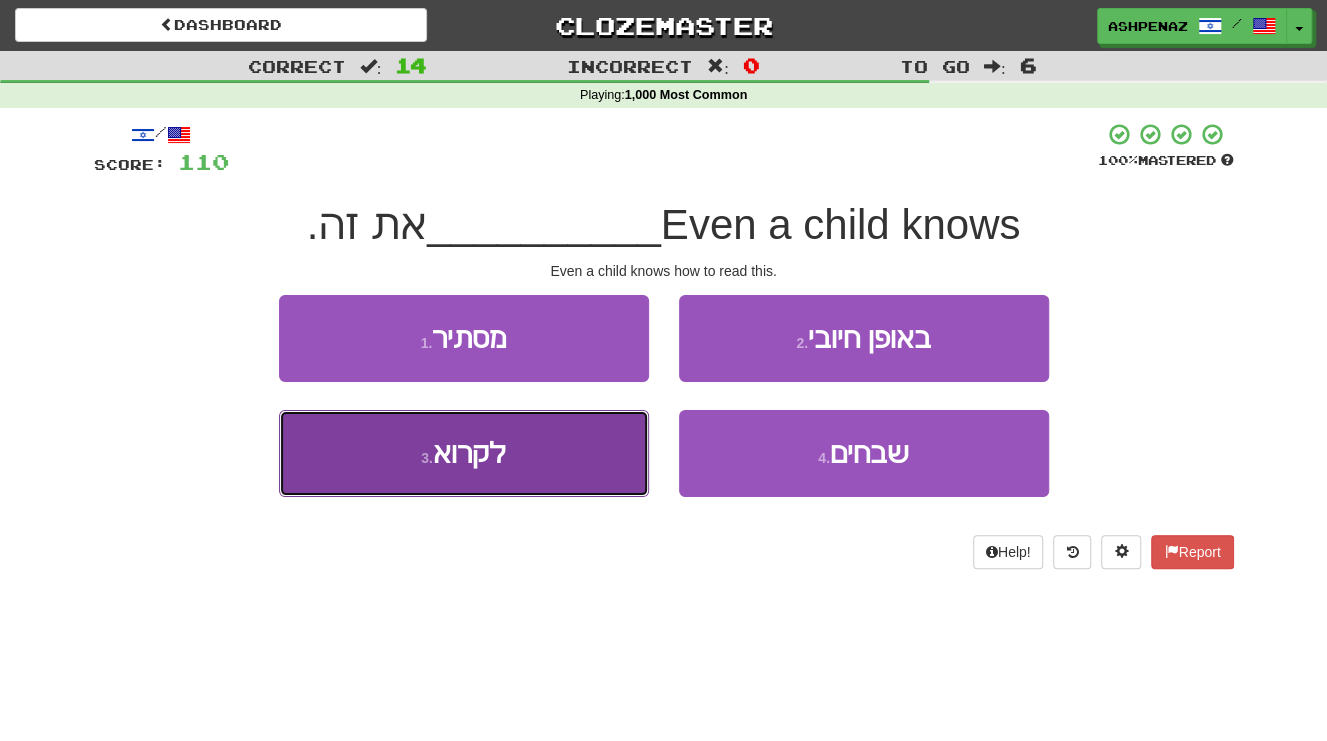 click on "3 .  לקרוא" at bounding box center (464, 453) 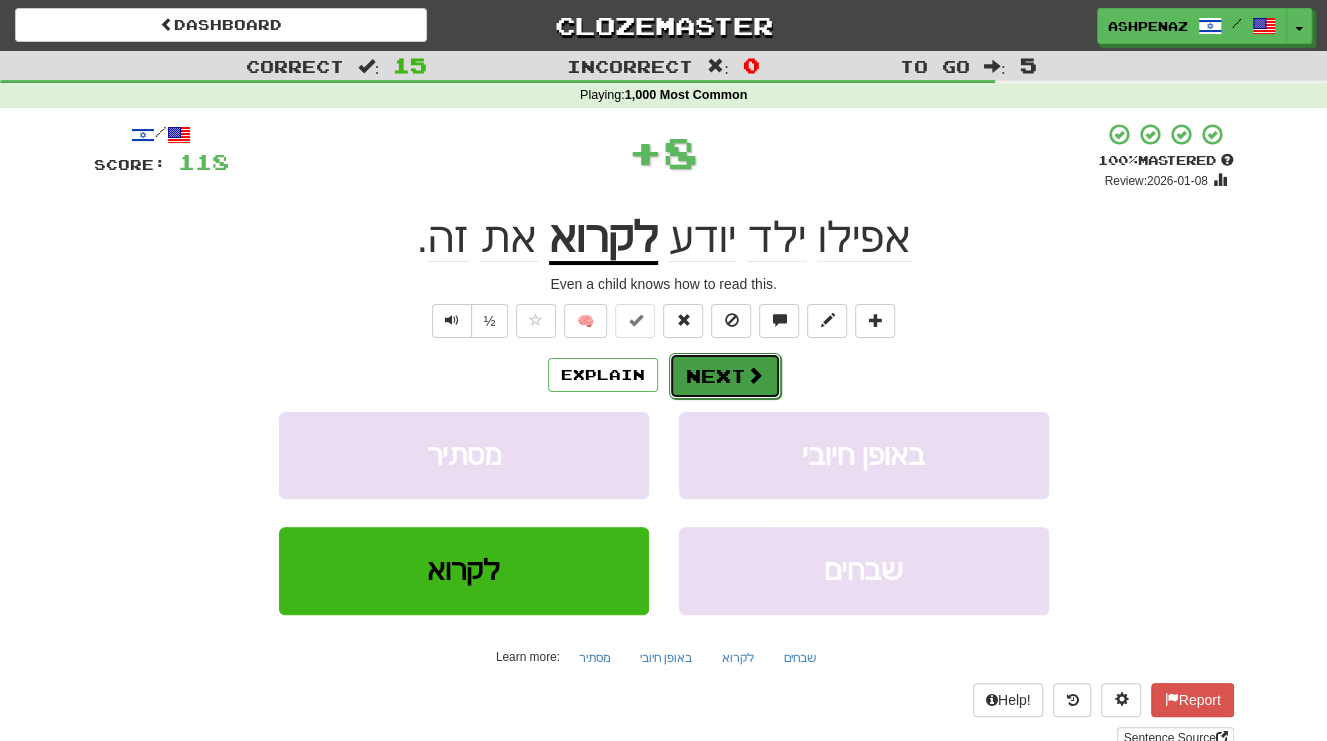 click on "Next" at bounding box center (725, 376) 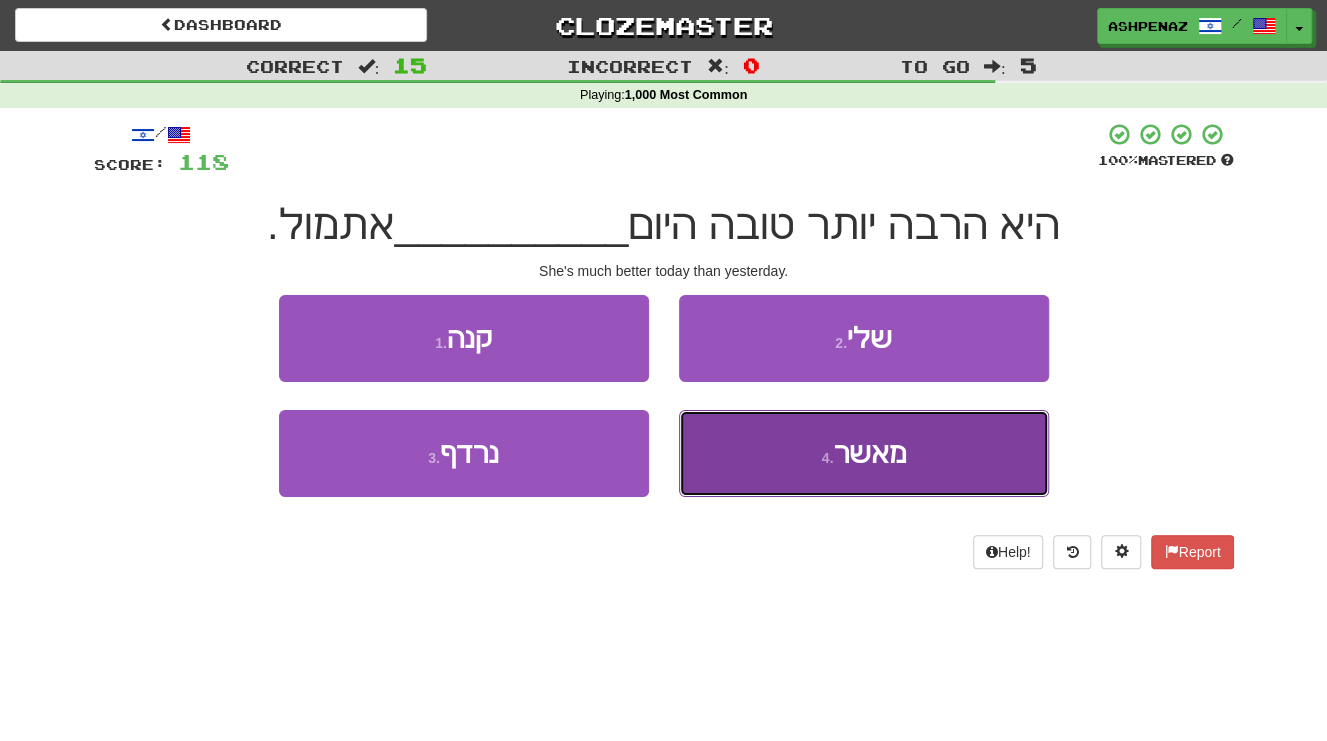 click on "4 .  מאשר" at bounding box center [864, 453] 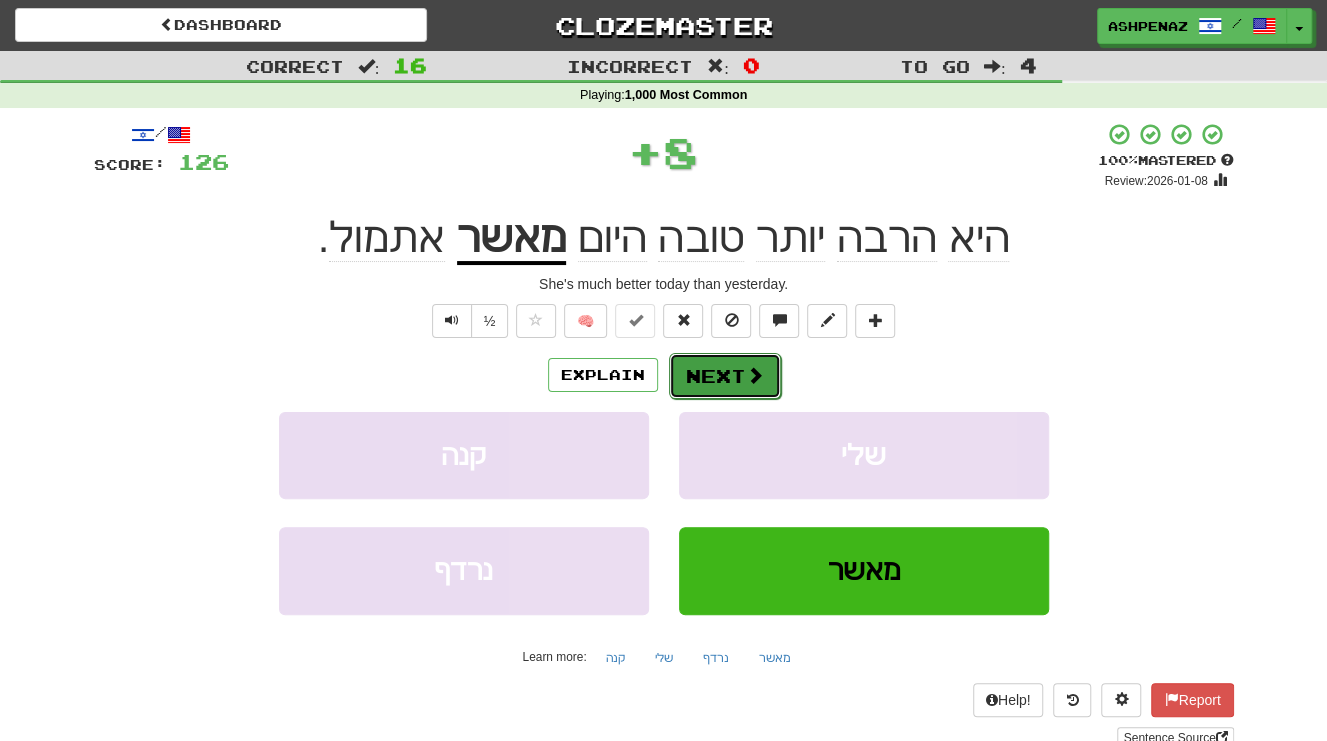 click on "Next" at bounding box center [725, 376] 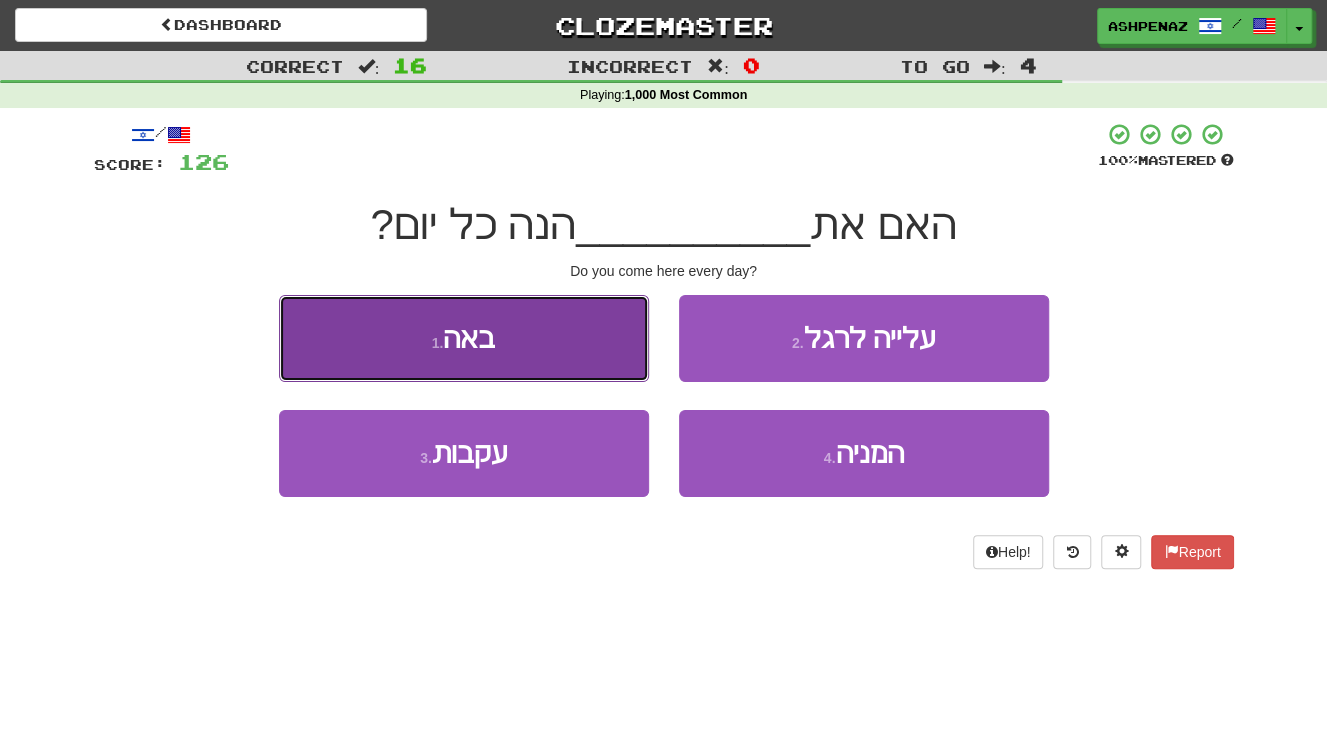 click on "1 .  באה" at bounding box center [464, 338] 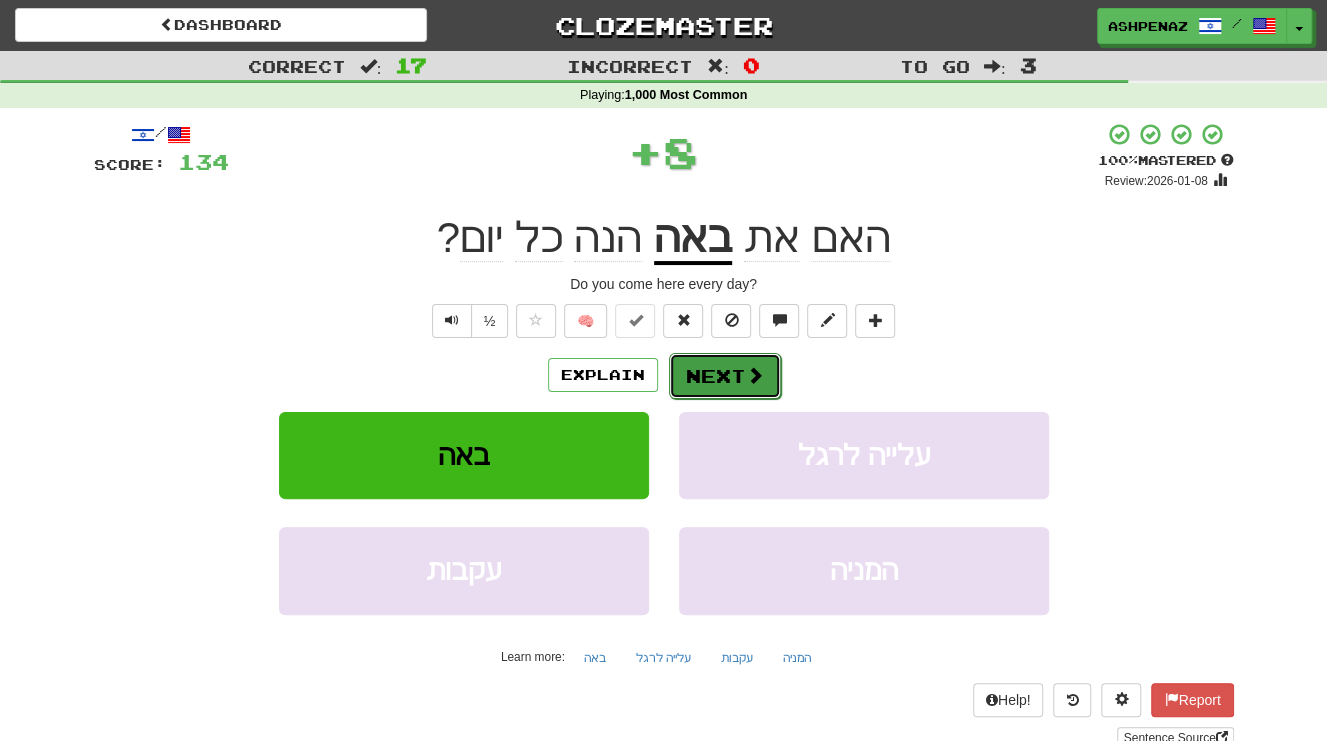 click on "Next" at bounding box center (725, 376) 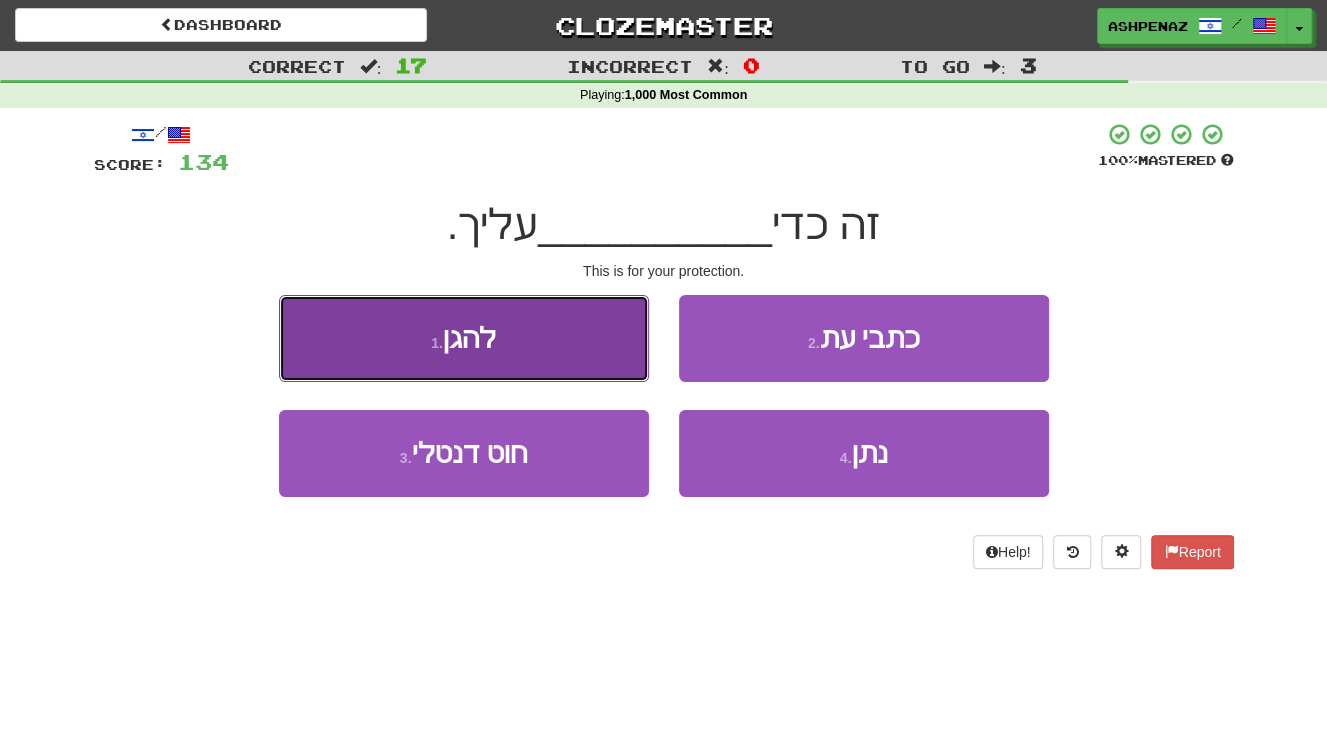 click on "1 .  להגן" at bounding box center (464, 338) 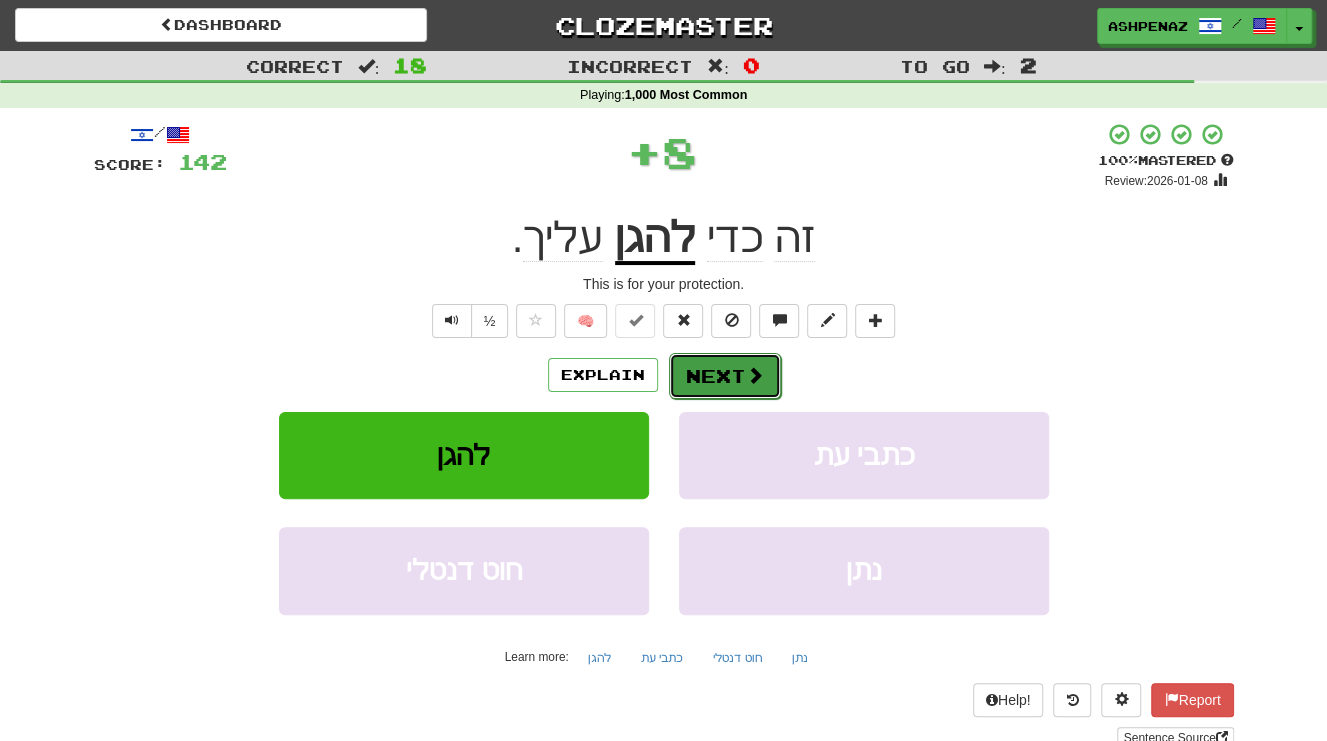 click on "Next" at bounding box center [725, 376] 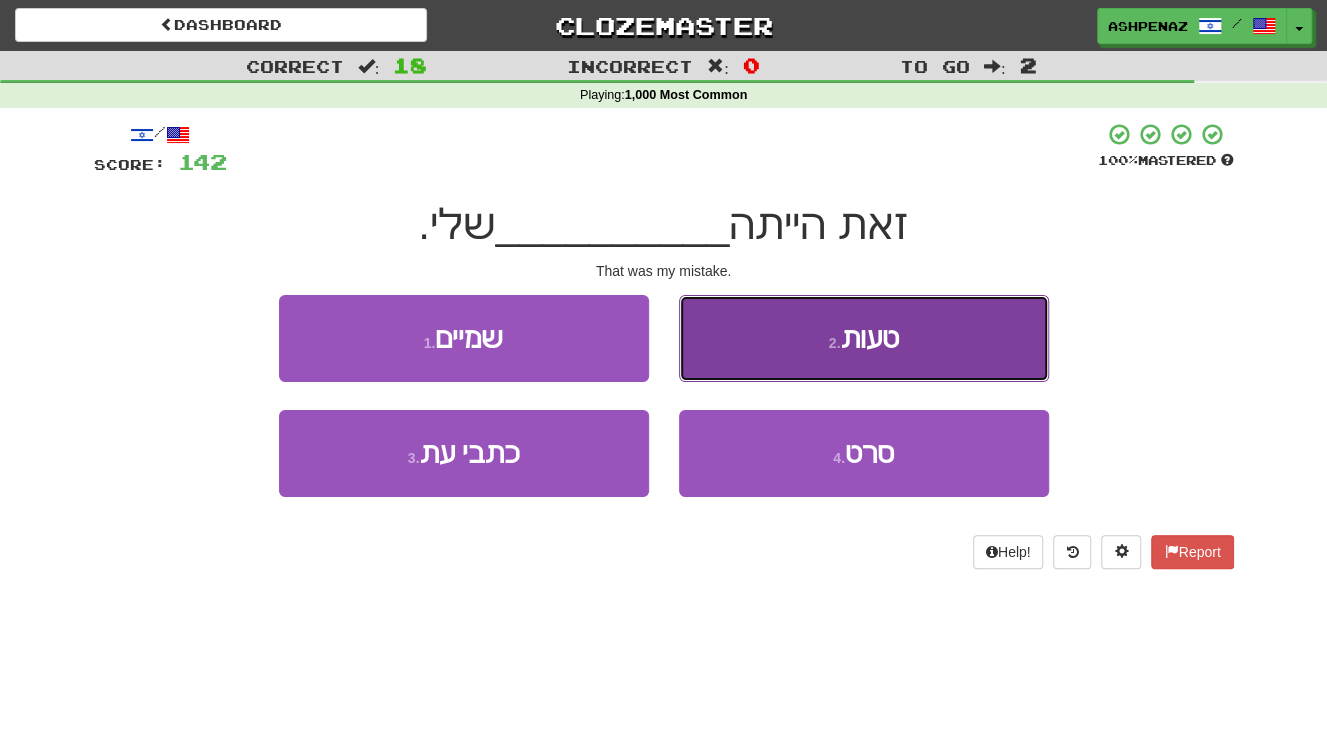 click on "2 .  טעות" at bounding box center [864, 338] 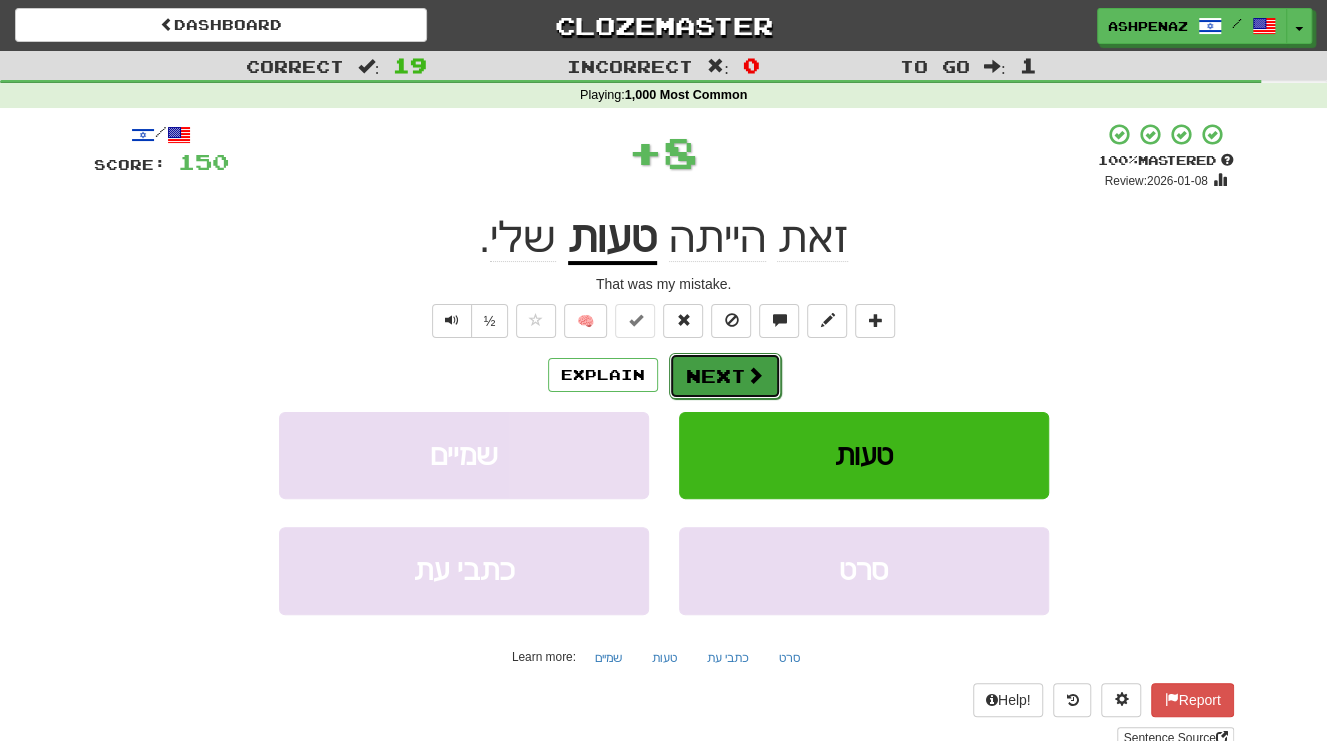 click on "Next" at bounding box center [725, 376] 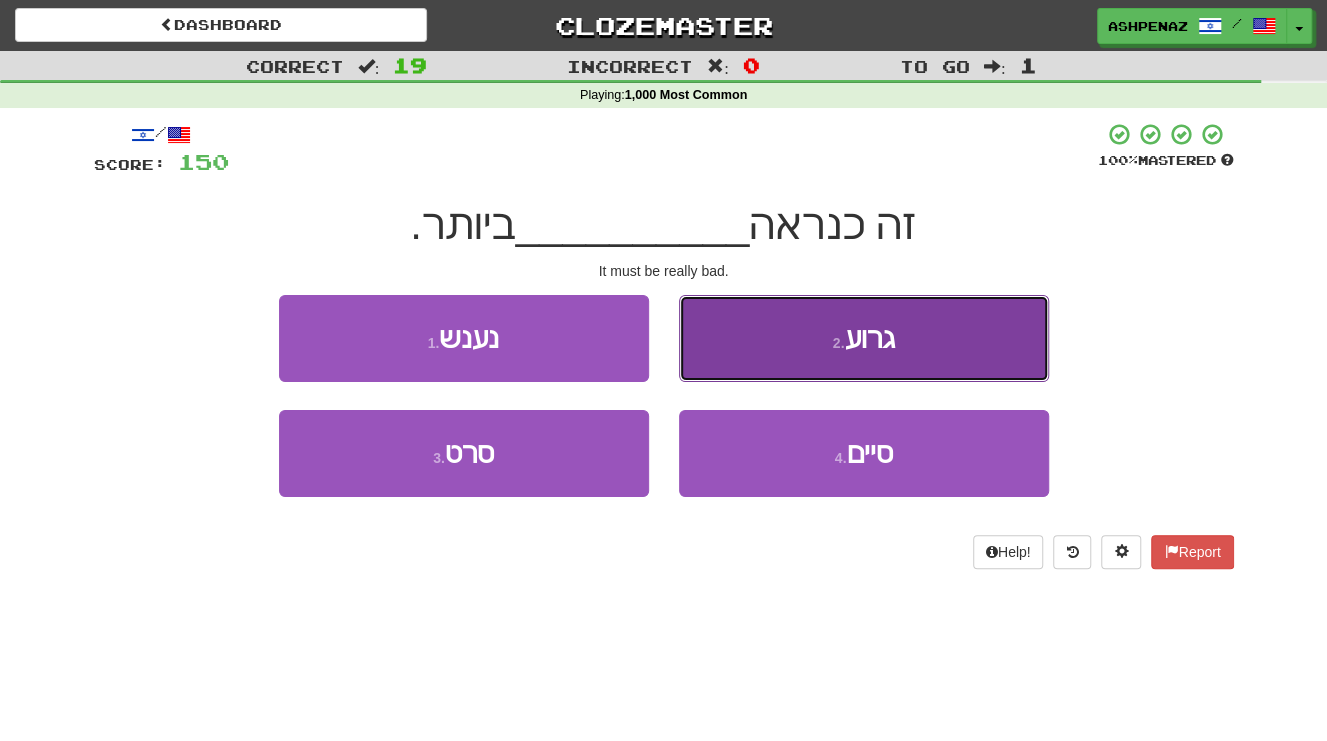 click on "2 .  גרוע" at bounding box center [864, 338] 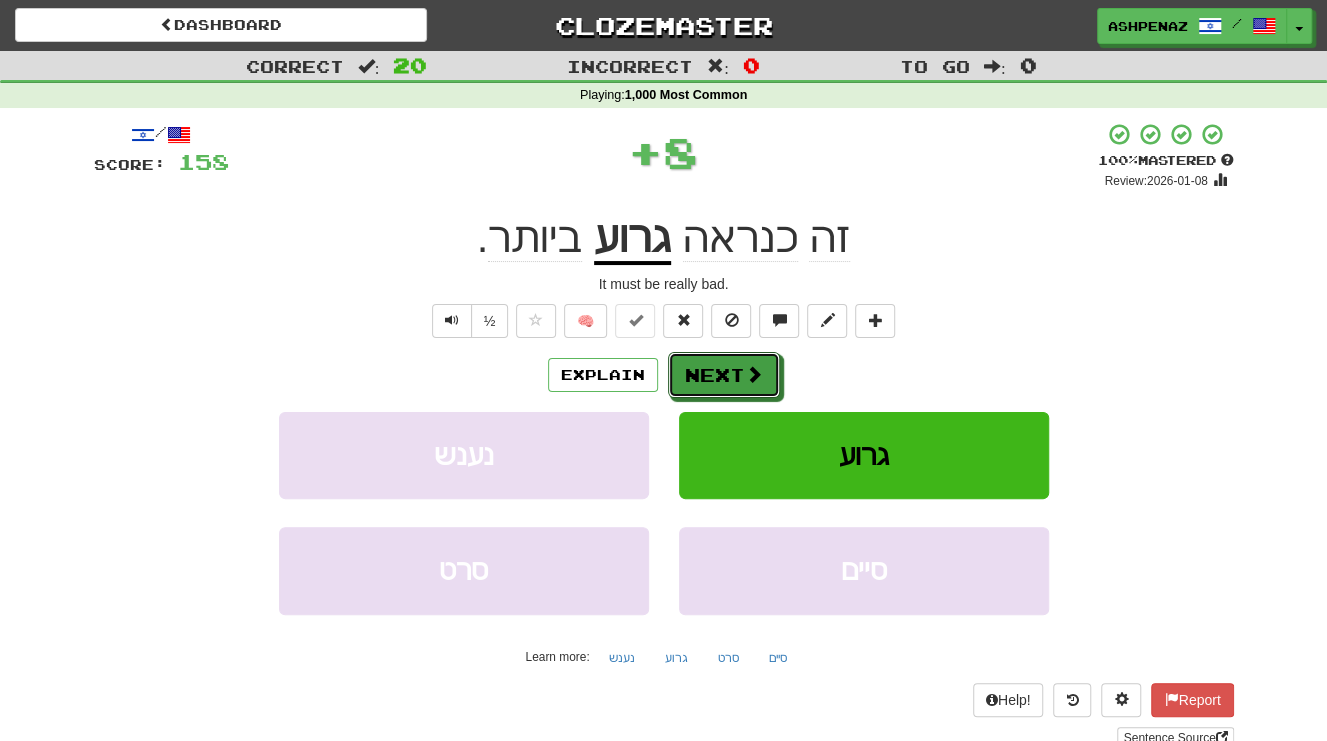 click on "Next" at bounding box center (724, 375) 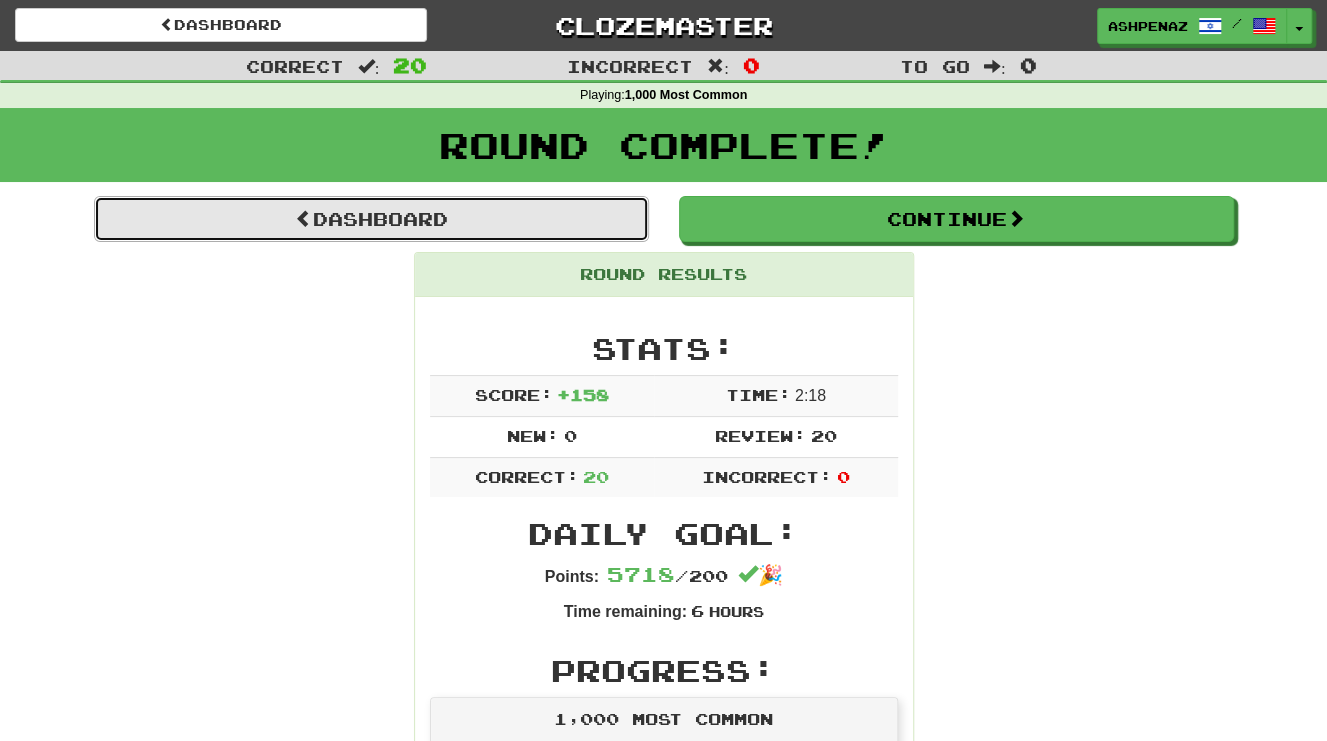 click on "Dashboard" at bounding box center [371, 219] 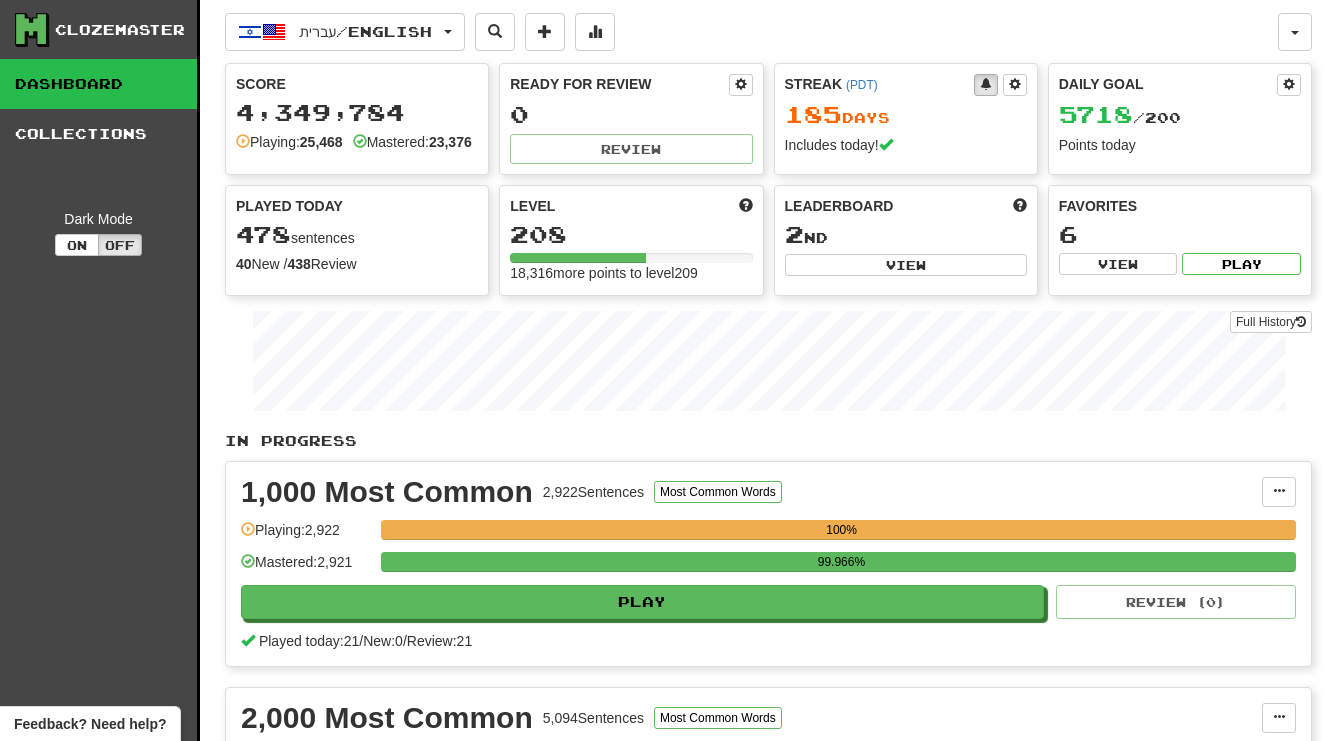 scroll, scrollTop: 0, scrollLeft: 0, axis: both 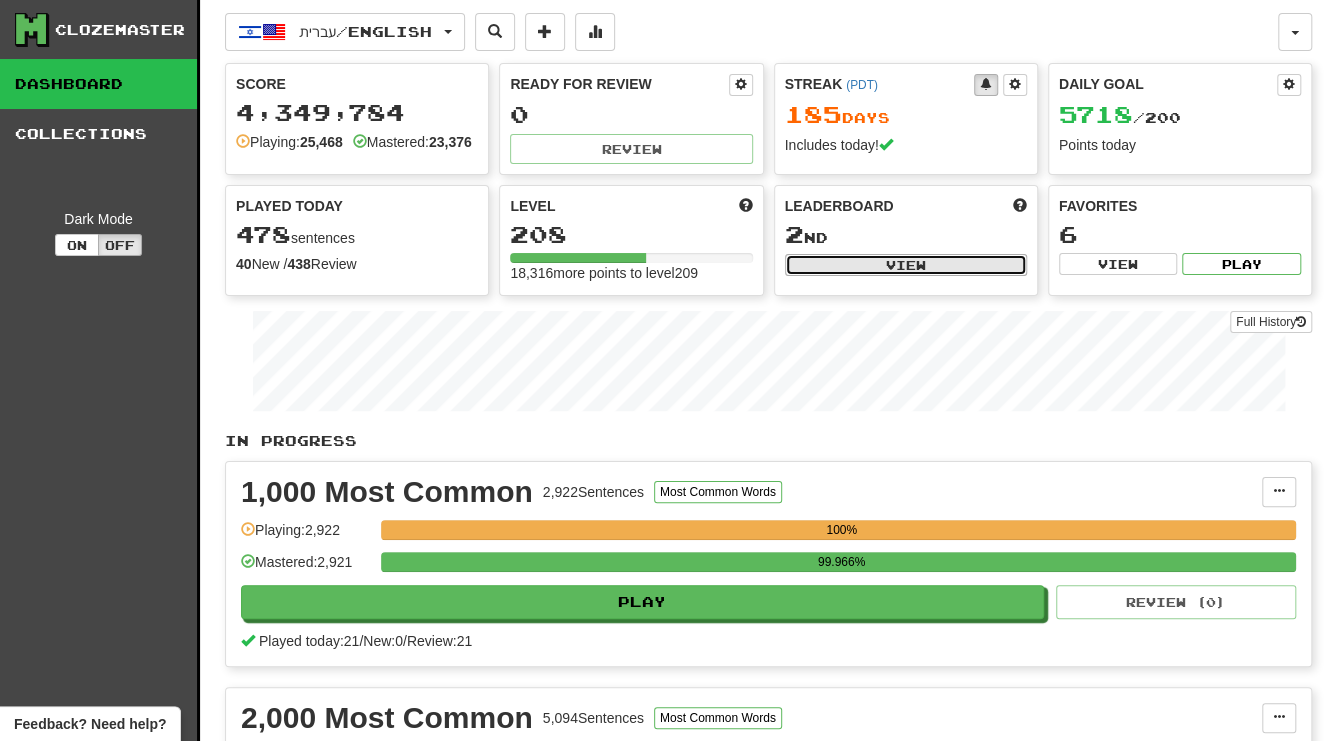 click on "View" at bounding box center (906, 265) 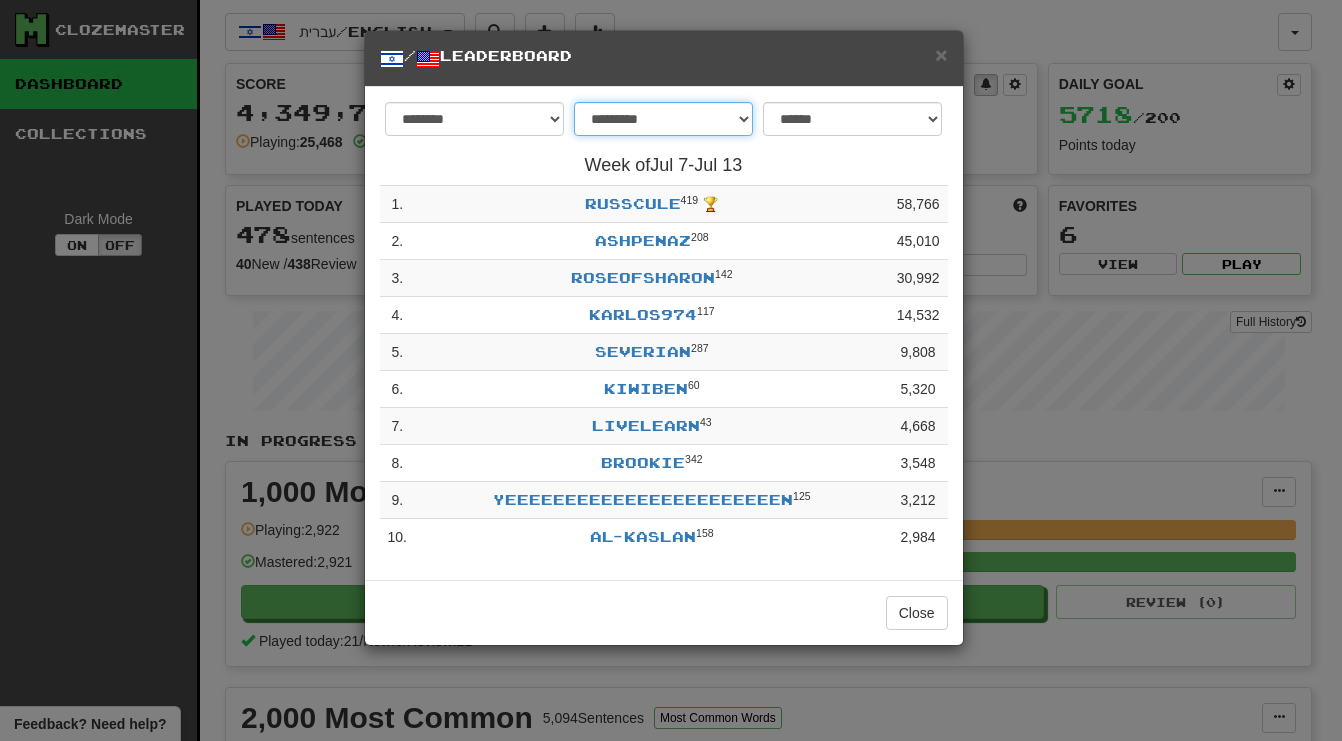 click on "**********" at bounding box center (663, 119) 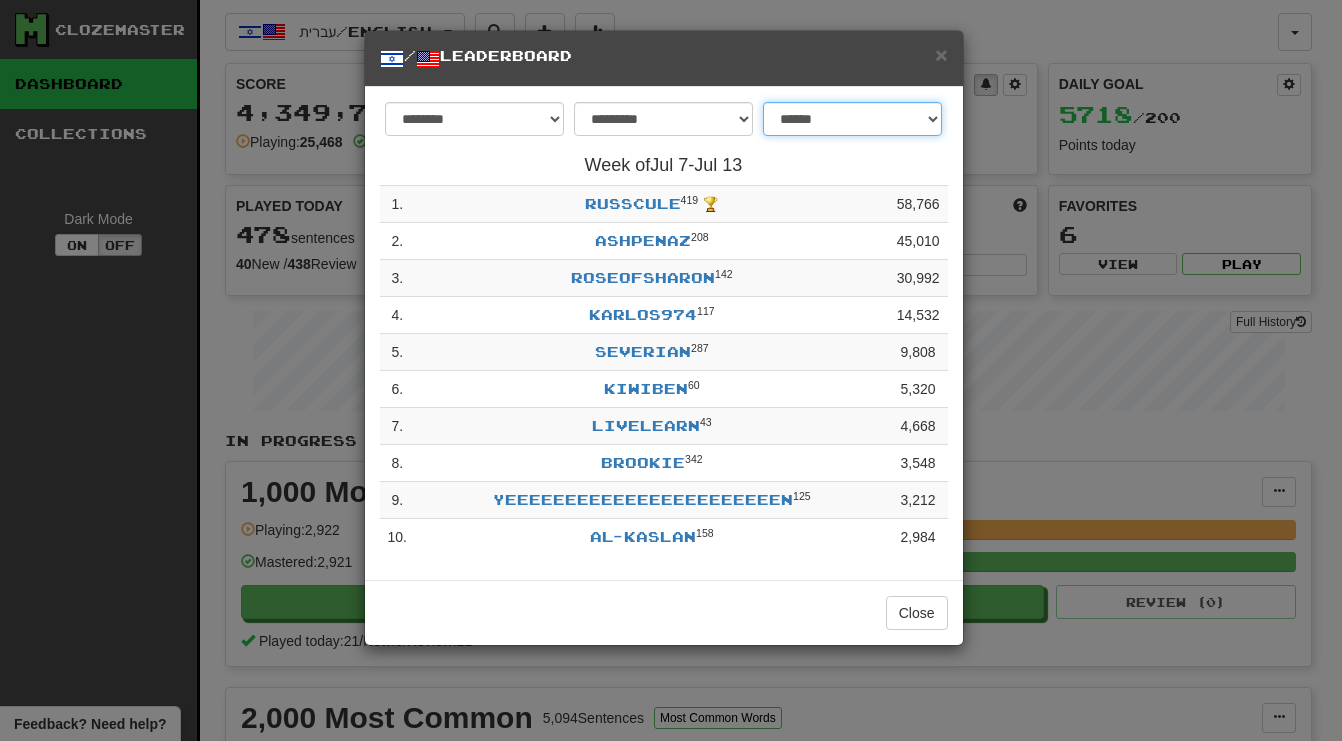 click on "**********" at bounding box center (852, 119) 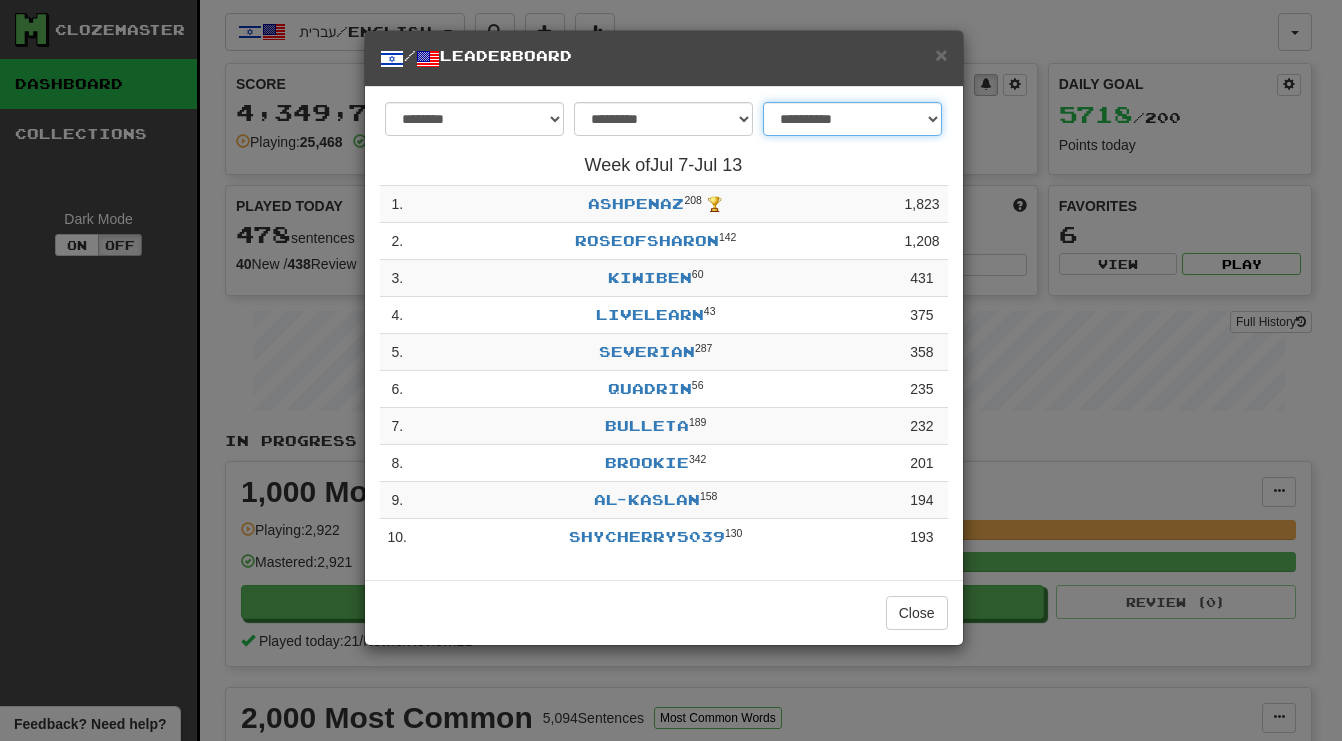 click on "**********" at bounding box center [852, 119] 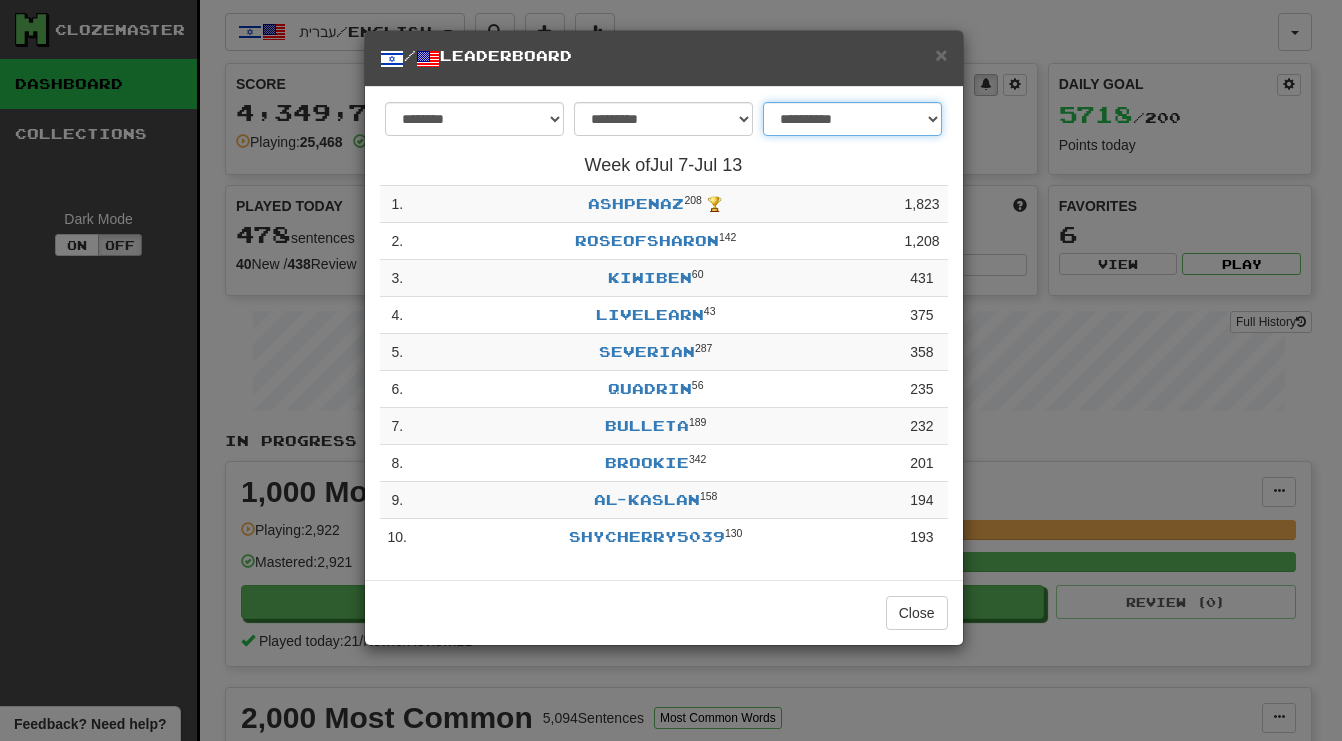 select on "**********" 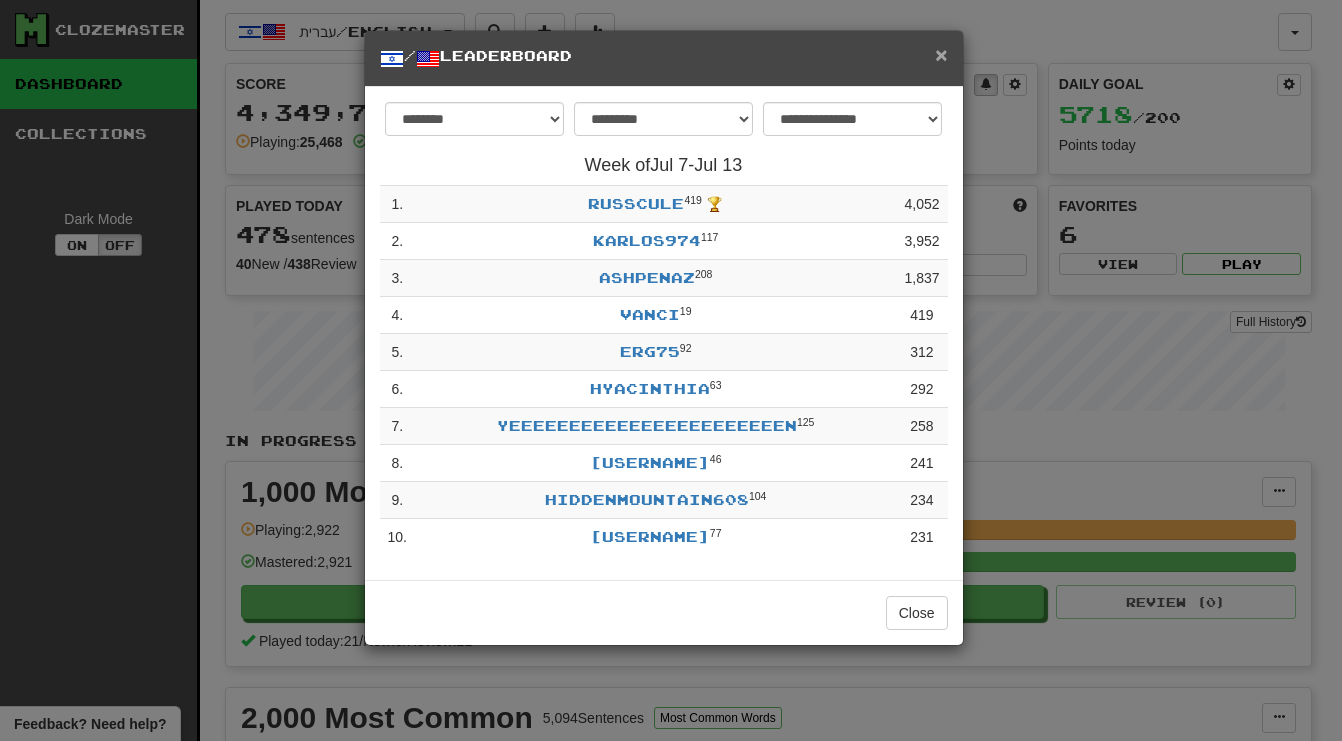 click on "×" at bounding box center [941, 54] 